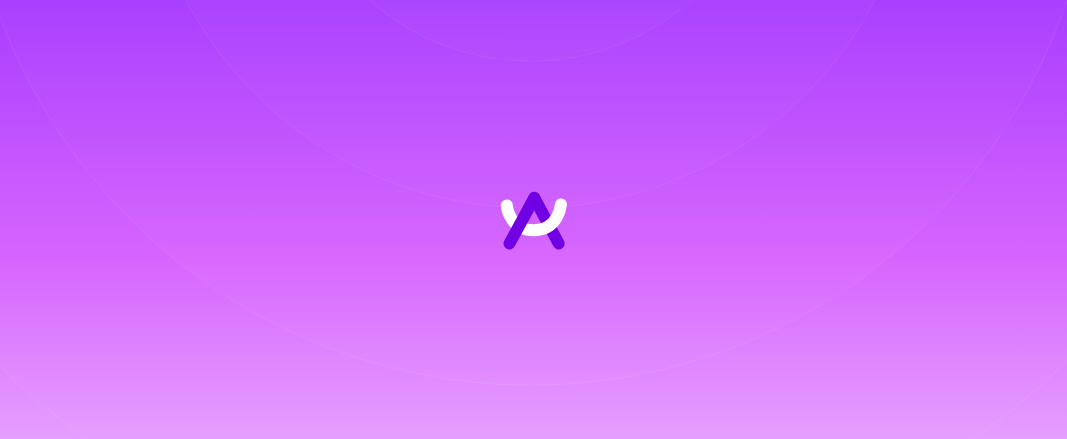 scroll, scrollTop: 0, scrollLeft: 0, axis: both 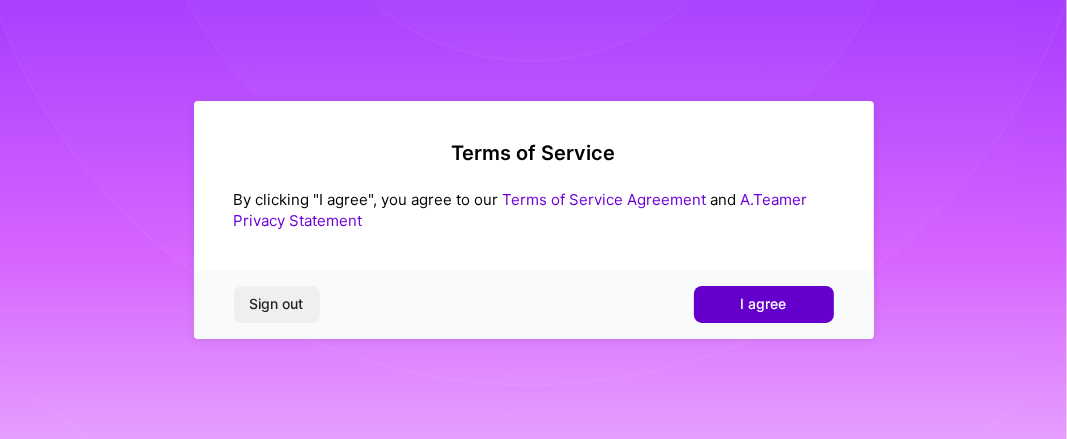click on "I agree" at bounding box center (764, 304) 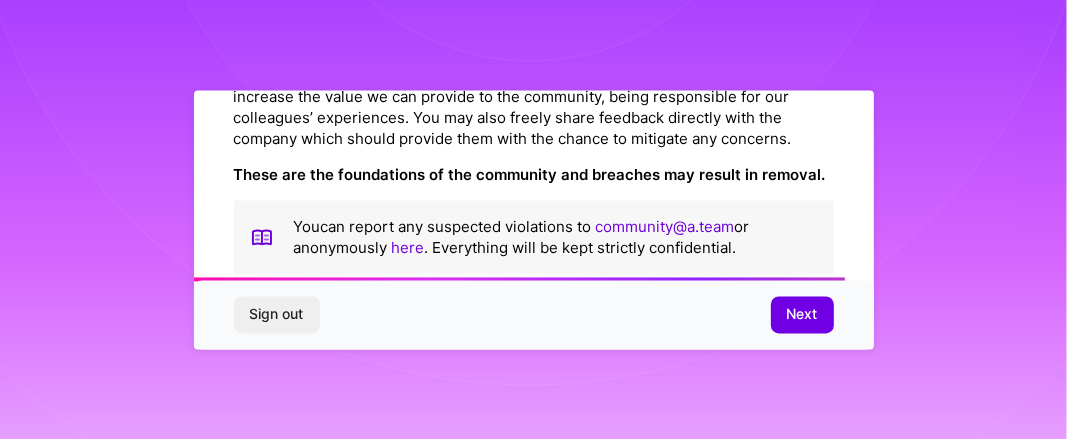 scroll, scrollTop: 2466, scrollLeft: 0, axis: vertical 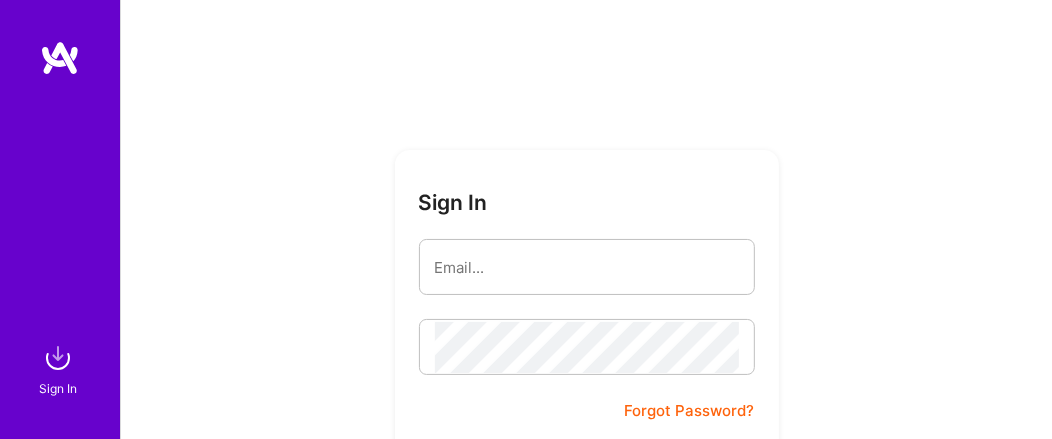 type on "sonia.b.anand@[EMAIL]" 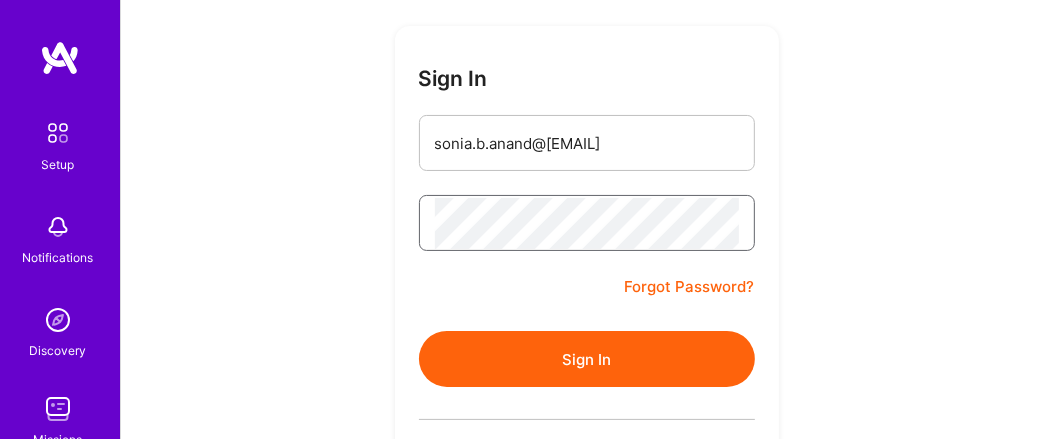 scroll, scrollTop: 127, scrollLeft: 0, axis: vertical 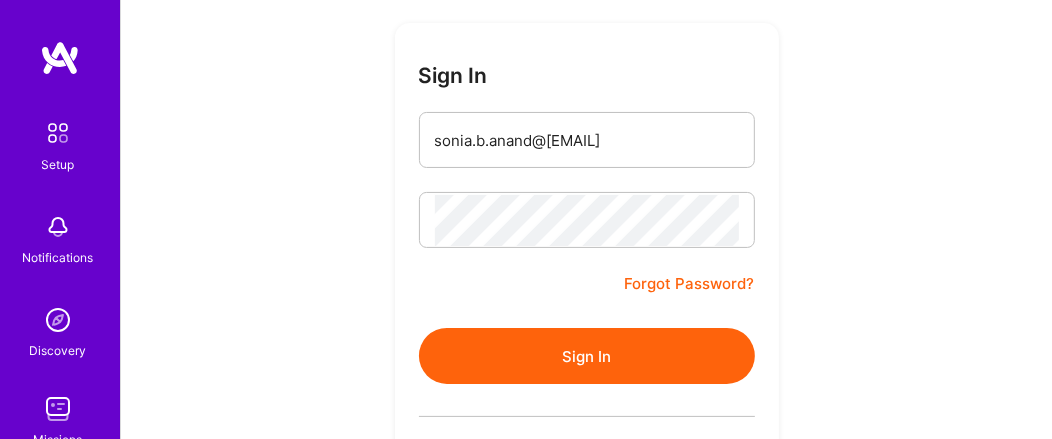 click on "Sign In" at bounding box center [587, 356] 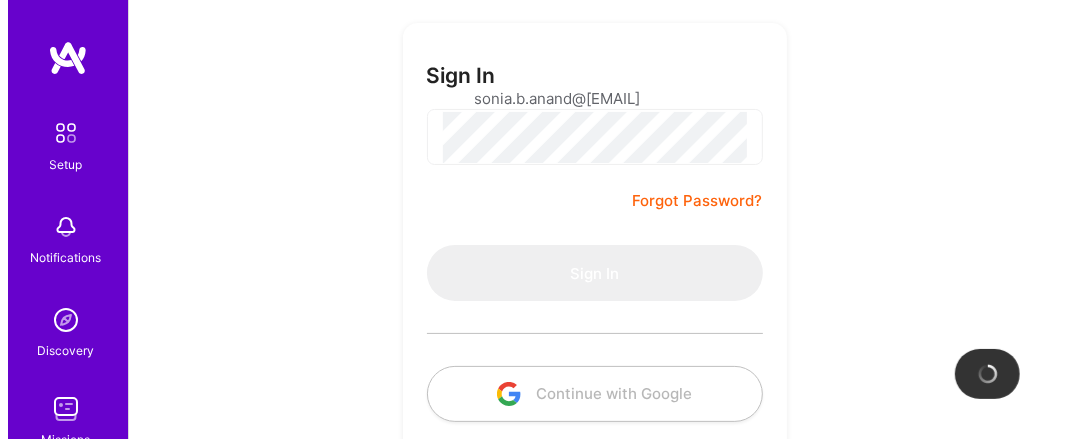 scroll, scrollTop: 0, scrollLeft: 0, axis: both 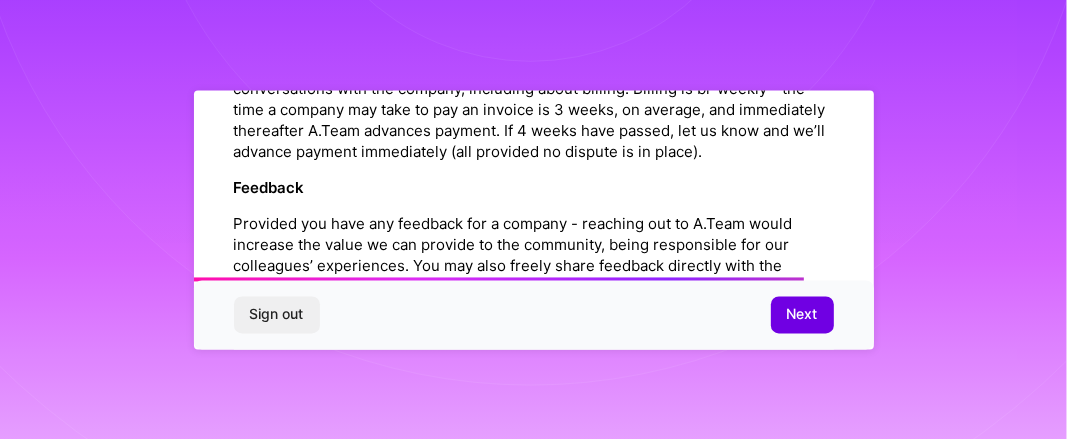 click on "A.Team’s Role Facilitating conversations Once selected for a mission, please be advised A.Team can help facilitate conversations with the company, including about billing. Billing is bi-weekly - the time a company may take to pay an invoice is 3 weeks, on average, and immediately thereafter A.Team advances payment. If 4 weeks have passed, let us know and we’ll advance payment immediately (all provided no dispute is in place). Feedback Provided you have any feedback for a company - reaching out to A.Team would increase the value we can provide to the community, being responsible for our colleagues’ experiences. You may also freely share feedback directly with the company which should provide them with the chance to mitigate any concerns. These are the foundations of the community and breaches may result in removal. You  can report any suspected violations to   community@a.team  or anonymously   here . Everything will be kept strictly confidential." at bounding box center [534, 203] 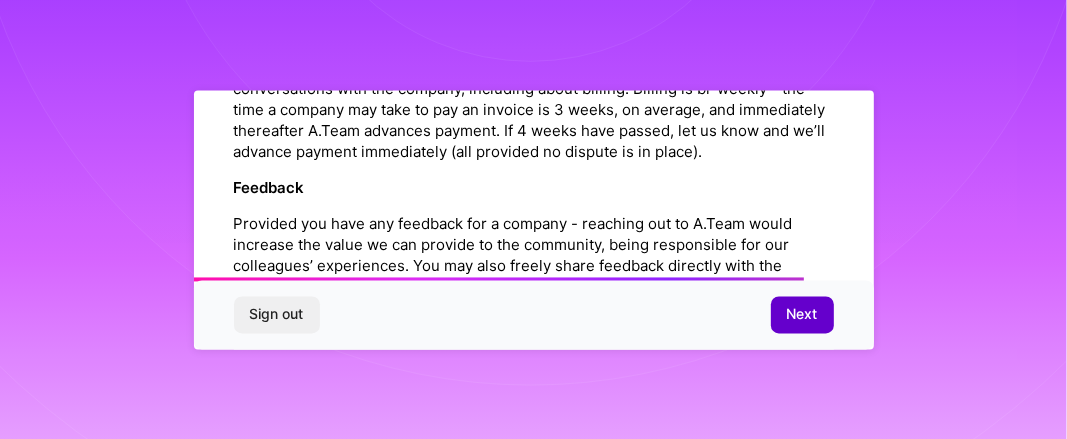 click on "Next" at bounding box center [802, 315] 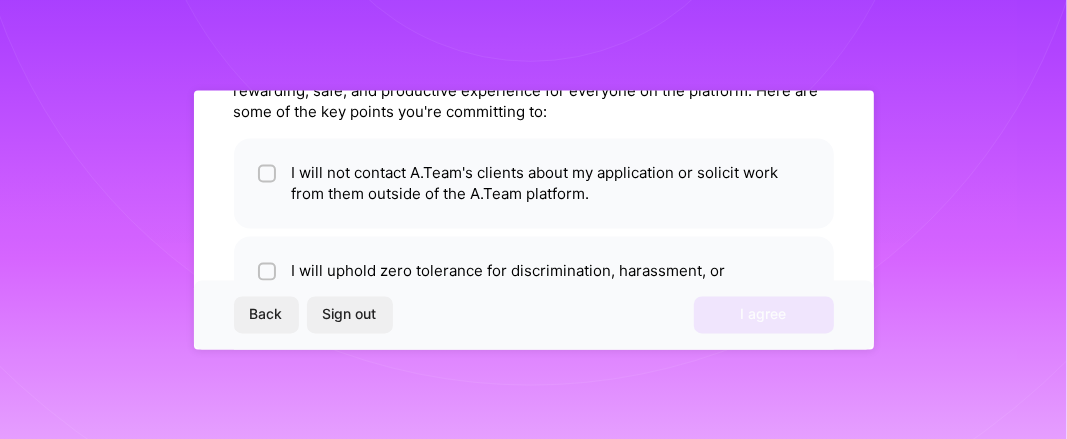 scroll, scrollTop: 121, scrollLeft: 0, axis: vertical 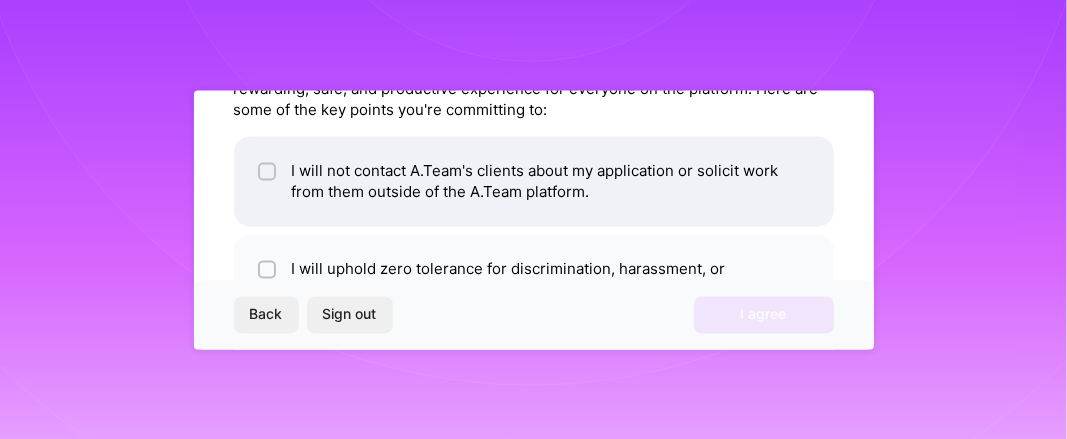 click at bounding box center [269, 172] 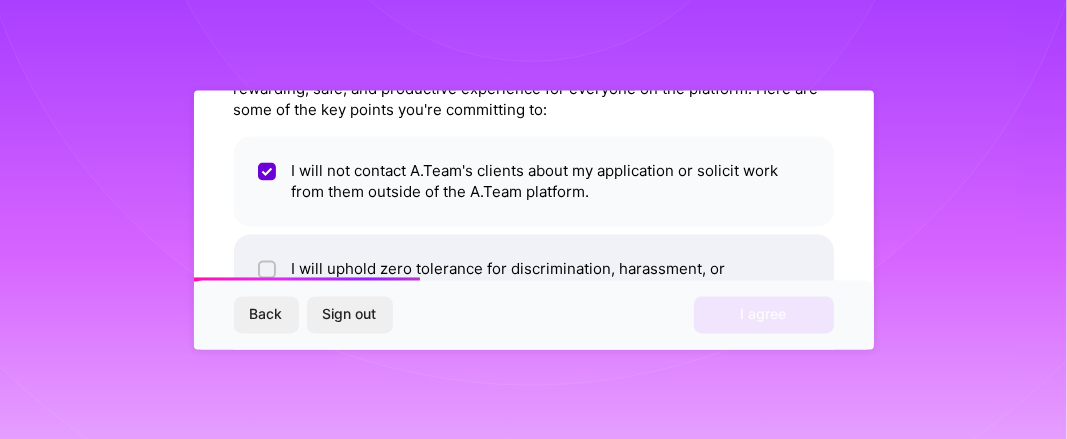 click at bounding box center (269, 270) 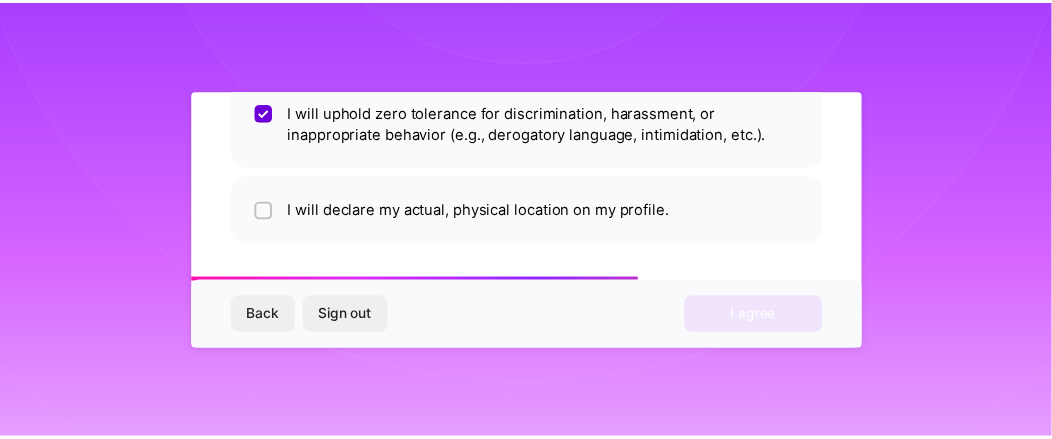 scroll, scrollTop: 280, scrollLeft: 0, axis: vertical 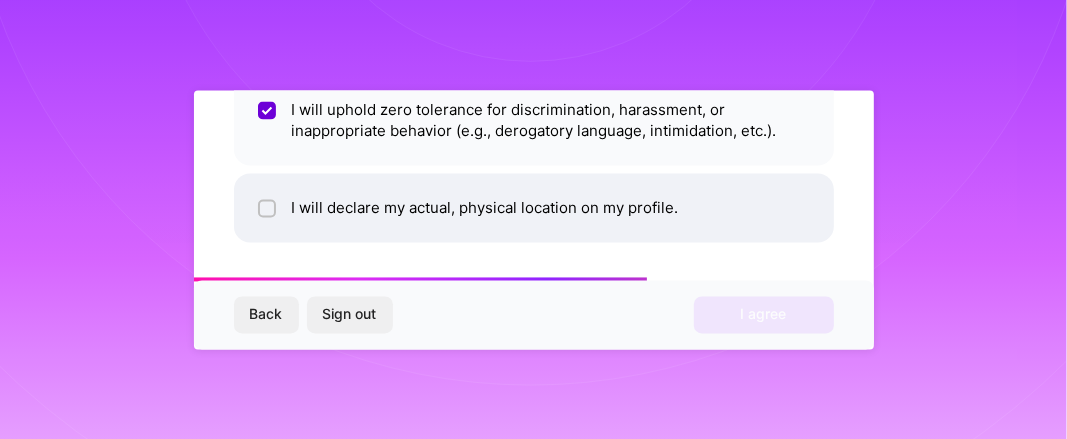 click at bounding box center (269, 209) 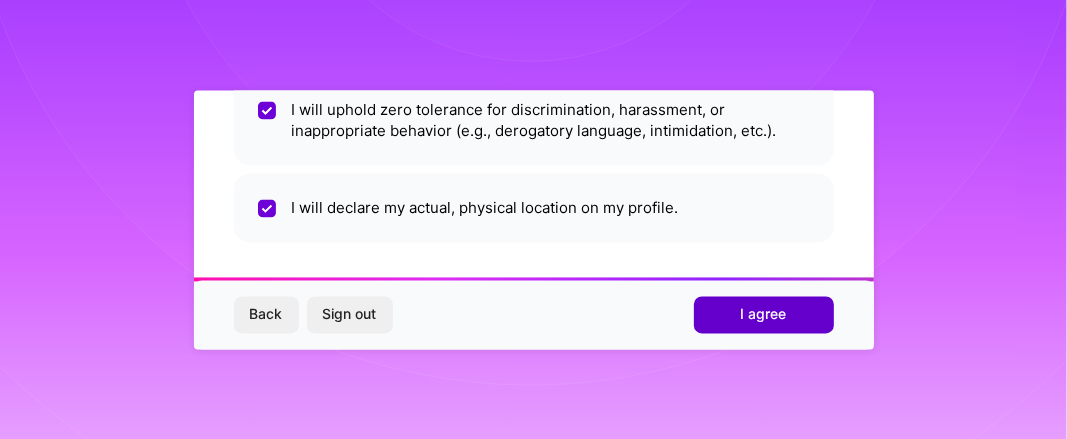 click on "I agree" at bounding box center [764, 315] 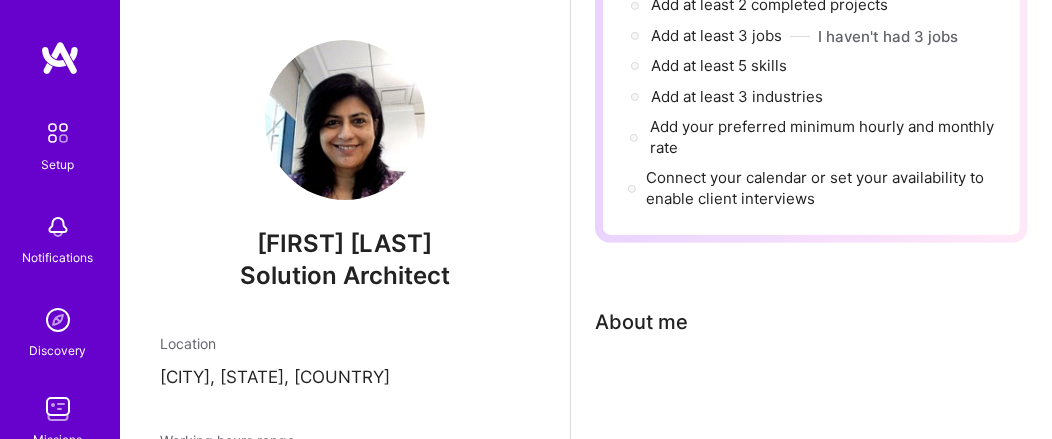 scroll, scrollTop: 396, scrollLeft: 0, axis: vertical 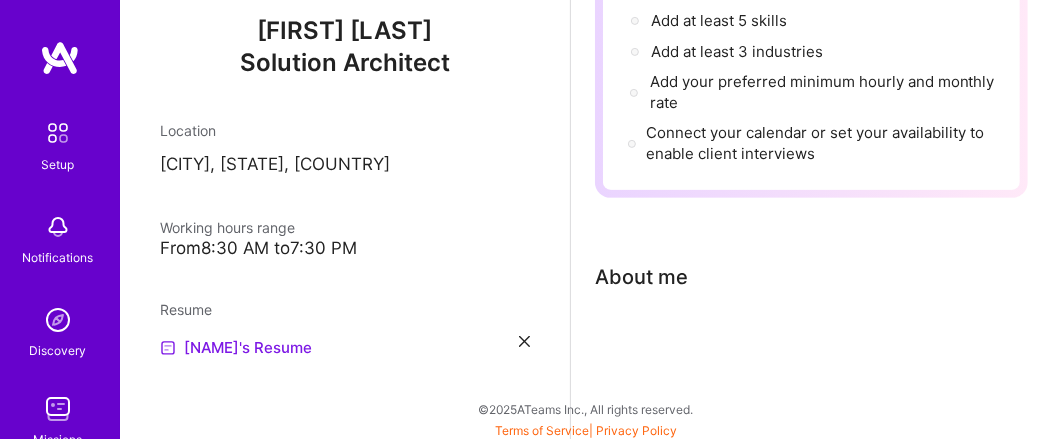 click on "[NAME]'s Resume" at bounding box center [236, 348] 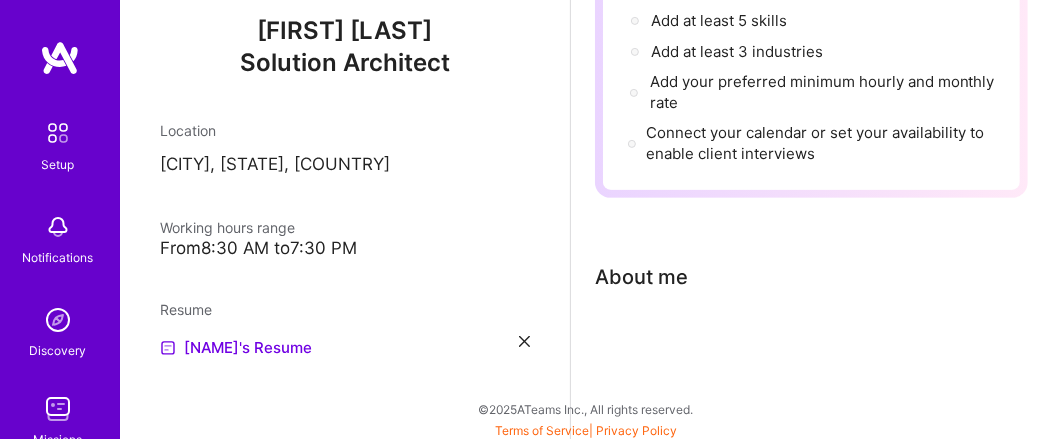 click at bounding box center [524, 341] 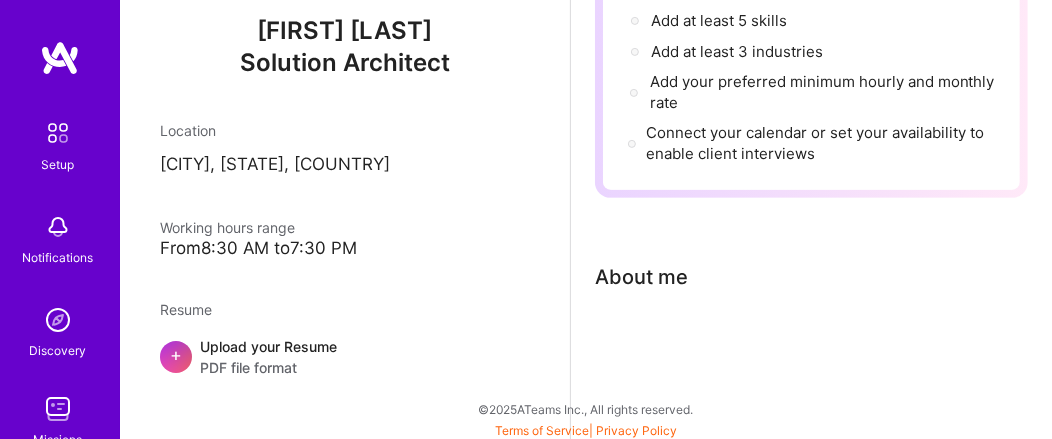 click on "Upload your Resume PDF file format" at bounding box center [268, 357] 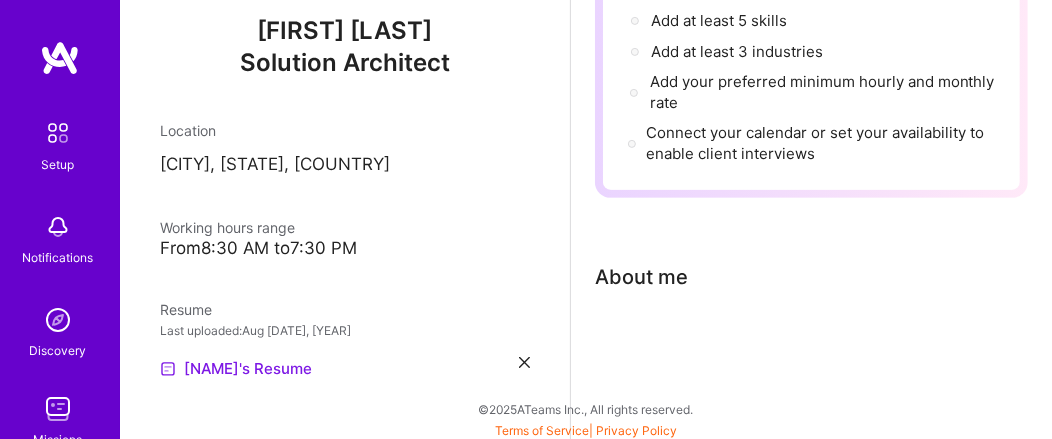 click on "[NAME]'s Resume" at bounding box center (236, 369) 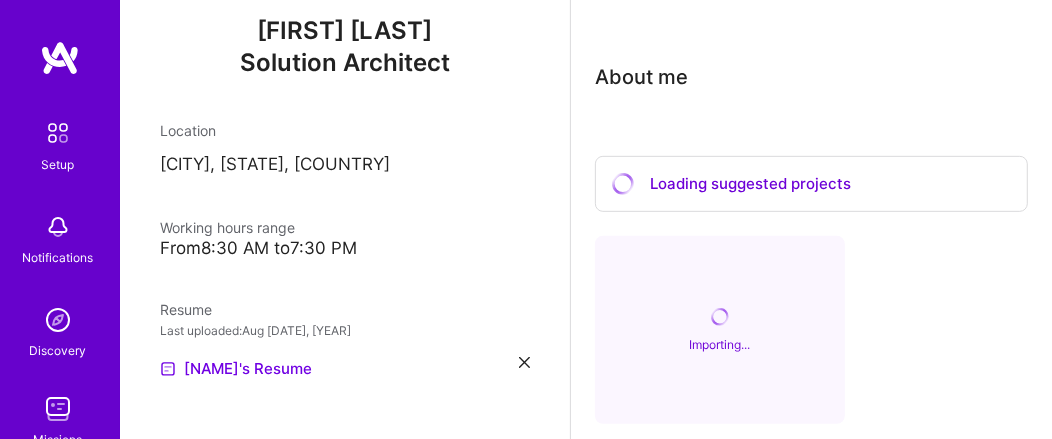scroll, scrollTop: 594, scrollLeft: 0, axis: vertical 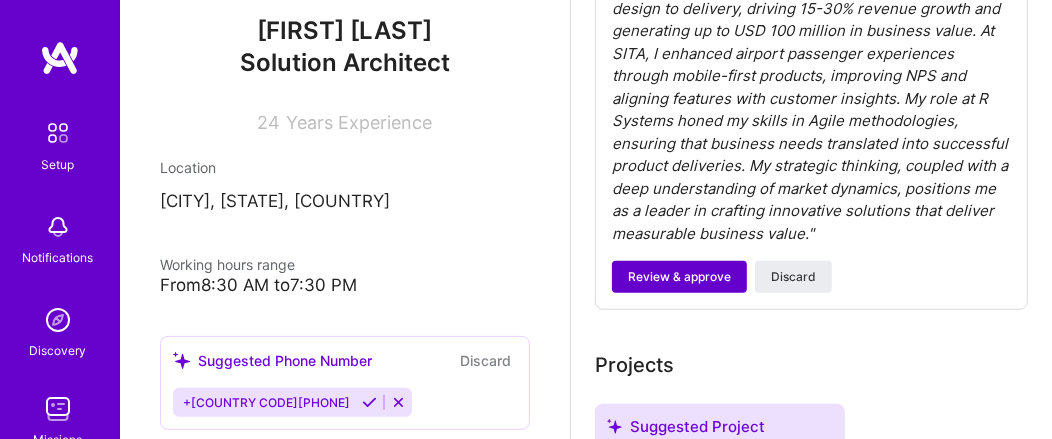 click on "Review & approve" at bounding box center [679, 277] 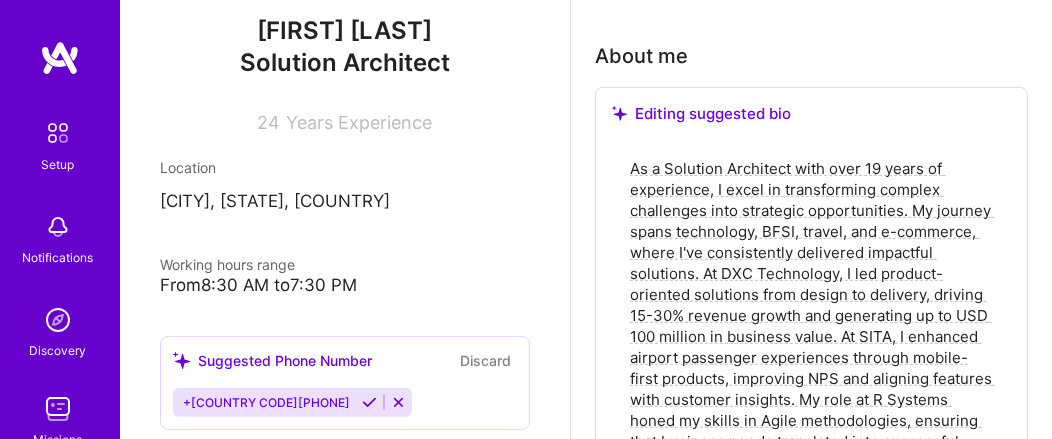 scroll, scrollTop: 632, scrollLeft: 0, axis: vertical 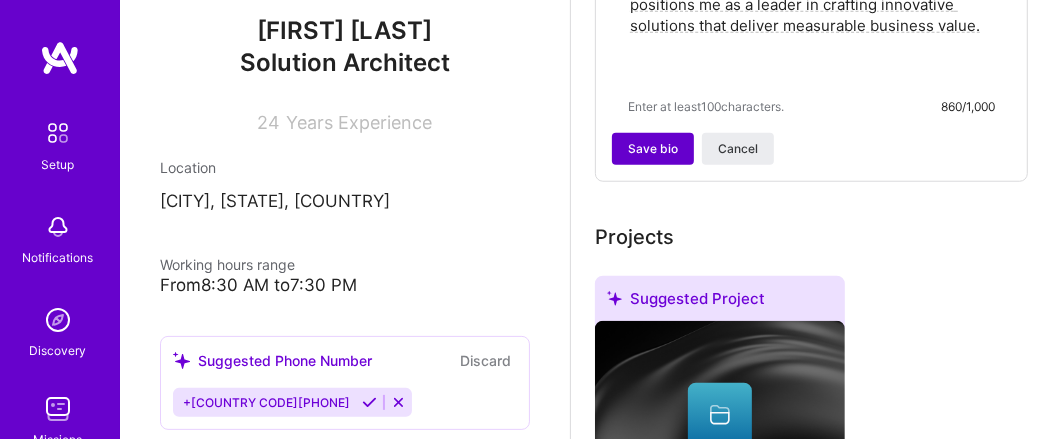 click on "Save bio" at bounding box center [653, 149] 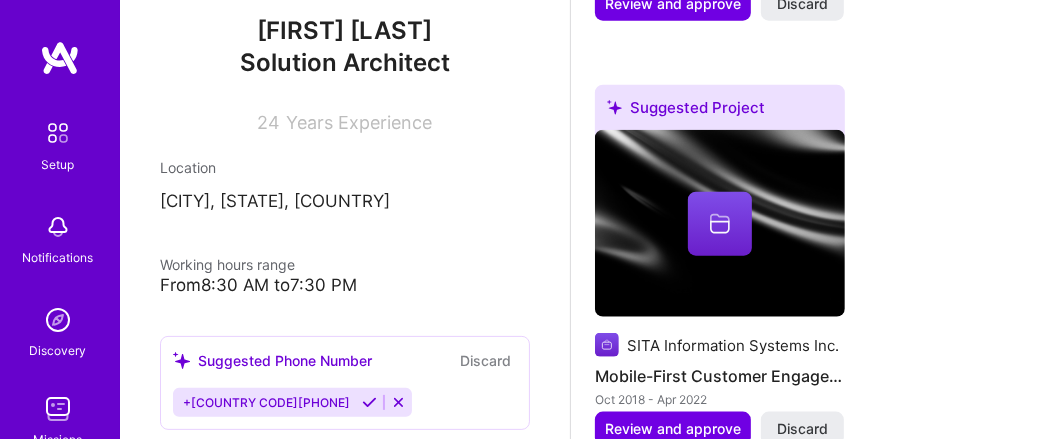 scroll, scrollTop: 1397, scrollLeft: 0, axis: vertical 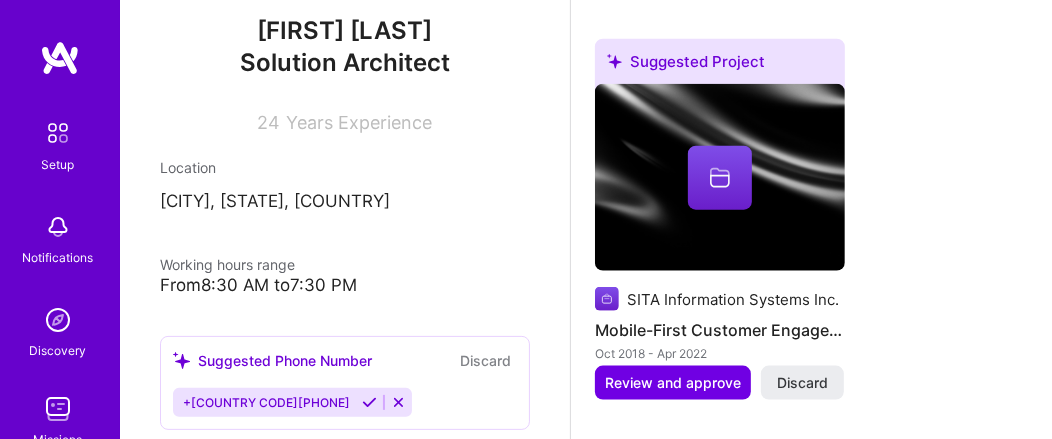 click 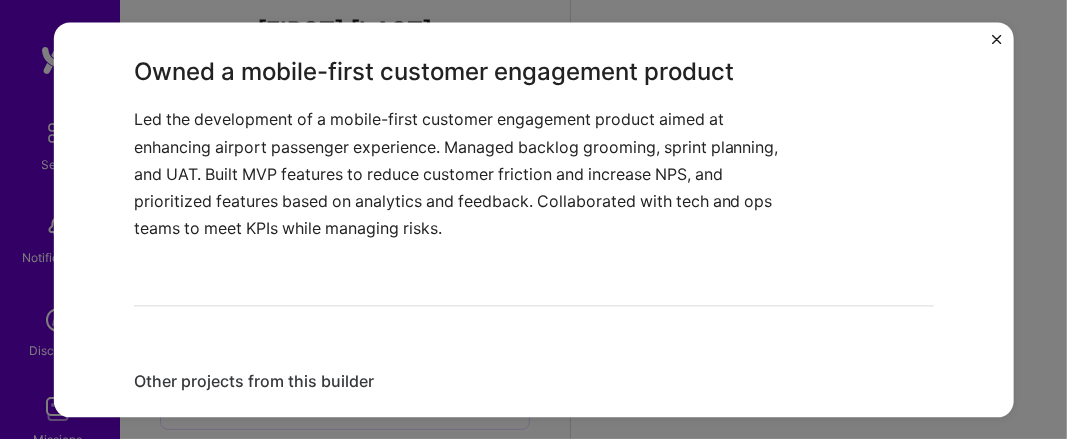 scroll, scrollTop: 413, scrollLeft: 0, axis: vertical 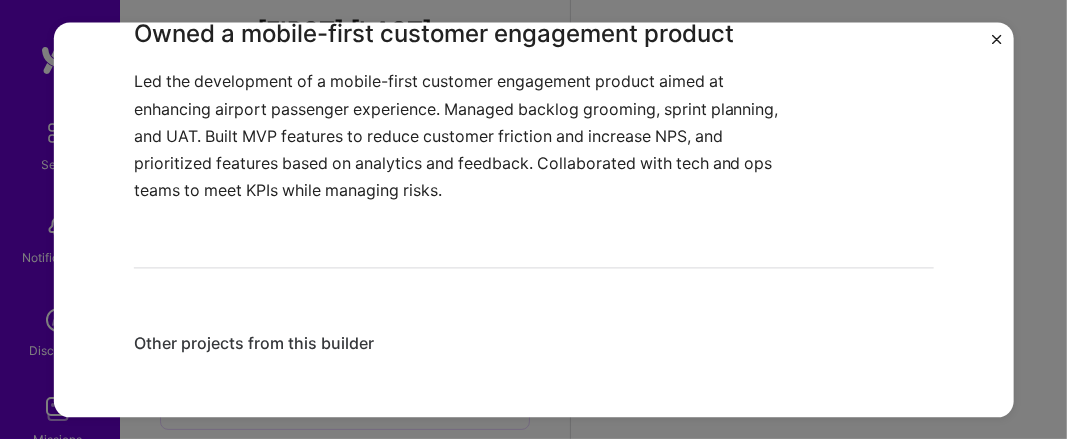 click at bounding box center (997, 39) 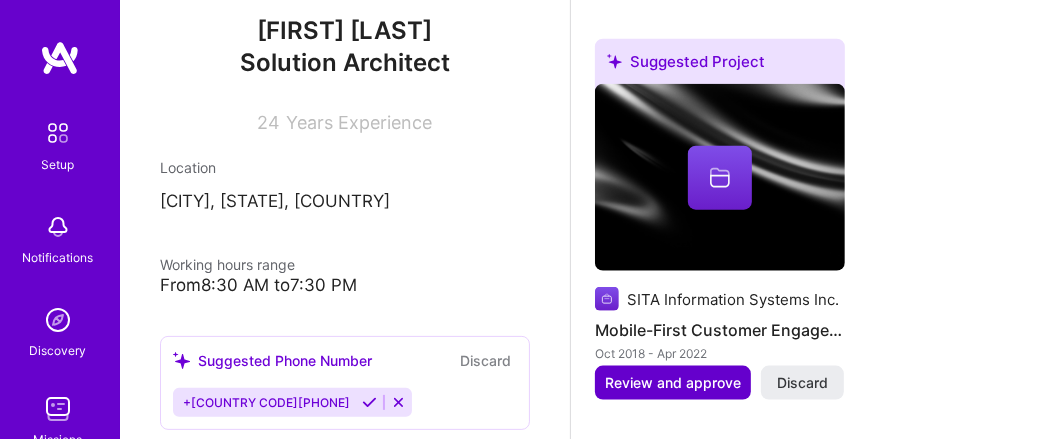 click on "Review and approve" at bounding box center [673, 383] 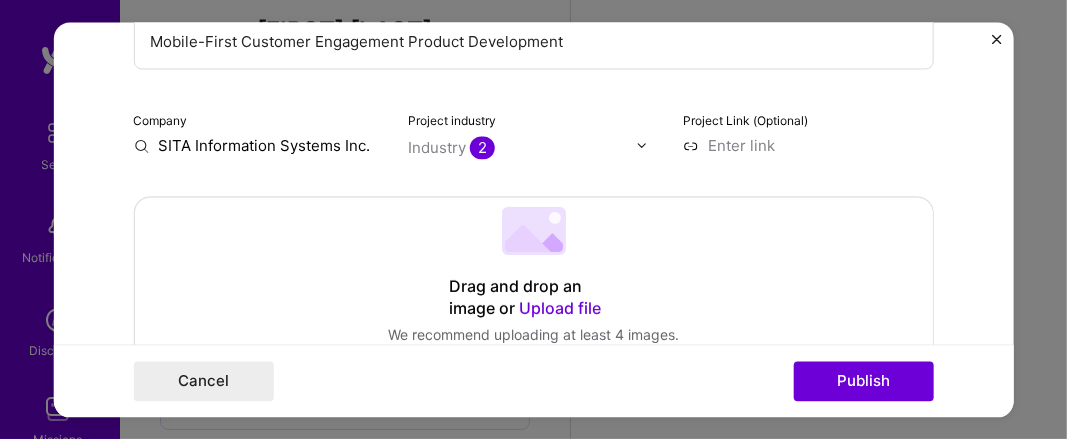 scroll, scrollTop: 281, scrollLeft: 0, axis: vertical 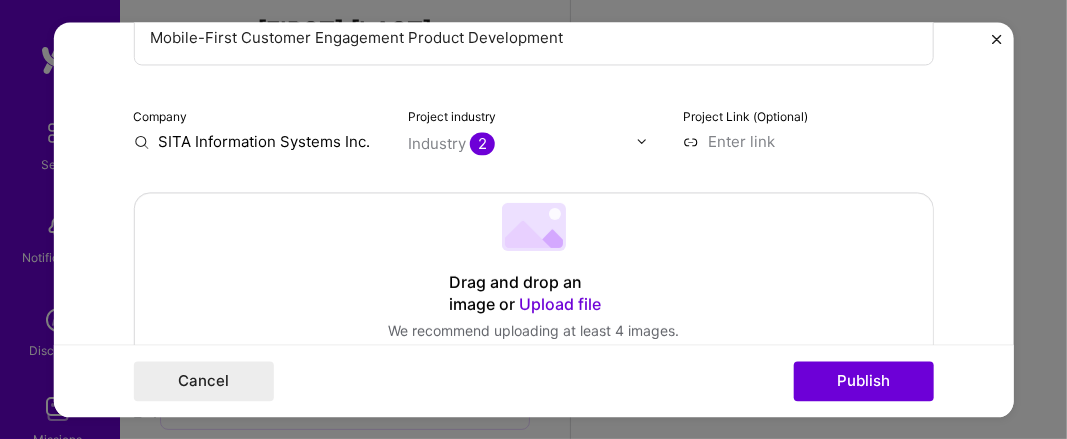 click at bounding box center (647, 141) 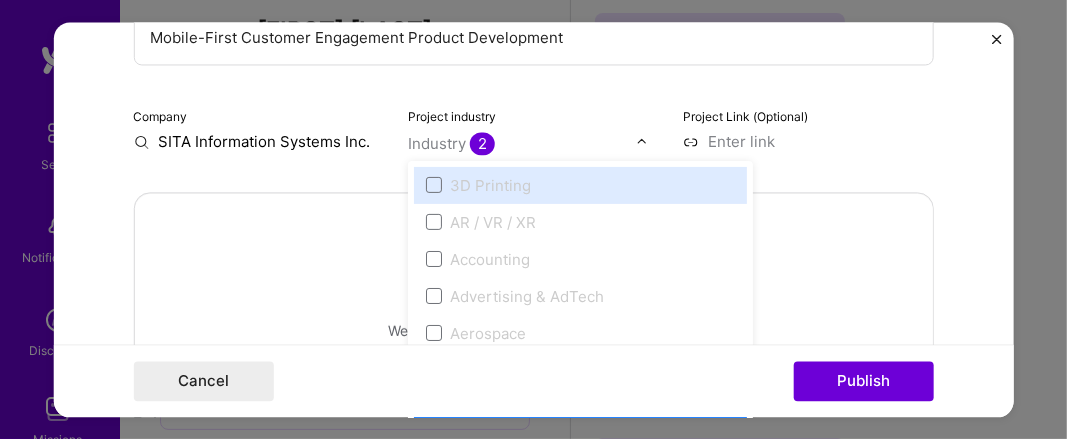 scroll, scrollTop: 1476, scrollLeft: 0, axis: vertical 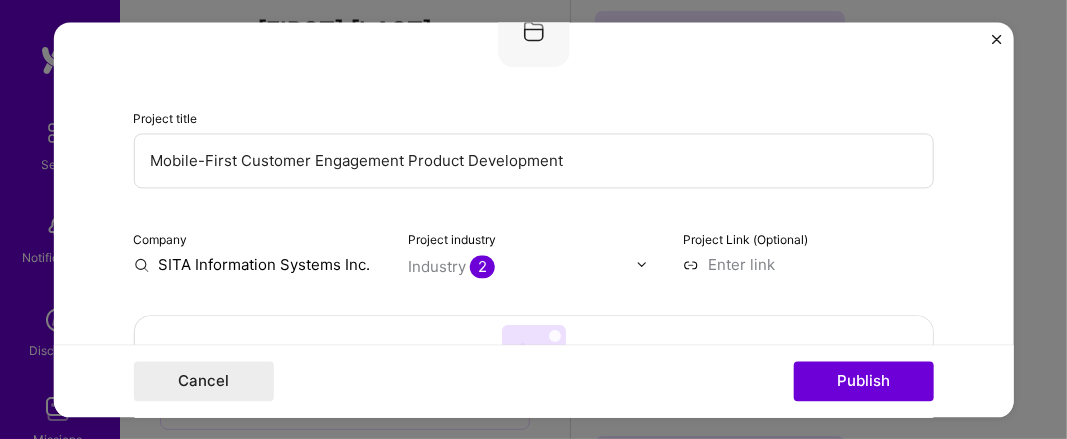 click at bounding box center (642, 264) 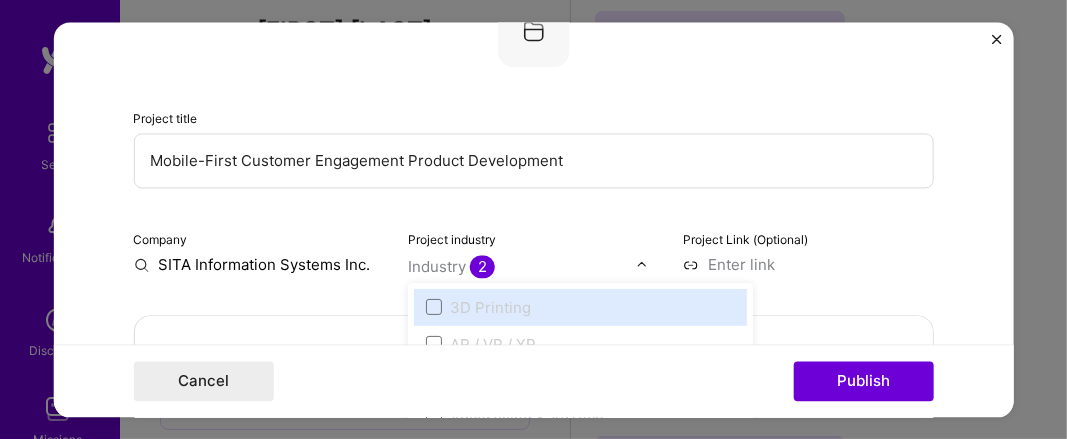 scroll, scrollTop: 1627, scrollLeft: 0, axis: vertical 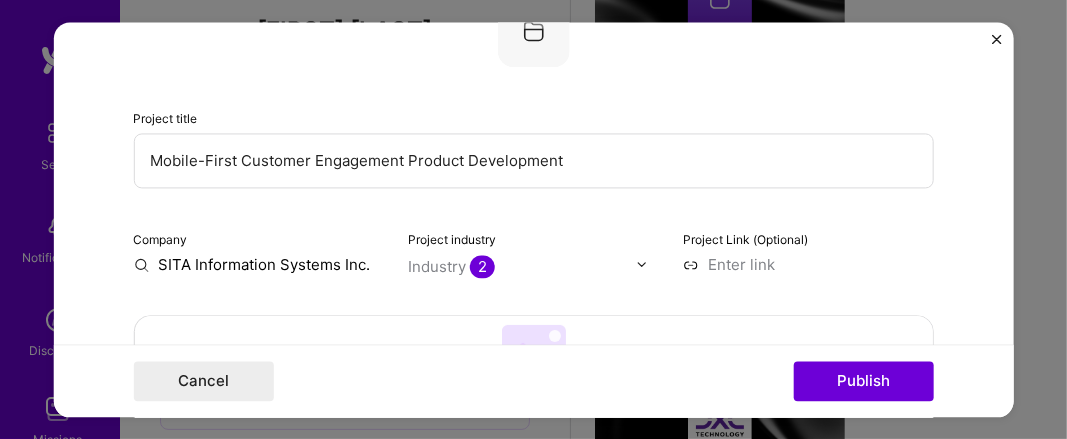 drag, startPoint x: 754, startPoint y: 419, endPoint x: 754, endPoint y: 430, distance: 11 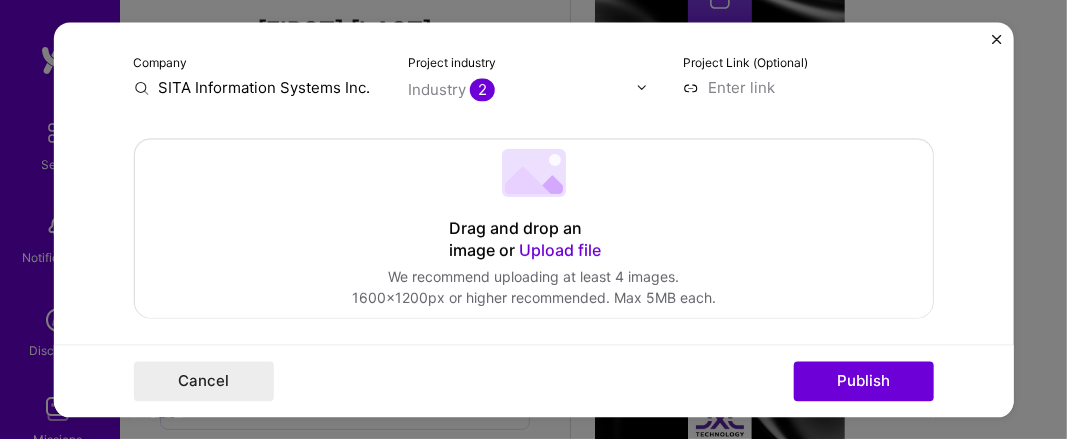 scroll, scrollTop: 342, scrollLeft: 0, axis: vertical 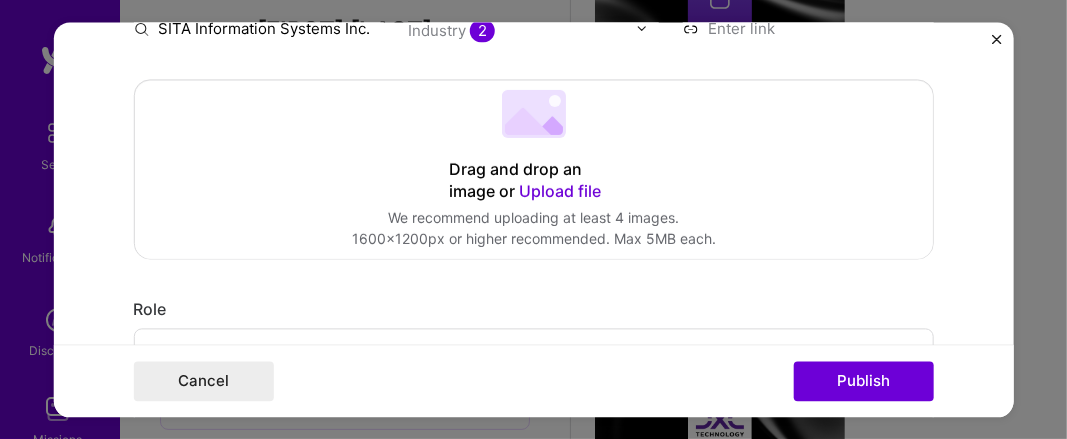 click on "Upload file" at bounding box center [559, 190] 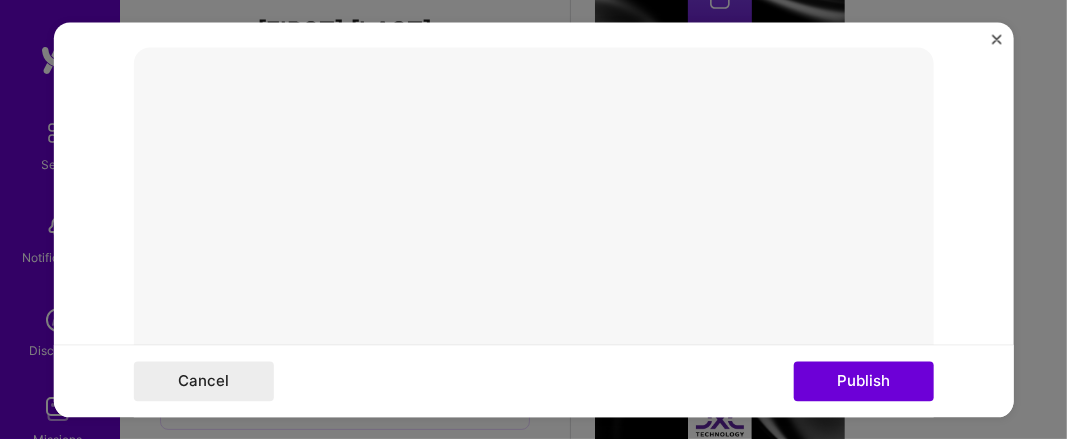 scroll, scrollTop: 422, scrollLeft: 0, axis: vertical 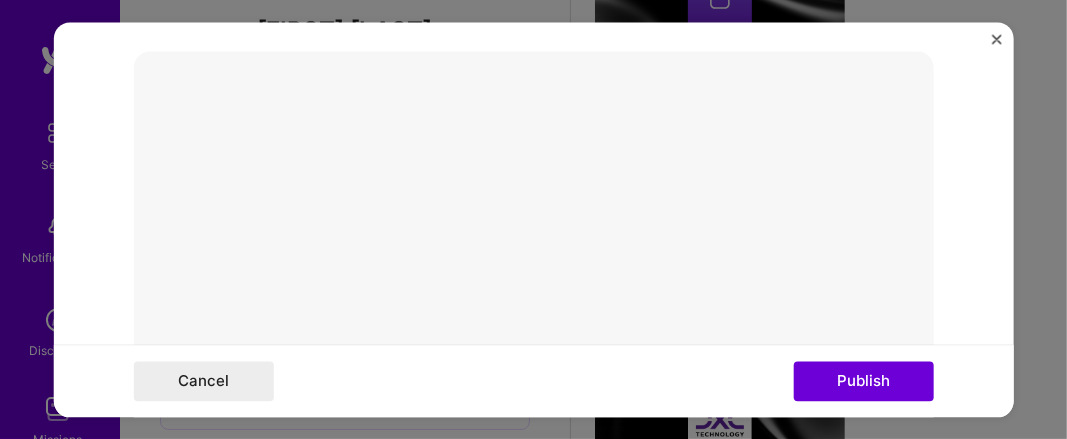 click at bounding box center (671, 455) 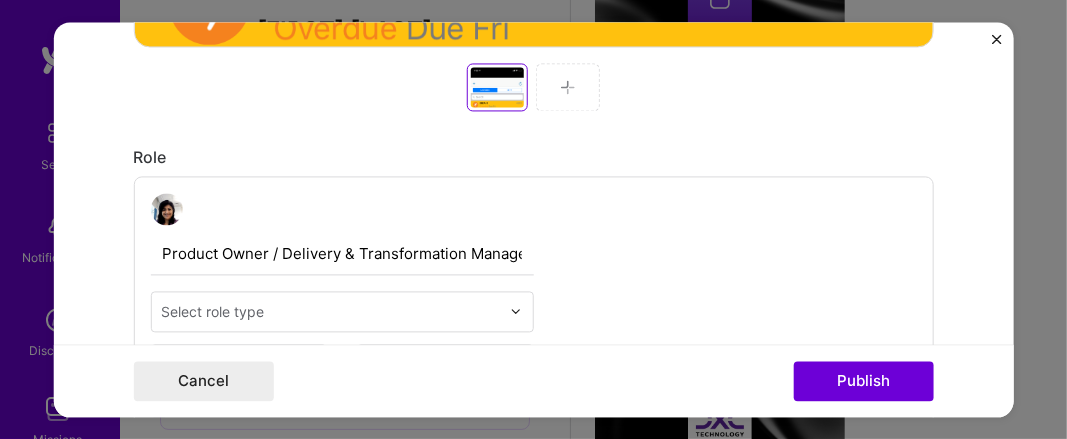 scroll, scrollTop: 1031, scrollLeft: 0, axis: vertical 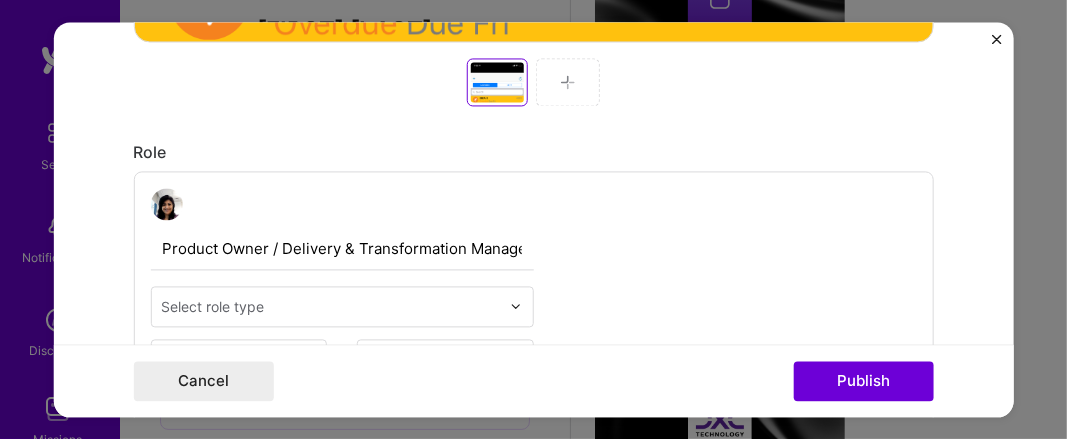 click at bounding box center [568, 82] 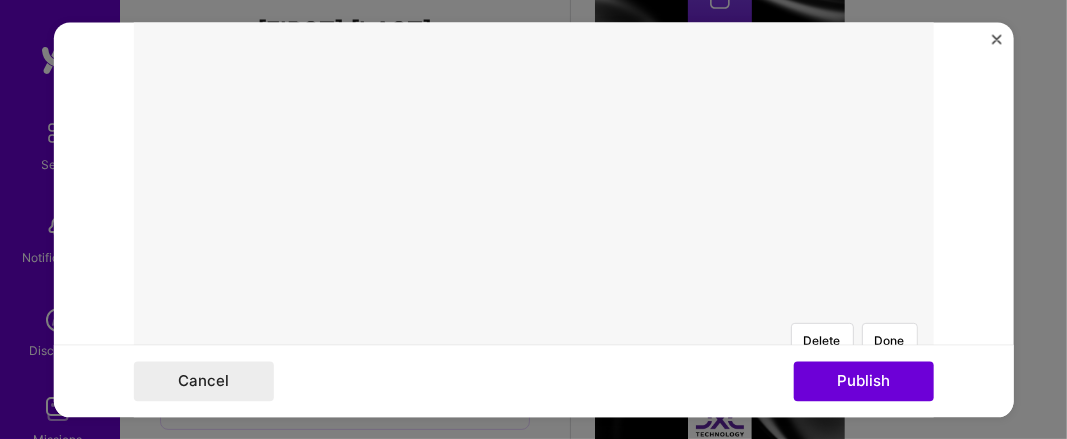 scroll, scrollTop: 489, scrollLeft: 0, axis: vertical 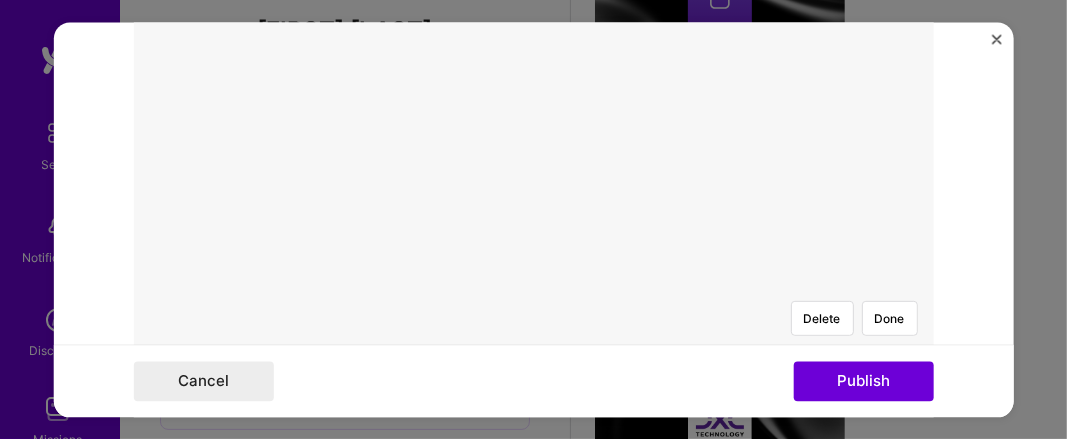 click on "Editing suggested project This project is suggested based on your LinkedIn, resume or A.Team activity. Project title Mobile-First Customer Engagement Product Development Company SITA Information Systems Inc.
Project industry Industry 2 Project Link (Optional)
Delete Done Complete image cropping Role Product Owner / Delivery & Transformation Manager Select role type Oct, [YEAR]
to Apr, [YEAR]
I’m still working on this project Skills used — Add up to 12 skills Any new skills will be added to your profile. Enter skills... Did this role require you to manage team members? (Optional) Yes, I managed — team members. Were you involved from inception to launch (0  ->  1)? (Optional) Zero to one is creation and development of a unique product from the ground up. I was involved in zero to one with this project Add metrics (Optional) Project details   100 characters minimum 409 / 1,000 Cancel" at bounding box center [533, 219] 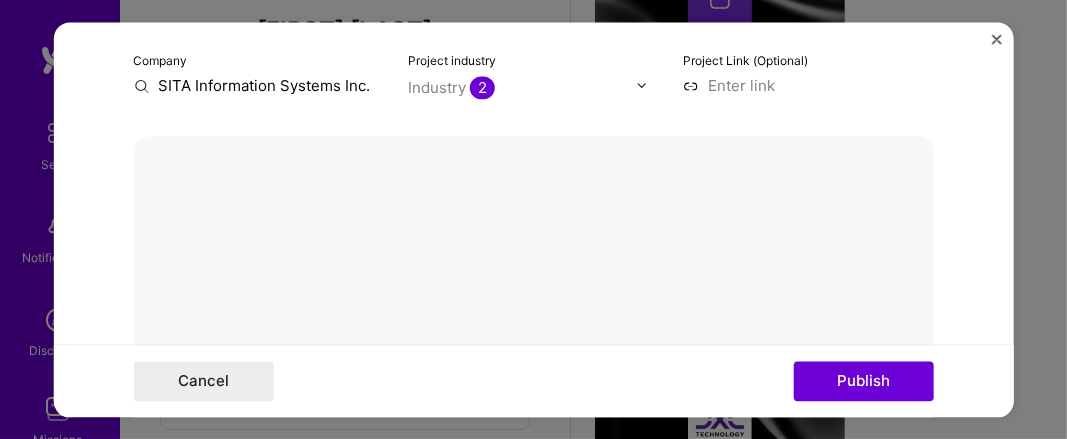 scroll, scrollTop: 332, scrollLeft: 0, axis: vertical 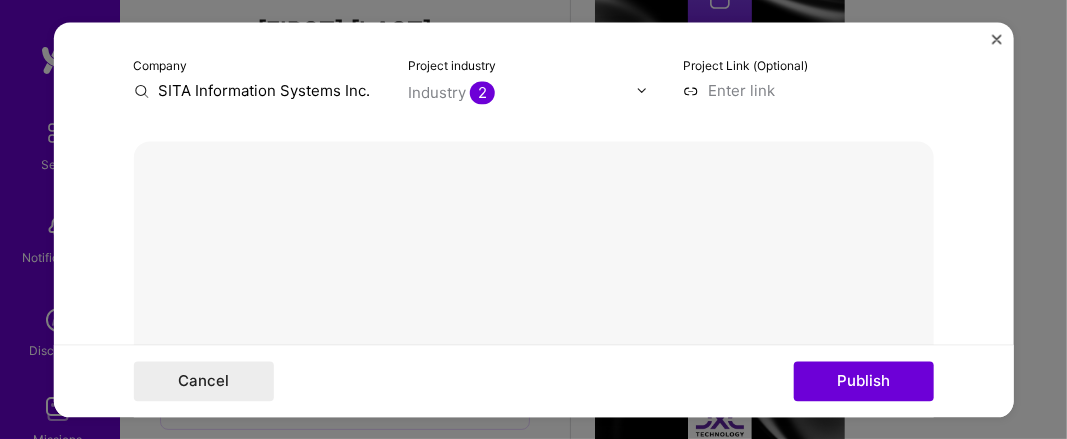 click on "Delete" at bounding box center [821, 474] 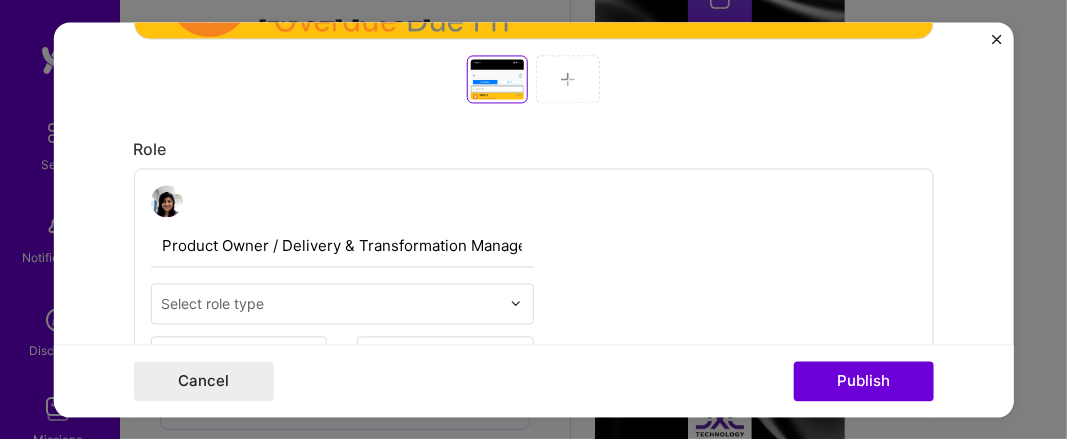 scroll, scrollTop: 1047, scrollLeft: 0, axis: vertical 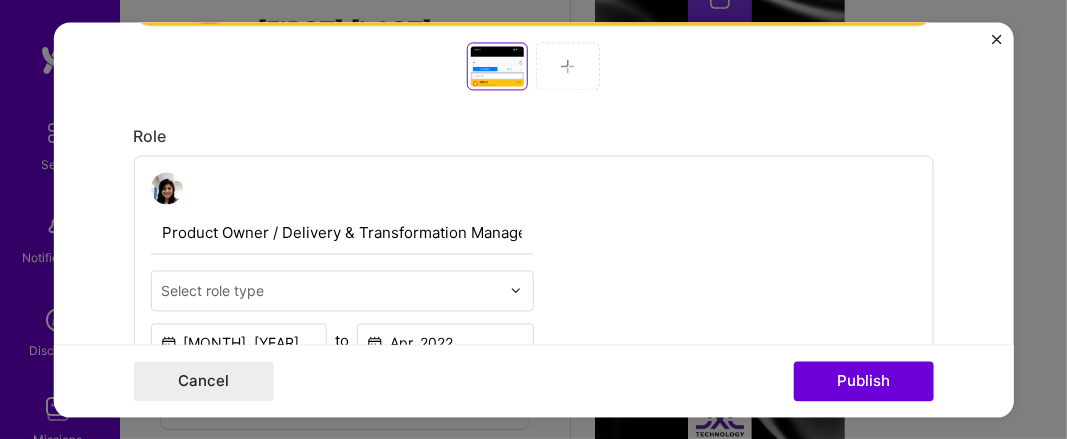 click at bounding box center (568, 66) 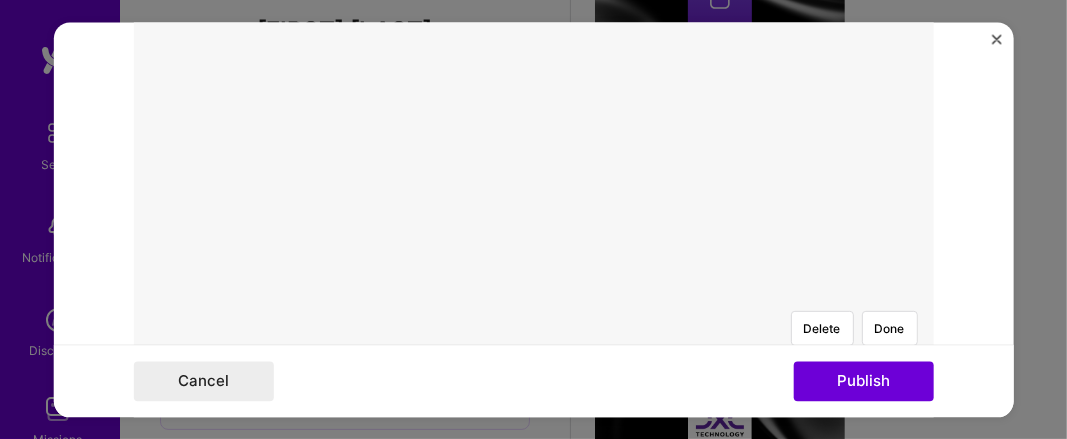 scroll, scrollTop: 474, scrollLeft: 0, axis: vertical 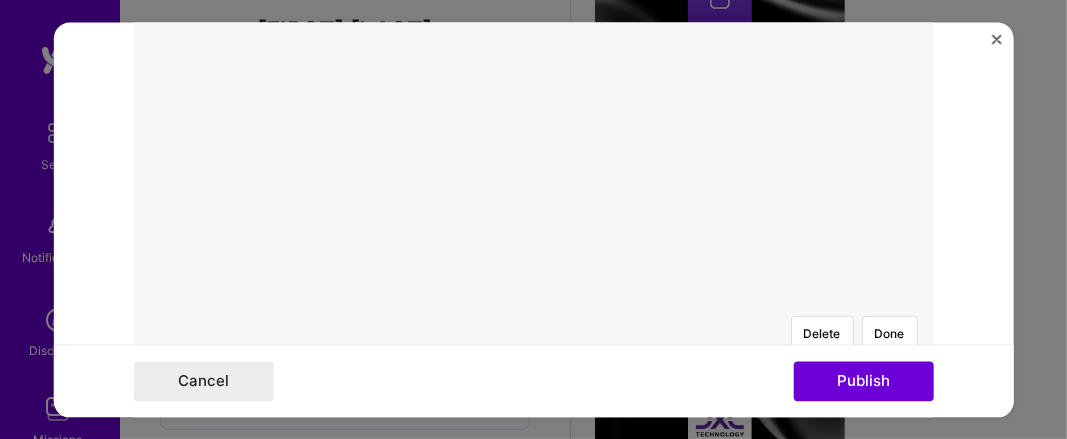click at bounding box center [671, 530] 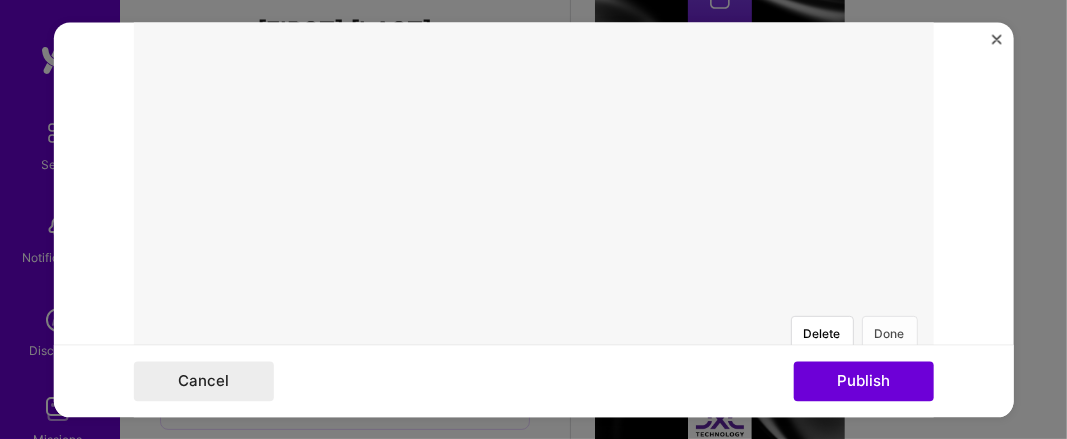 click on "Done" at bounding box center (889, 332) 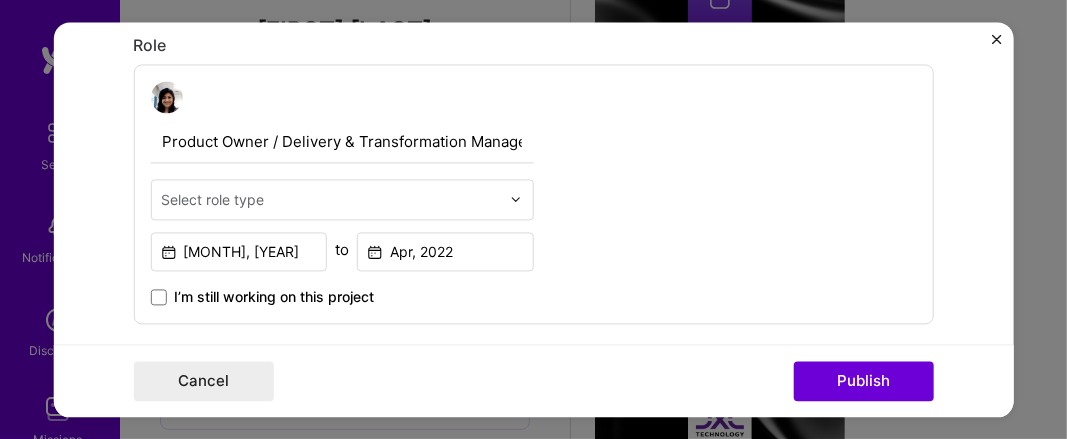 scroll, scrollTop: 1142, scrollLeft: 0, axis: vertical 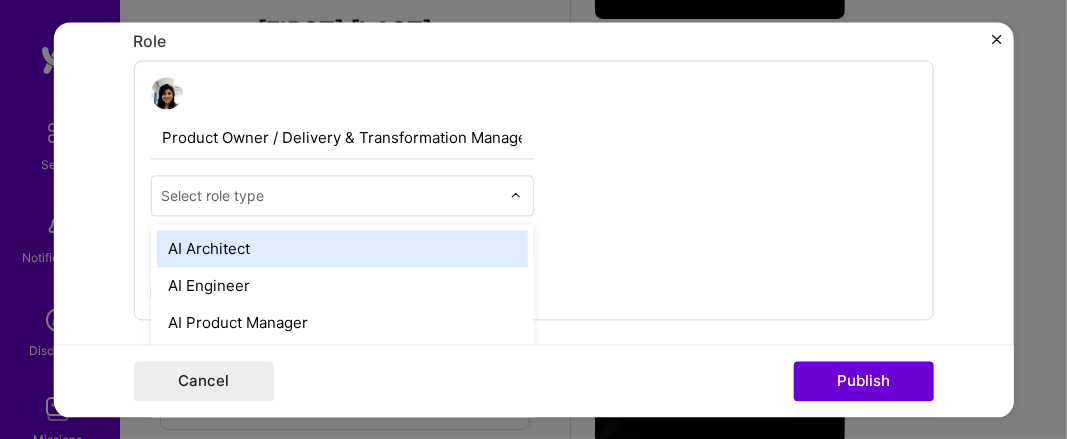 click at bounding box center [330, 195] 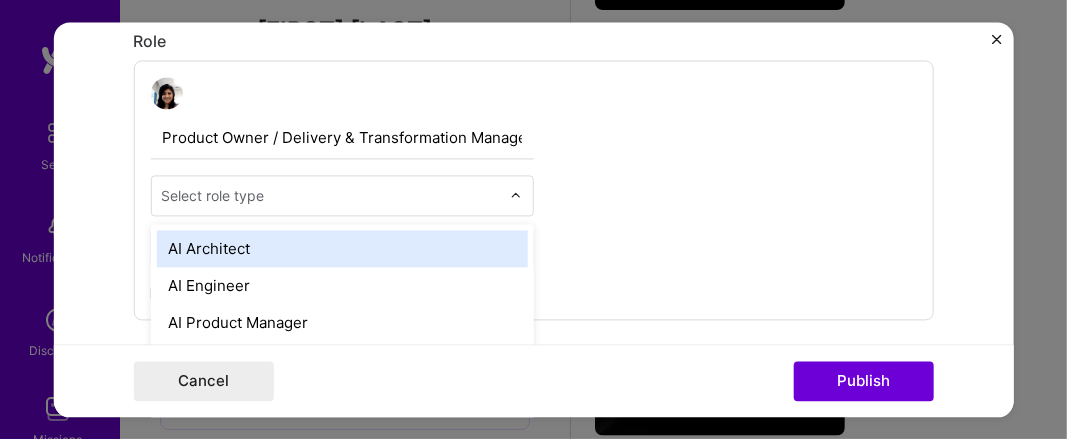 scroll, scrollTop: 1716, scrollLeft: 0, axis: vertical 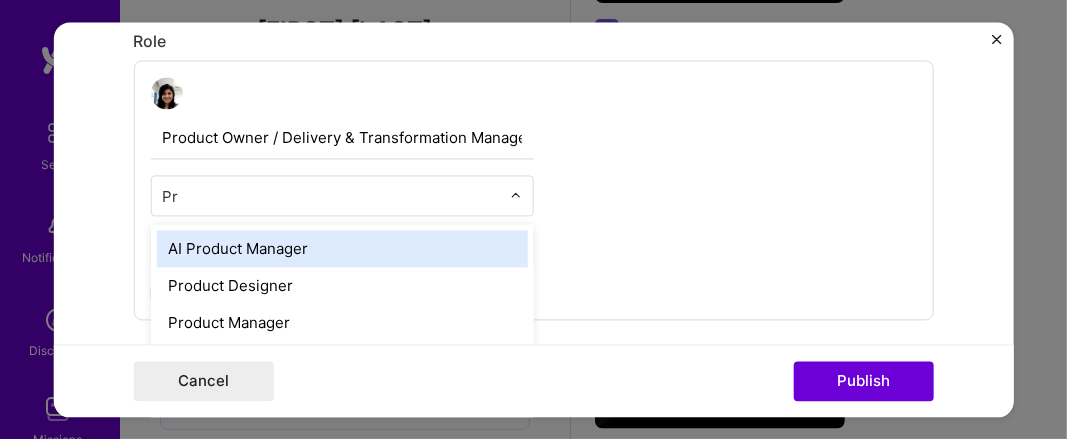 type on "P" 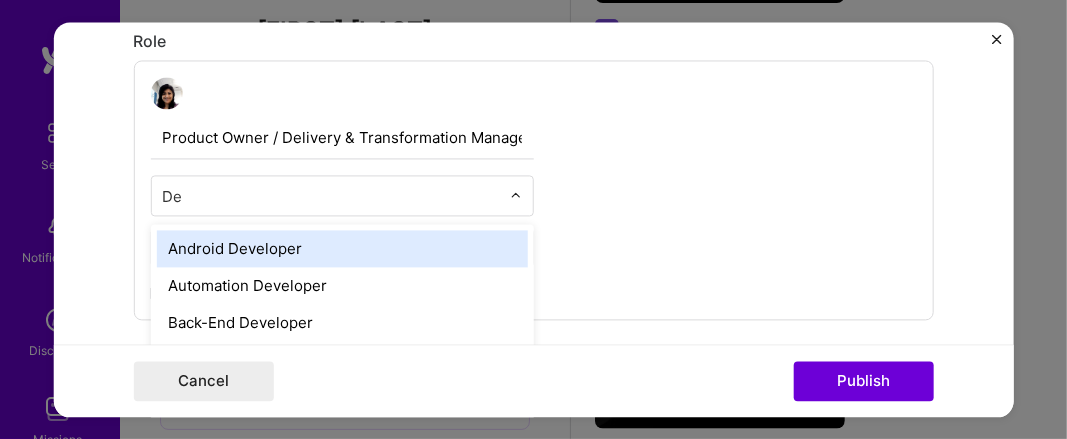 type on "D" 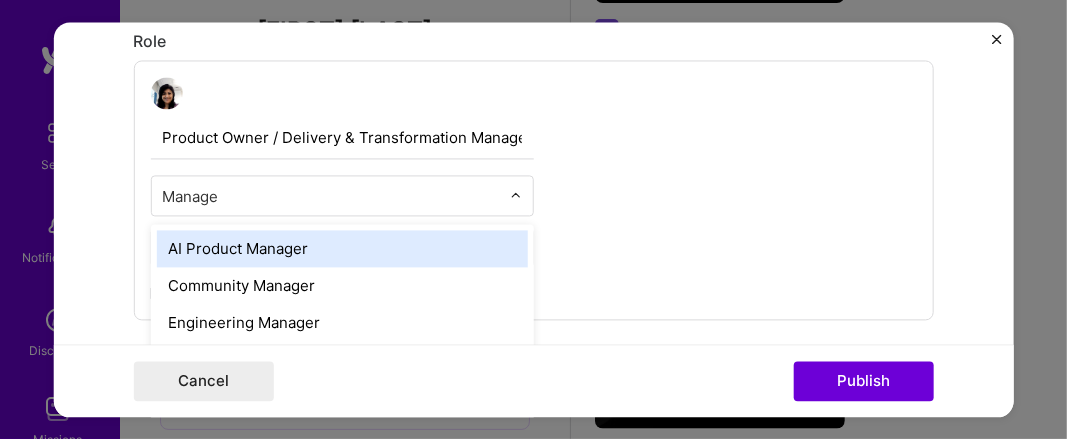 type on "Manager" 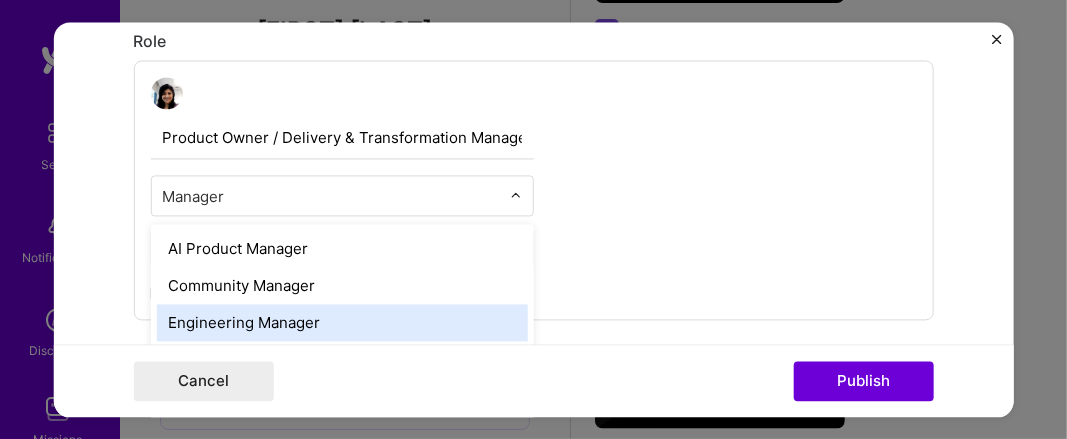 click on "Engineering Manager" at bounding box center (341, 322) 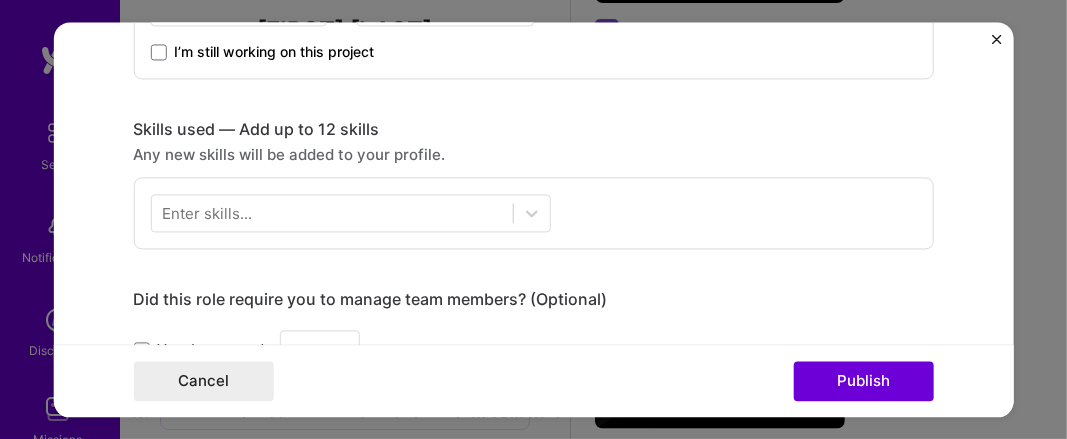 scroll, scrollTop: 1391, scrollLeft: 0, axis: vertical 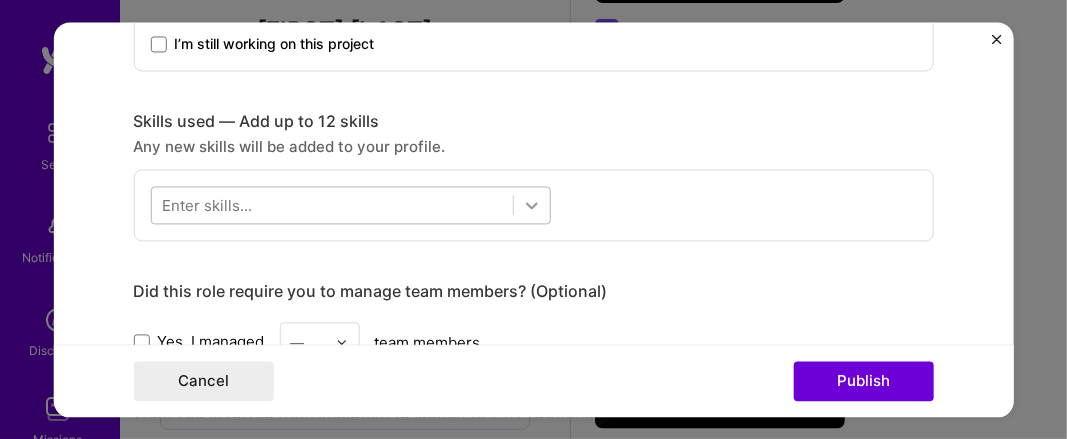 click at bounding box center (531, 205) 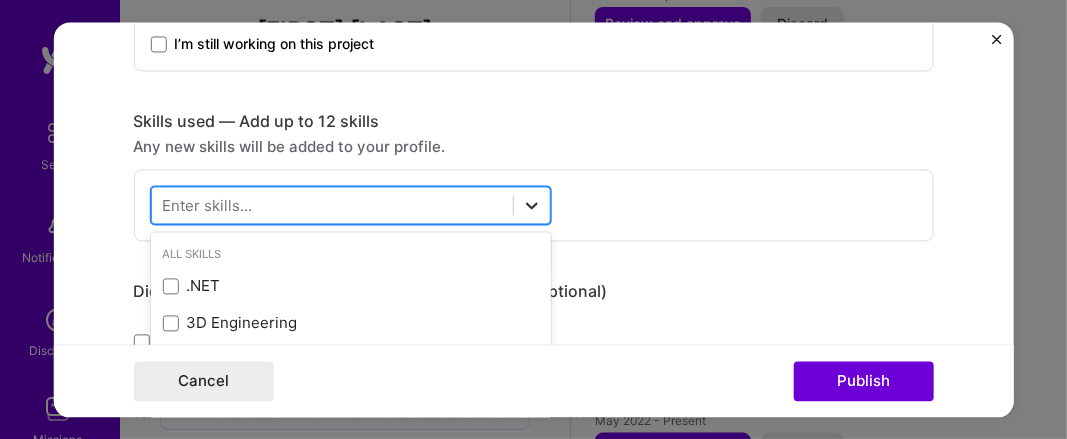 scroll, scrollTop: 1812, scrollLeft: 0, axis: vertical 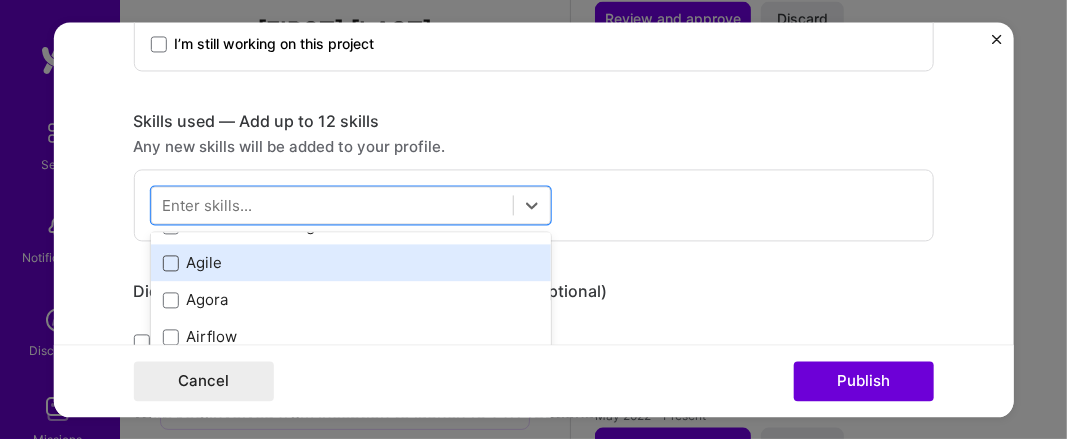 click at bounding box center (170, 263) 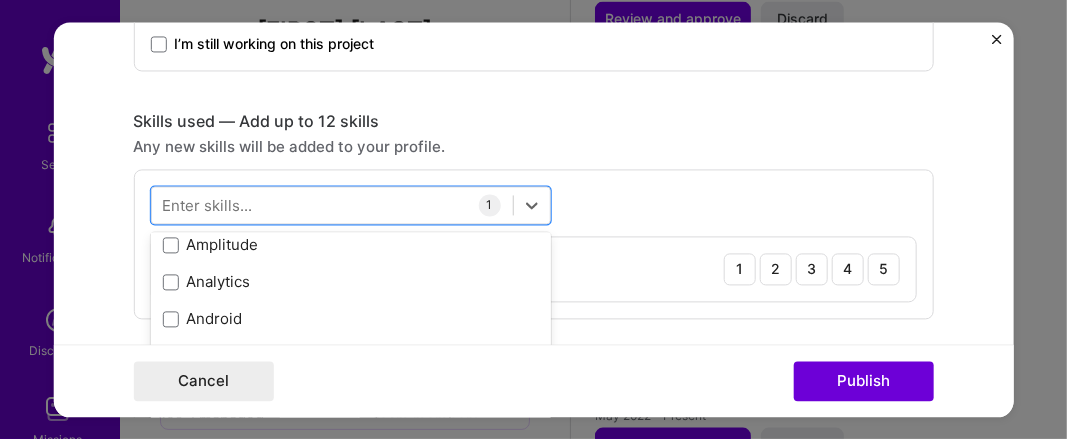 scroll, scrollTop: 1034, scrollLeft: 0, axis: vertical 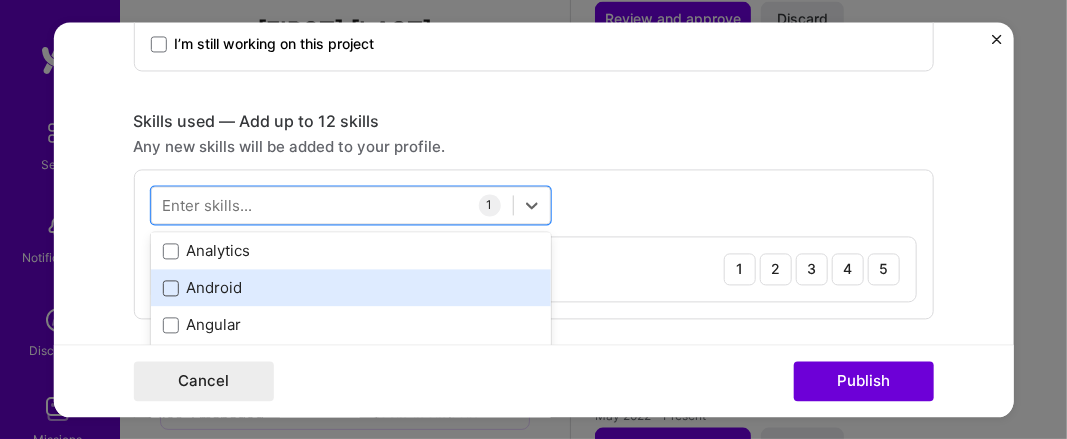 click at bounding box center (170, 288) 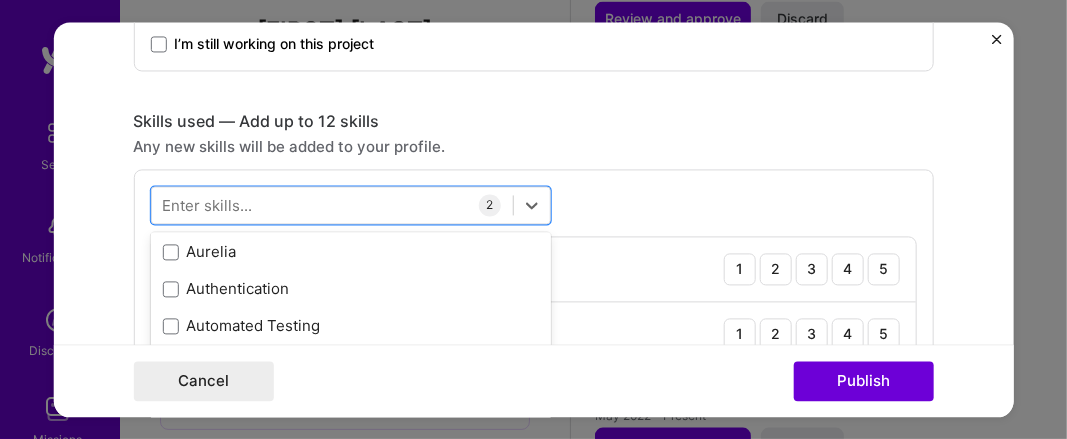 scroll, scrollTop: 1612, scrollLeft: 0, axis: vertical 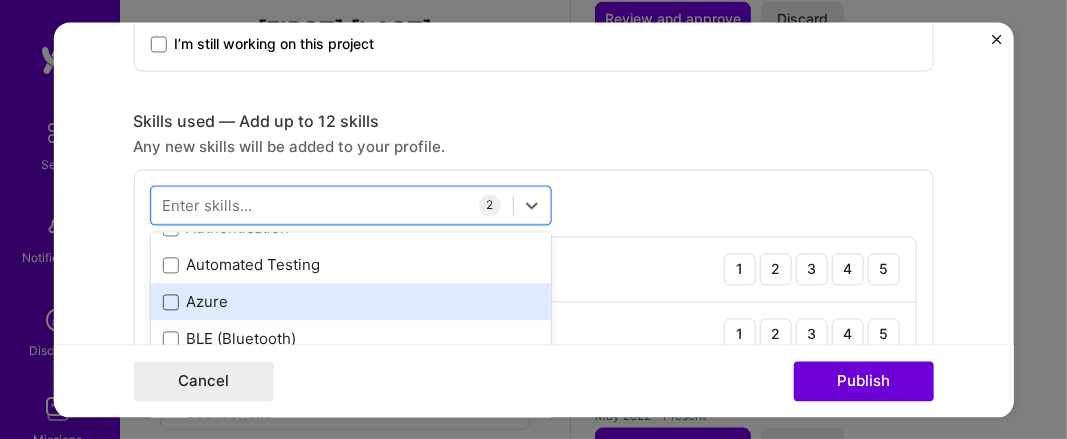click at bounding box center [170, 302] 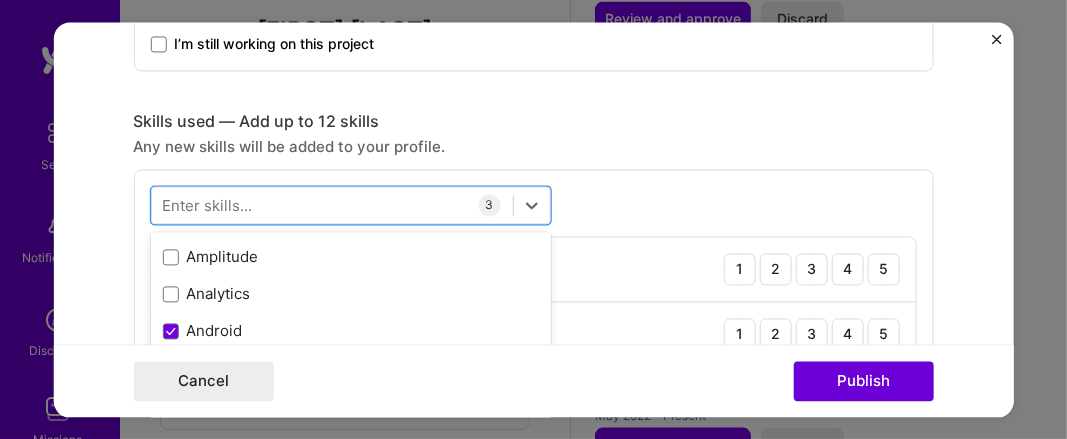 scroll, scrollTop: 1022, scrollLeft: 0, axis: vertical 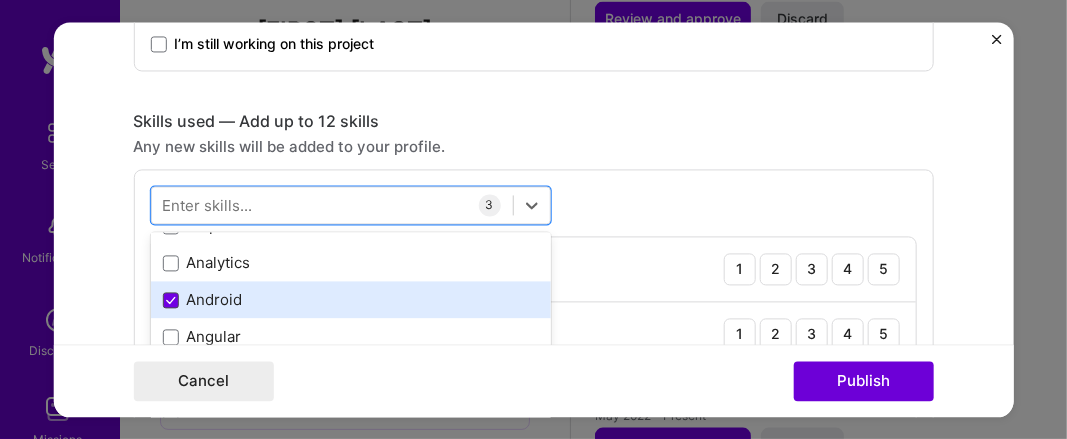 click at bounding box center (170, 300) 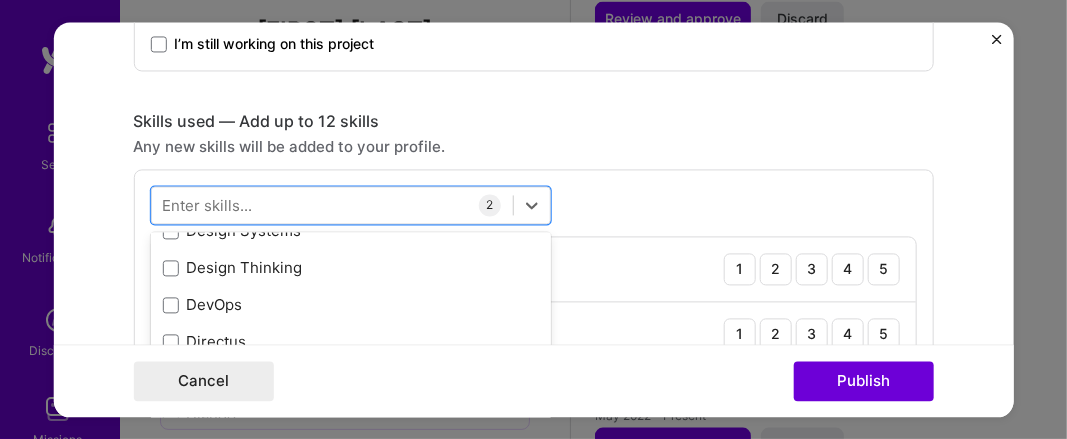 scroll, scrollTop: 3693, scrollLeft: 0, axis: vertical 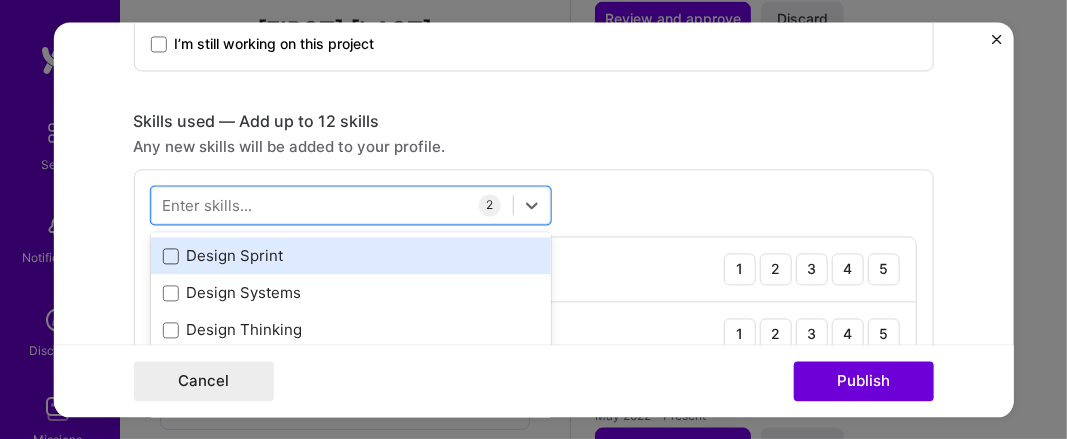 click at bounding box center [170, 256] 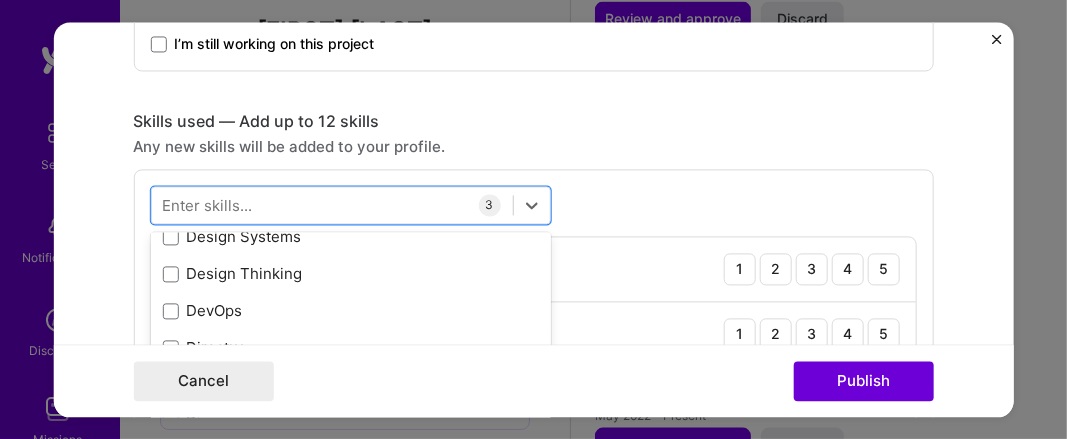 scroll, scrollTop: 3811, scrollLeft: 0, axis: vertical 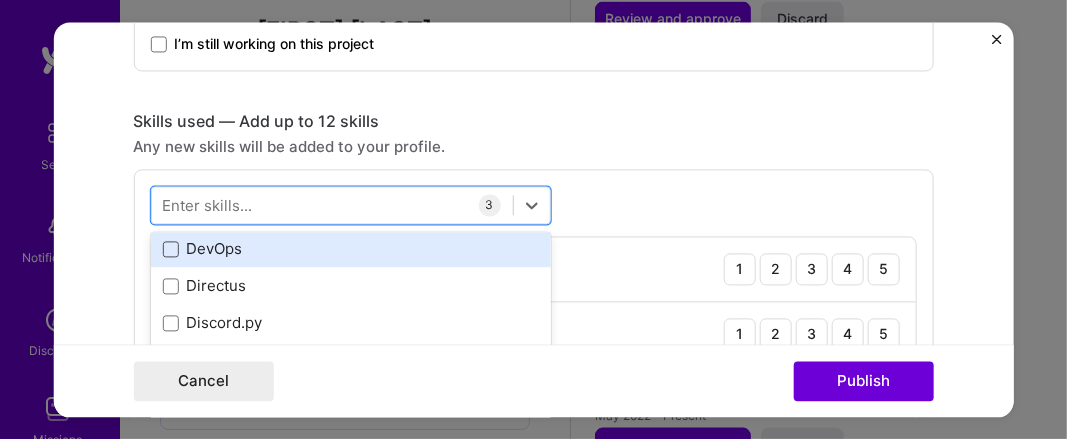 click at bounding box center (170, 249) 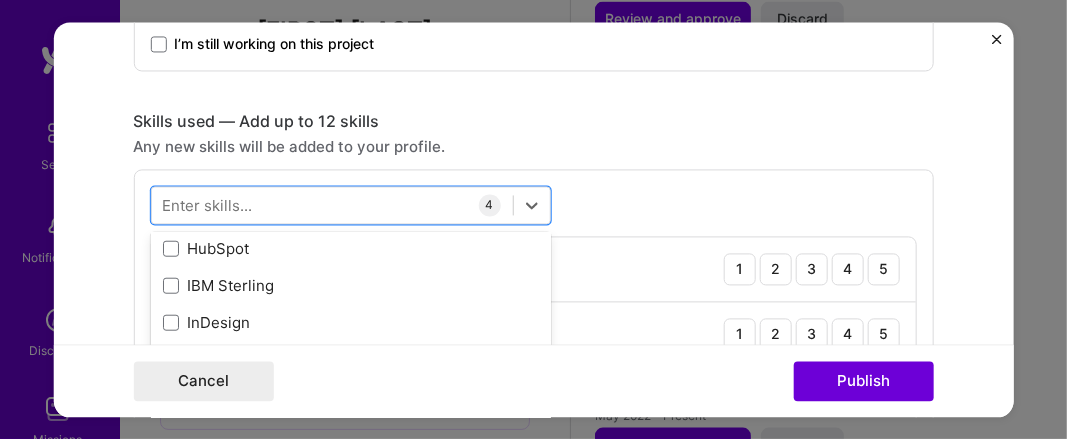scroll, scrollTop: 6174, scrollLeft: 0, axis: vertical 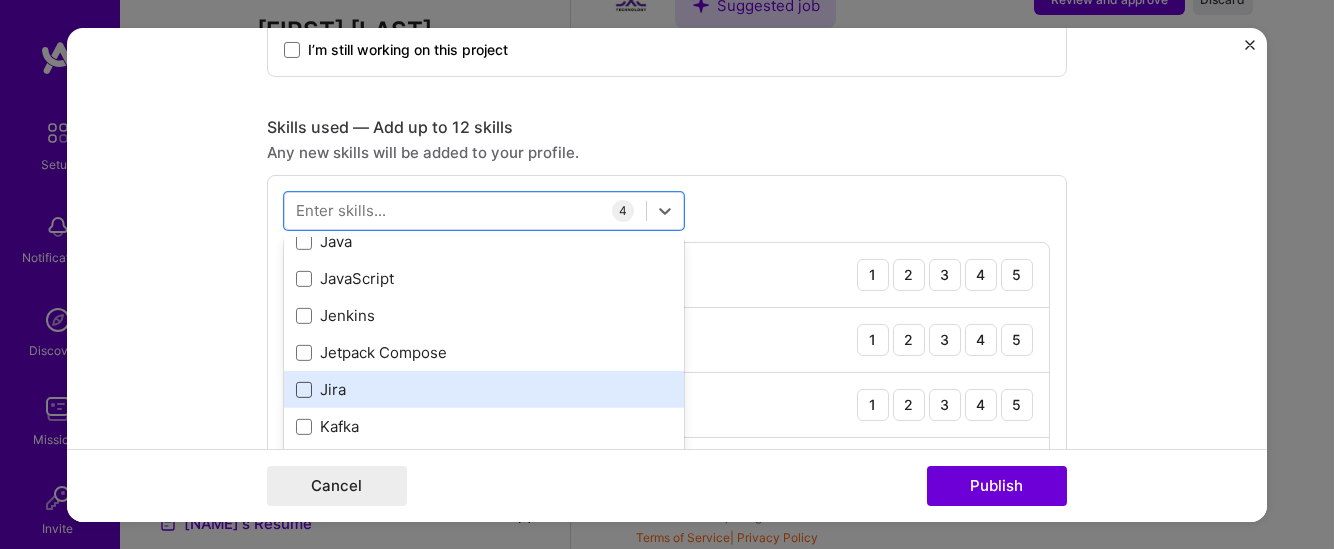 click at bounding box center [304, 390] 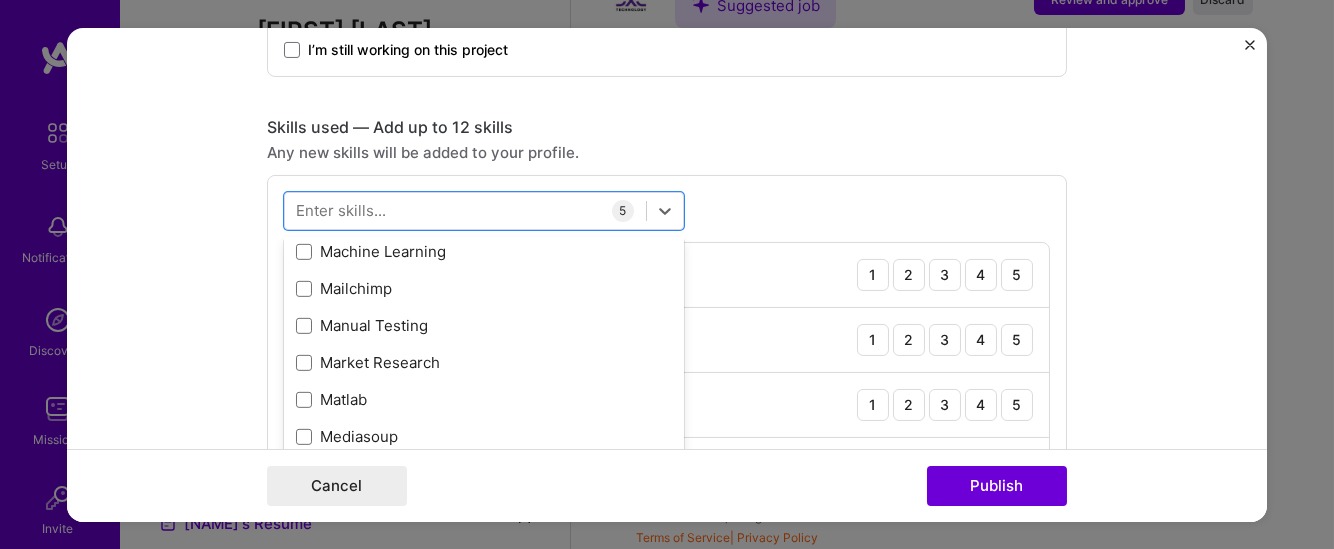scroll, scrollTop: 7295, scrollLeft: 0, axis: vertical 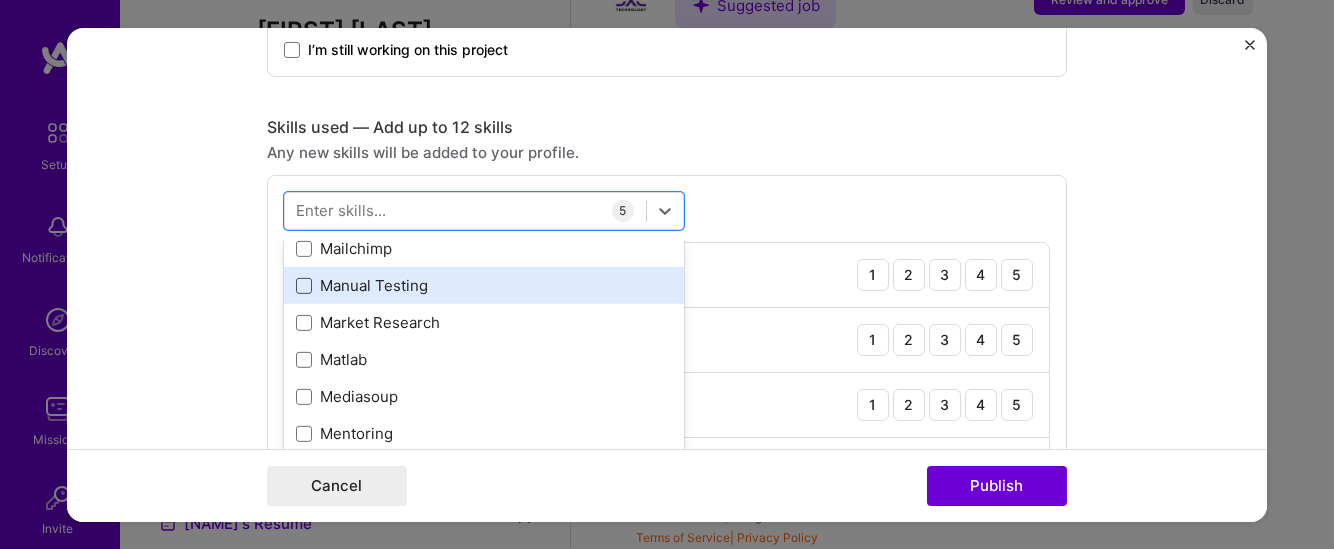 click at bounding box center [304, 286] 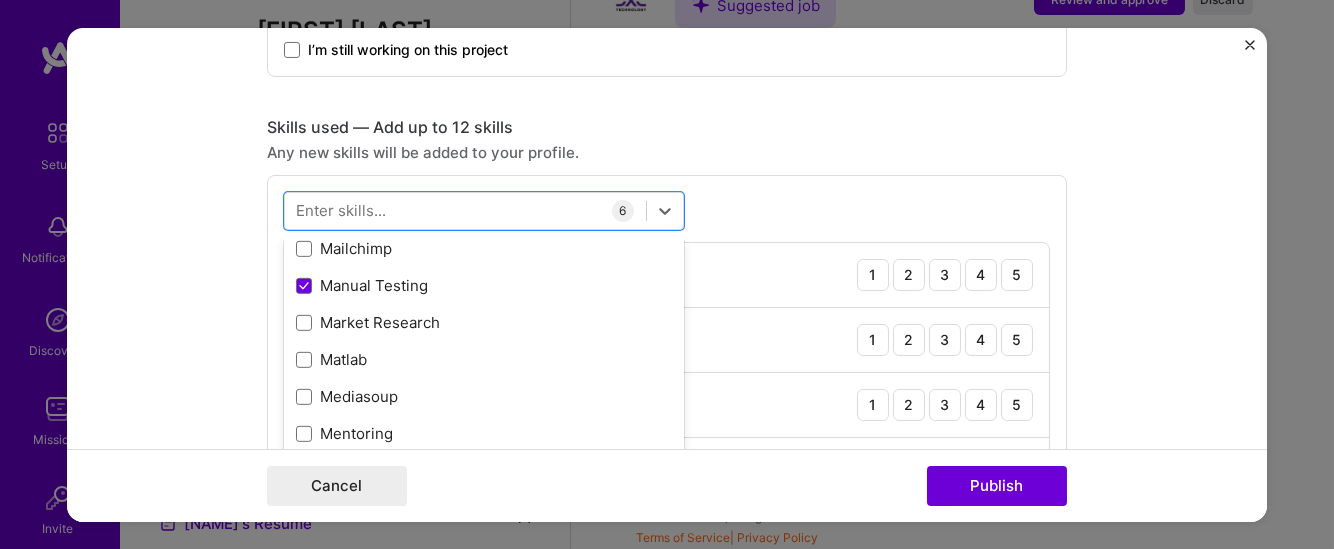 scroll, scrollTop: 7450, scrollLeft: 0, axis: vertical 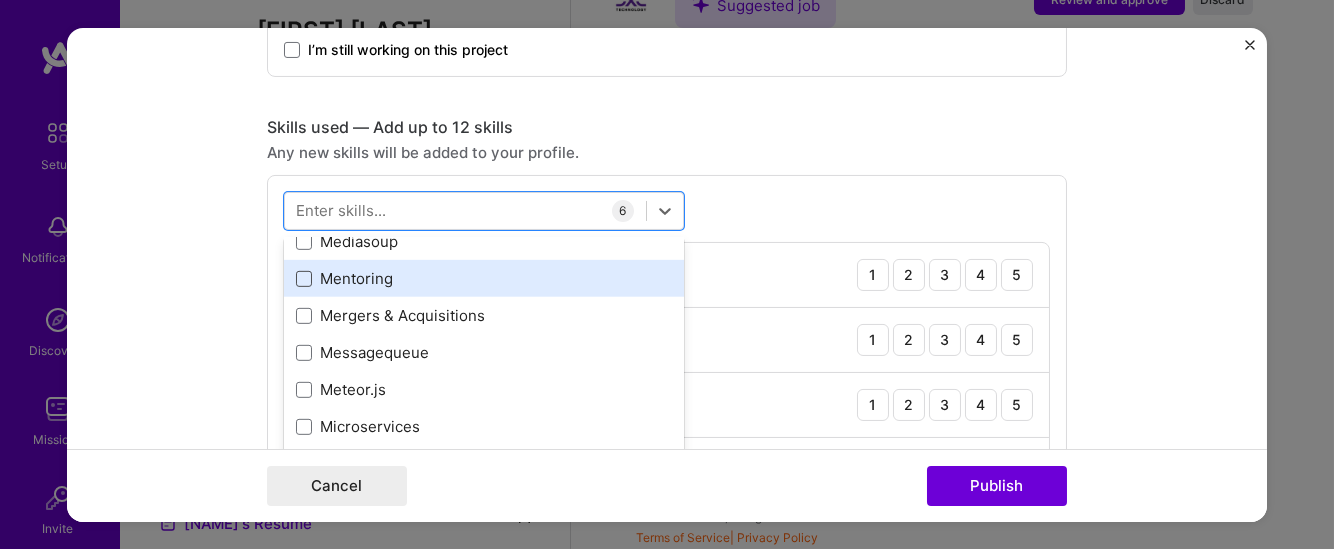 click at bounding box center [304, 279] 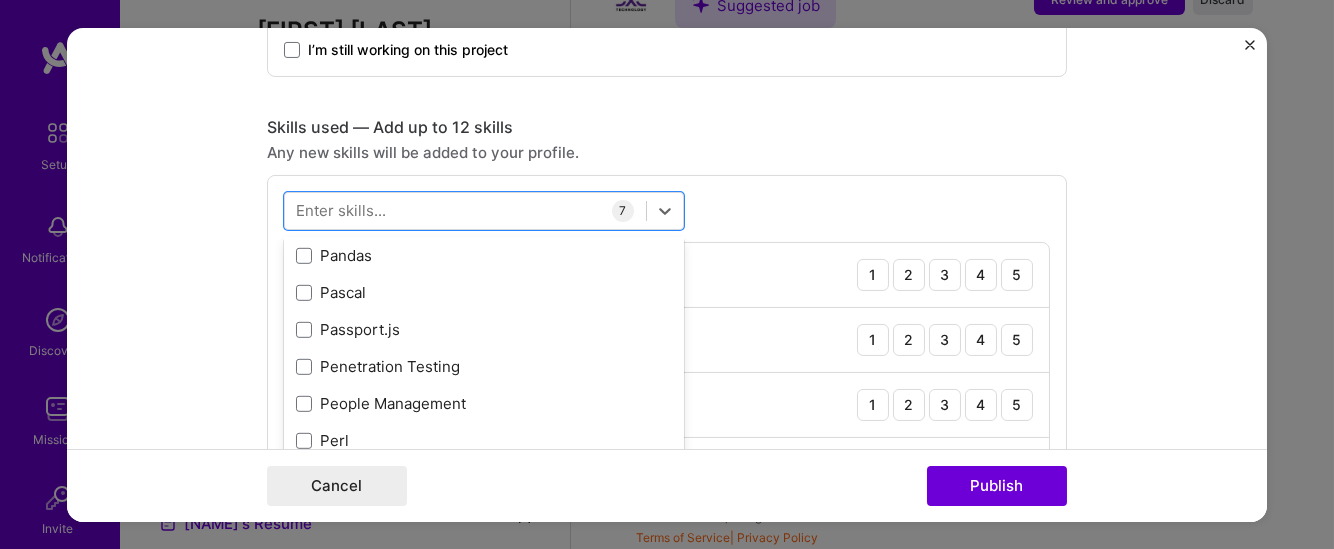 scroll, scrollTop: 8661, scrollLeft: 0, axis: vertical 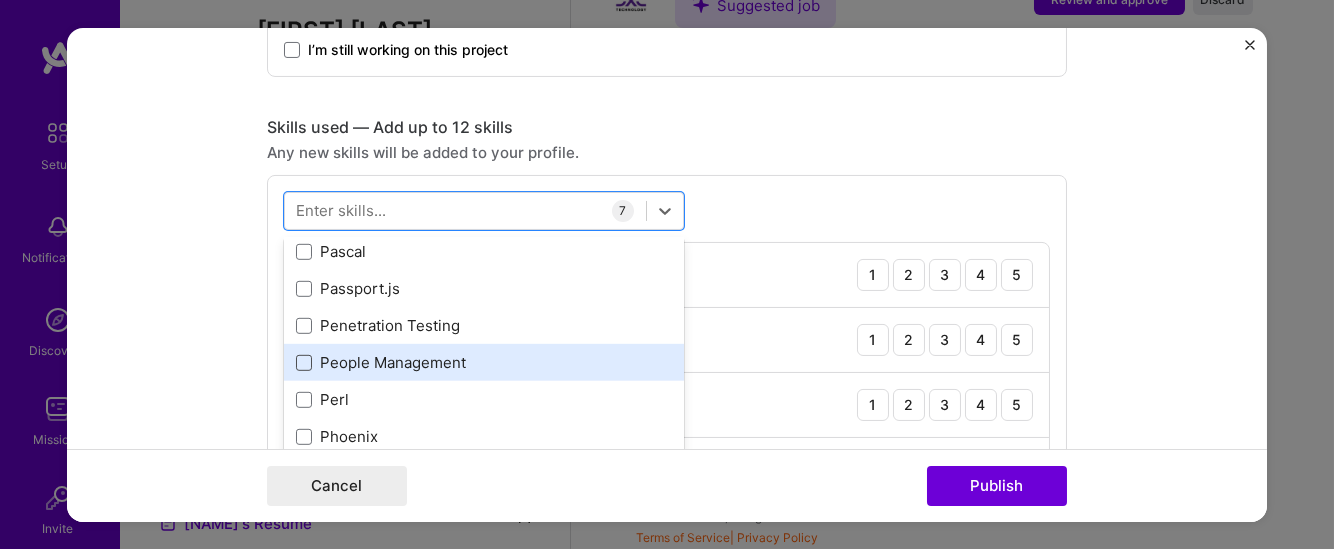 click at bounding box center (304, 363) 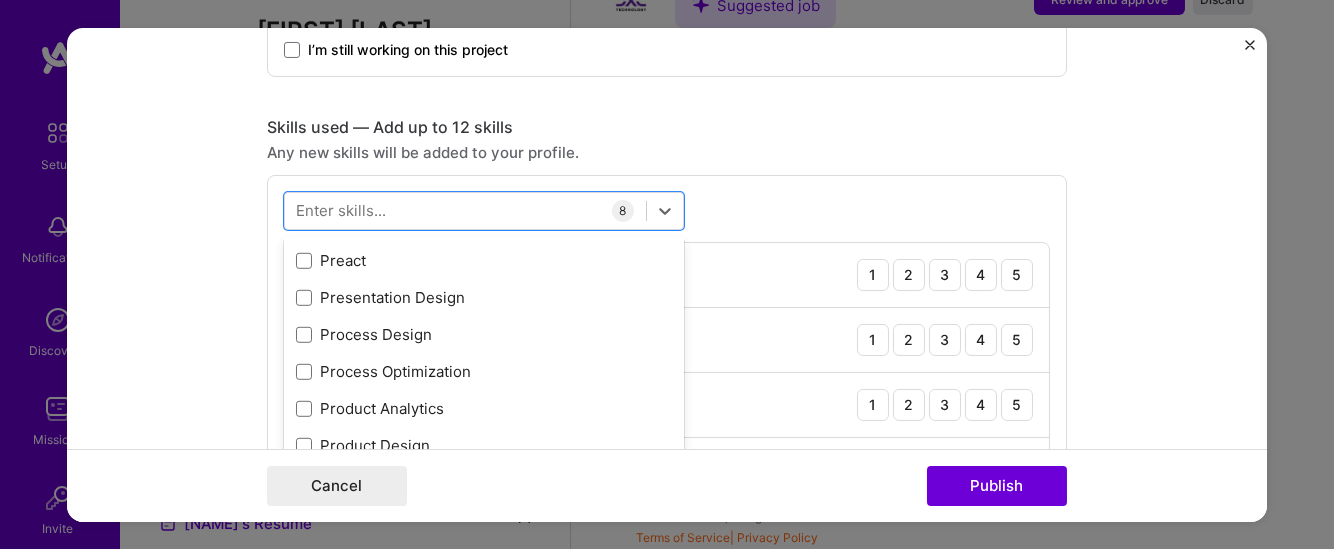 scroll, scrollTop: 9100, scrollLeft: 0, axis: vertical 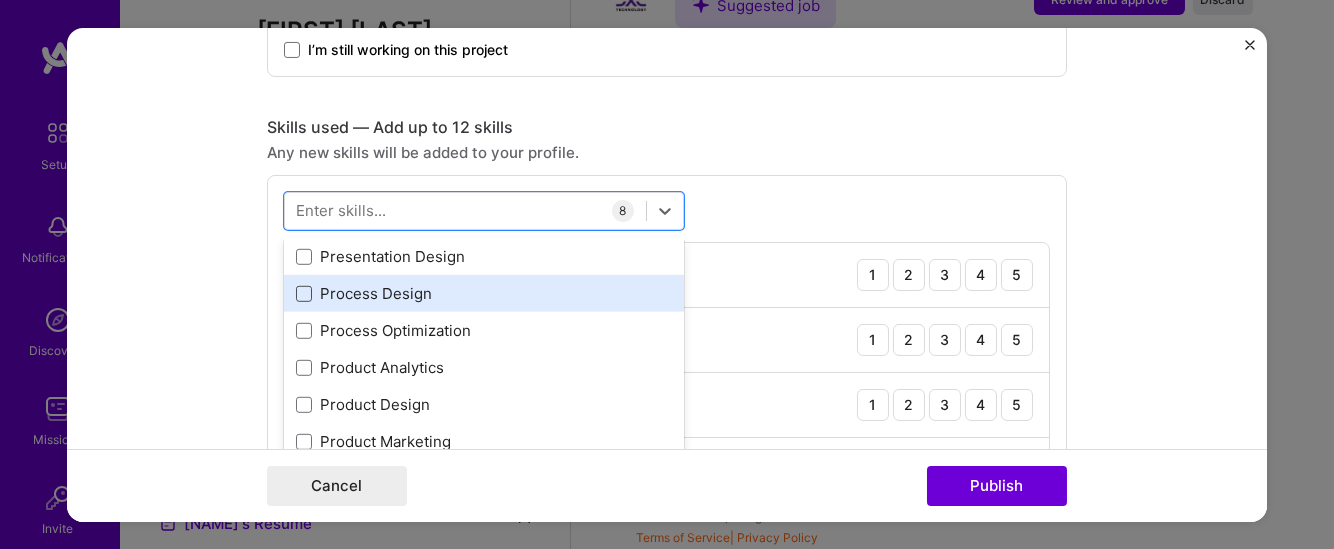 click at bounding box center (304, 294) 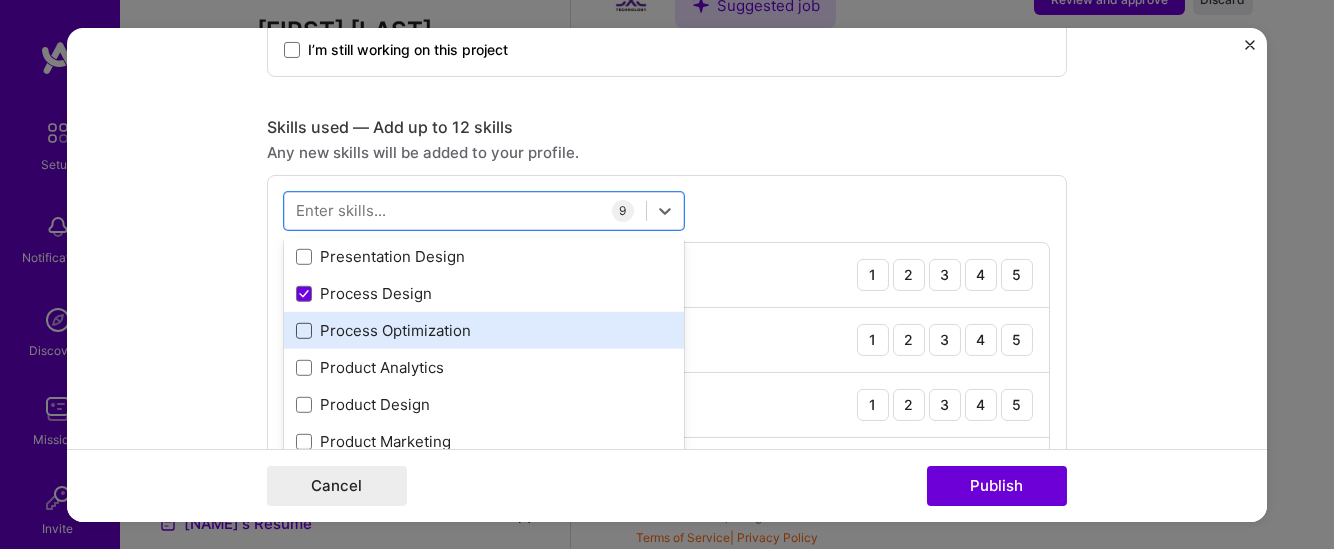click at bounding box center (304, 331) 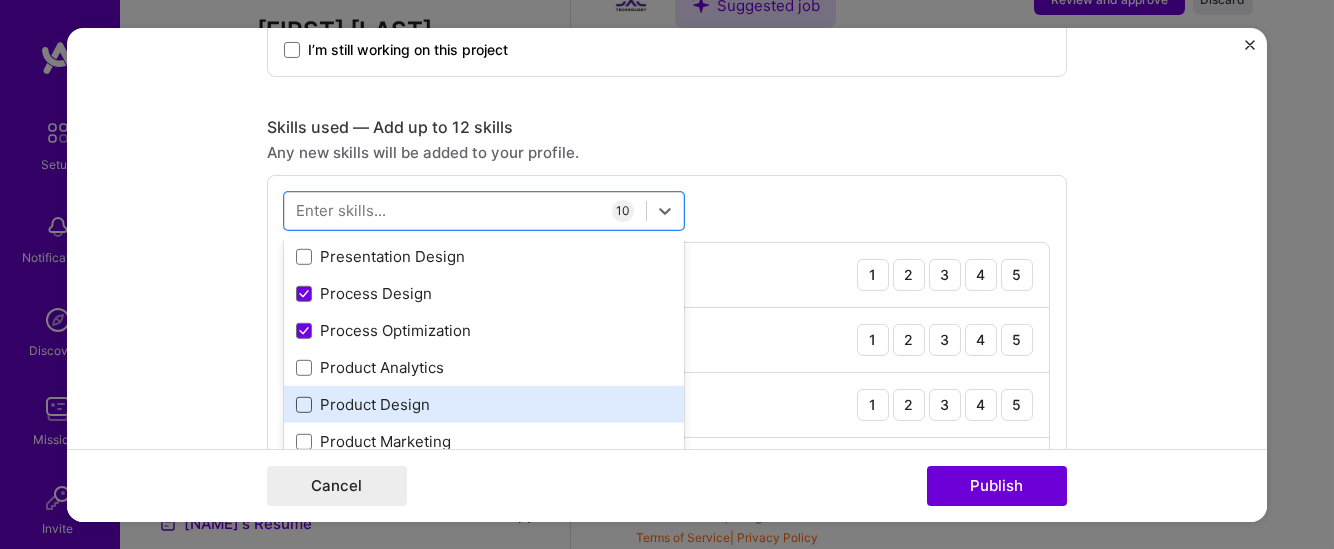 click at bounding box center [304, 405] 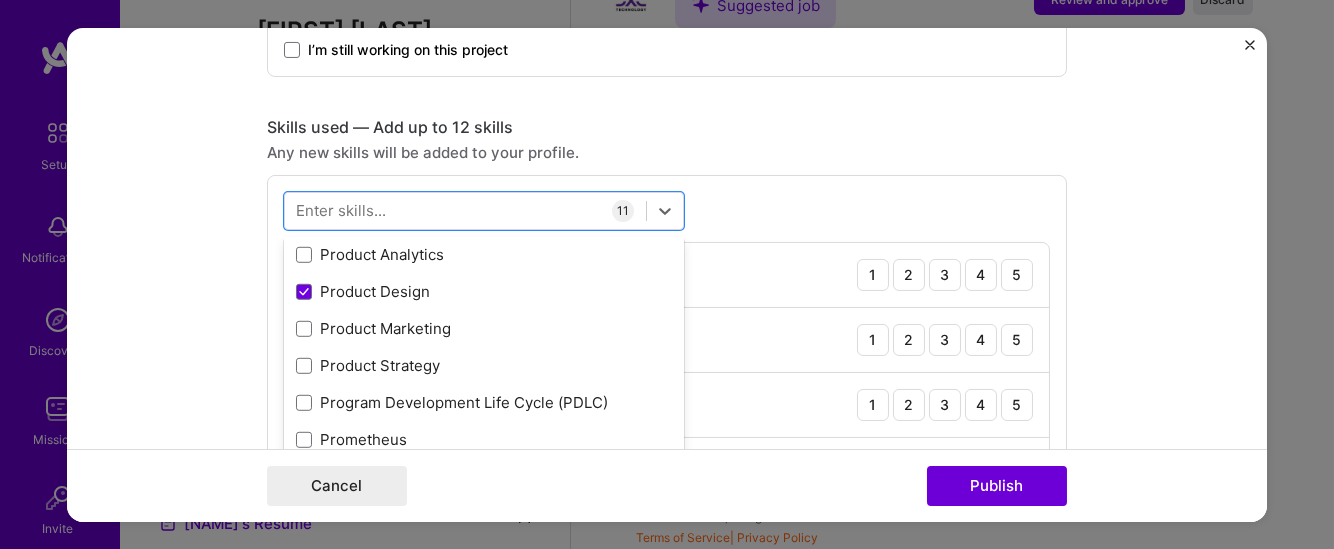 scroll, scrollTop: 9172, scrollLeft: 0, axis: vertical 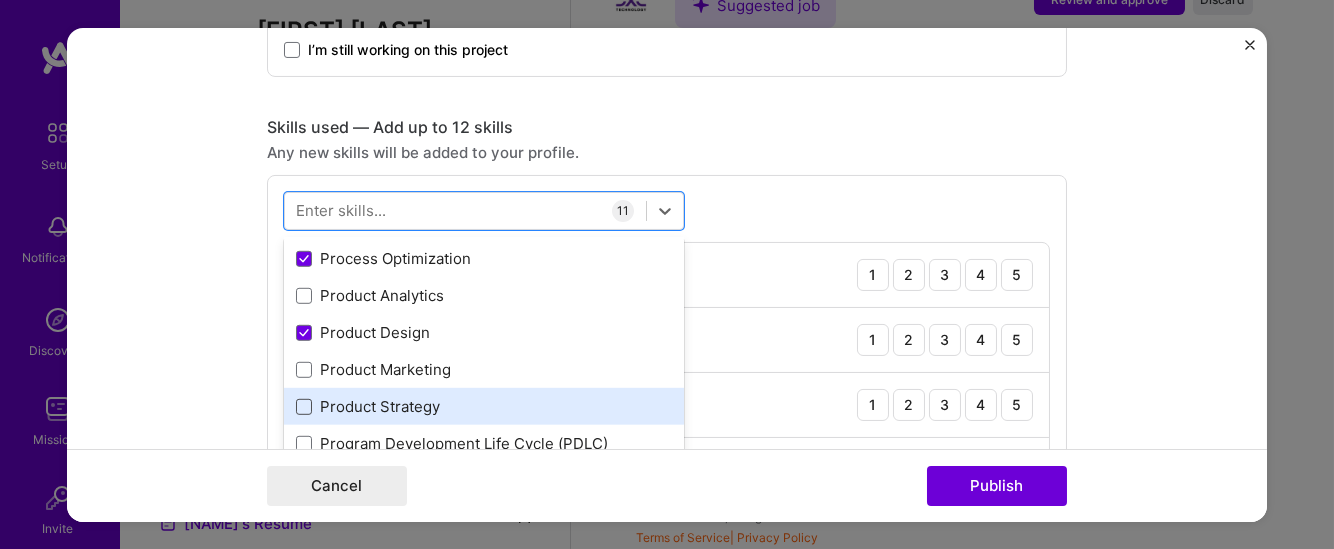 click at bounding box center (304, 407) 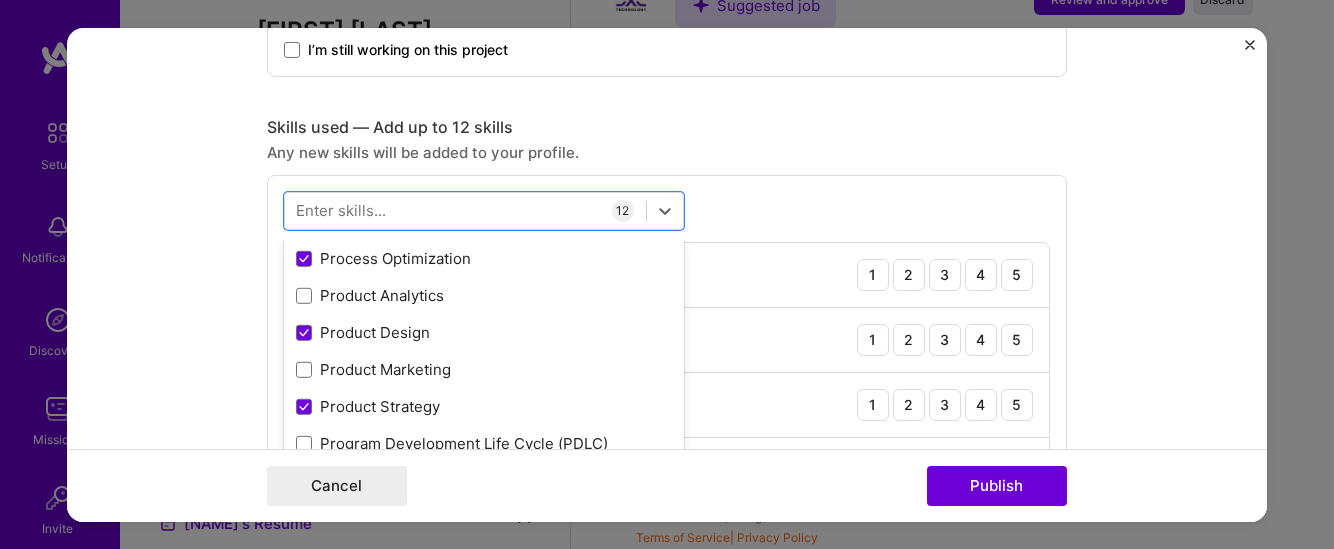 scroll, scrollTop: 9205, scrollLeft: 0, axis: vertical 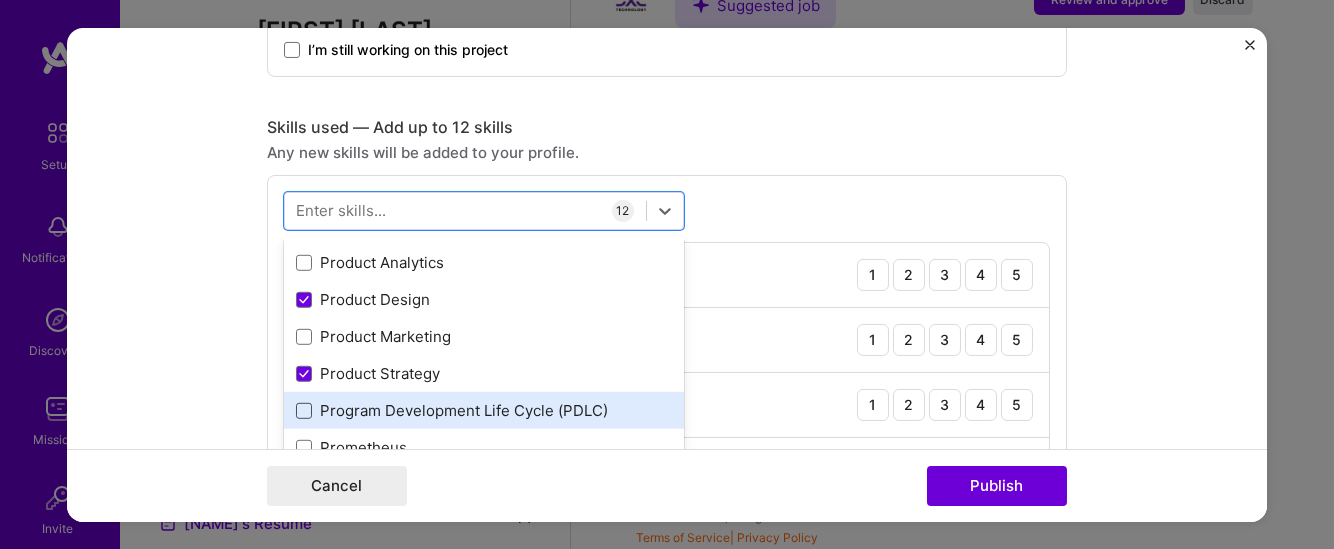 click at bounding box center (304, 411) 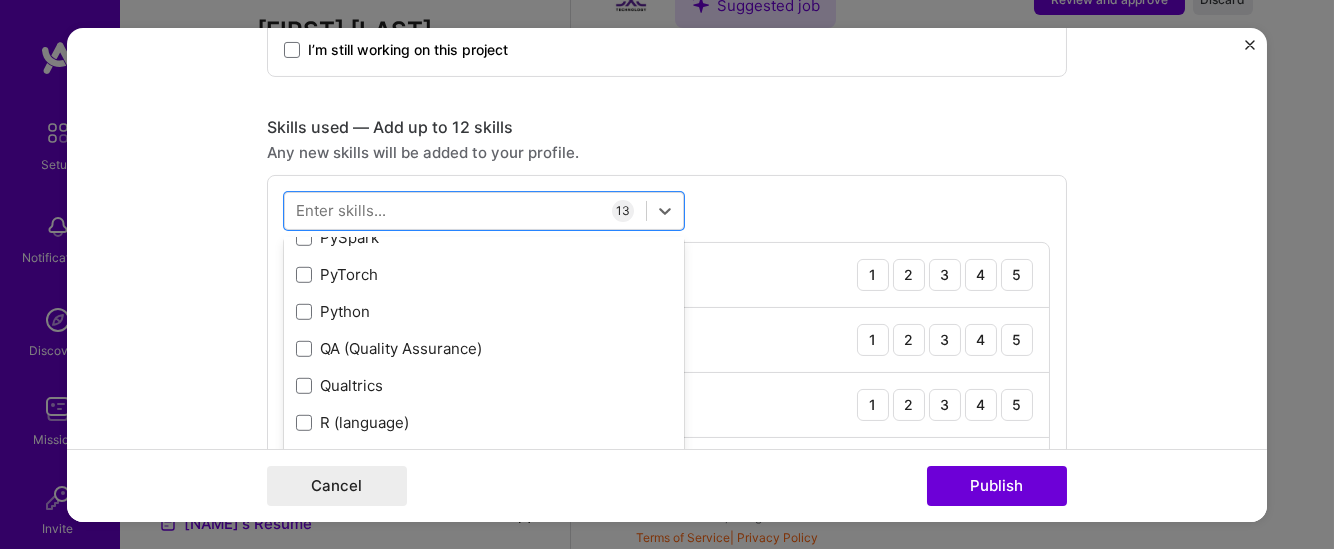 scroll, scrollTop: 9603, scrollLeft: 0, axis: vertical 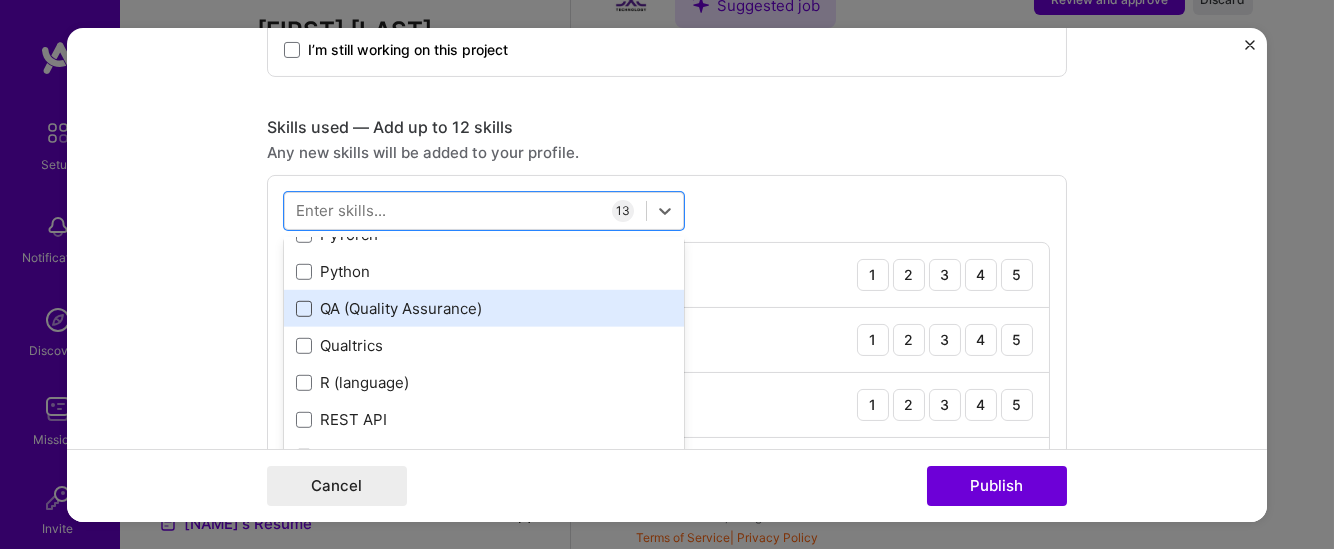 click at bounding box center [304, 309] 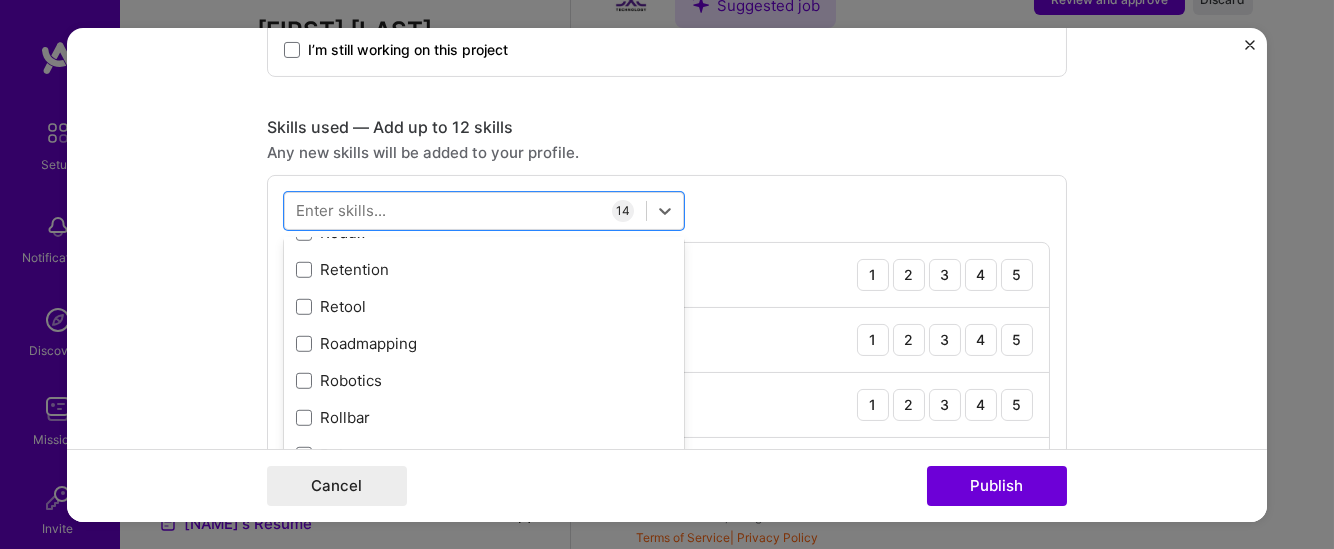 scroll, scrollTop: 10204, scrollLeft: 0, axis: vertical 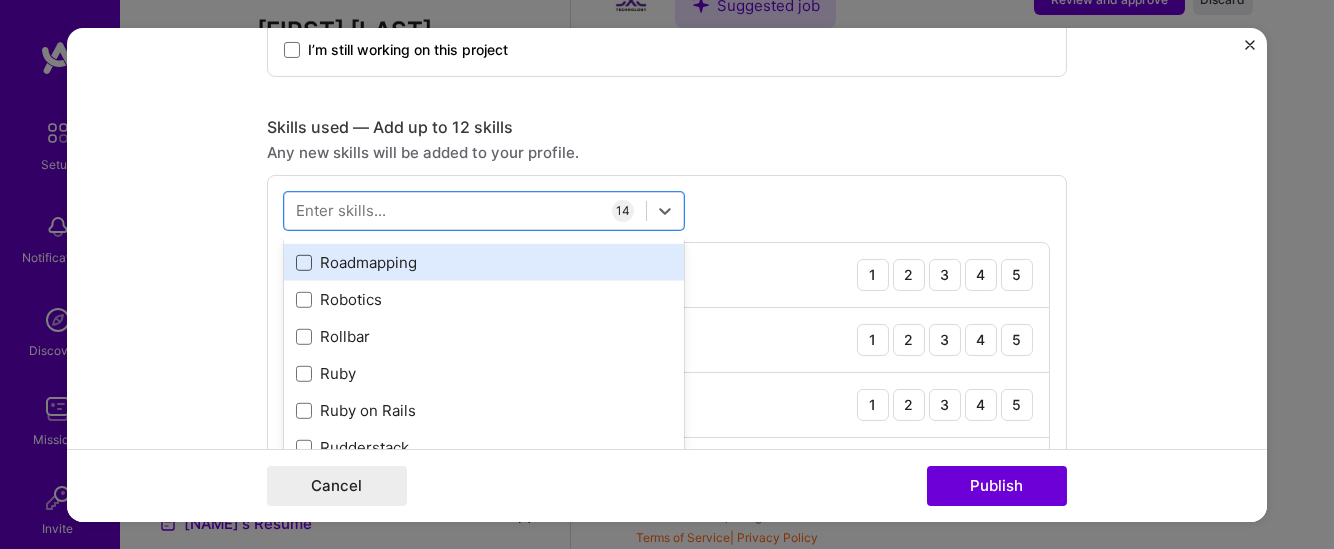 click at bounding box center [304, 263] 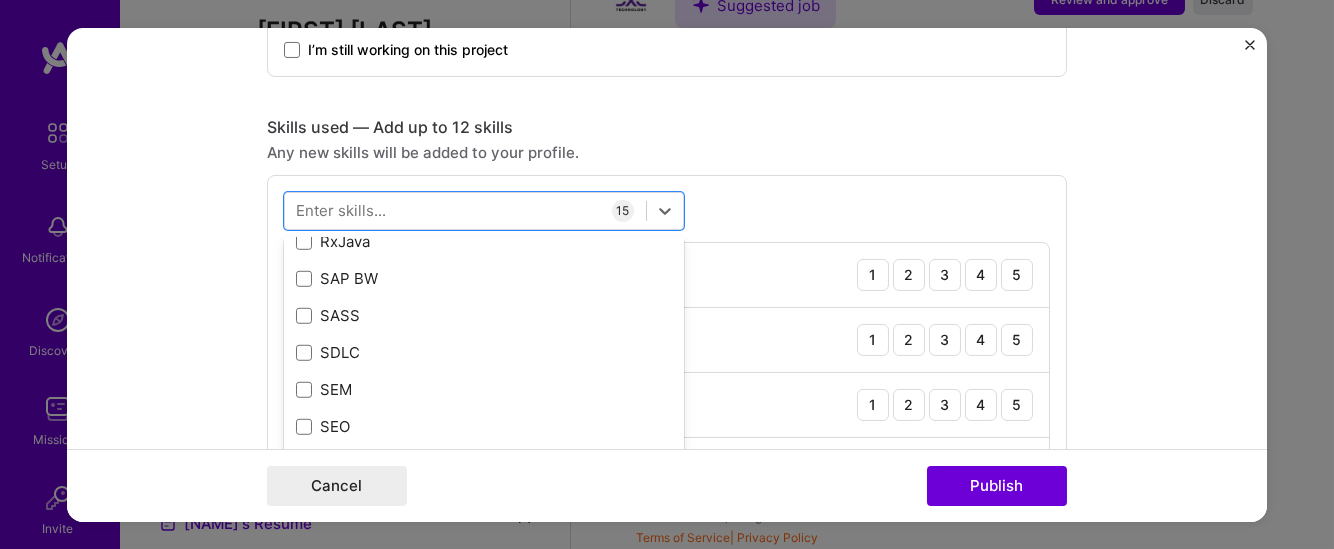 scroll, scrollTop: 10562, scrollLeft: 0, axis: vertical 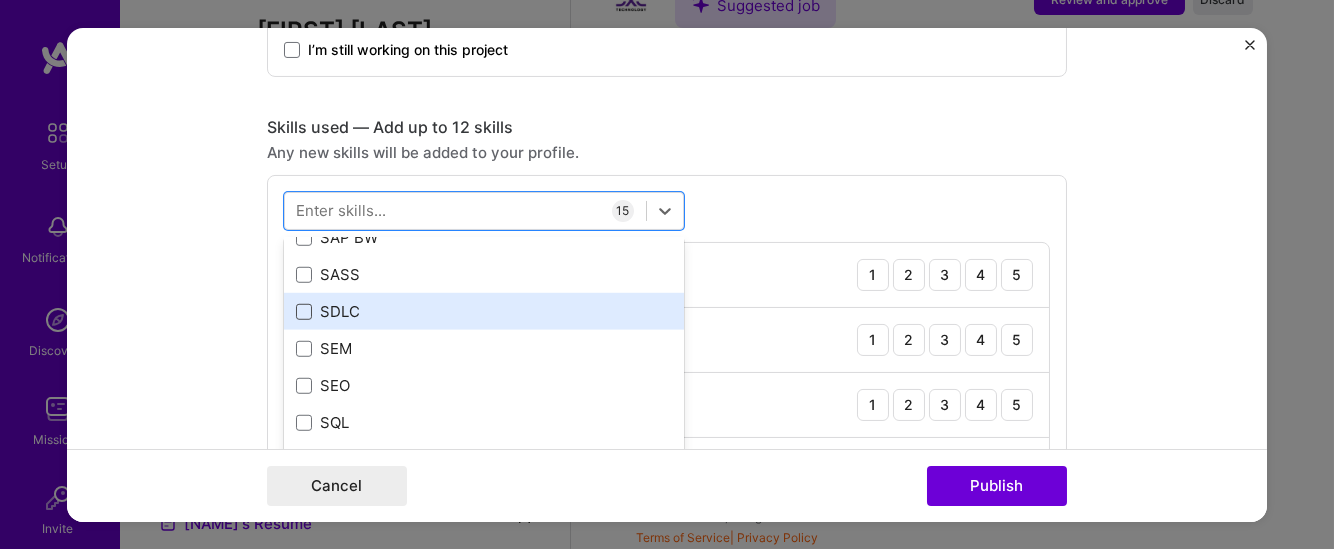 click at bounding box center (304, 312) 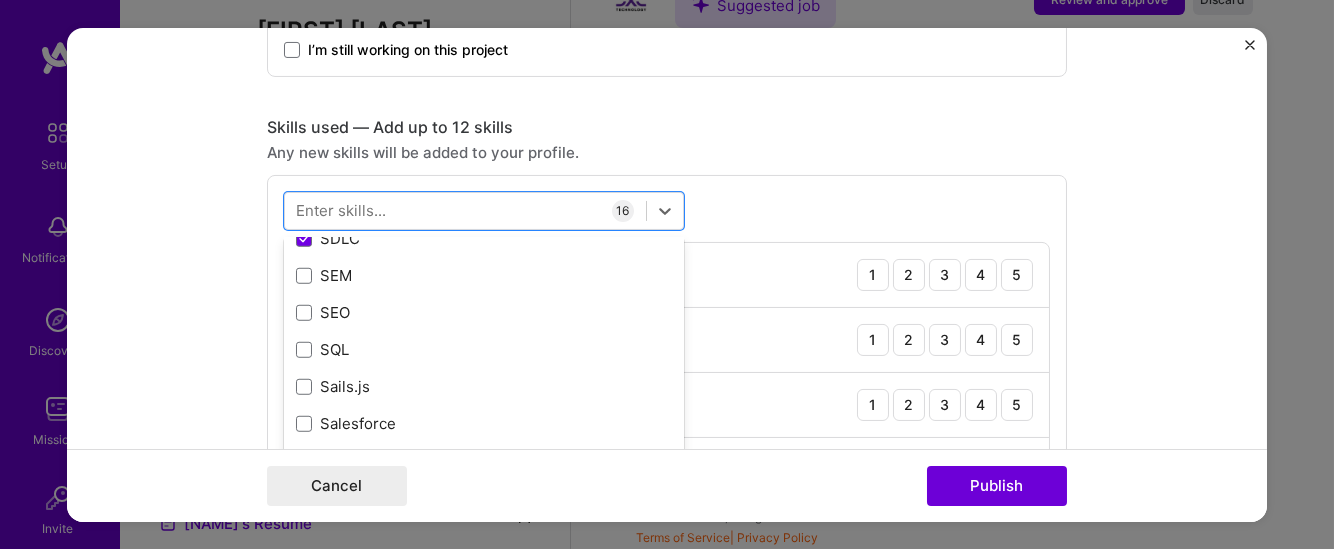 scroll, scrollTop: 10716, scrollLeft: 0, axis: vertical 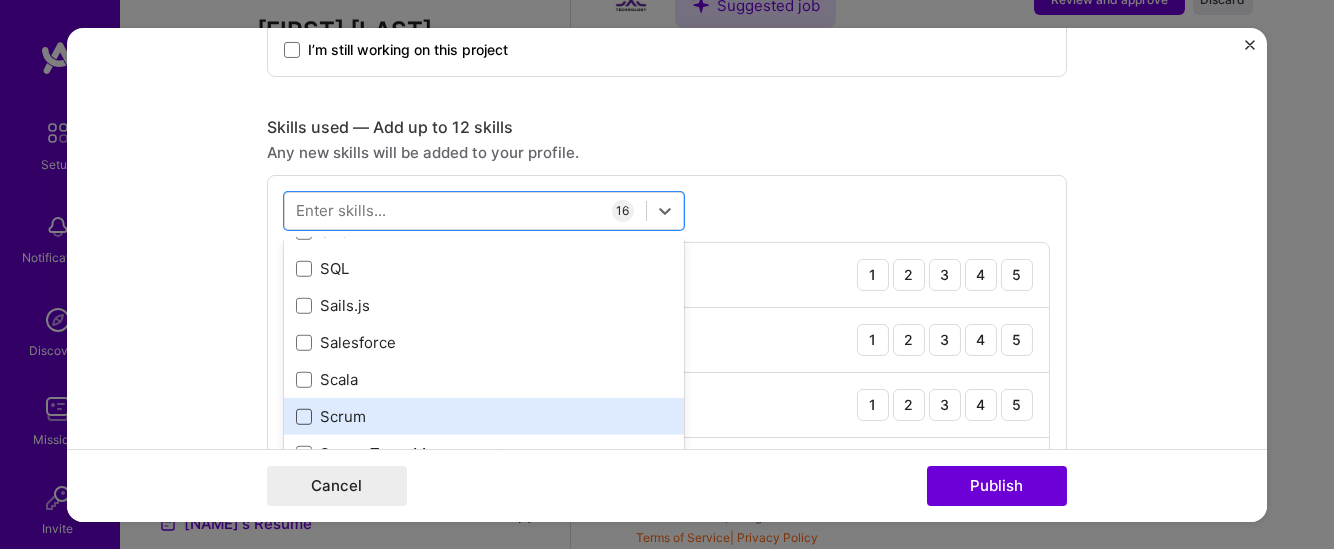 click at bounding box center (304, 417) 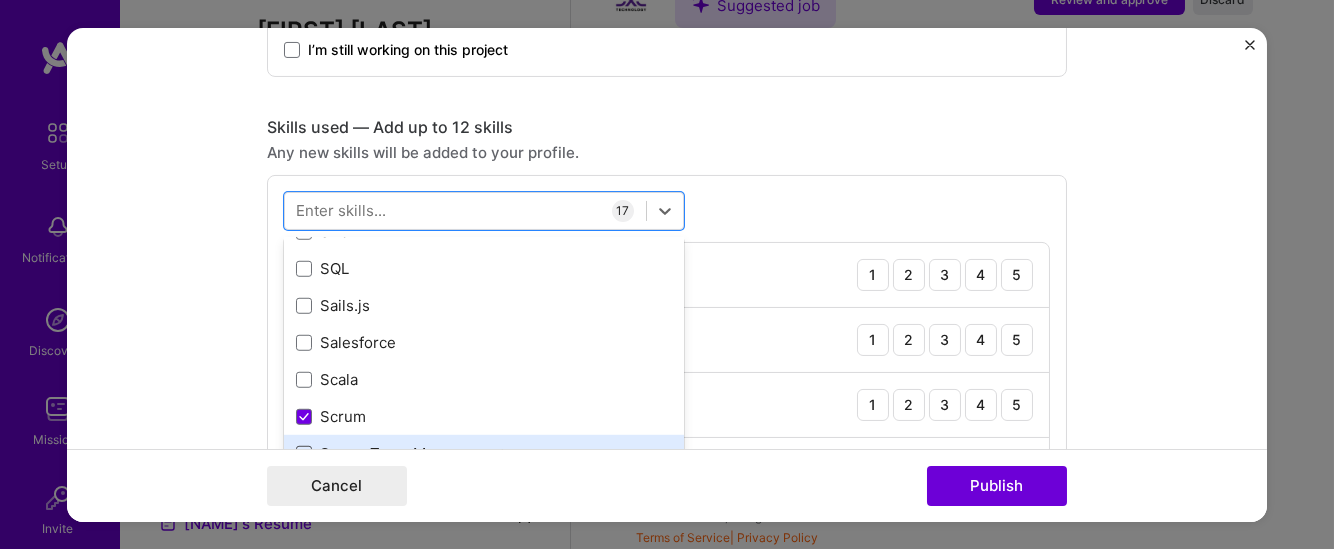 click at bounding box center [304, 454] 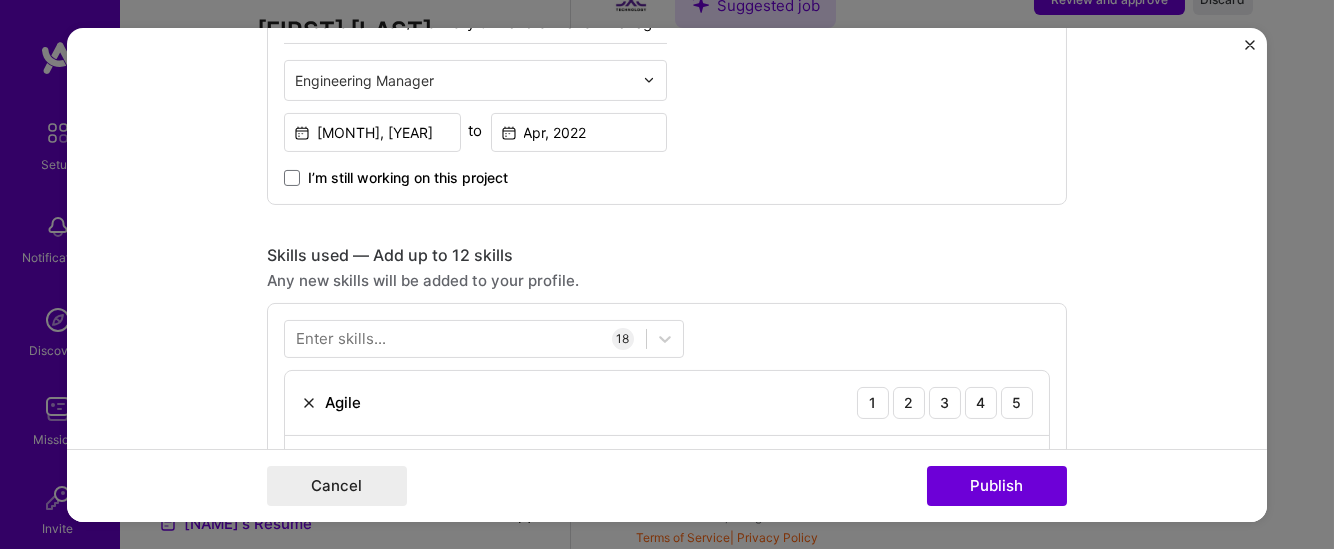 scroll, scrollTop: 1342, scrollLeft: 0, axis: vertical 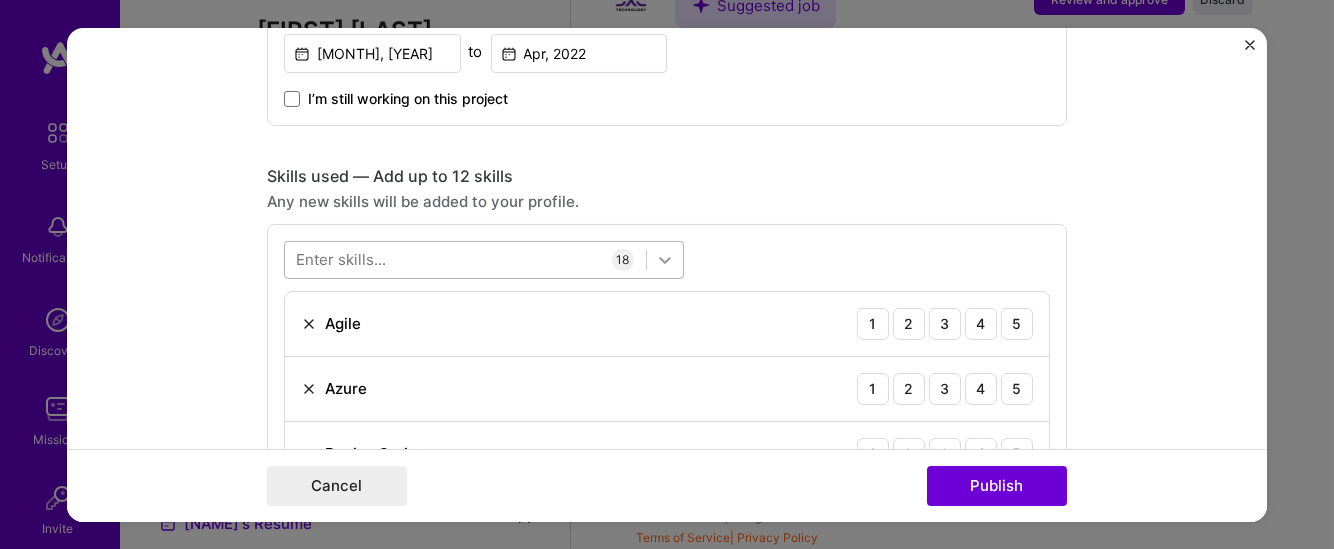 click 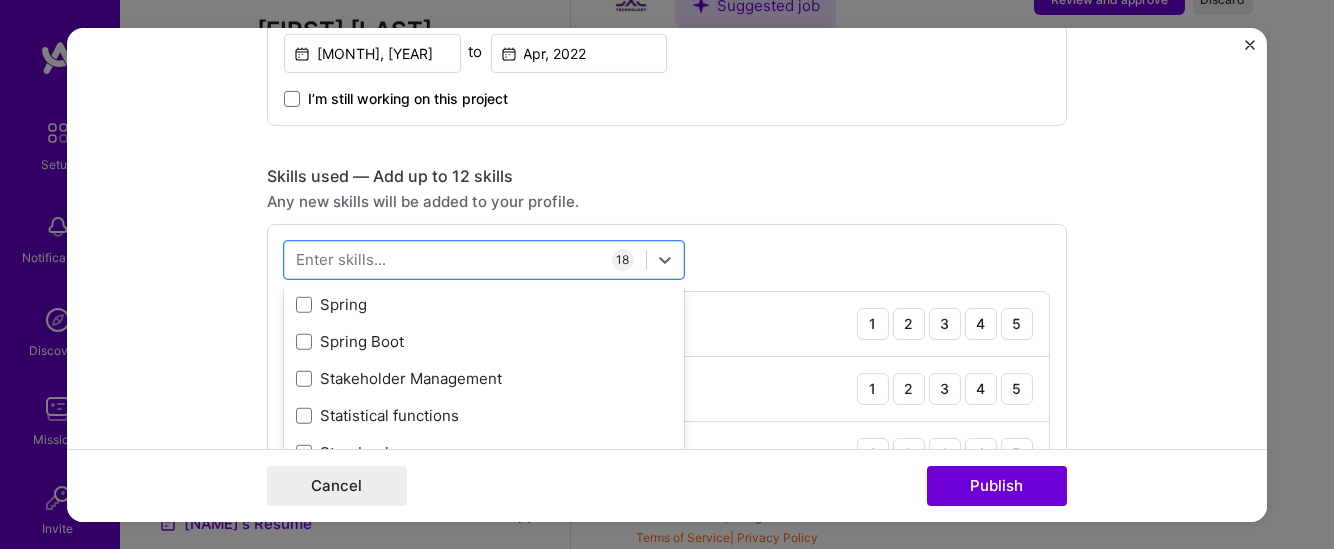 scroll, scrollTop: 11780, scrollLeft: 0, axis: vertical 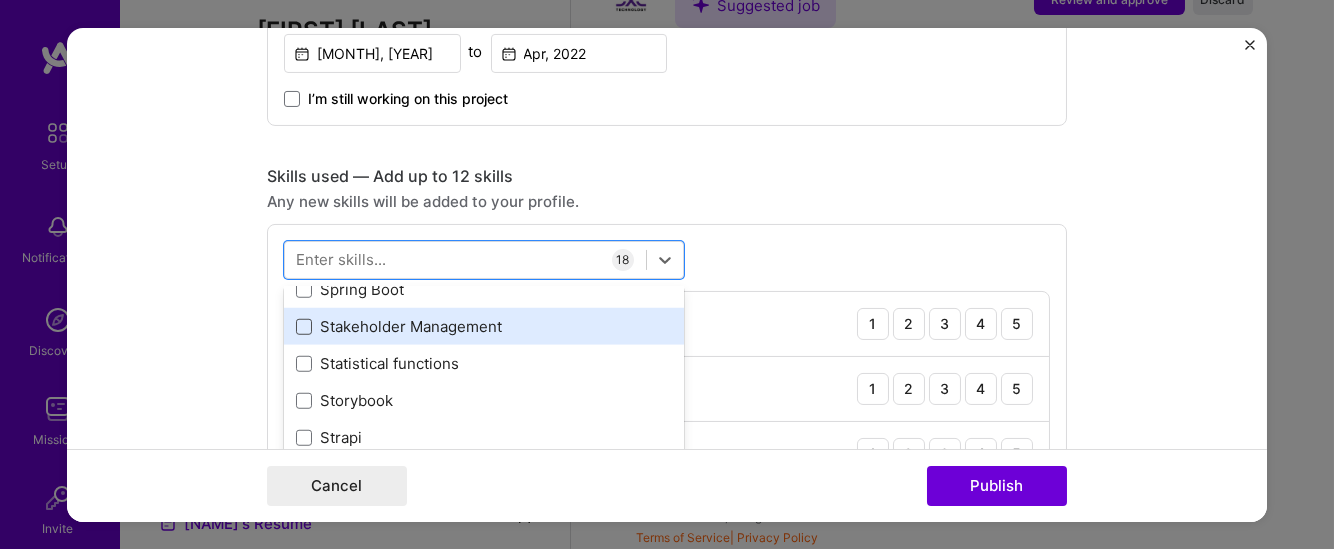 click at bounding box center [304, 327] 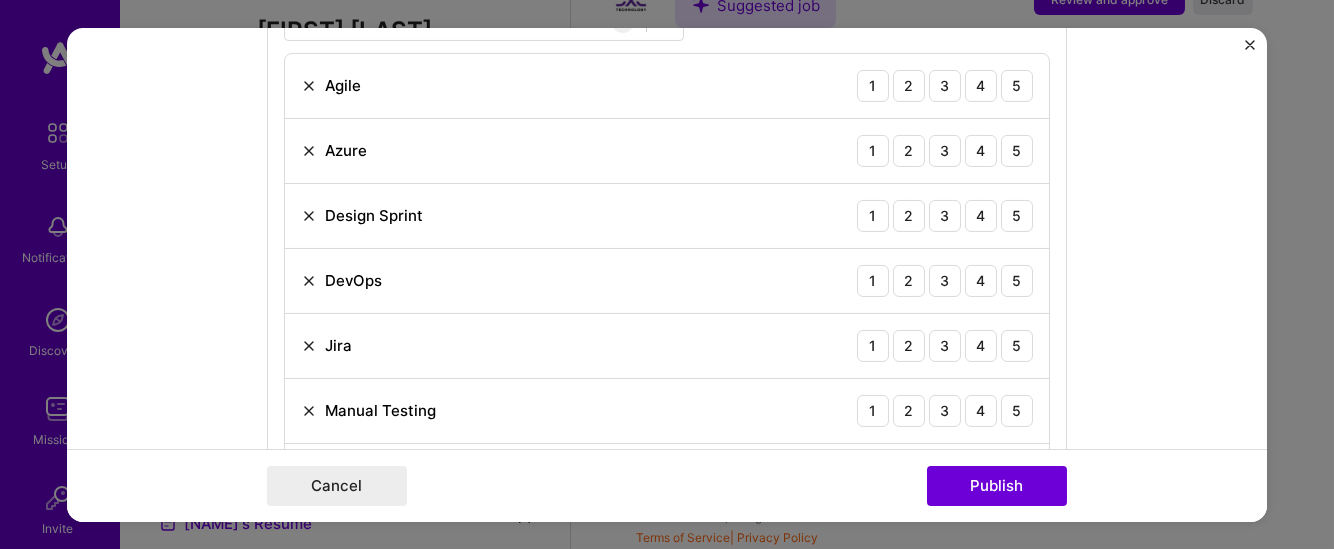 scroll, scrollTop: 1543, scrollLeft: 0, axis: vertical 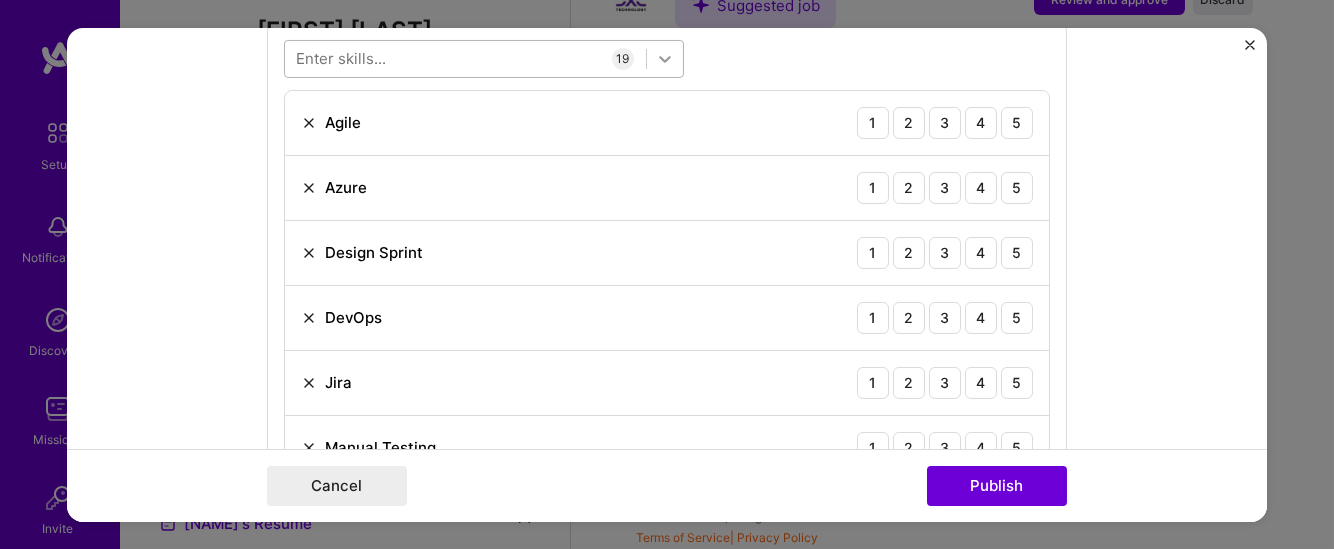 click 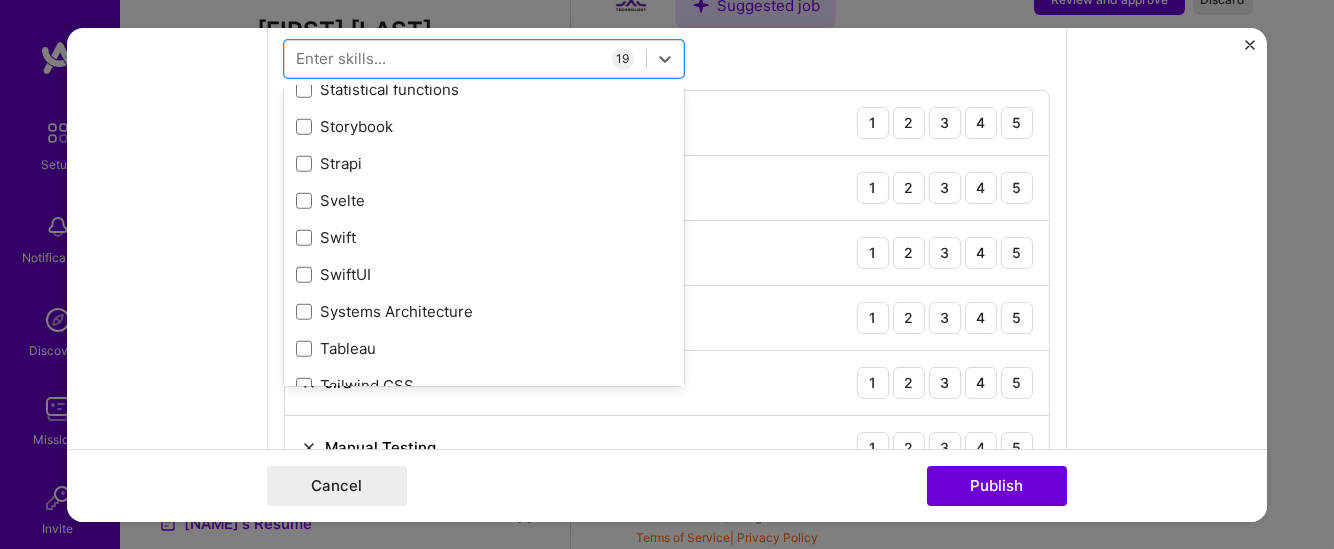 scroll, scrollTop: 11731, scrollLeft: 0, axis: vertical 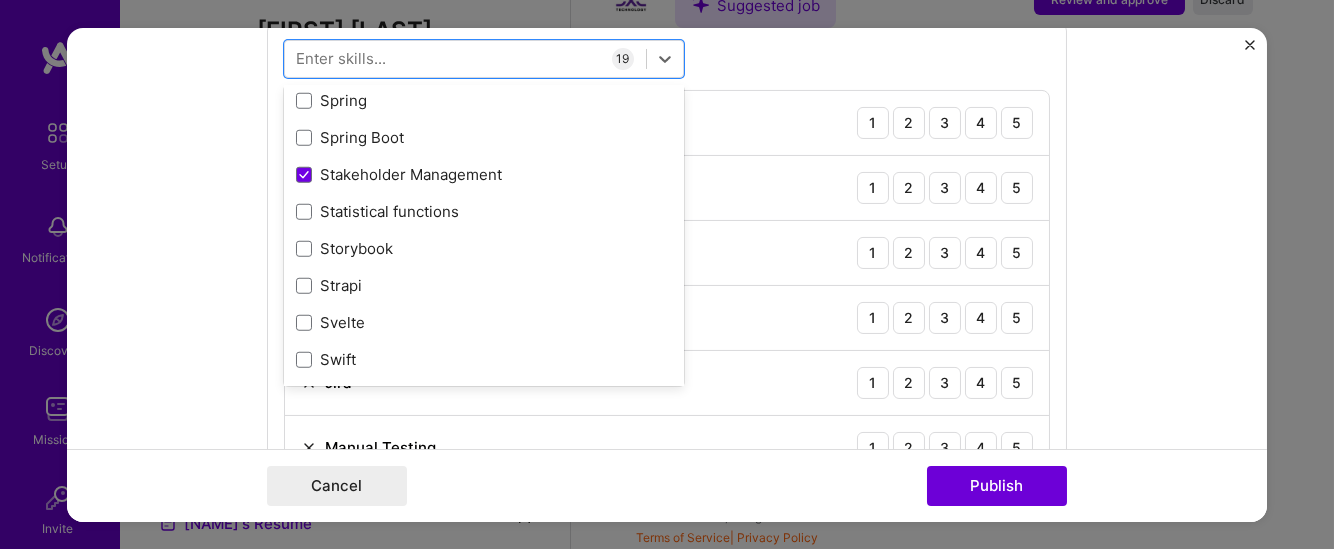 click on "Editing suggested project This project is suggested based on your LinkedIn, resume or A.Team activity. Project title Mobile-First Customer Engagement Product Development Company SITA Information Systems Inc.
Project industry Industry 2 Project Link (Optional)
Set as cover Add New Image  |  Set as Cover Remove Image Role Product Owner / Delivery & Transformation Manager Engineering Manager [DATE]
to [DATE]
I’m still working on this project Skills used — Add up to 12 skills Any new skills will be added to your profile. option Stakeholder Management, selected. option Strapi focused, 0 of 2. 378 results available. Use Up and Down to choose options, press Enter to select the currently focused option, press Escape to exit the menu, press Tab to select the option and exit the menu. All Skills .NET 3D Engineering 3D Modeling API Design API Integration APNS ARM ASP.NET AWS AWS BETA" at bounding box center (667, 274) 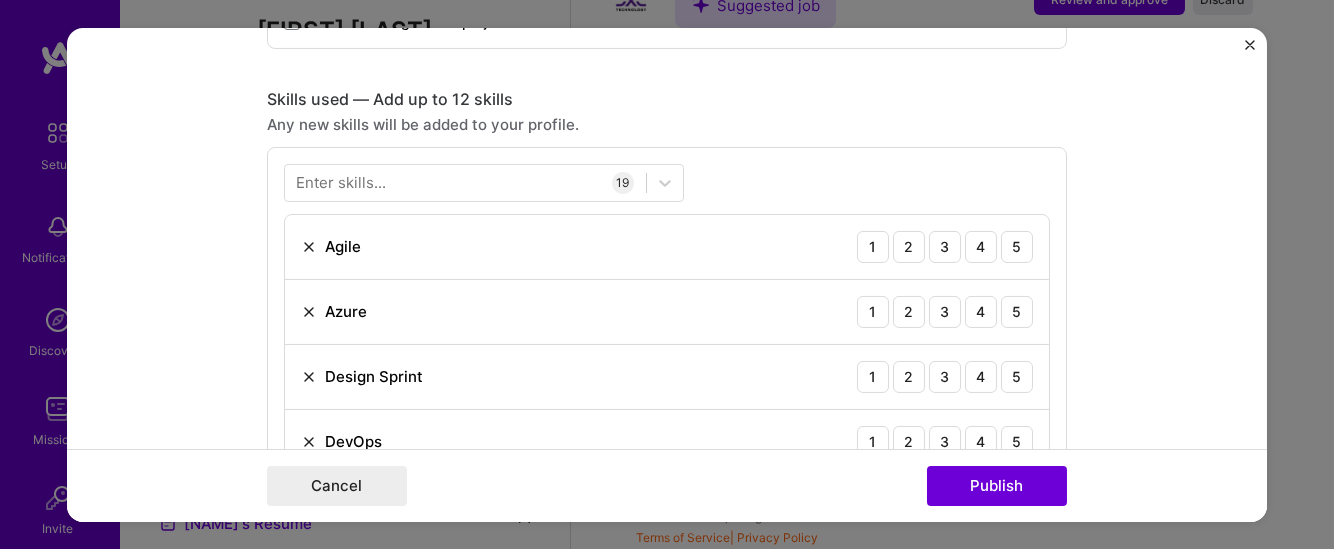 scroll, scrollTop: 1401, scrollLeft: 0, axis: vertical 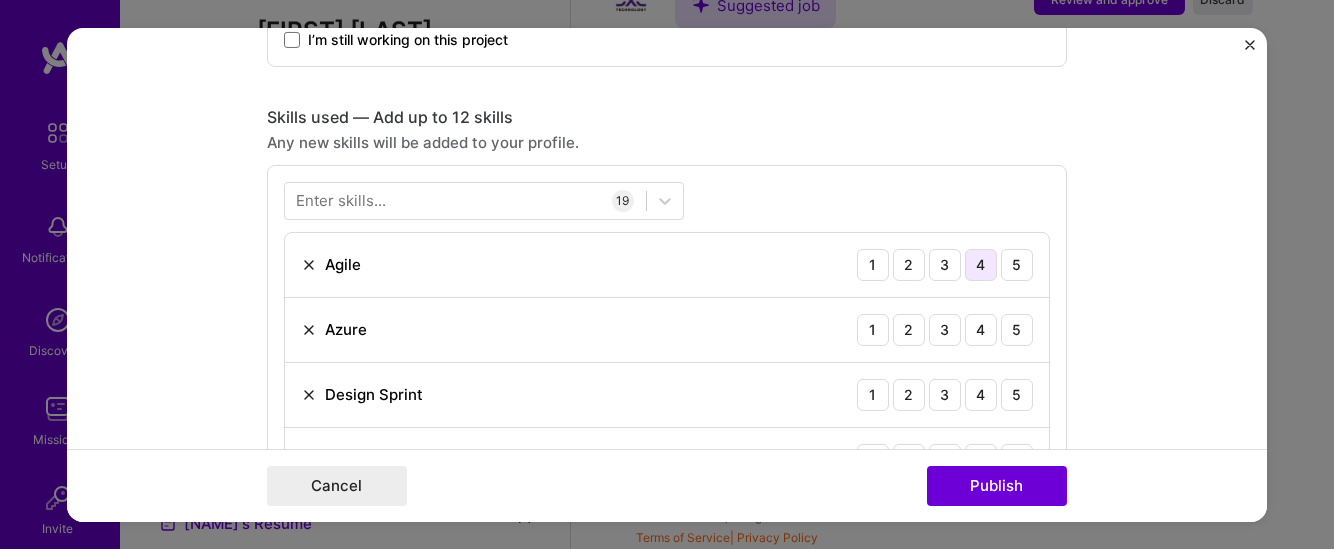 click on "4" at bounding box center (981, 264) 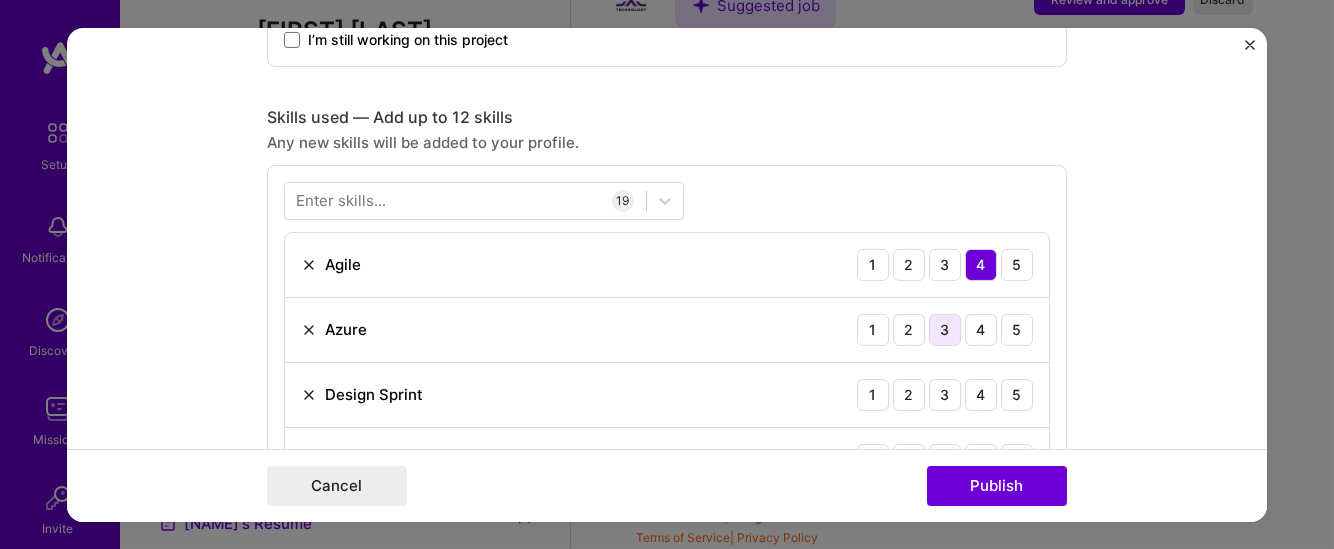 click on "3" at bounding box center [945, 329] 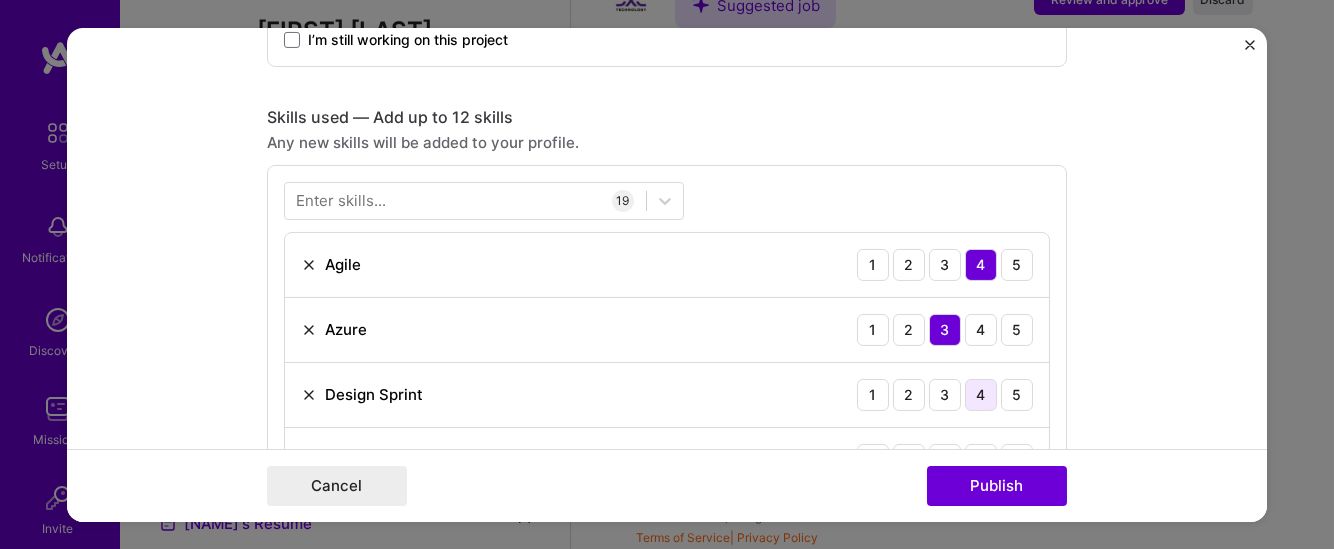 click on "4" at bounding box center (981, 394) 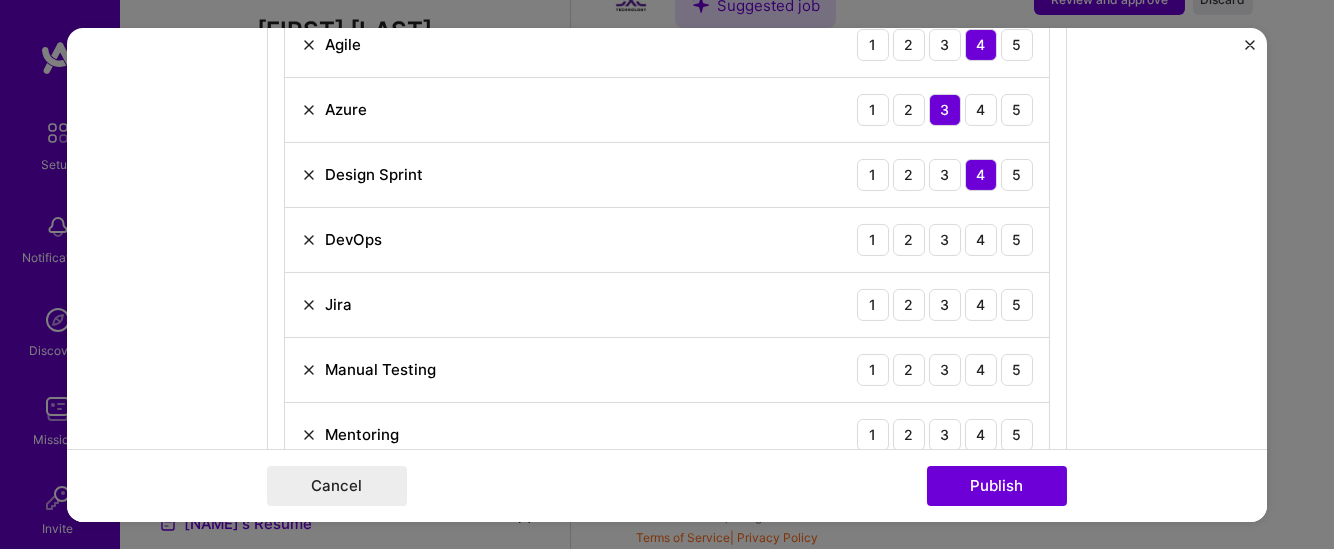 scroll, scrollTop: 1627, scrollLeft: 0, axis: vertical 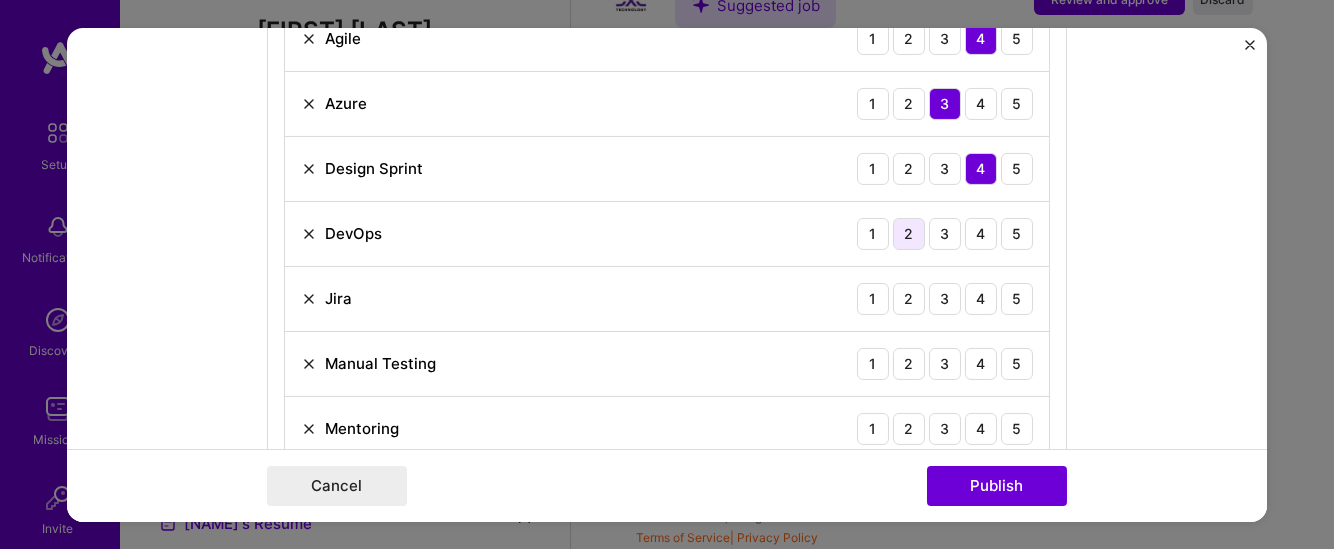 click on "2" at bounding box center [909, 233] 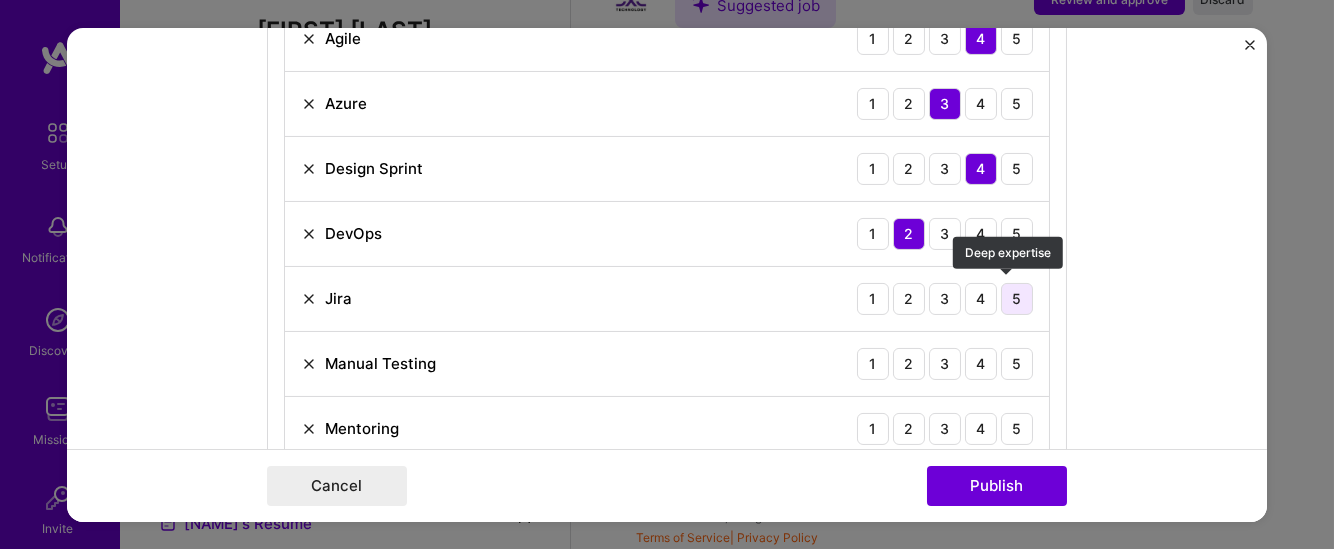 click on "5" at bounding box center [1017, 298] 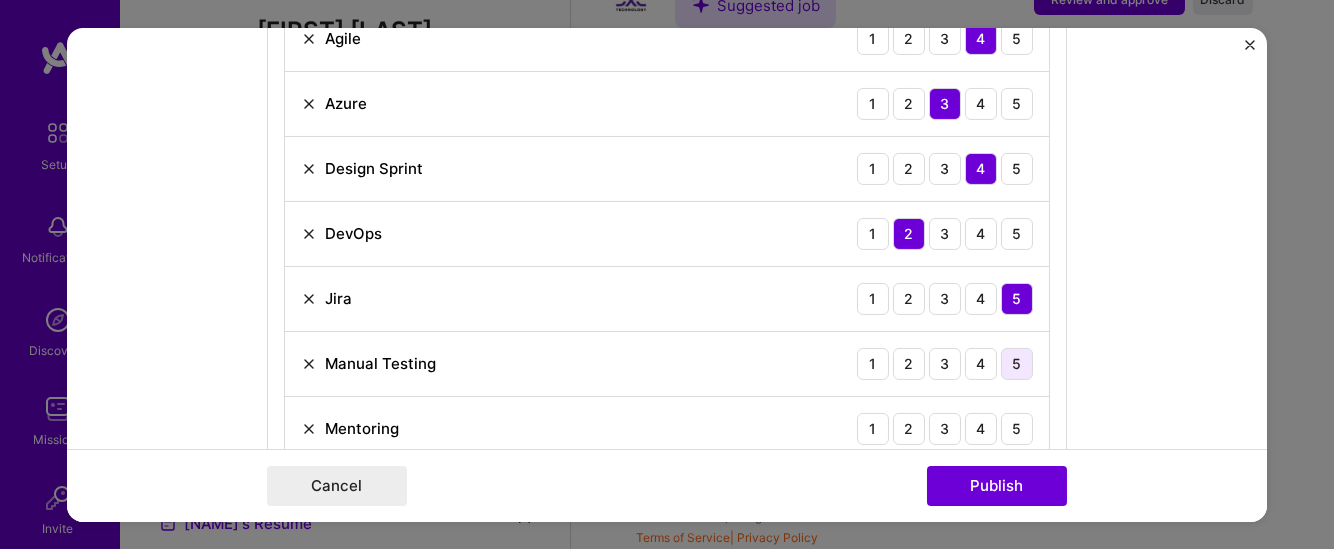 click on "5" at bounding box center (1017, 363) 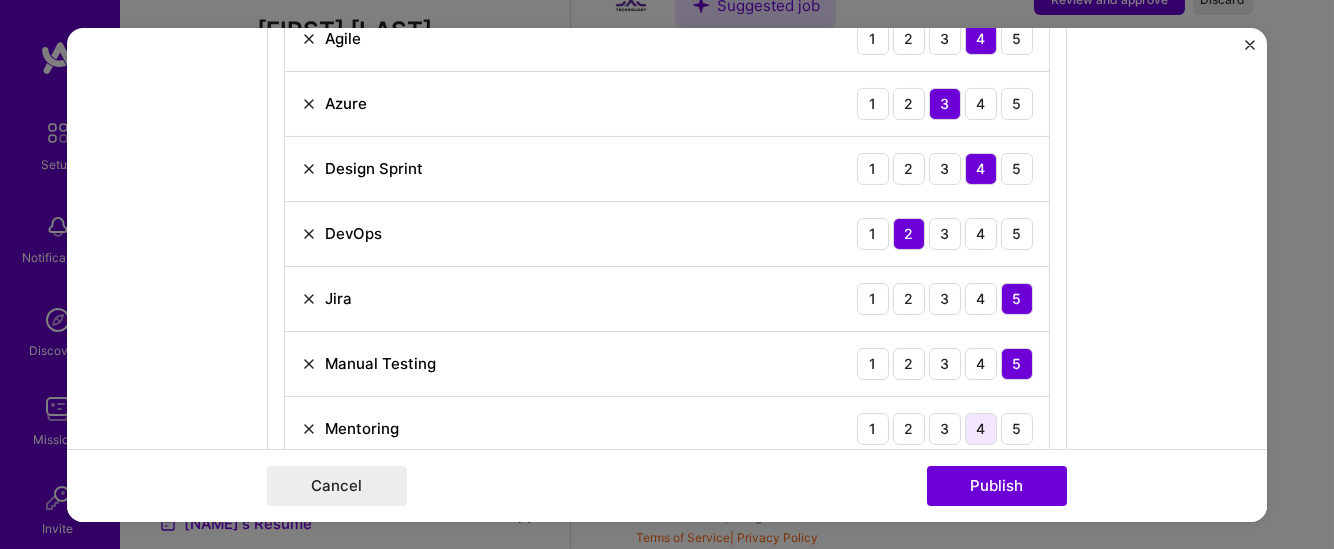 click on "4" at bounding box center (981, 428) 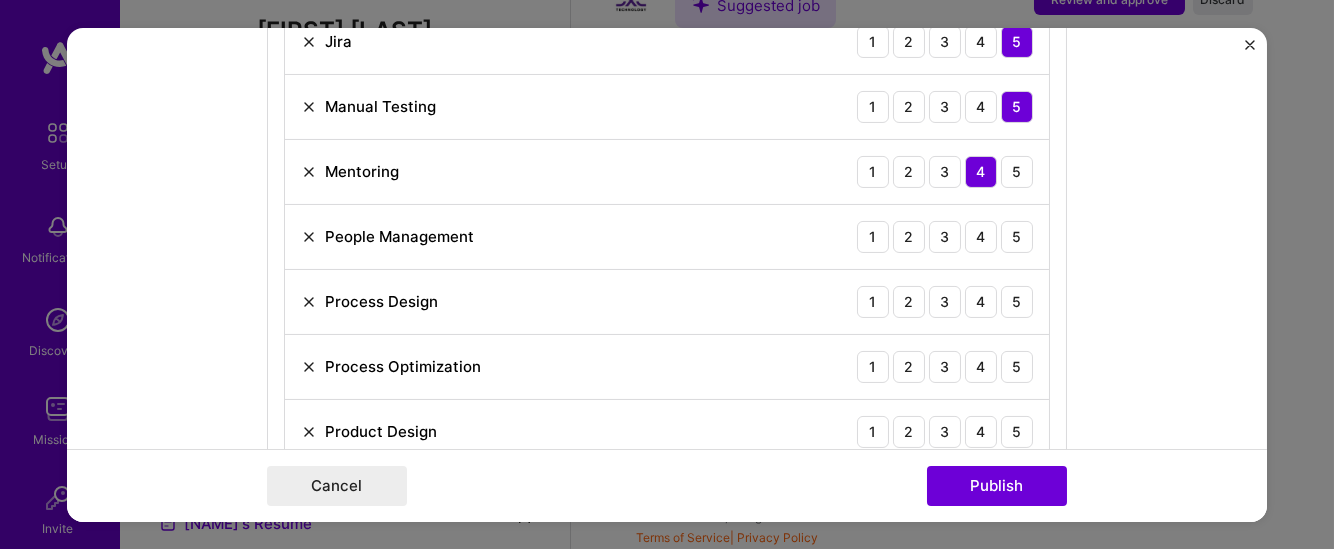 scroll, scrollTop: 1902, scrollLeft: 0, axis: vertical 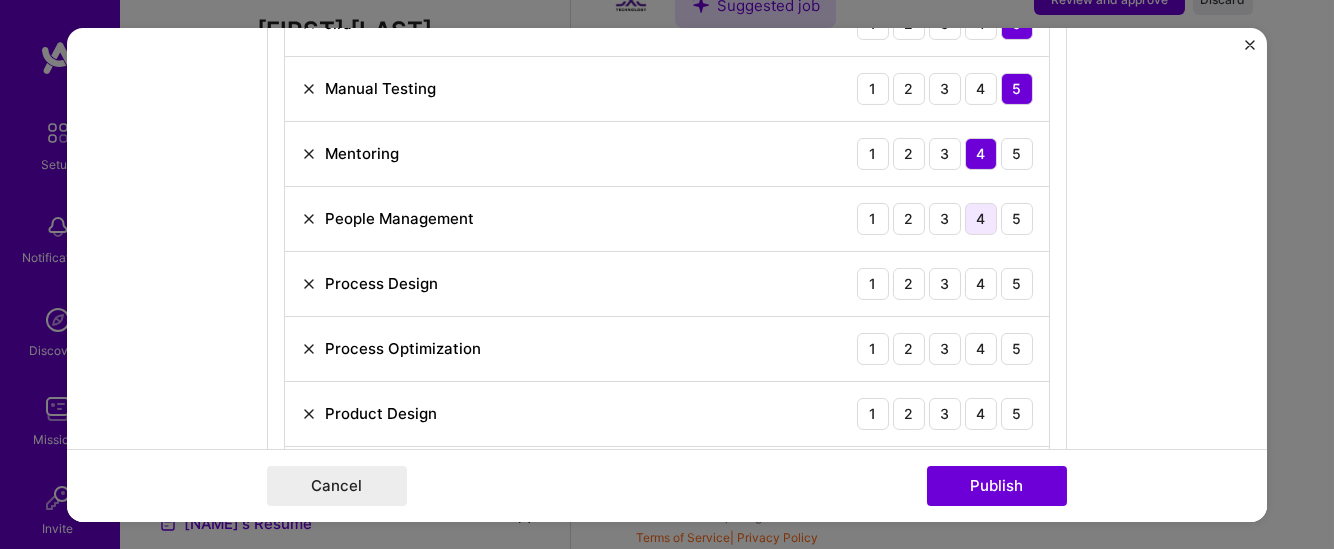 click on "4" at bounding box center [981, 218] 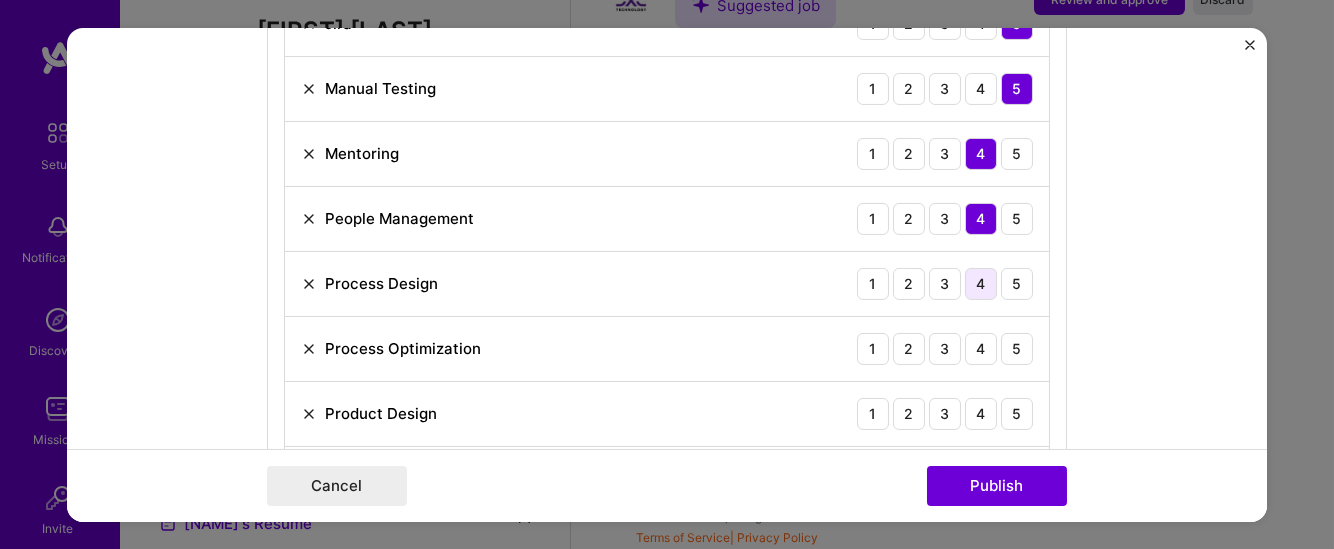 click on "4" at bounding box center [981, 283] 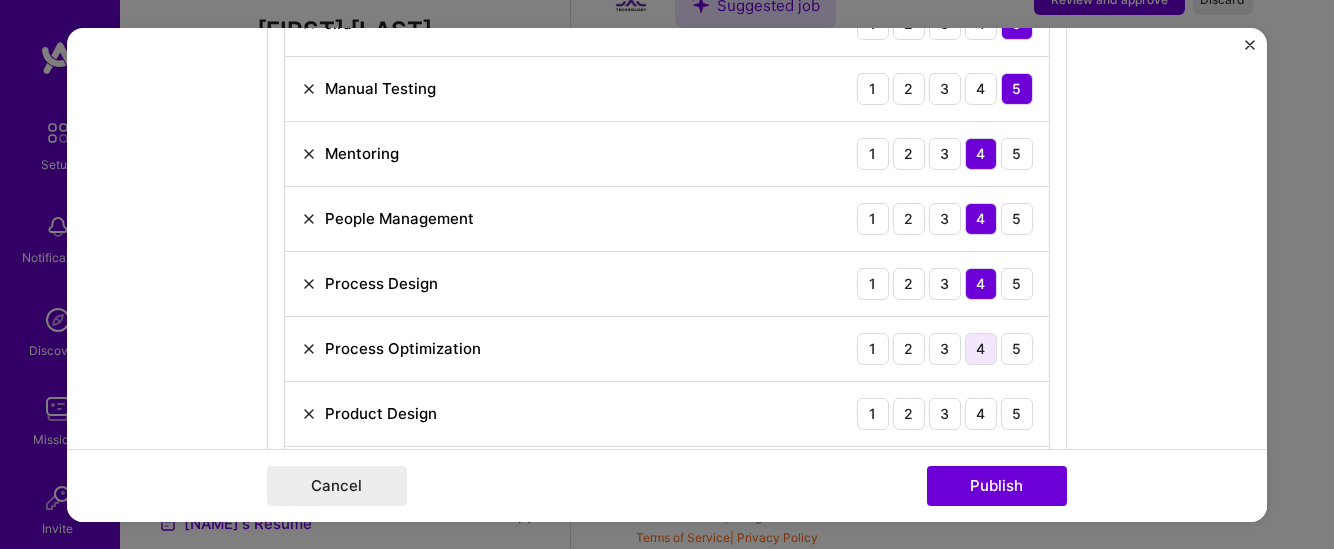 click on "4" at bounding box center [981, 348] 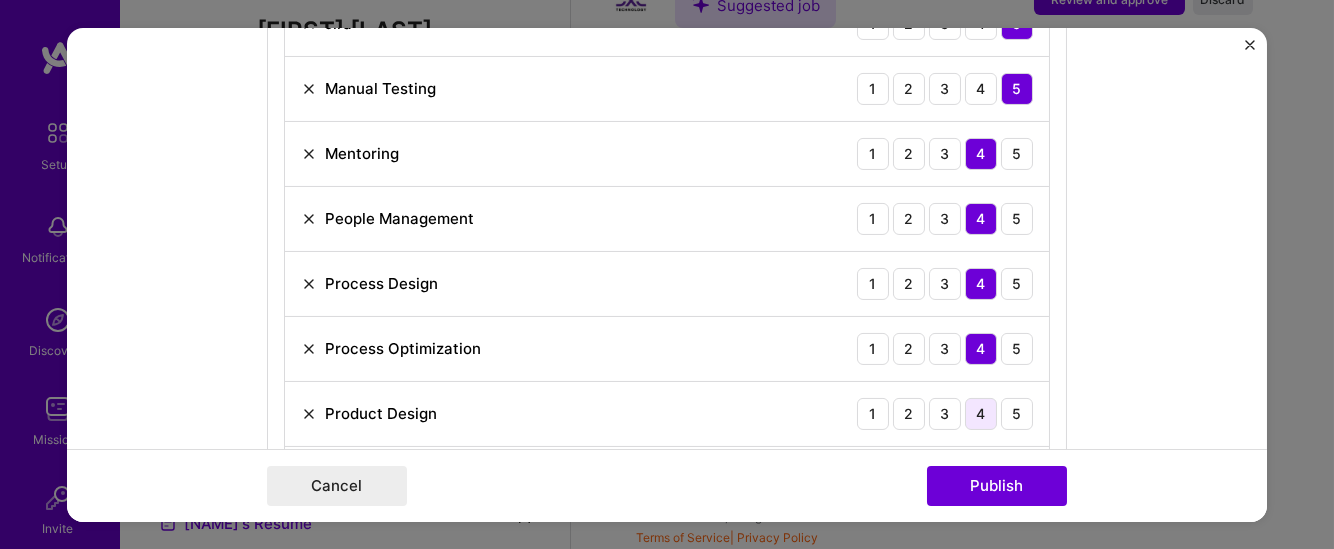 click on "4" at bounding box center (981, 413) 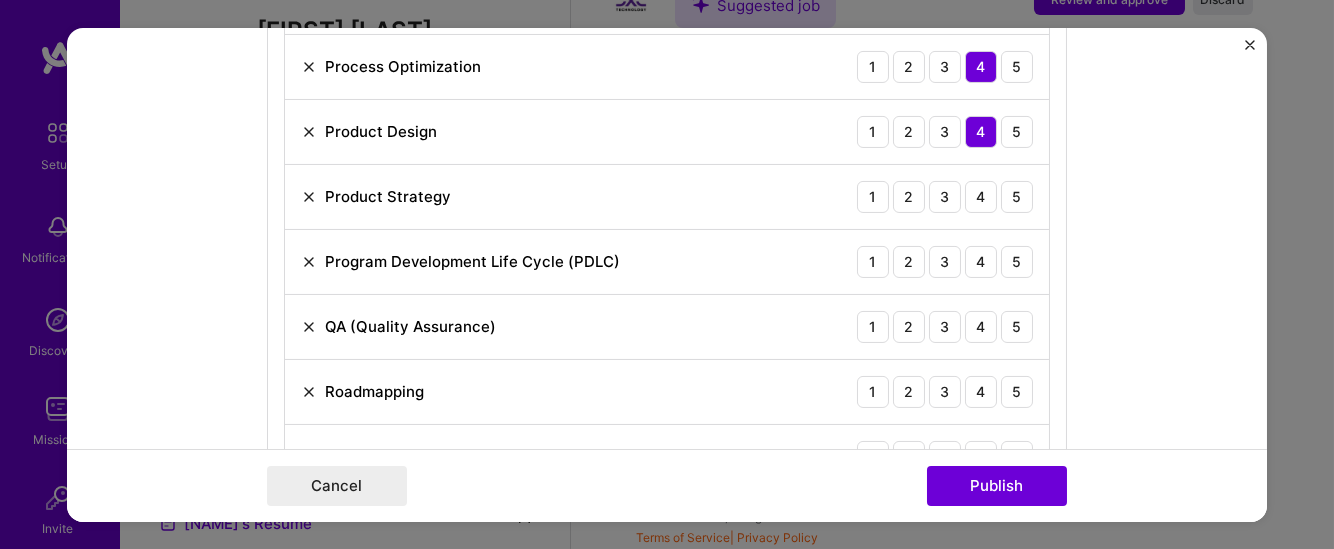 scroll, scrollTop: 2190, scrollLeft: 0, axis: vertical 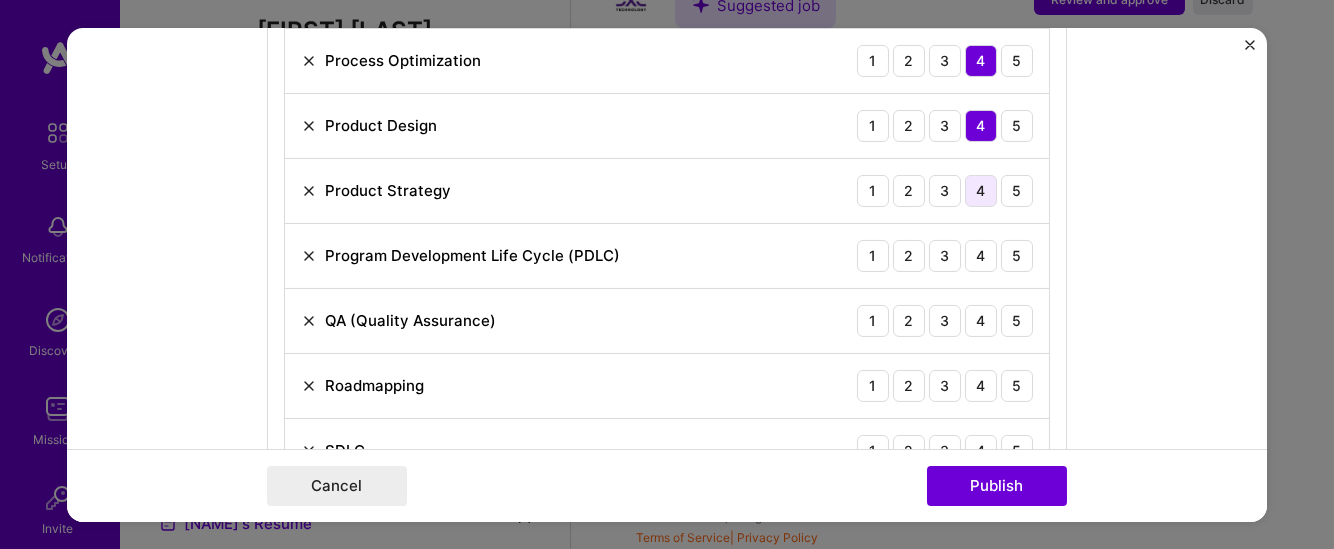 click on "4" at bounding box center [981, 190] 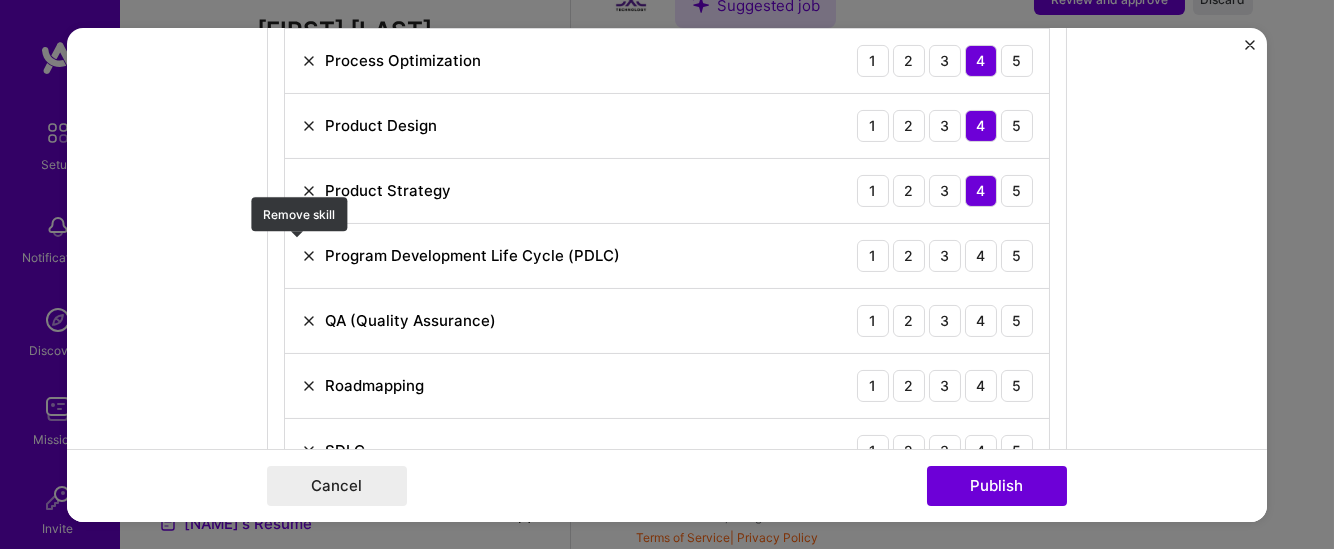 click at bounding box center [309, 255] 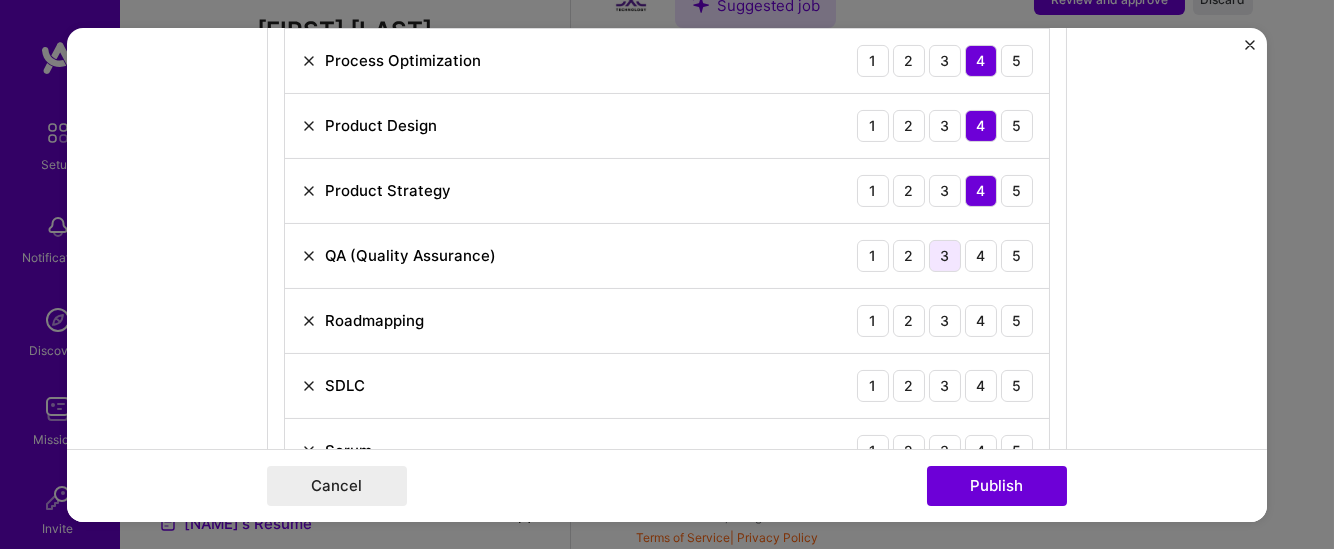 click on "3" at bounding box center [945, 255] 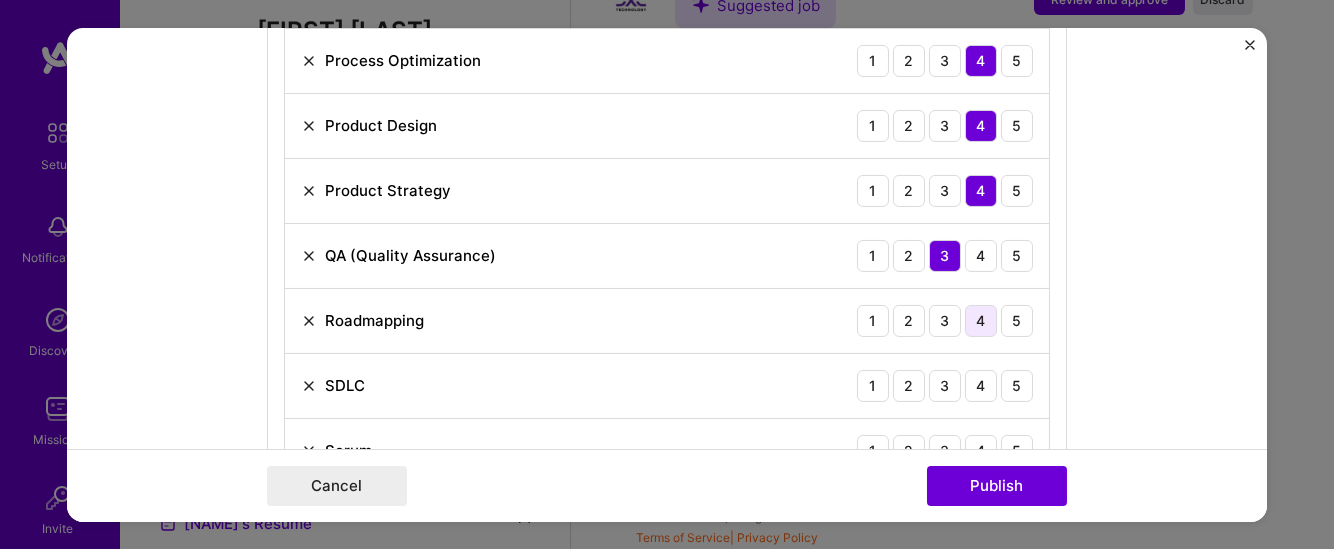 click on "4" at bounding box center [981, 320] 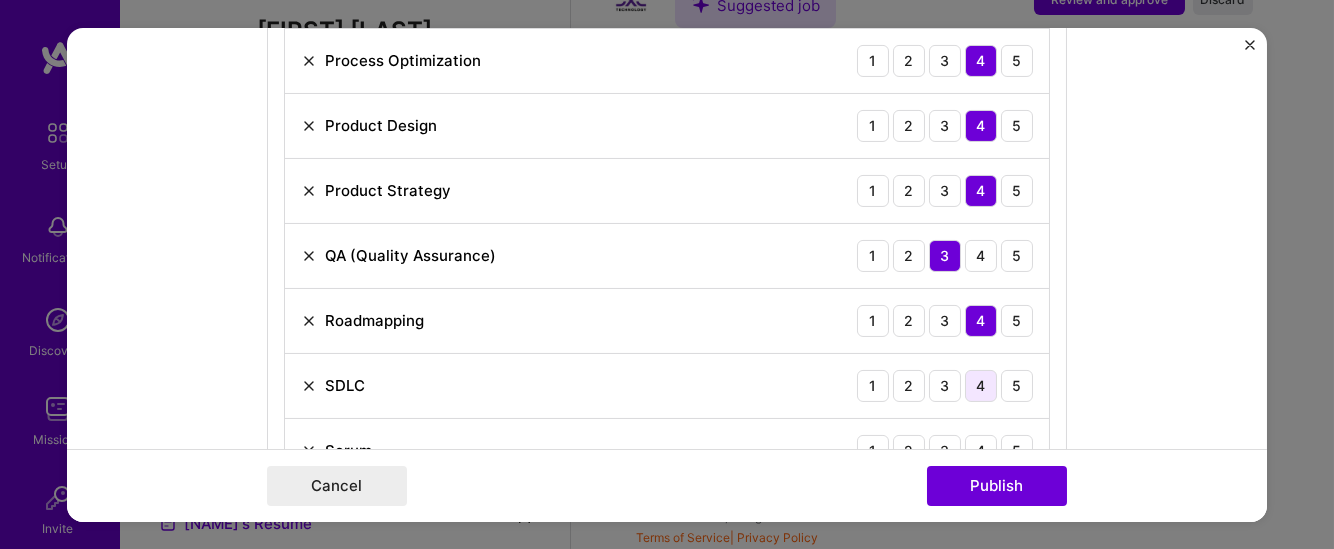 click on "4" at bounding box center (981, 385) 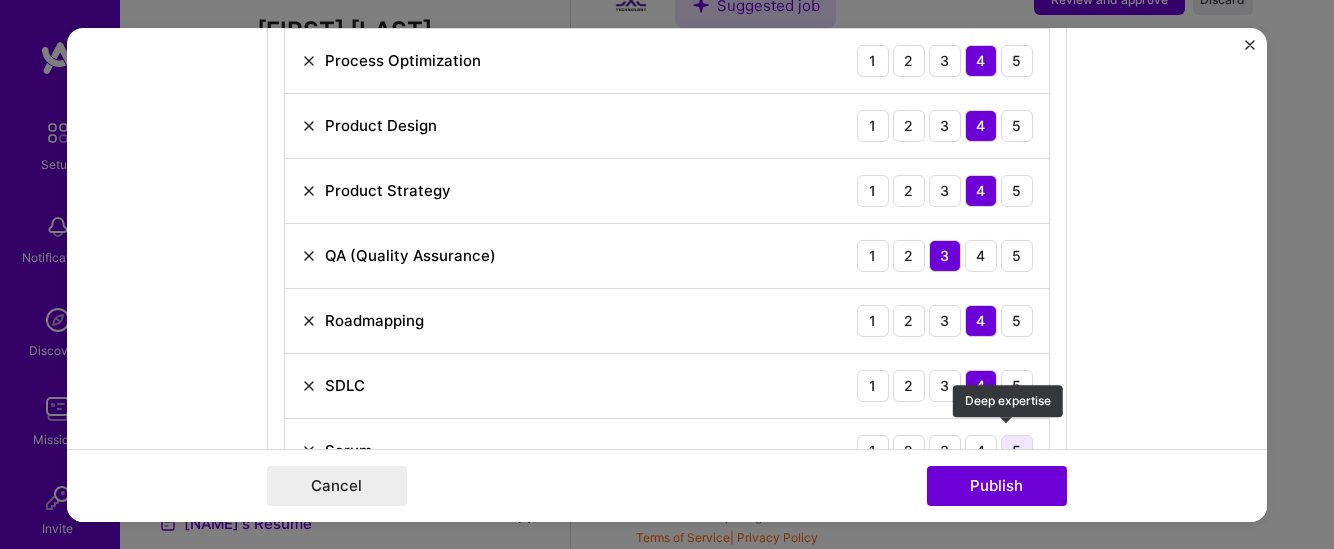click on "5" at bounding box center [1017, 450] 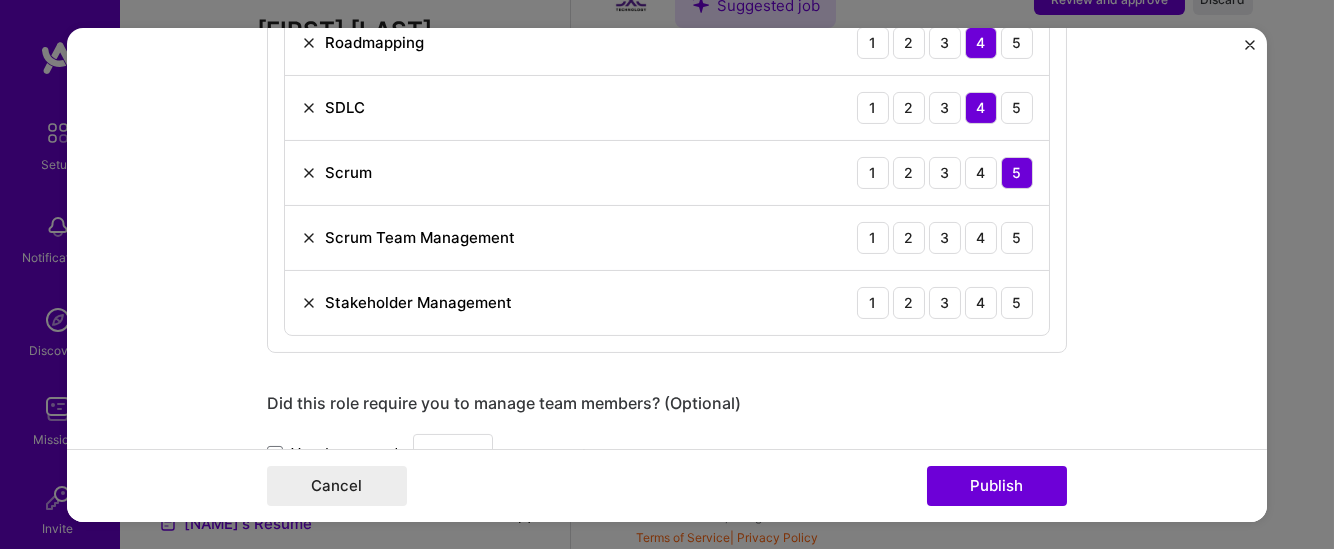 scroll, scrollTop: 2474, scrollLeft: 0, axis: vertical 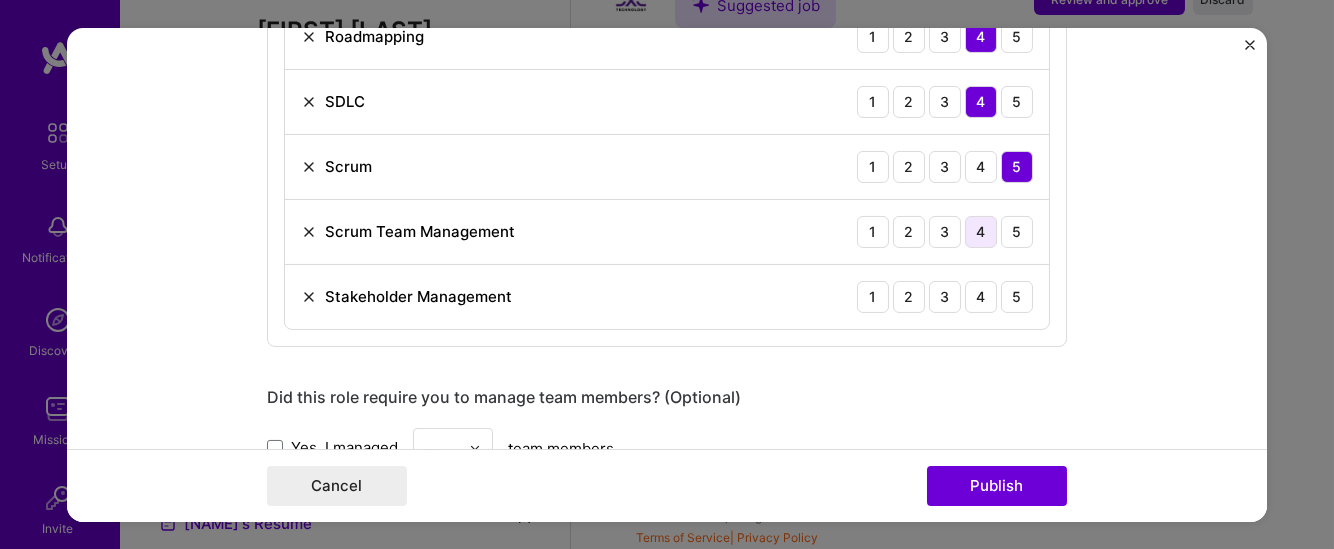 click on "4" at bounding box center (981, 231) 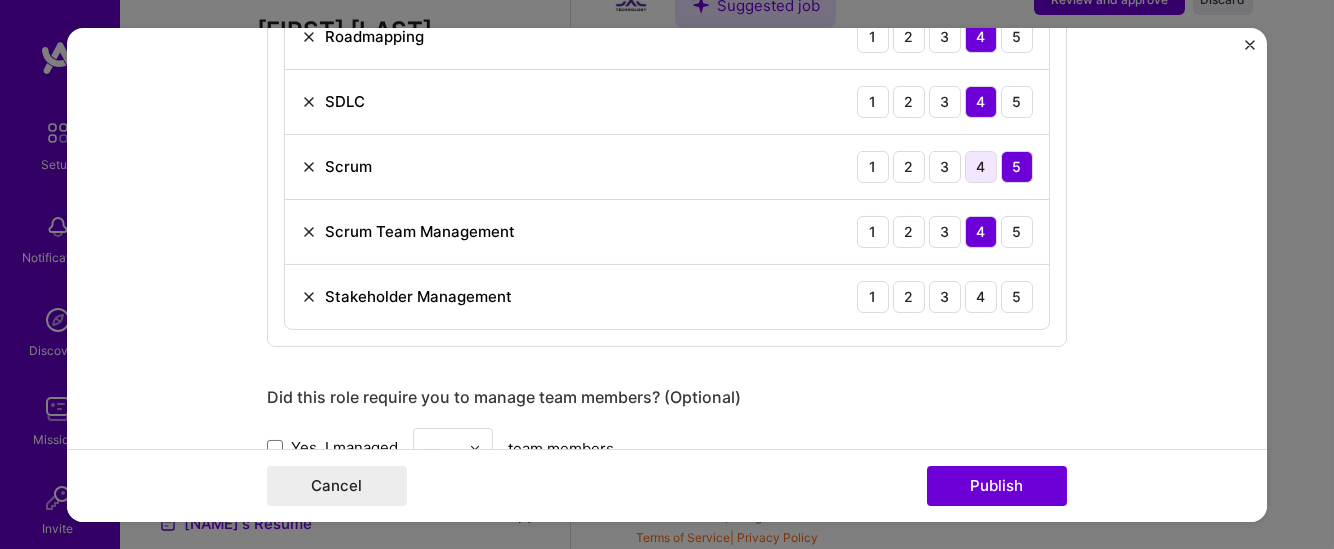 click on "4" at bounding box center [981, 166] 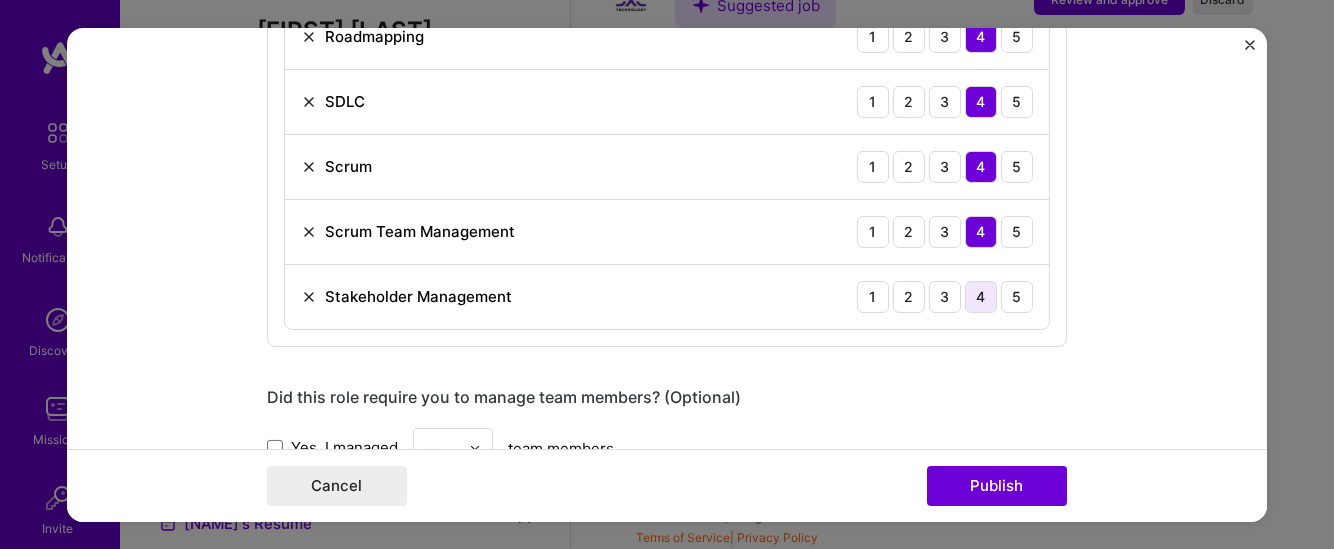 click on "4" at bounding box center [981, 296] 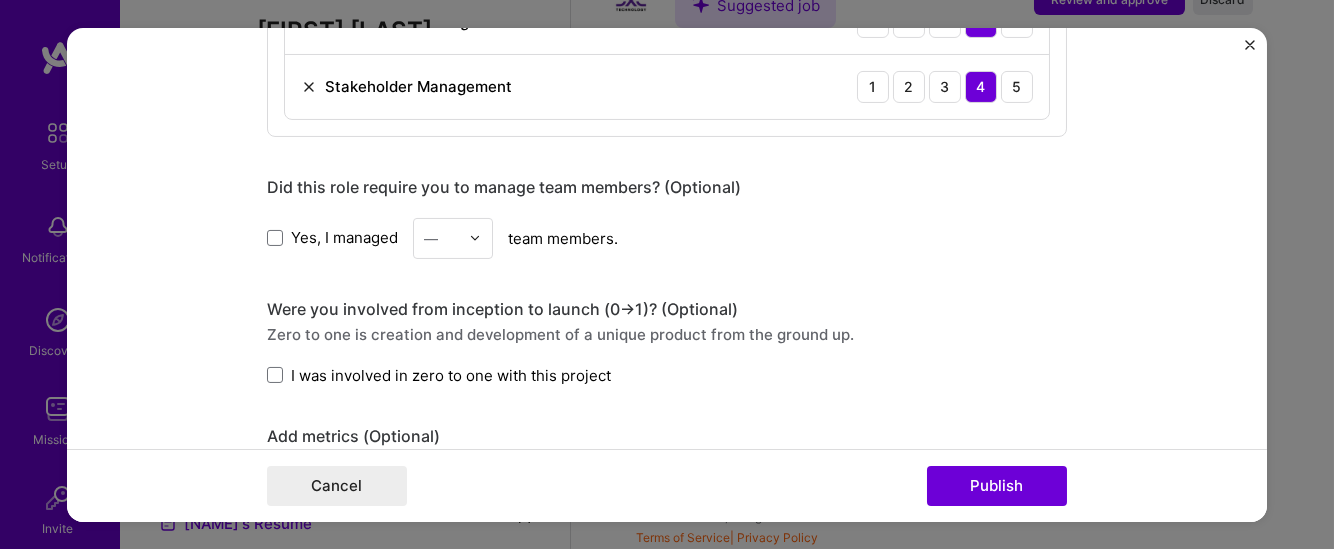 scroll, scrollTop: 2733, scrollLeft: 0, axis: vertical 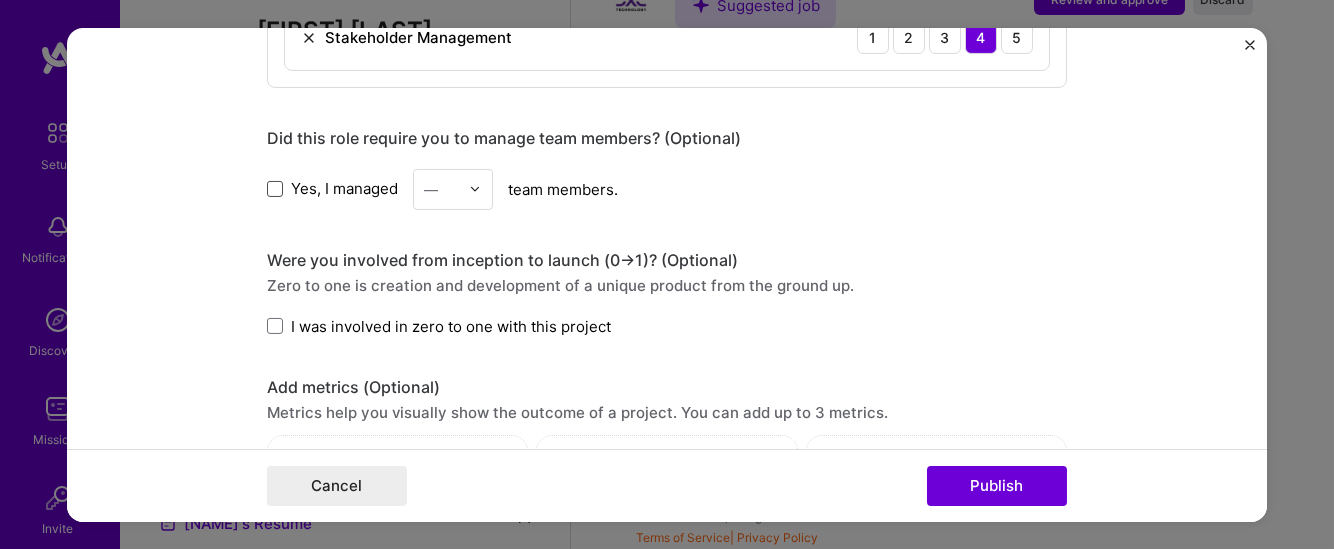 click at bounding box center (275, 189) 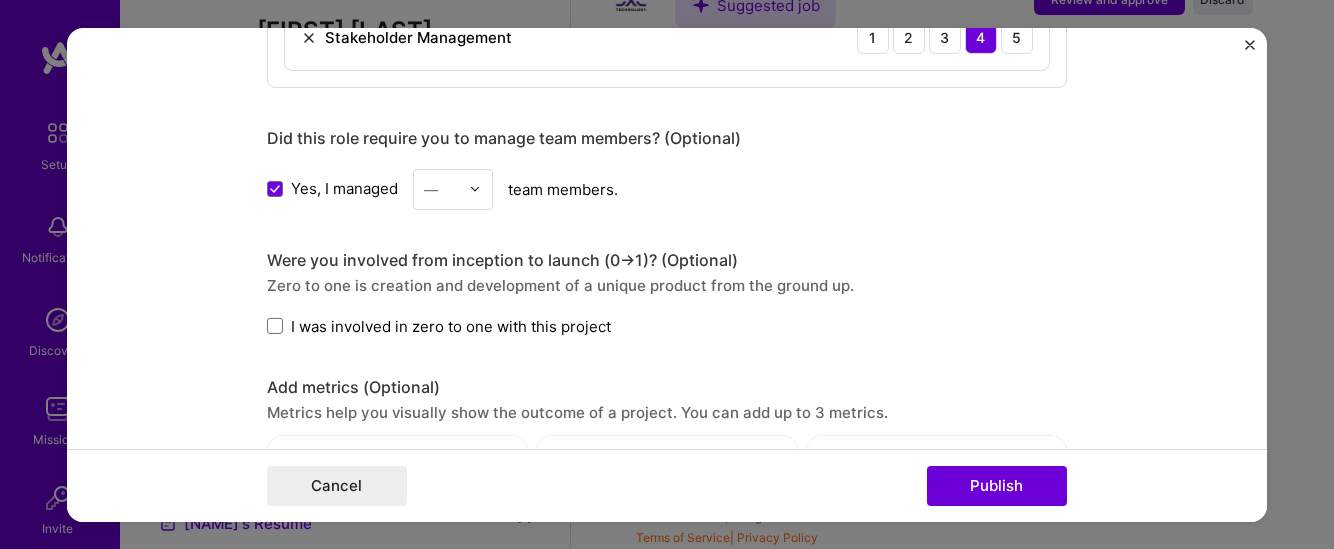 click at bounding box center [480, 188] 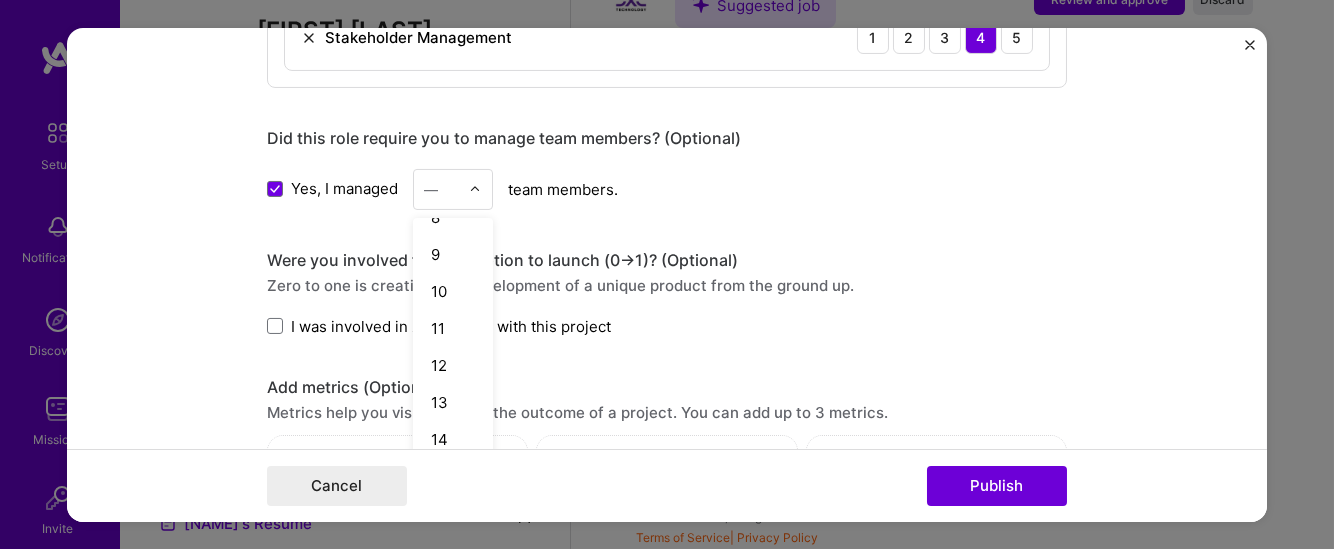 scroll, scrollTop: 287, scrollLeft: 0, axis: vertical 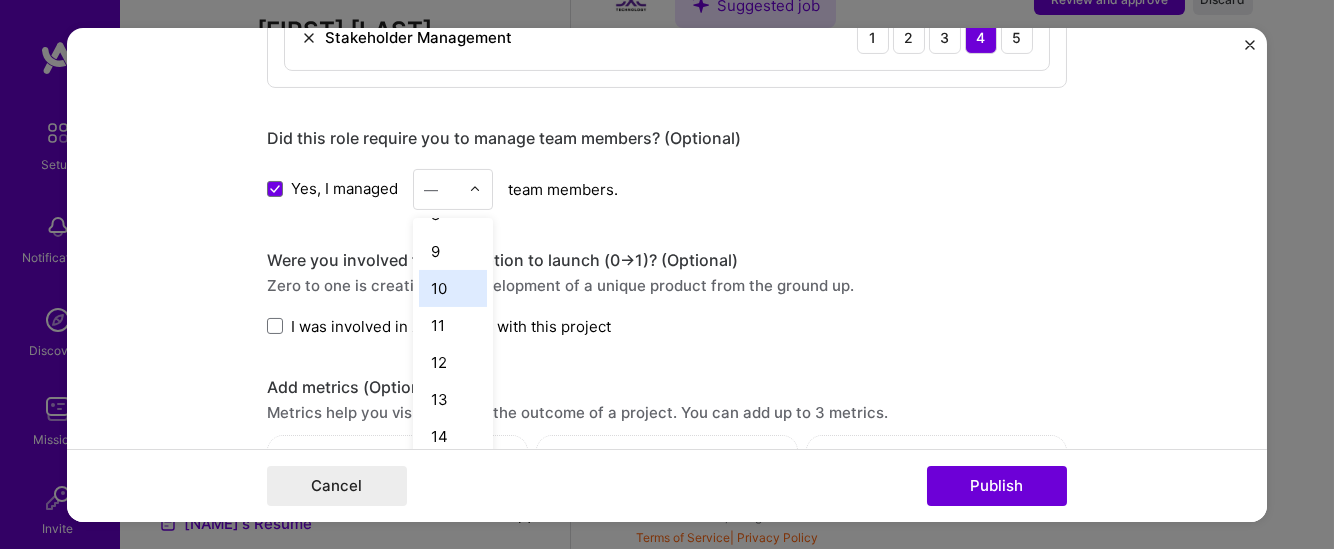 click on "10" at bounding box center [453, 287] 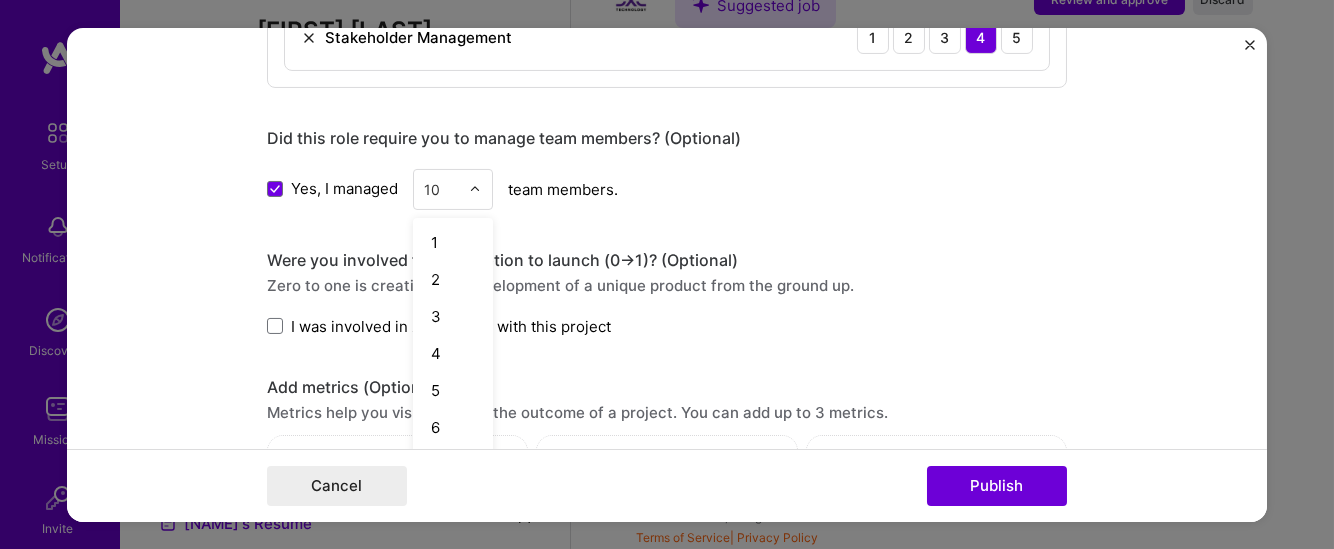 scroll, scrollTop: 600, scrollLeft: 0, axis: vertical 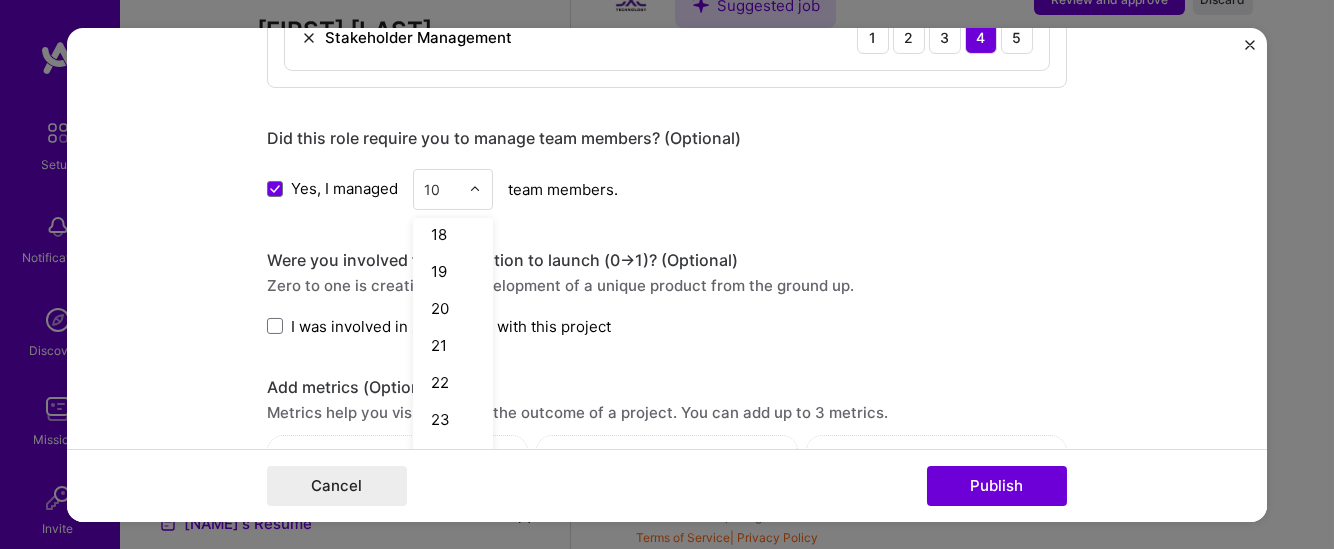 click on "Zero to one is creation and development of a unique product from the ground up." at bounding box center (667, 284) 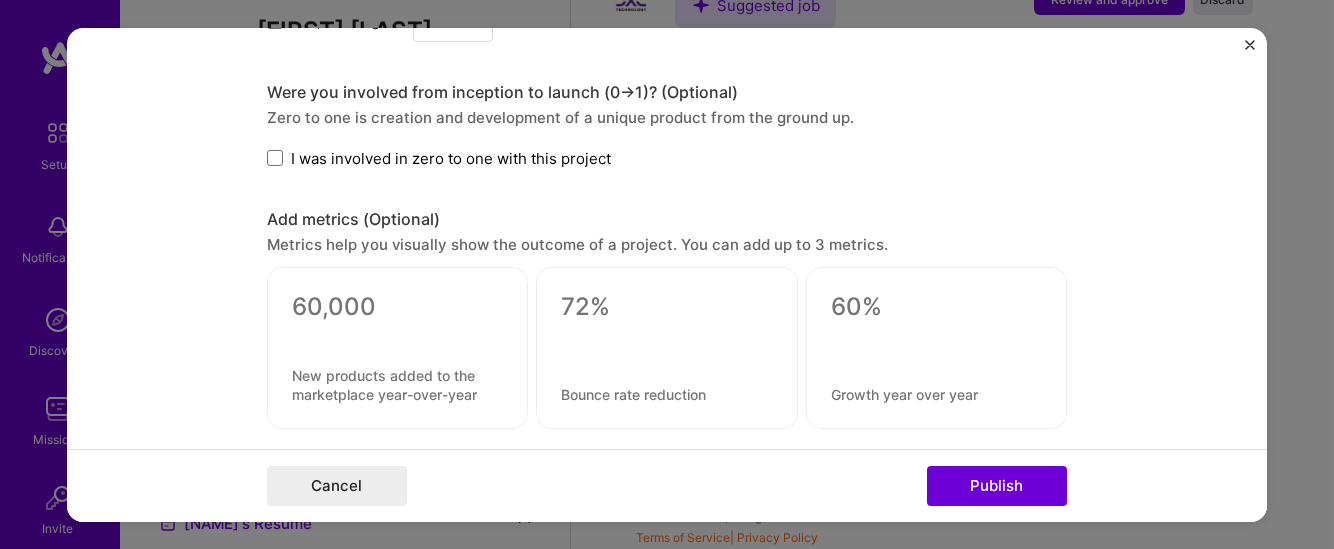 scroll, scrollTop: 2968, scrollLeft: 0, axis: vertical 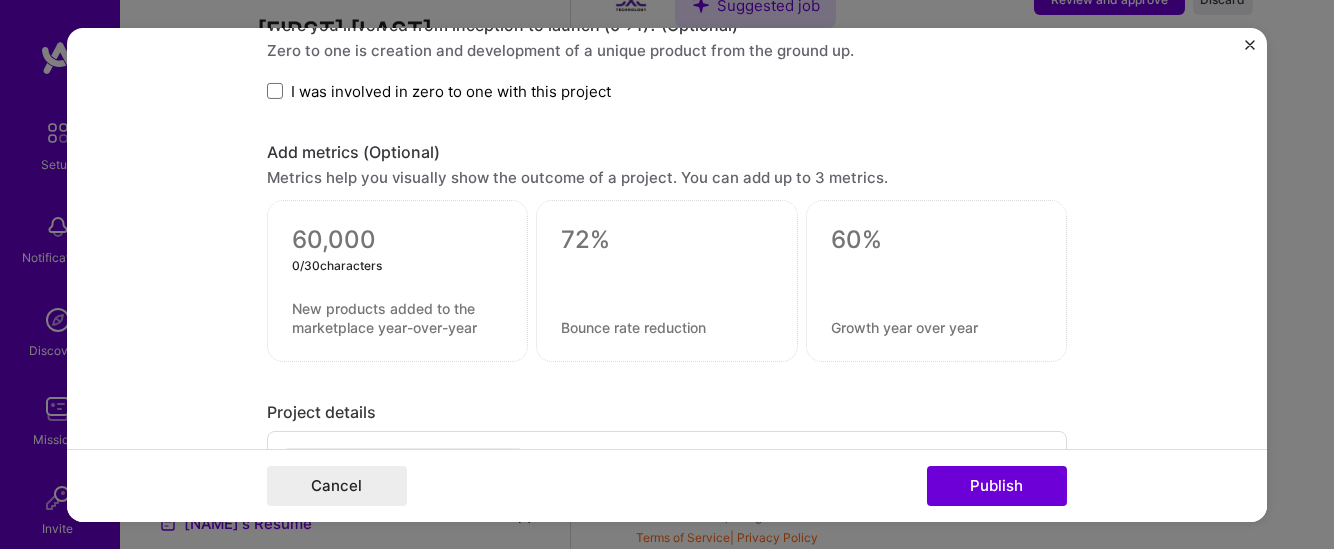 click at bounding box center [397, 240] 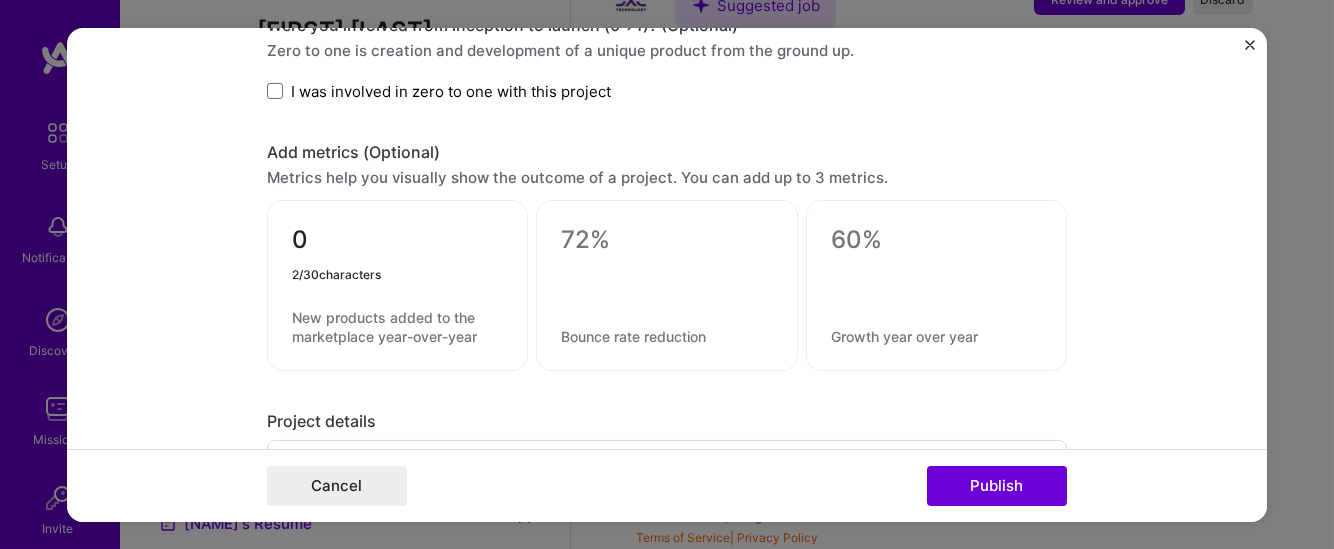 type on "0" 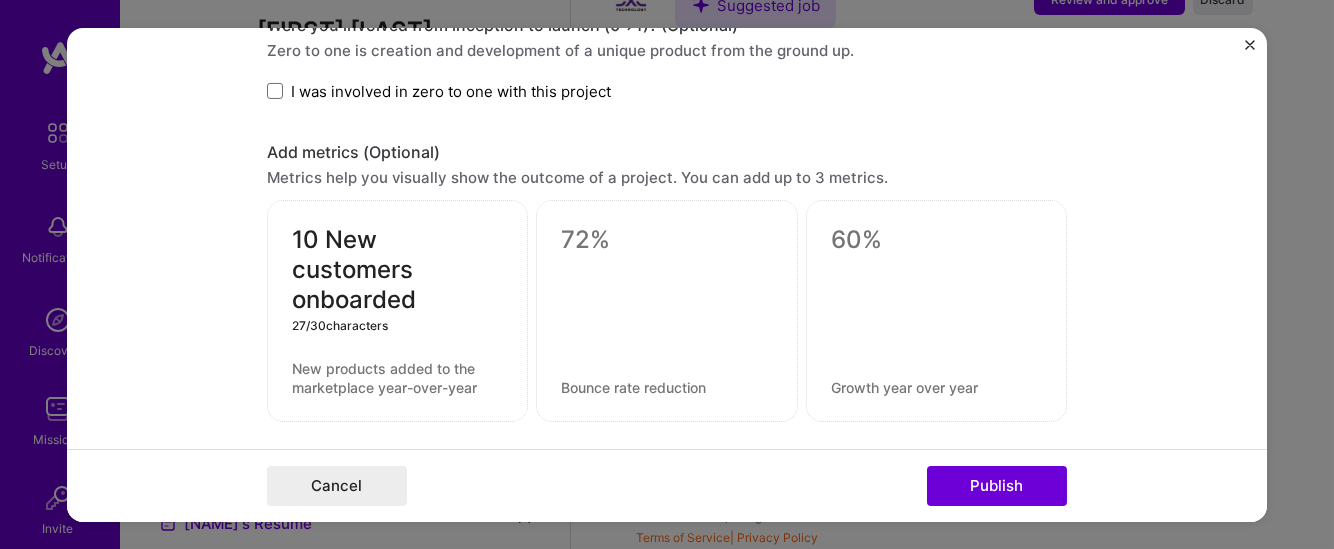 type on "10 New customers onboarded" 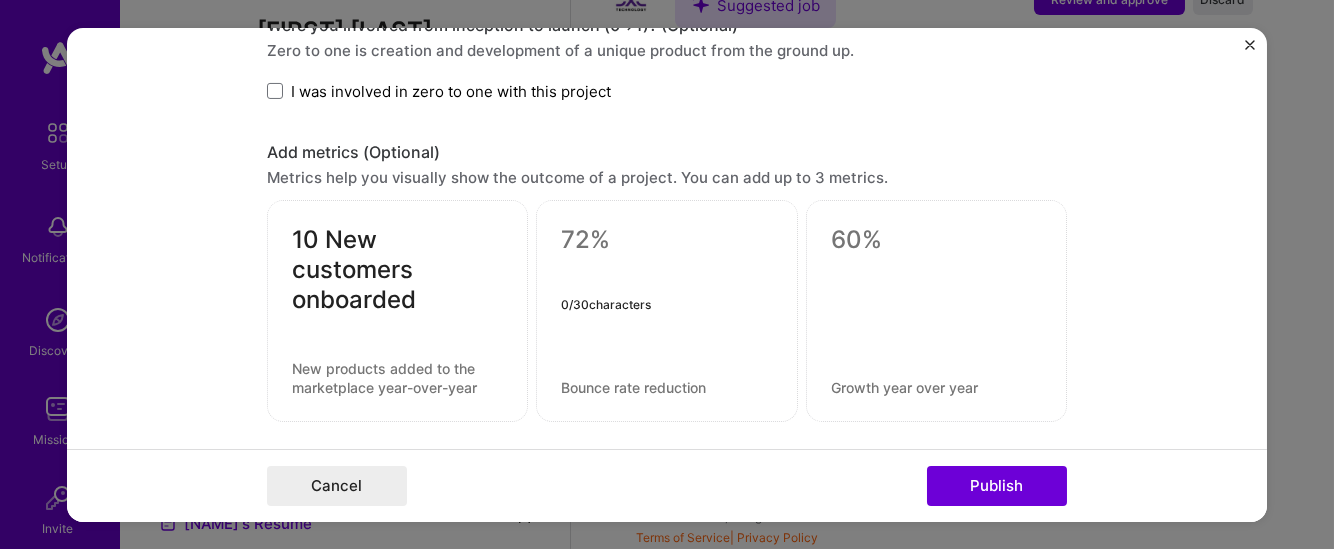 click at bounding box center [666, 240] 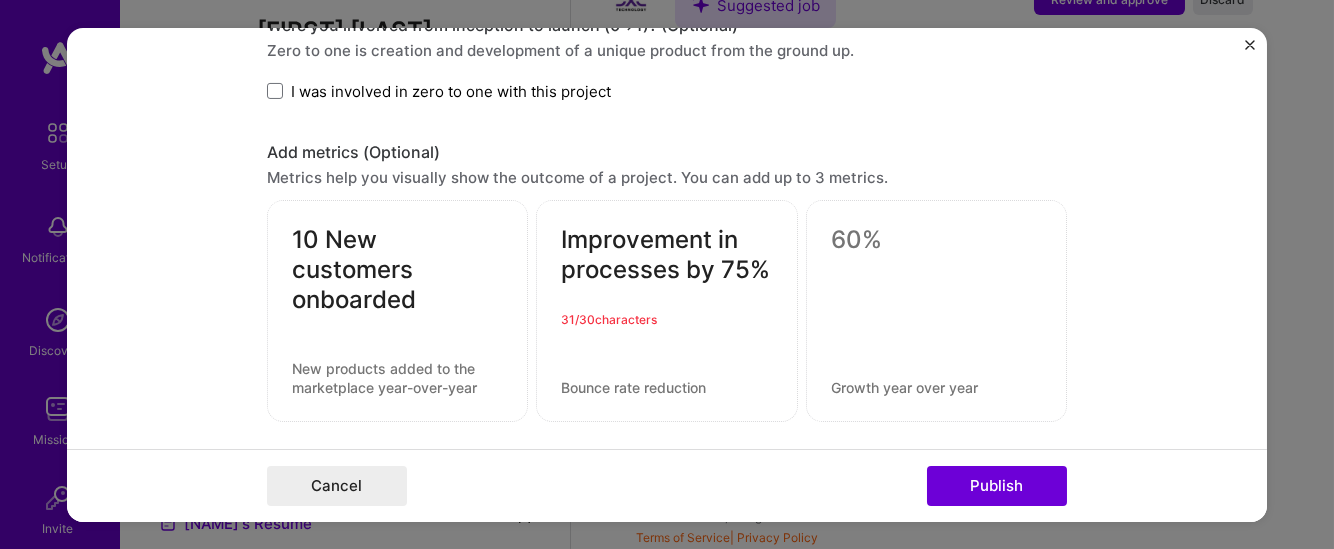click on "Improvement in processes by 75%" at bounding box center (666, 255) 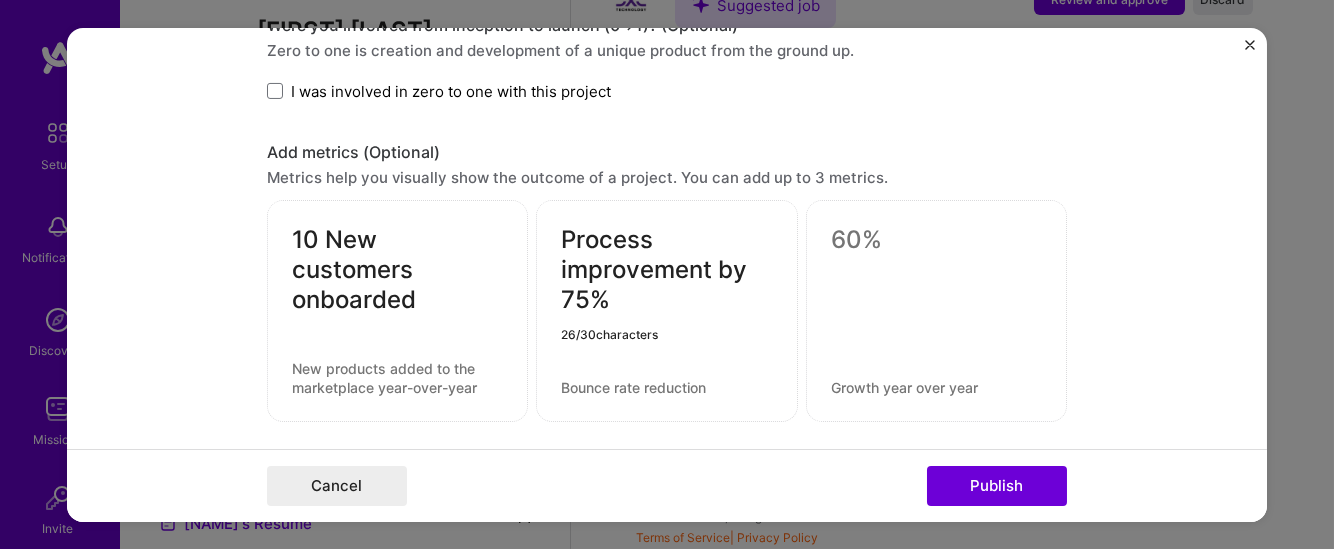 type on "Process improvement by 75%" 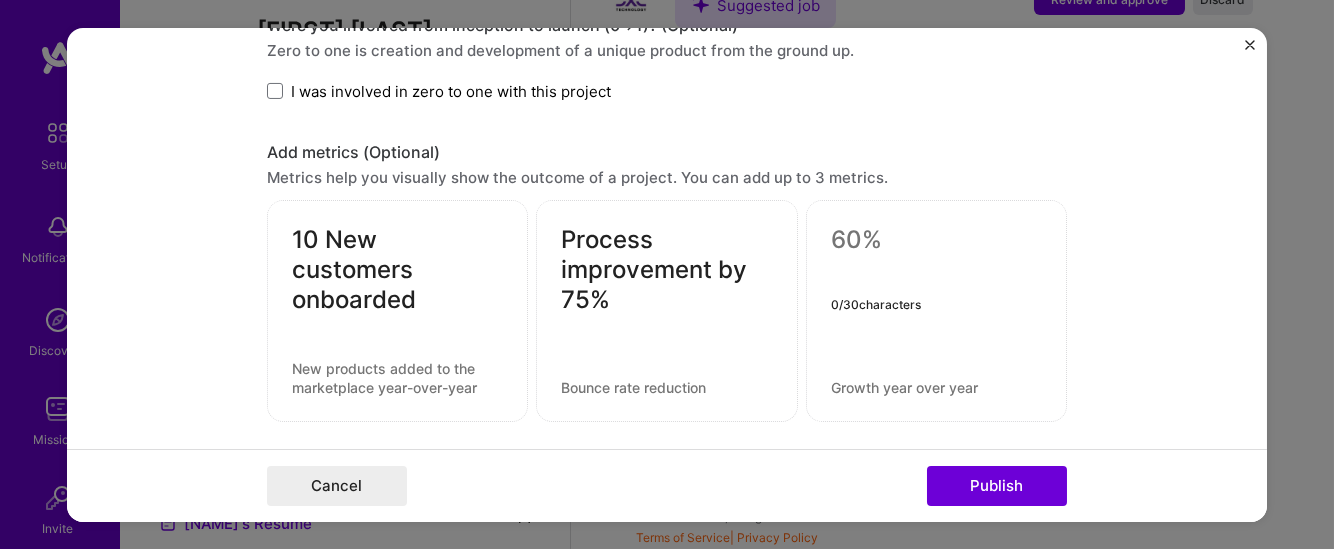 click at bounding box center (936, 240) 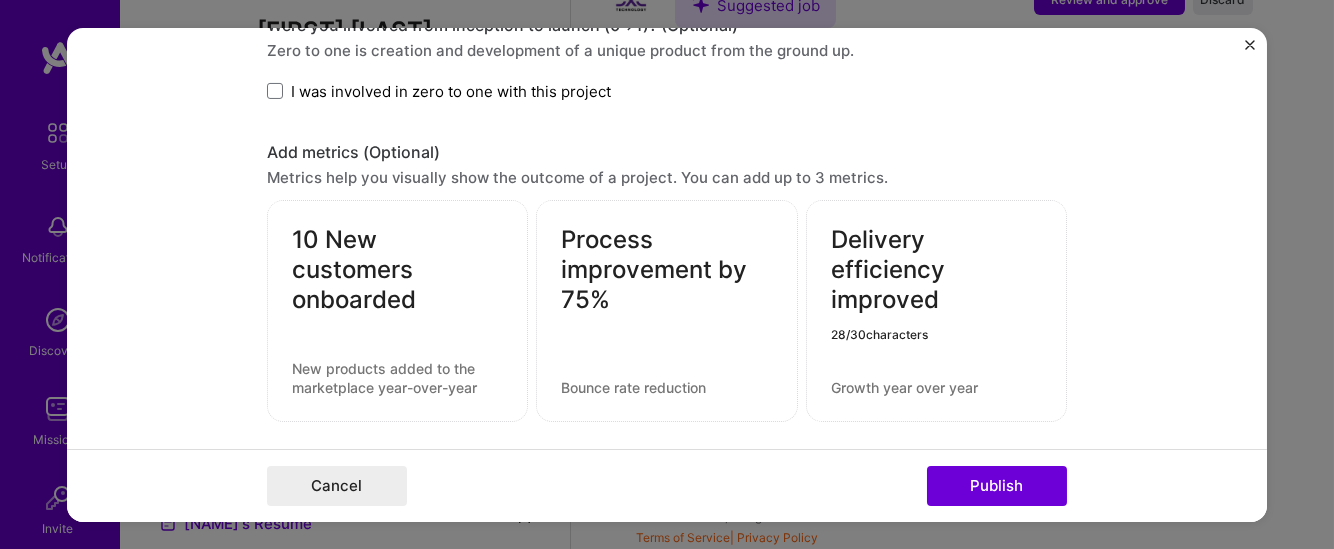 type on "Delivery efficiency improved" 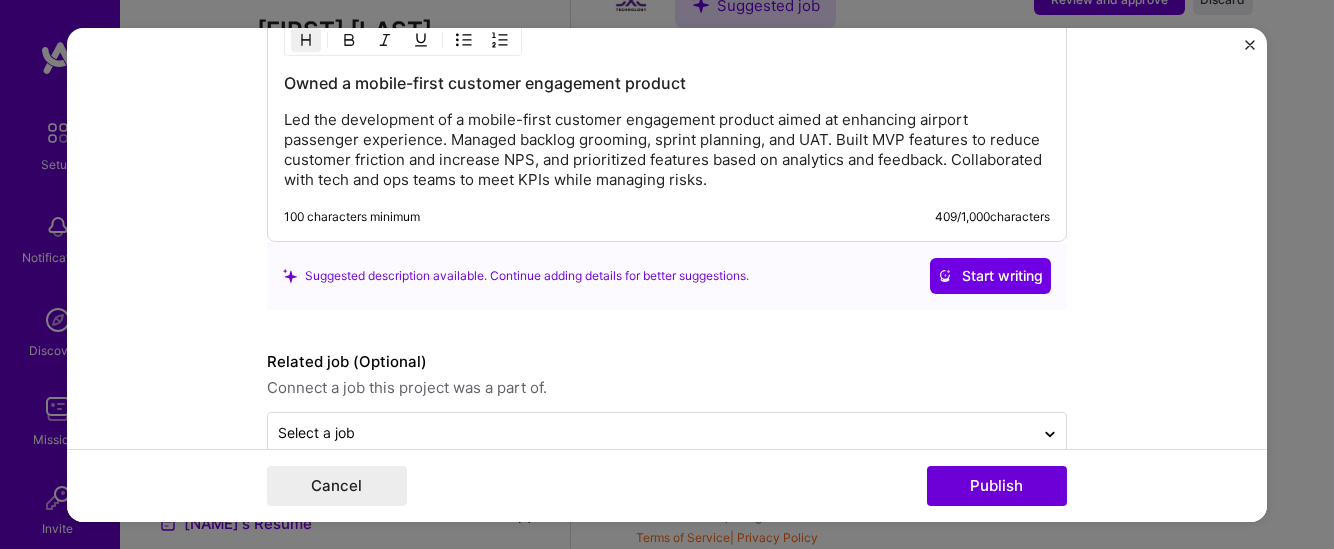 scroll, scrollTop: 3480, scrollLeft: 0, axis: vertical 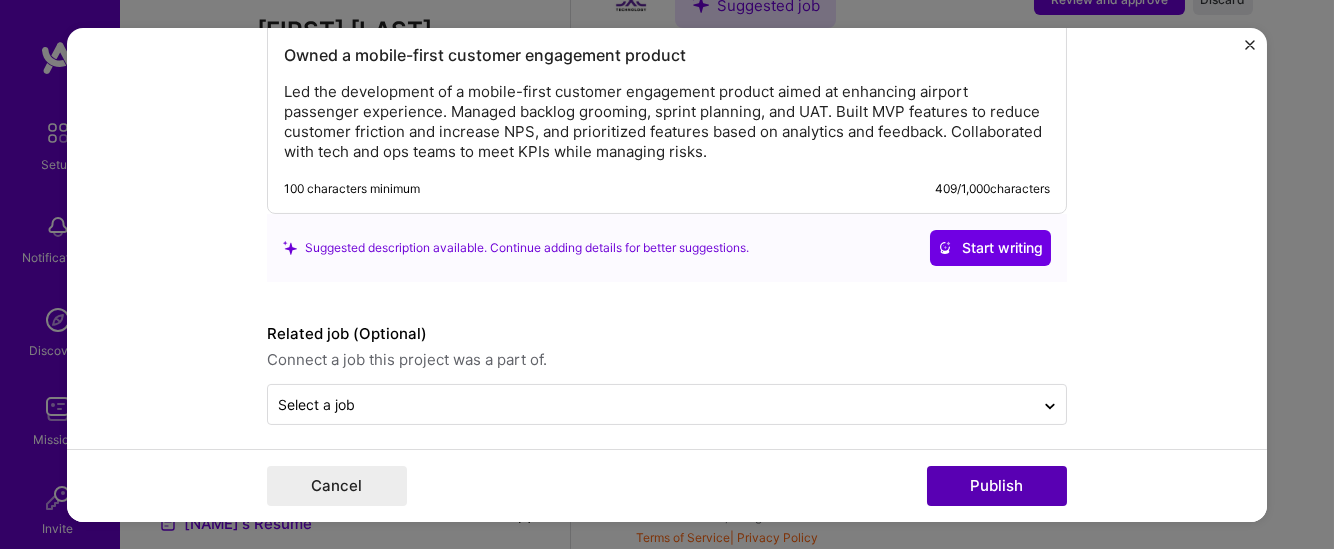 drag, startPoint x: 1007, startPoint y: 493, endPoint x: 1038, endPoint y: 486, distance: 31.780497 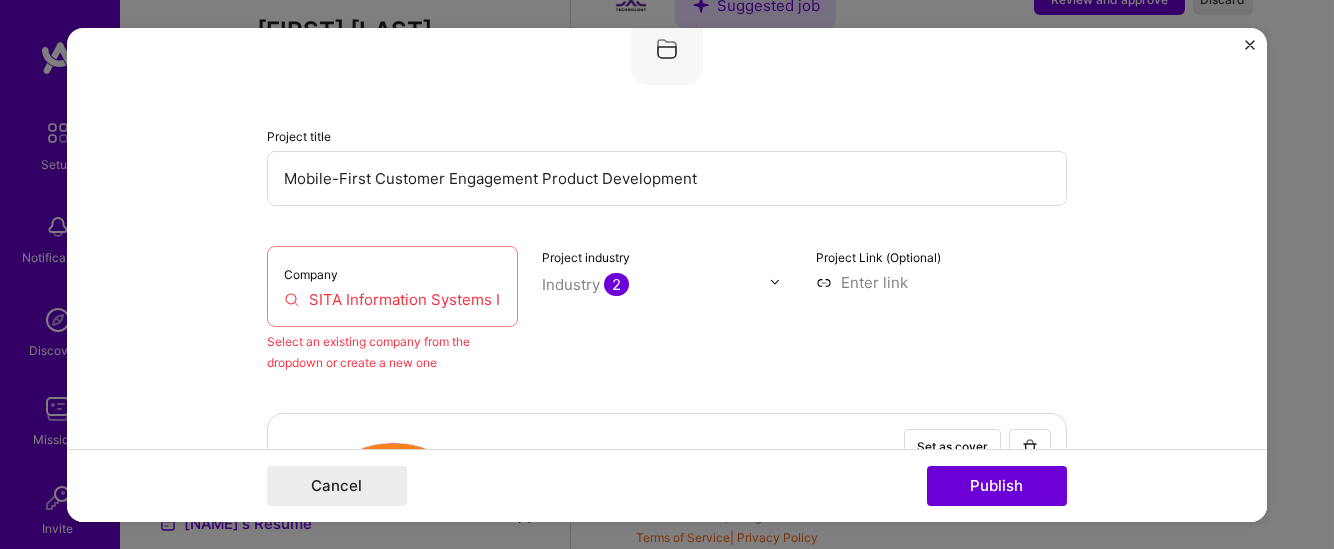 scroll, scrollTop: 131, scrollLeft: 0, axis: vertical 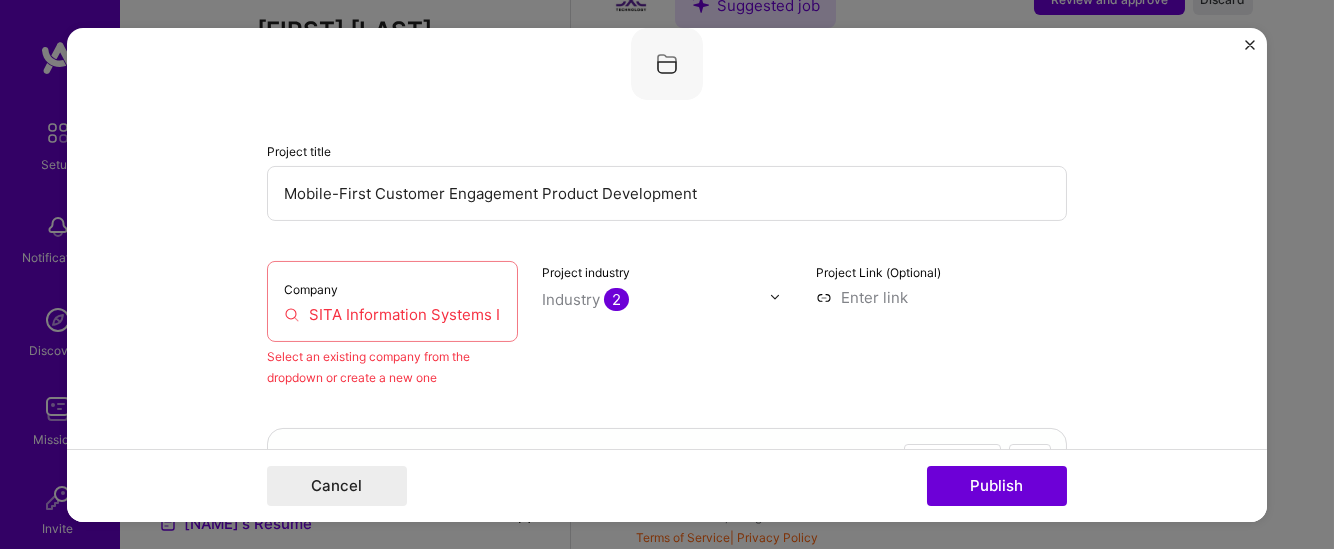 click on "SITA Information Systems Inc." at bounding box center (392, 313) 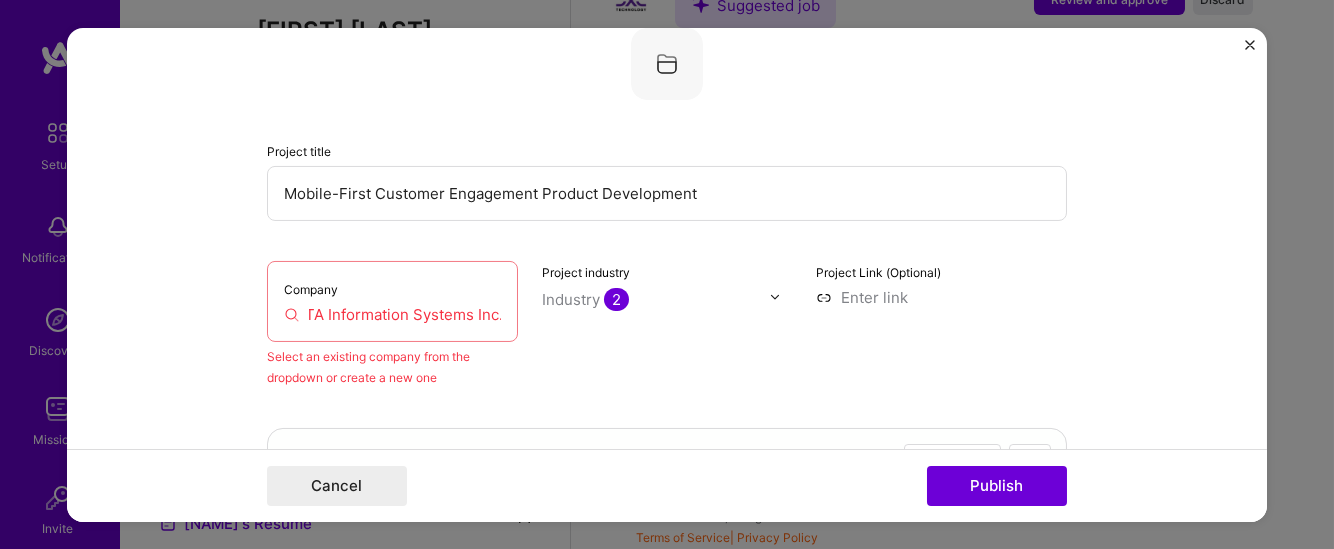 drag, startPoint x: 299, startPoint y: 316, endPoint x: 563, endPoint y: 327, distance: 264.22906 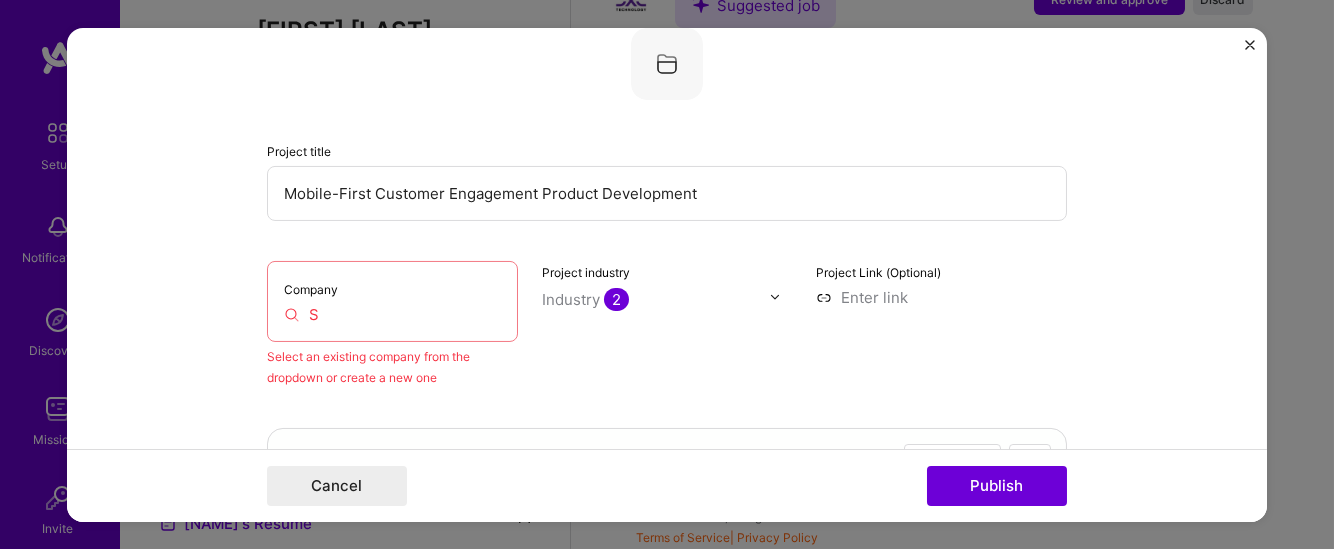 scroll, scrollTop: 0, scrollLeft: 0, axis: both 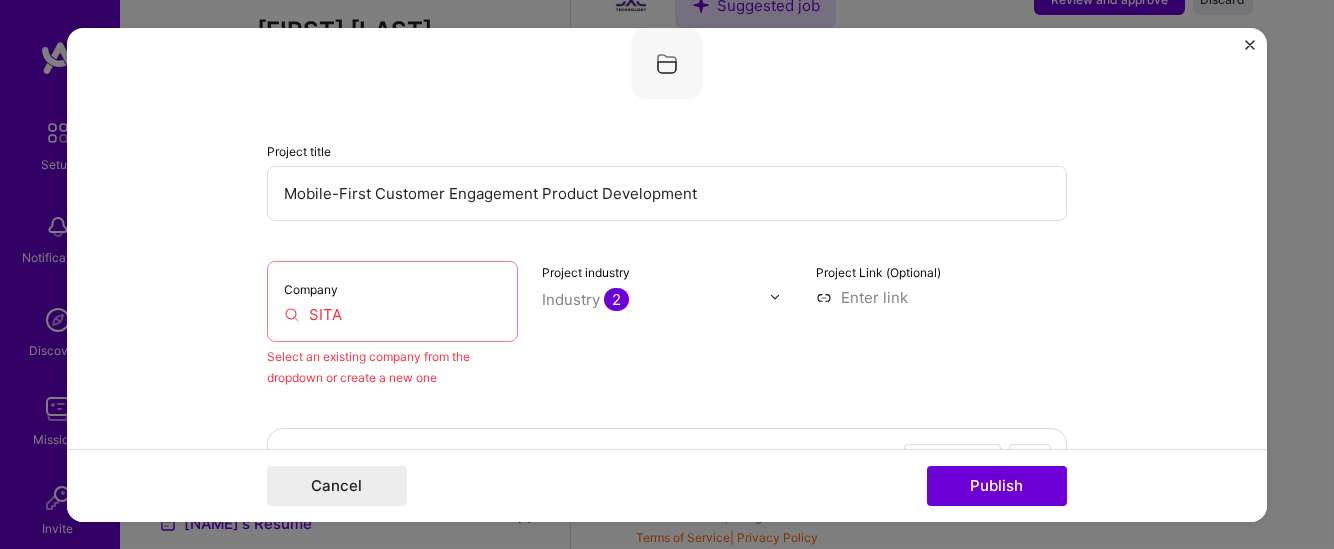 click on "SITA" at bounding box center (392, 313) 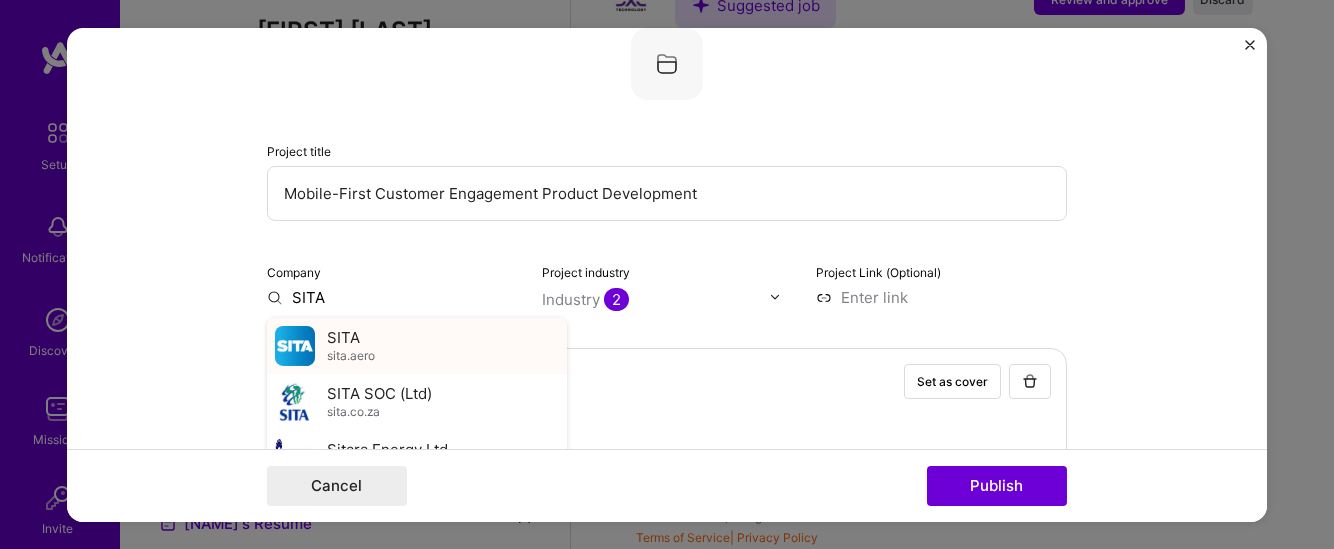 click at bounding box center [295, 345] 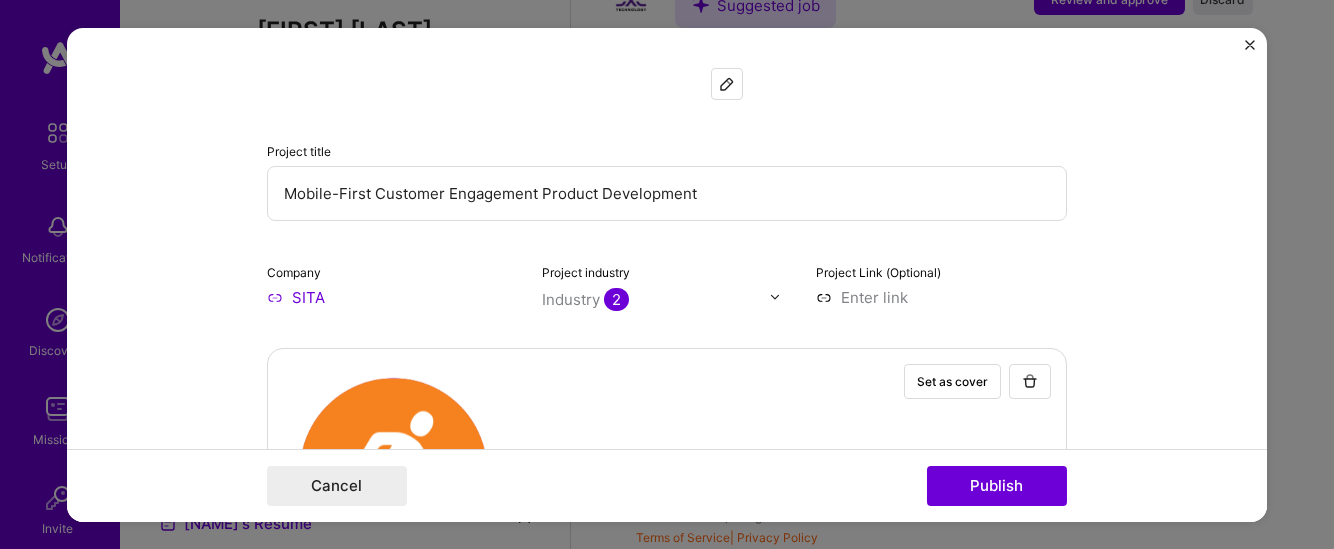 type on "SITA" 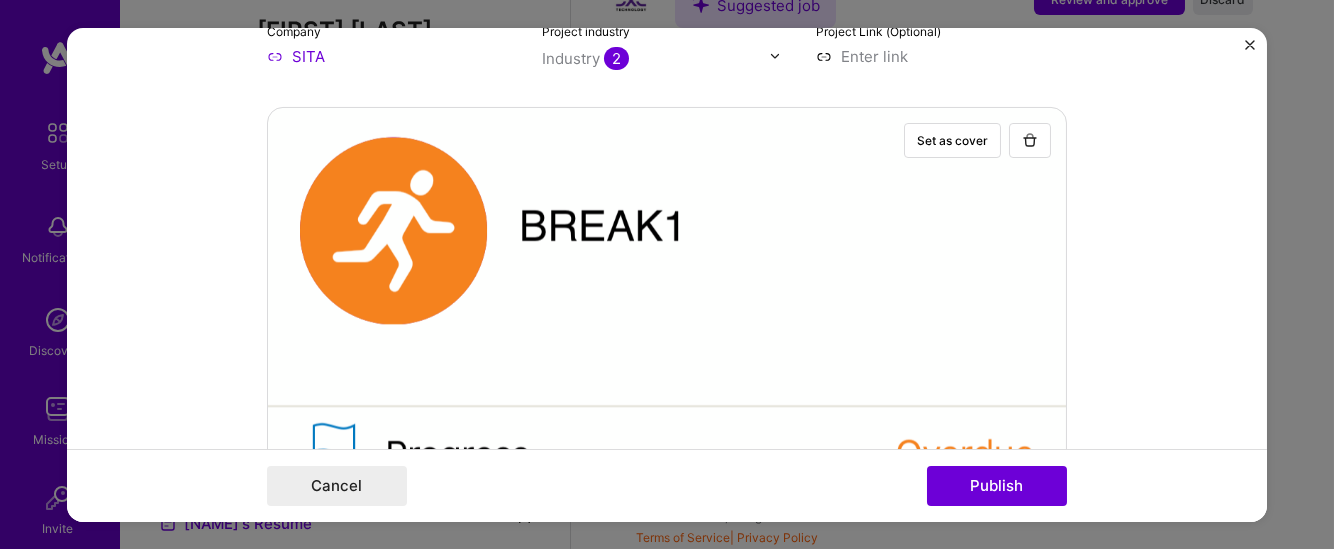 scroll, scrollTop: 390, scrollLeft: 0, axis: vertical 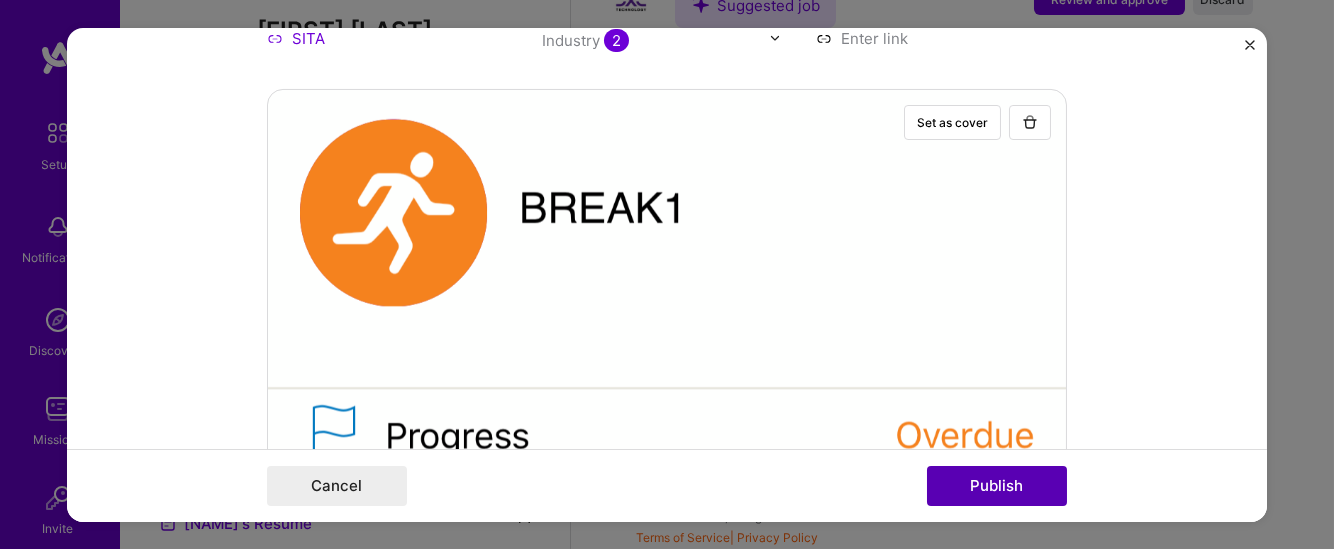 click on "Publish" at bounding box center [997, 486] 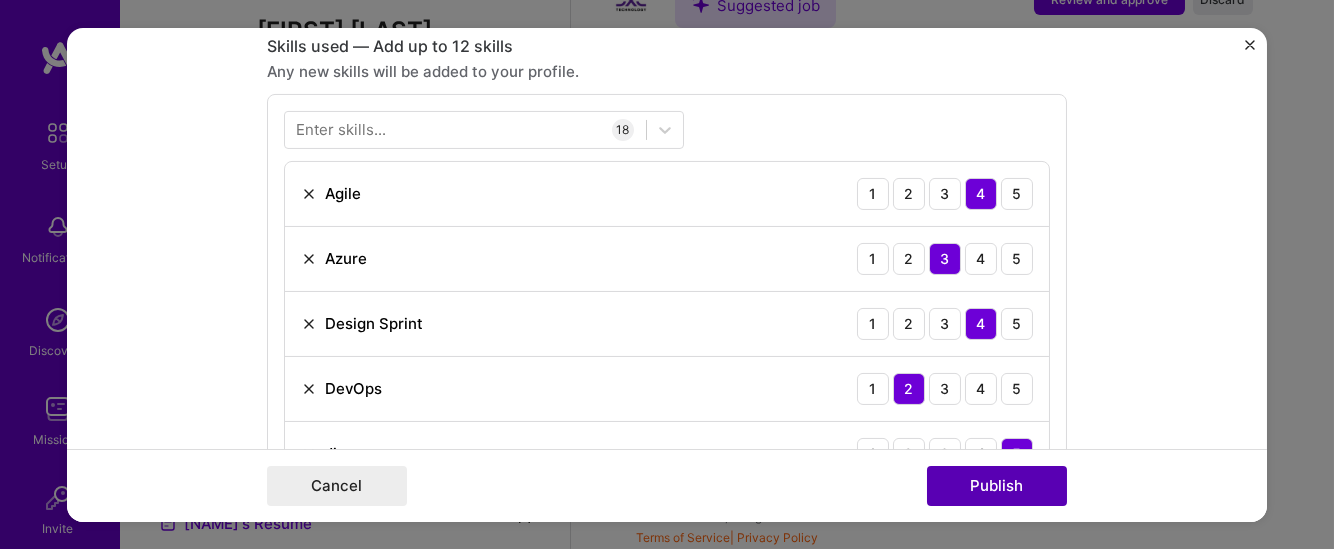 scroll, scrollTop: 1477, scrollLeft: 0, axis: vertical 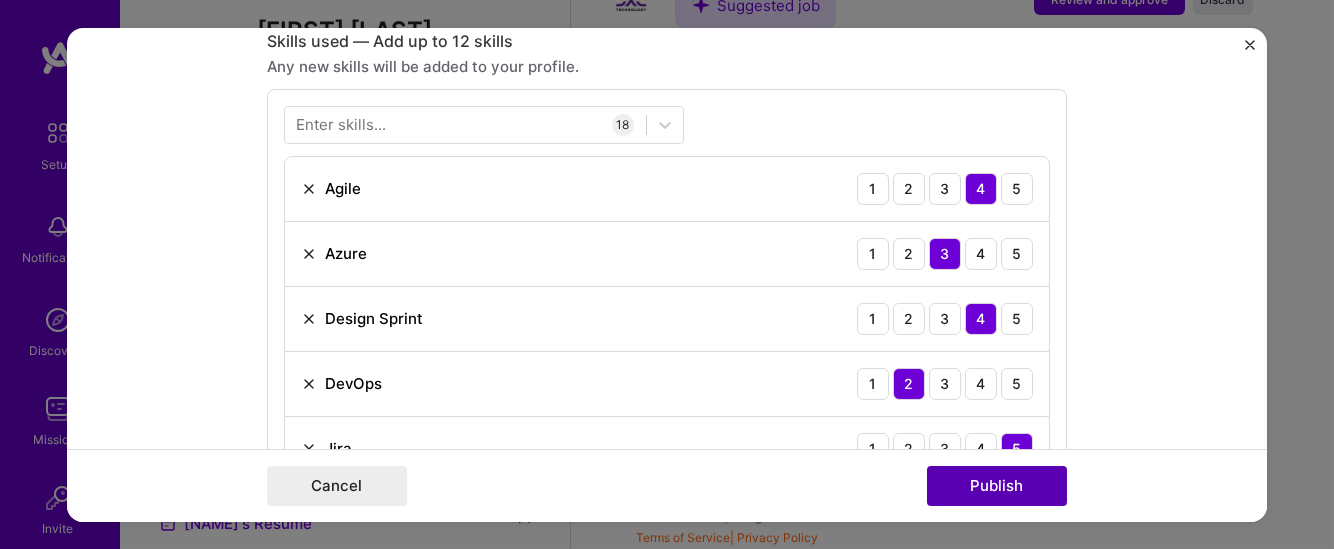 click on "Publish" at bounding box center [997, 486] 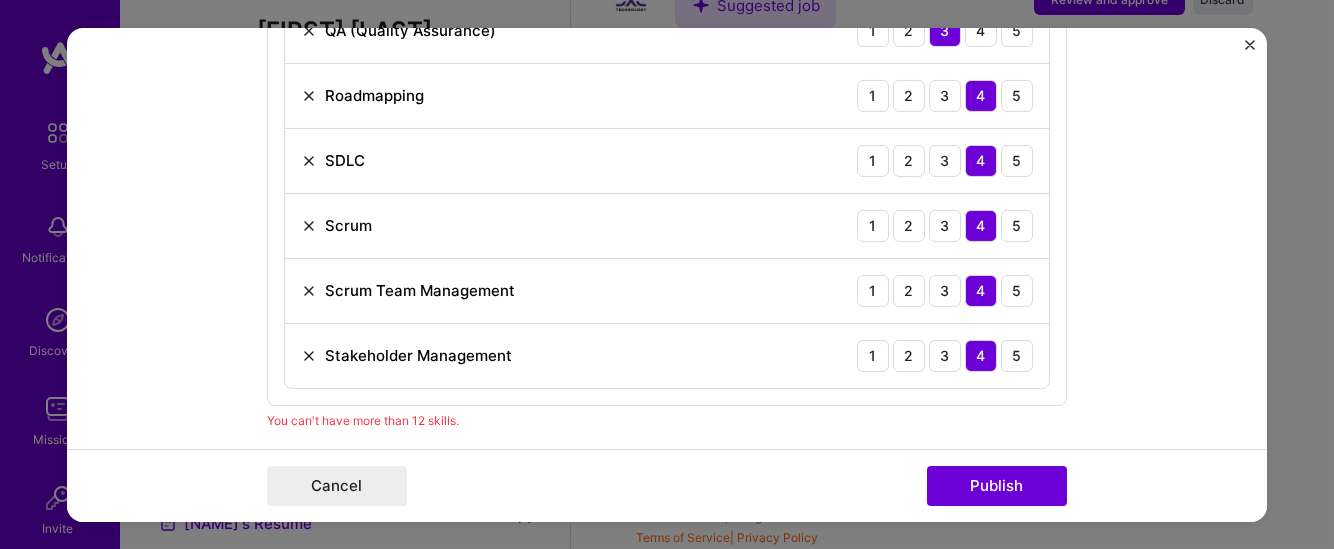 scroll, scrollTop: 2328, scrollLeft: 0, axis: vertical 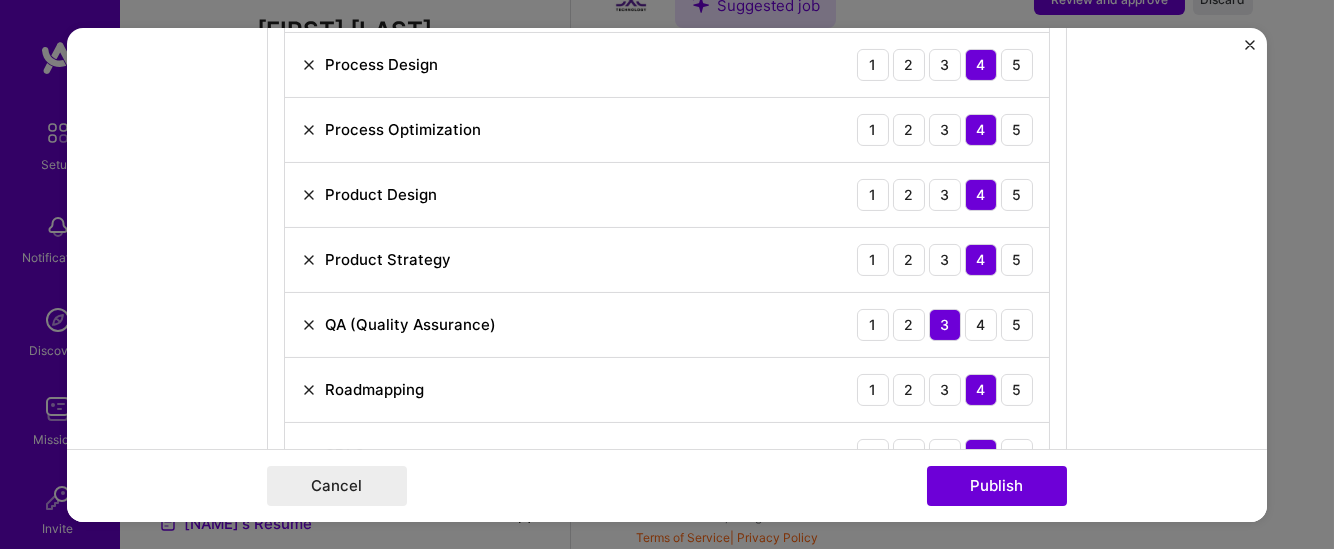 click at bounding box center [309, 194] 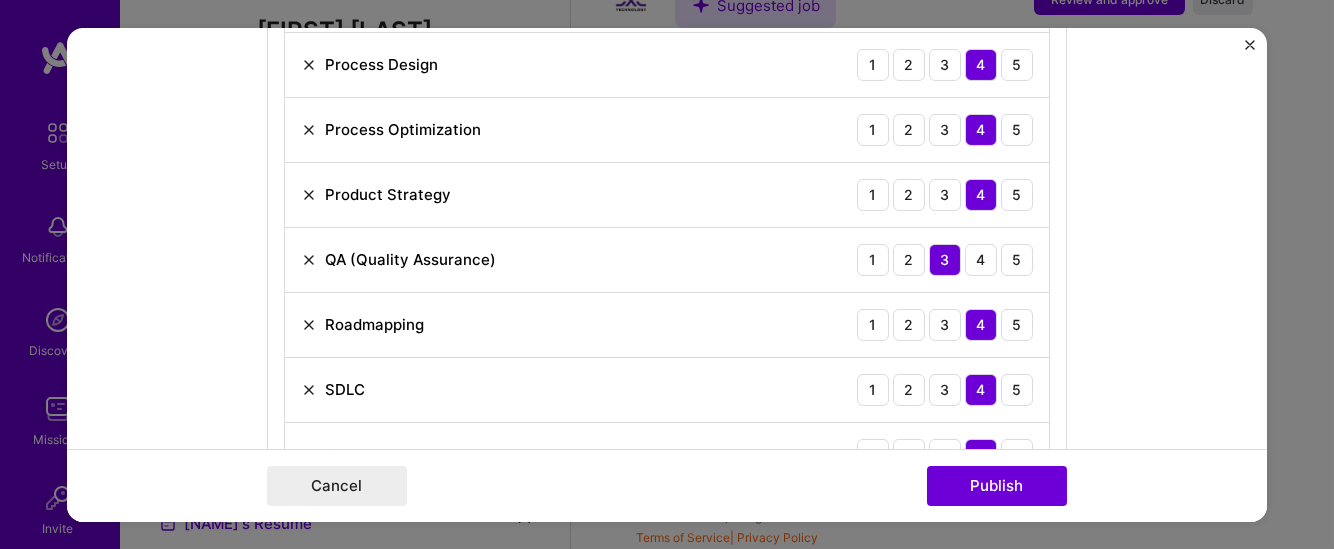click at bounding box center (309, 64) 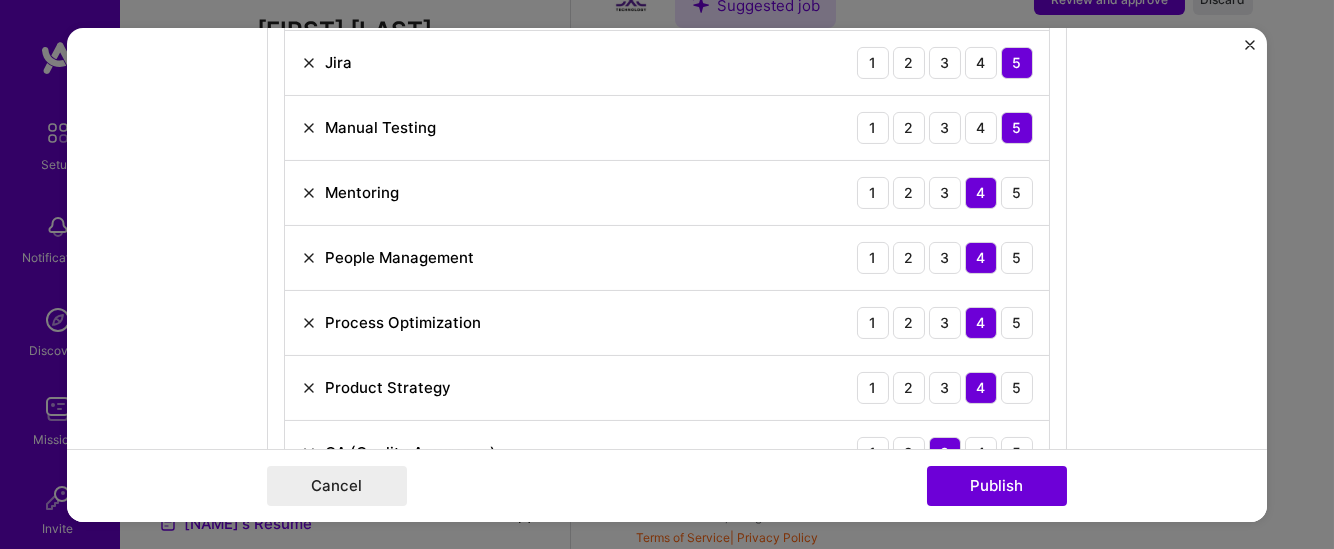 scroll, scrollTop: 1839, scrollLeft: 0, axis: vertical 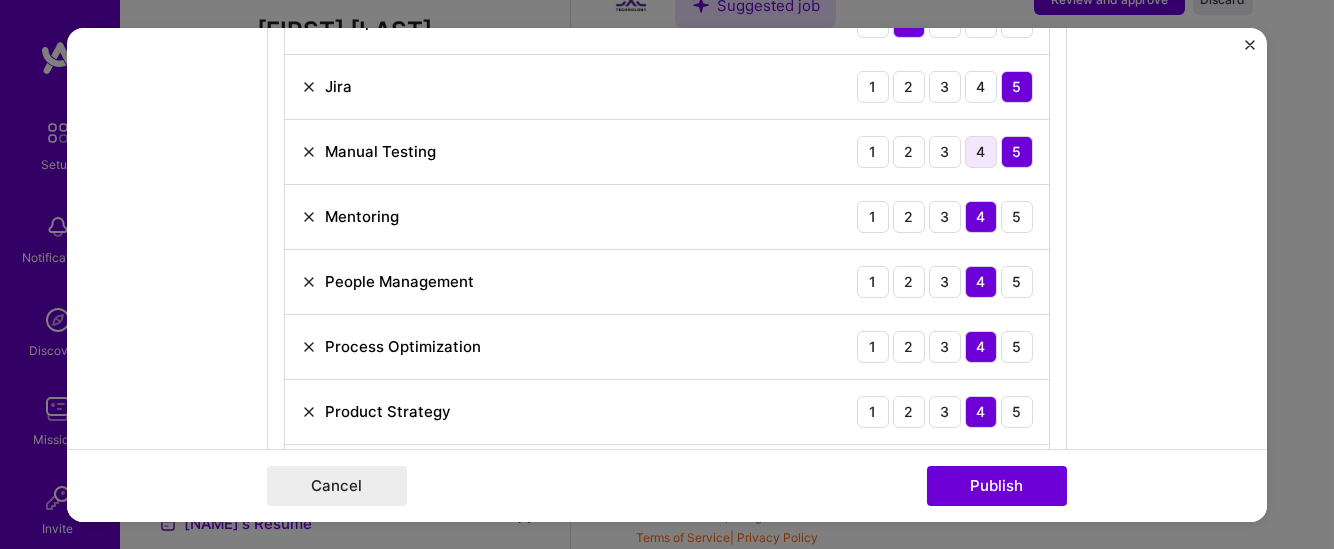 click on "4" at bounding box center (981, 151) 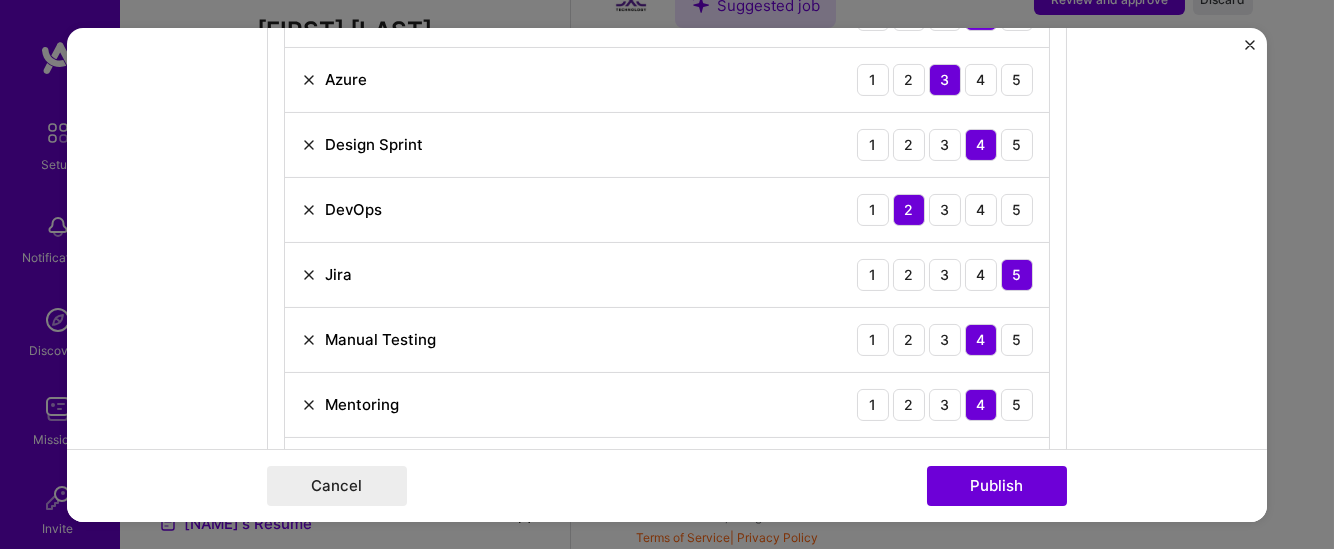 scroll, scrollTop: 1645, scrollLeft: 0, axis: vertical 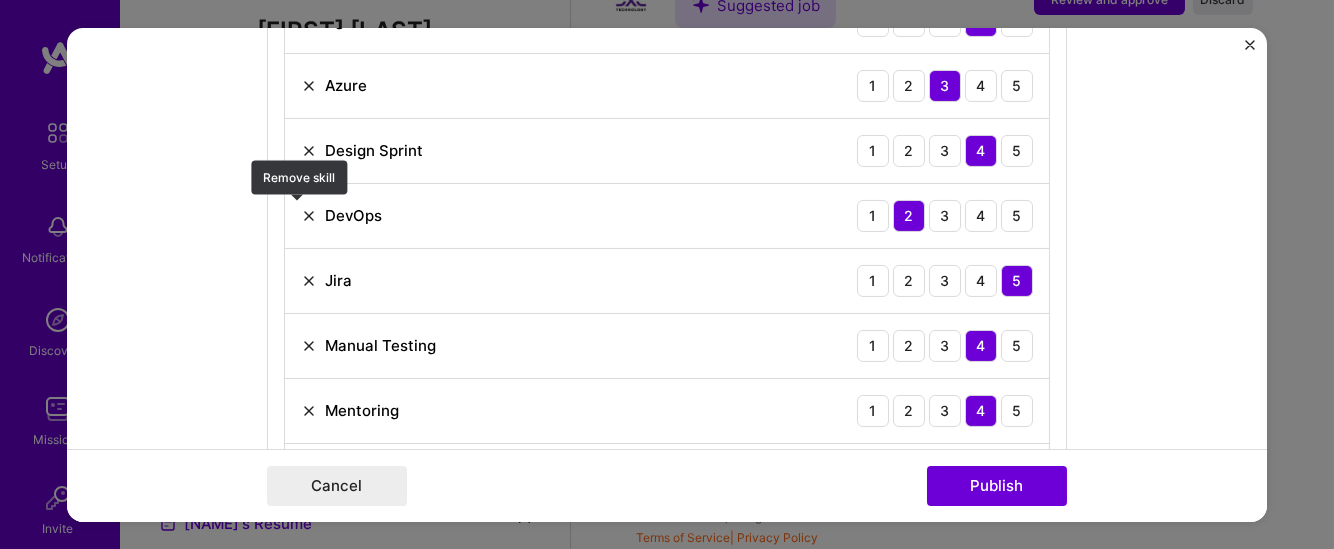 click at bounding box center [309, 215] 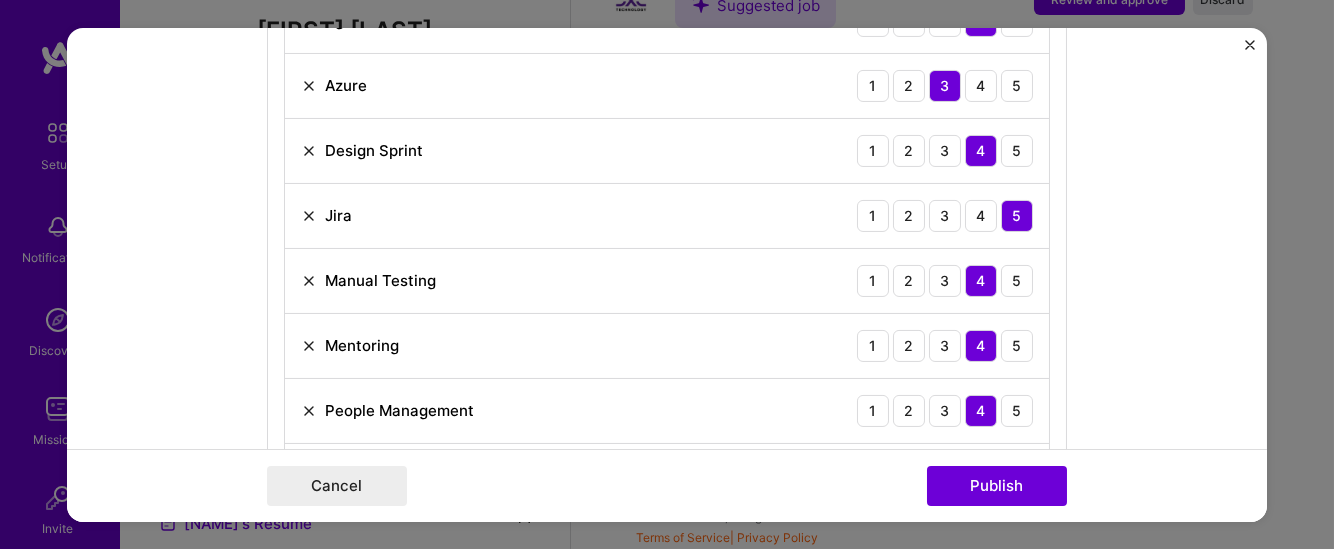click at bounding box center [309, 150] 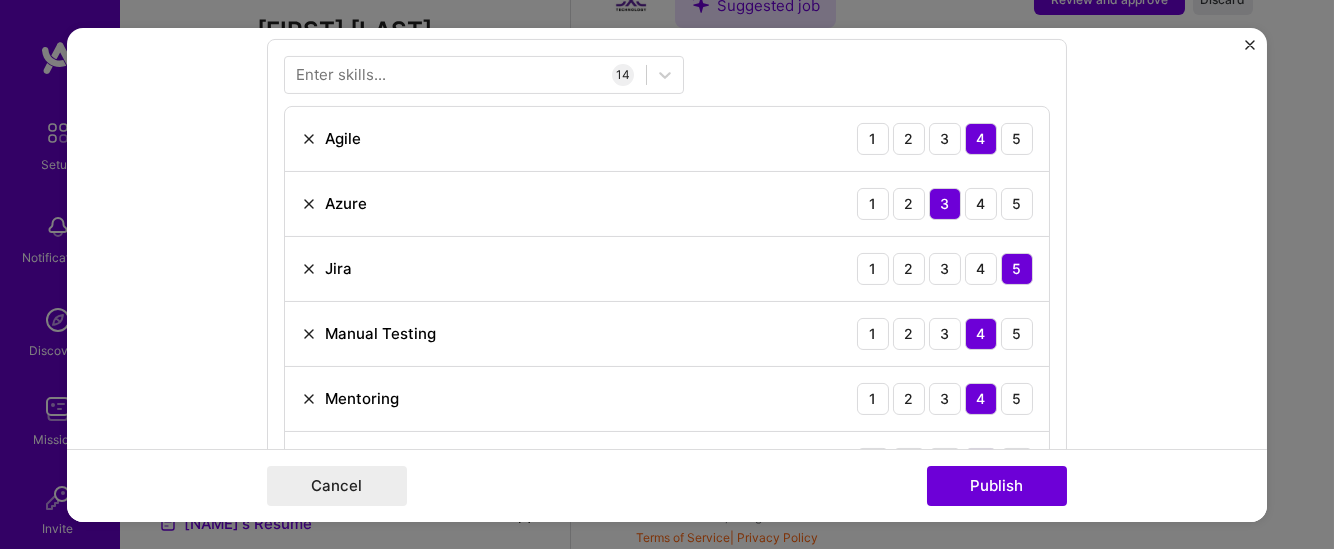 scroll, scrollTop: 1522, scrollLeft: 0, axis: vertical 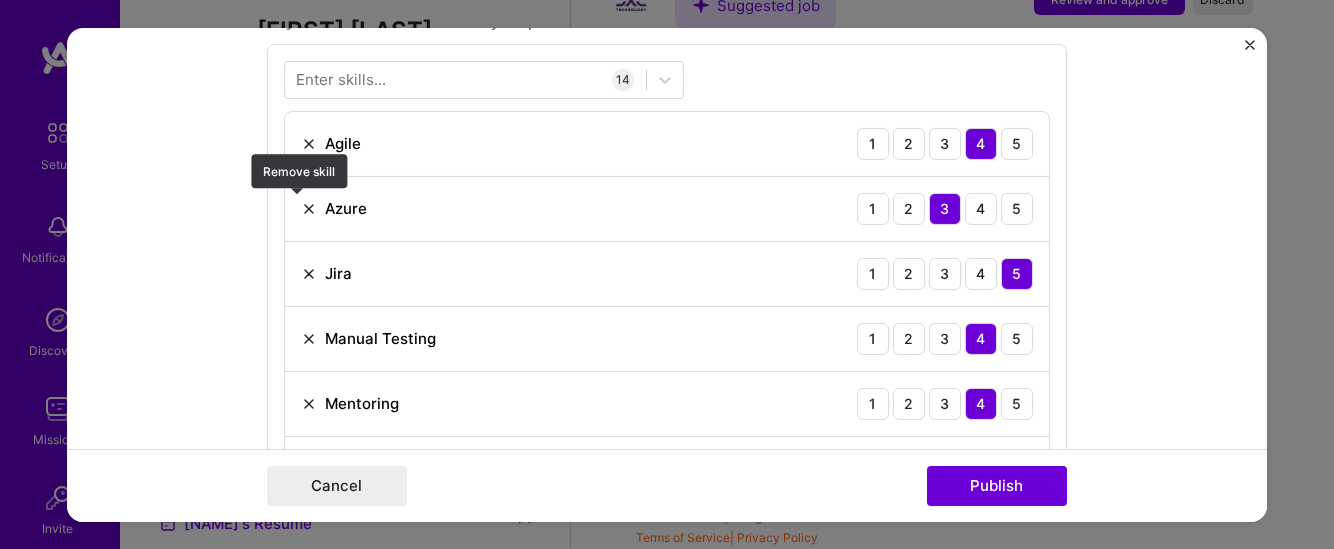 click at bounding box center (309, 208) 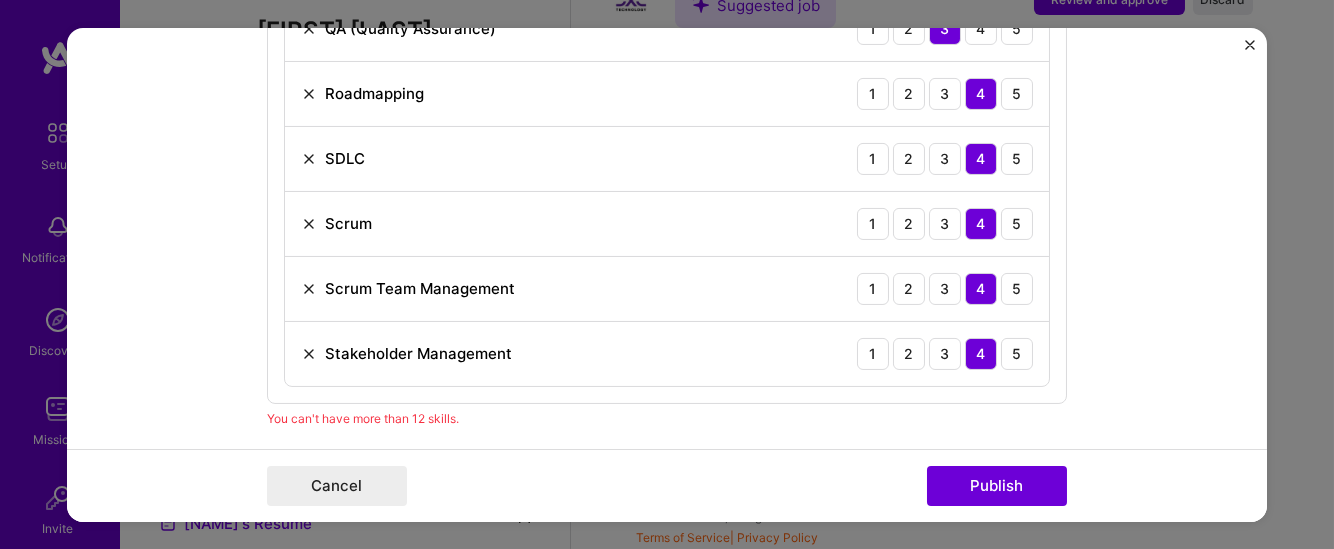 scroll, scrollTop: 2081, scrollLeft: 0, axis: vertical 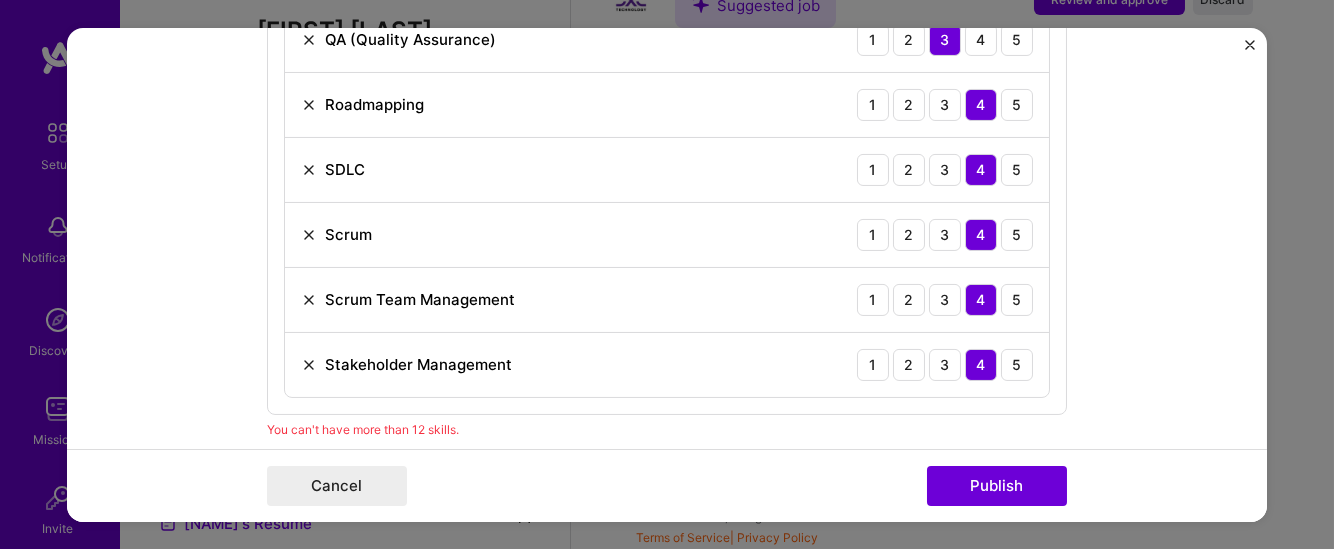 click at bounding box center (309, 234) 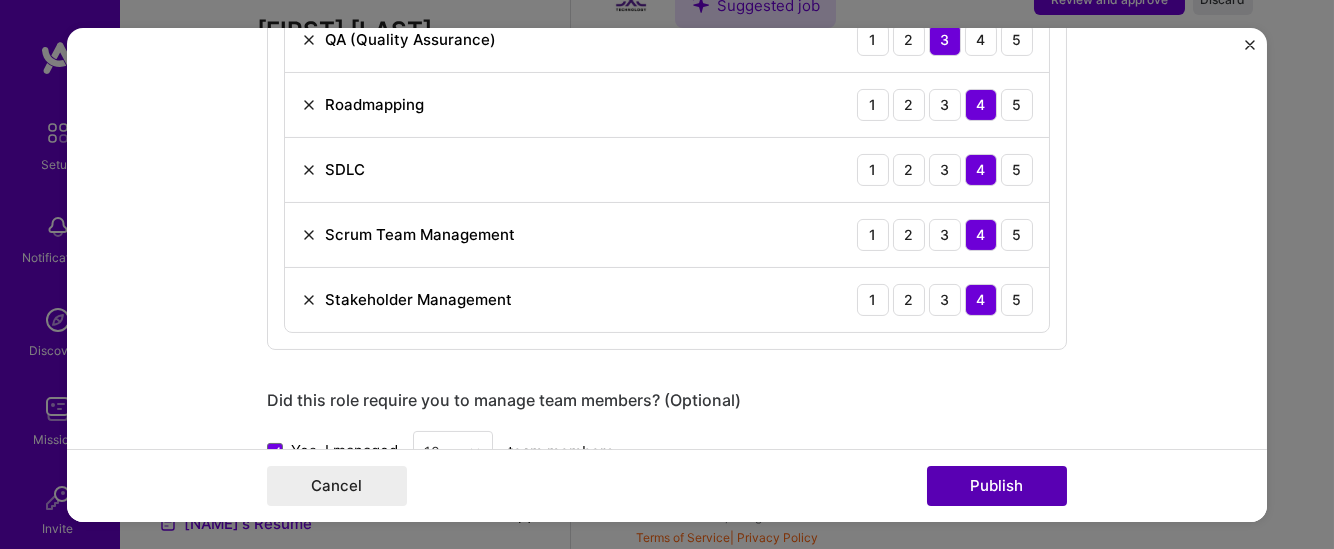 click on "Publish" at bounding box center (997, 486) 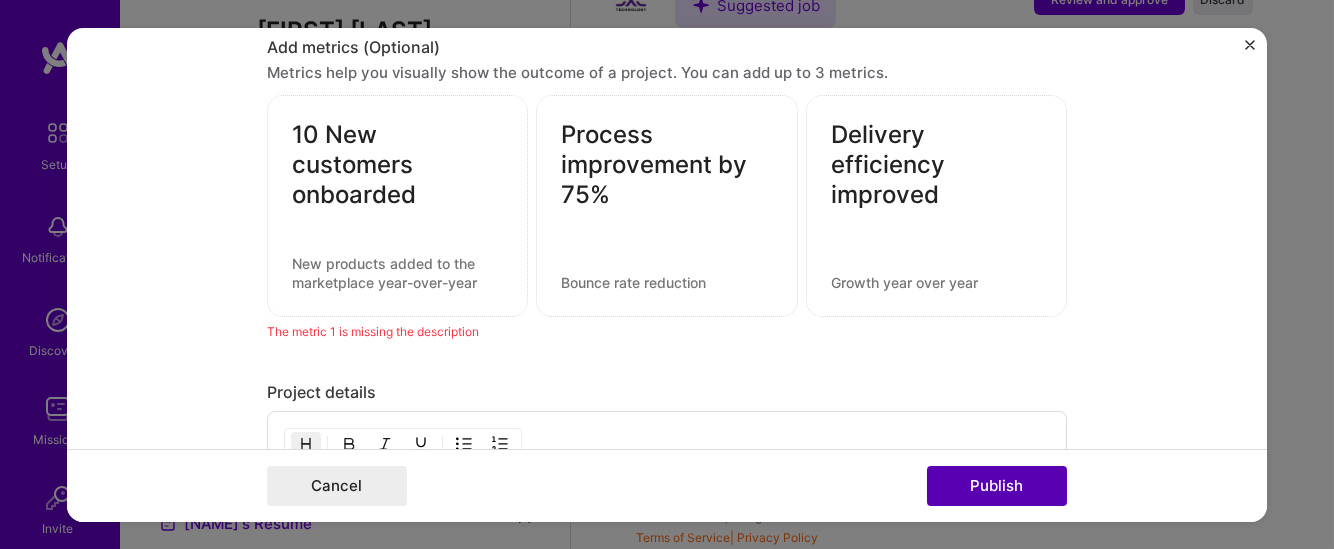scroll, scrollTop: 2684, scrollLeft: 0, axis: vertical 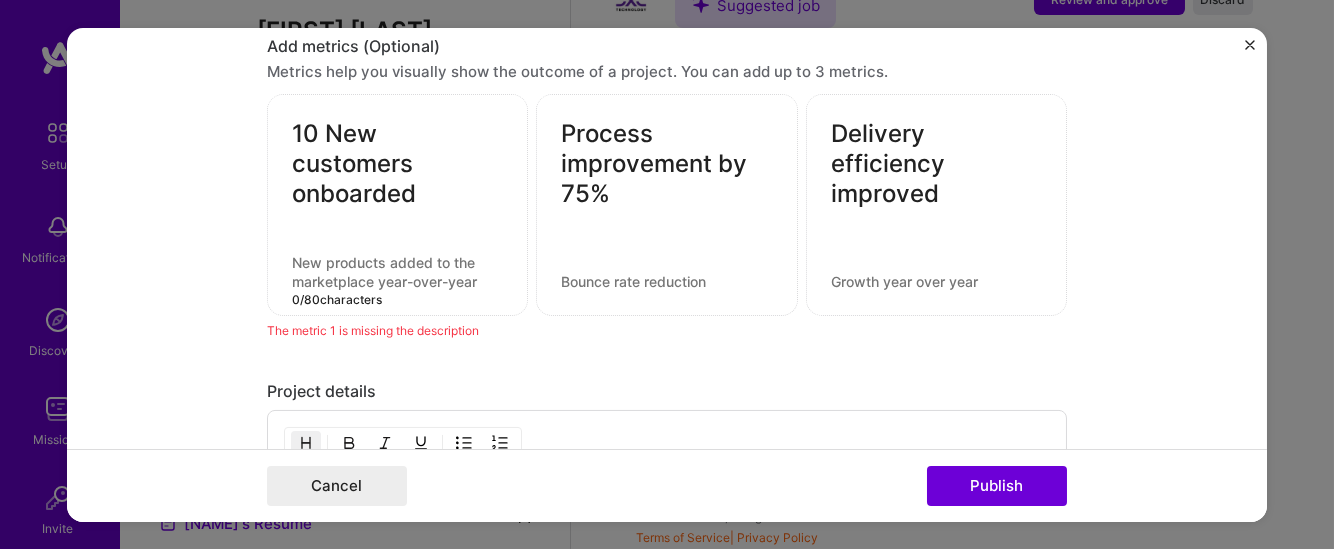 click at bounding box center [397, 272] 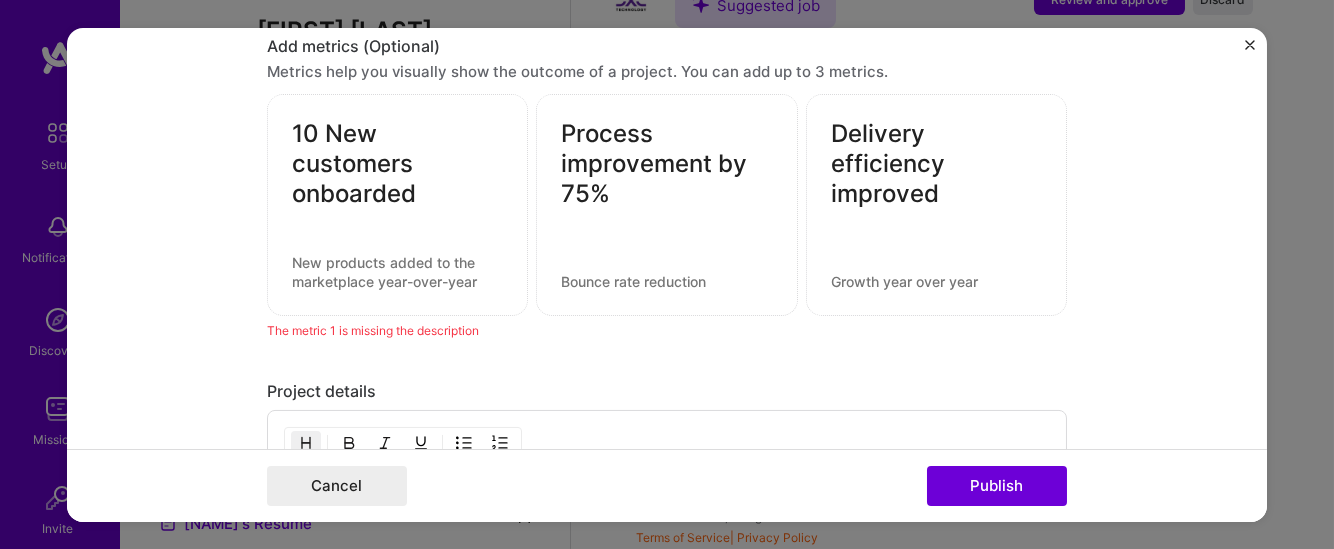 click at bounding box center [397, 272] 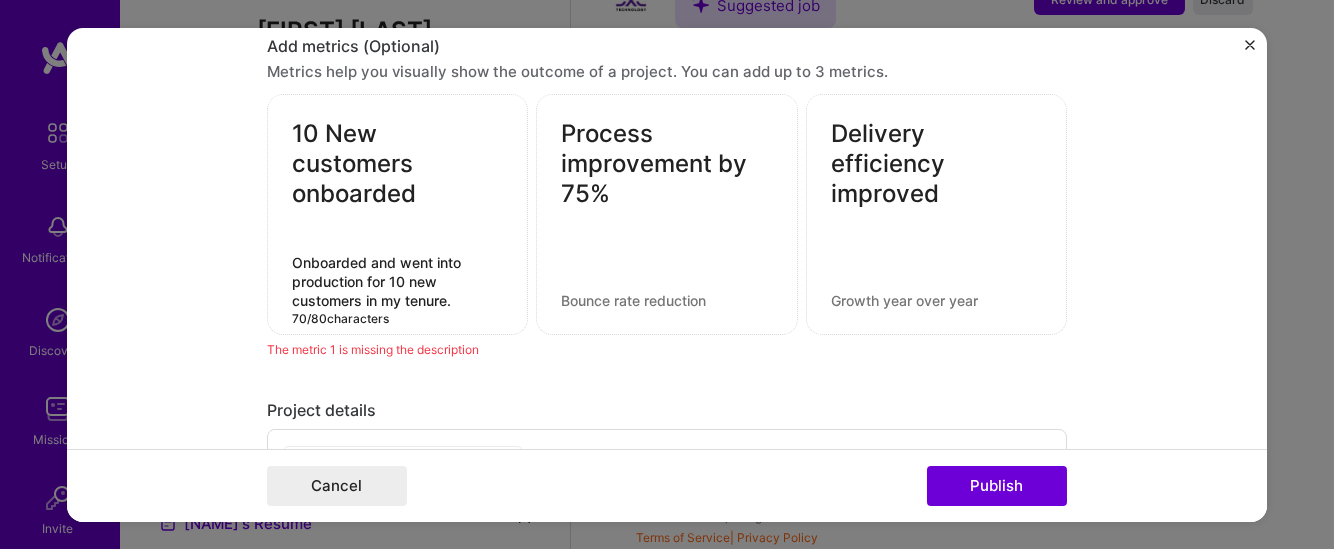 type on "Onboarded and went into production for 10 new customers in my tenure." 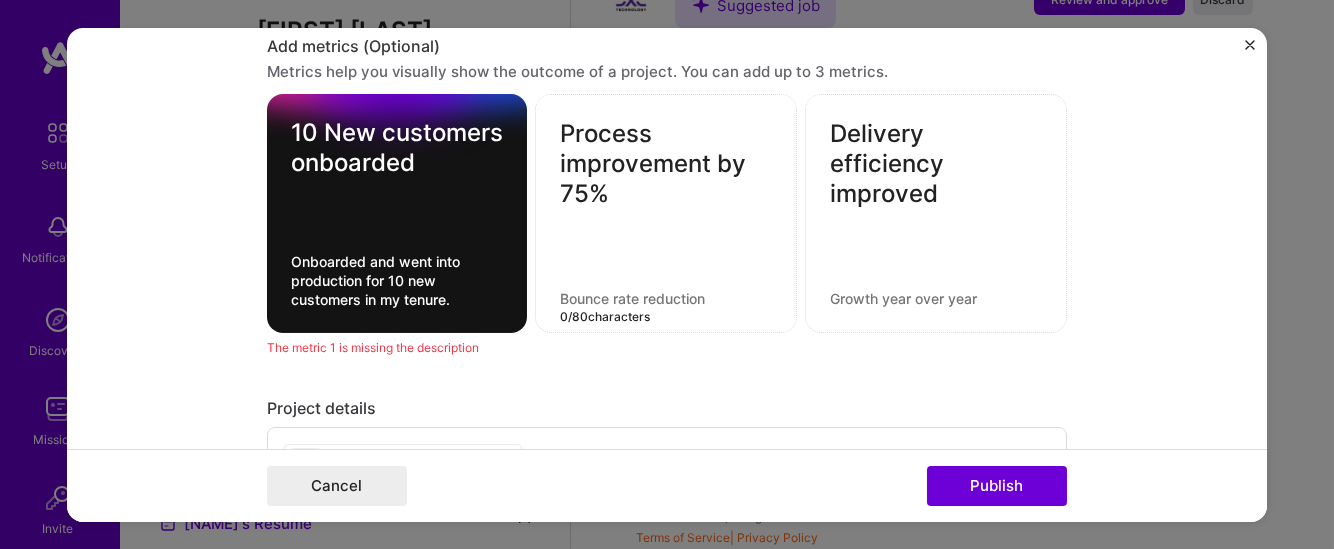 click at bounding box center [666, 298] 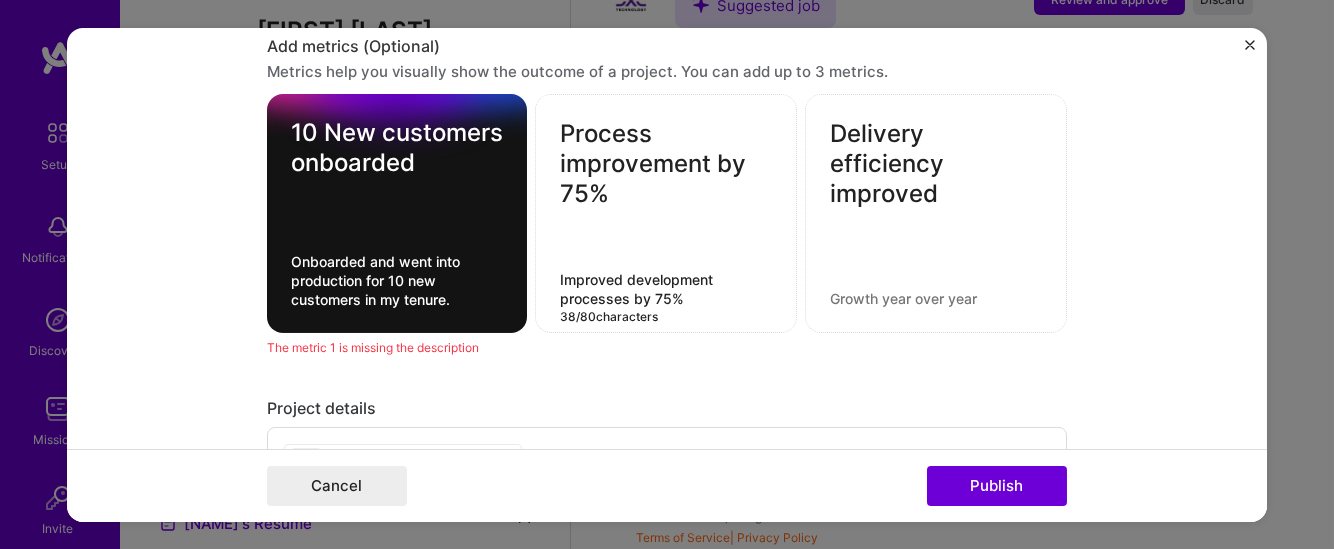 click on "Improved development processes by 75%" at bounding box center (666, 289) 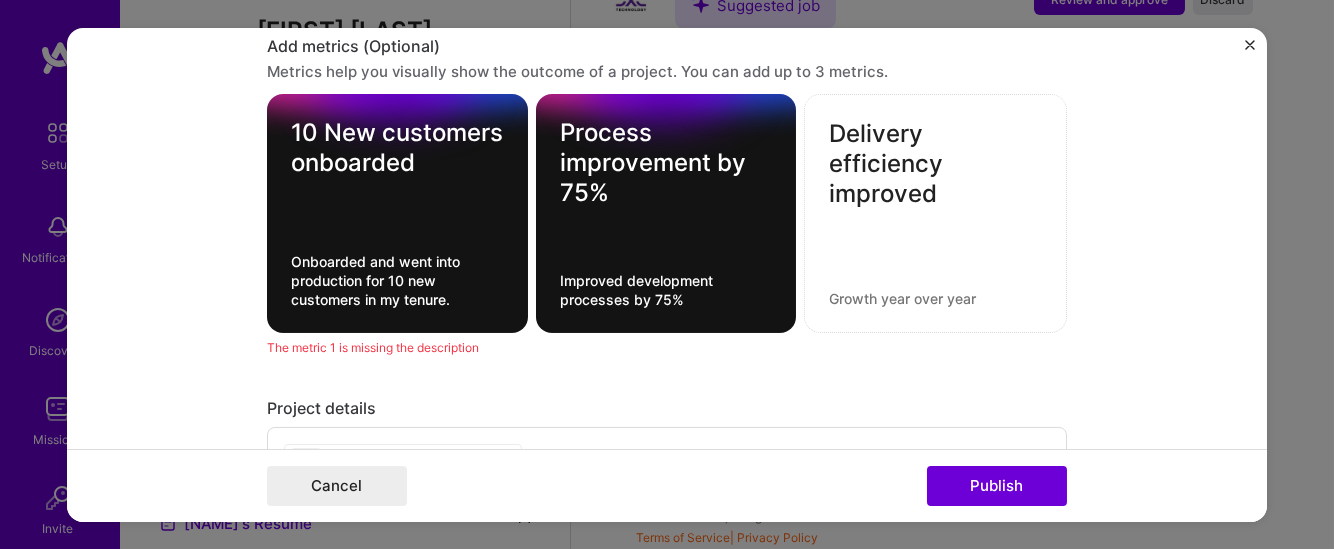 click on "Process improvement by 75% Improved development processes by 75%" at bounding box center [666, 213] 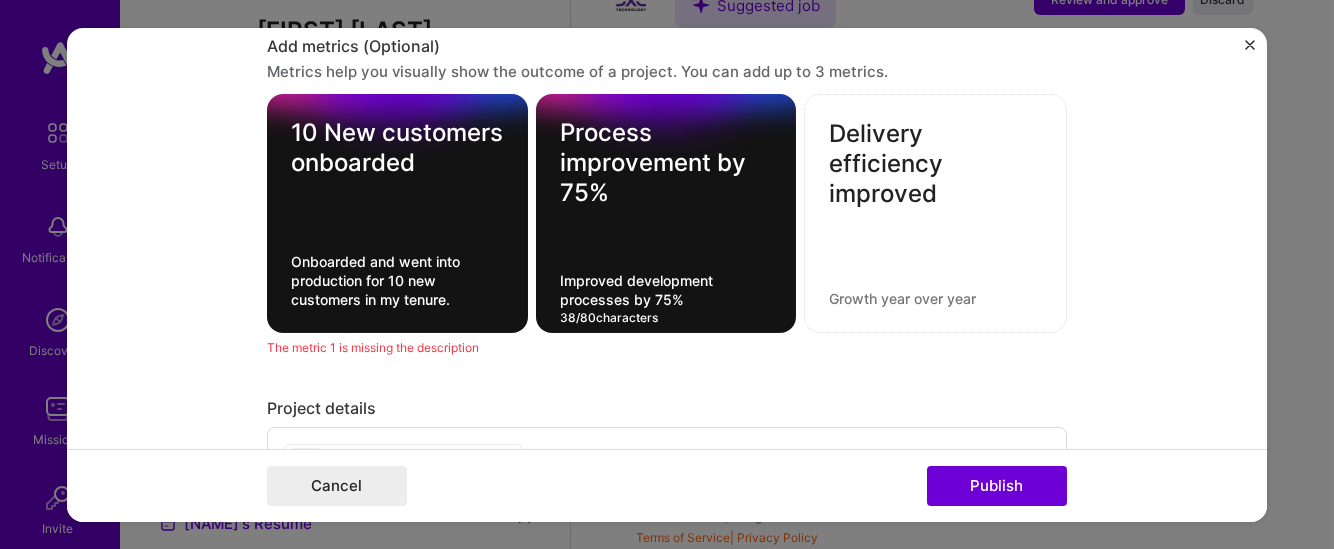 click on "Improved development processes by 75%" at bounding box center (666, 290) 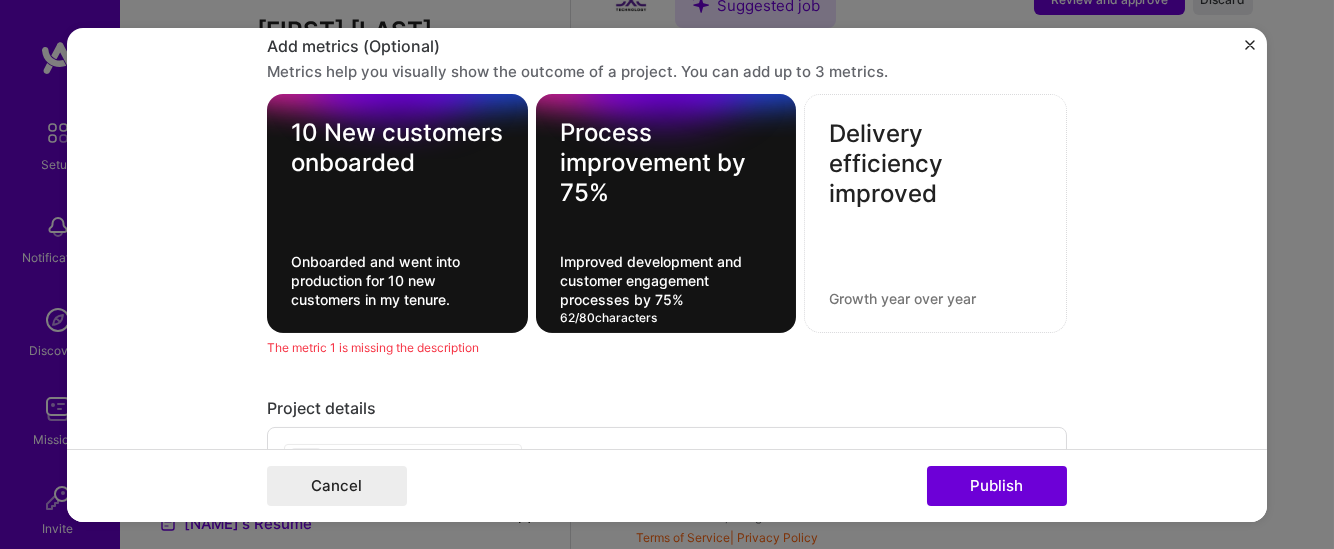 click on "Improved development and customer engagement processes by 75%" at bounding box center (666, 280) 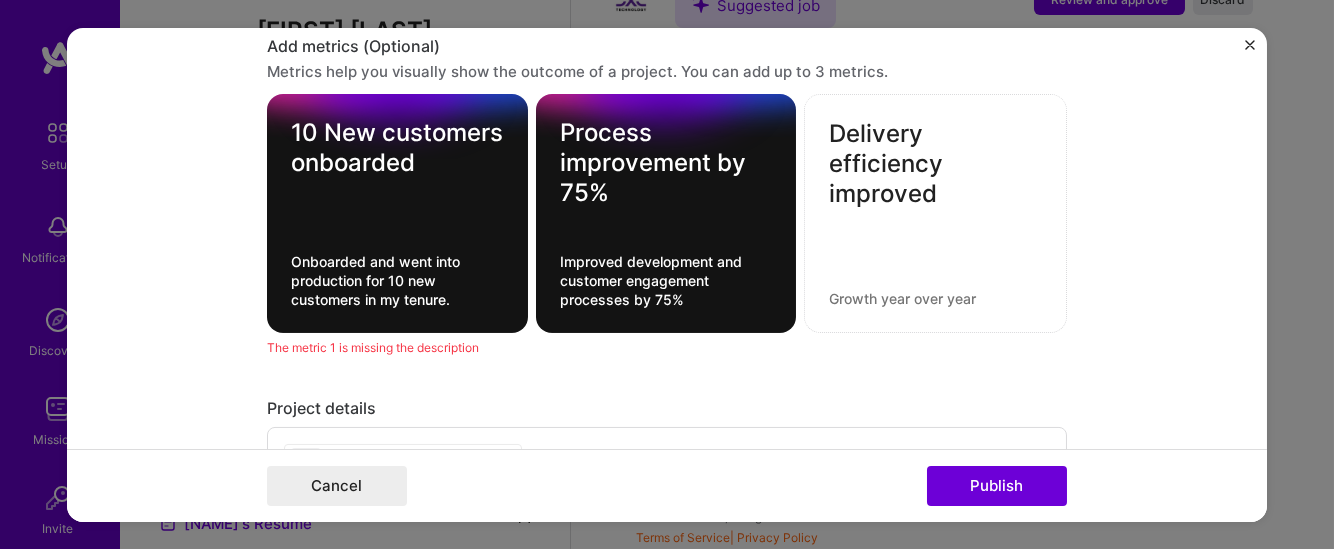 click on "Delivery efficiency improved" at bounding box center [935, 213] 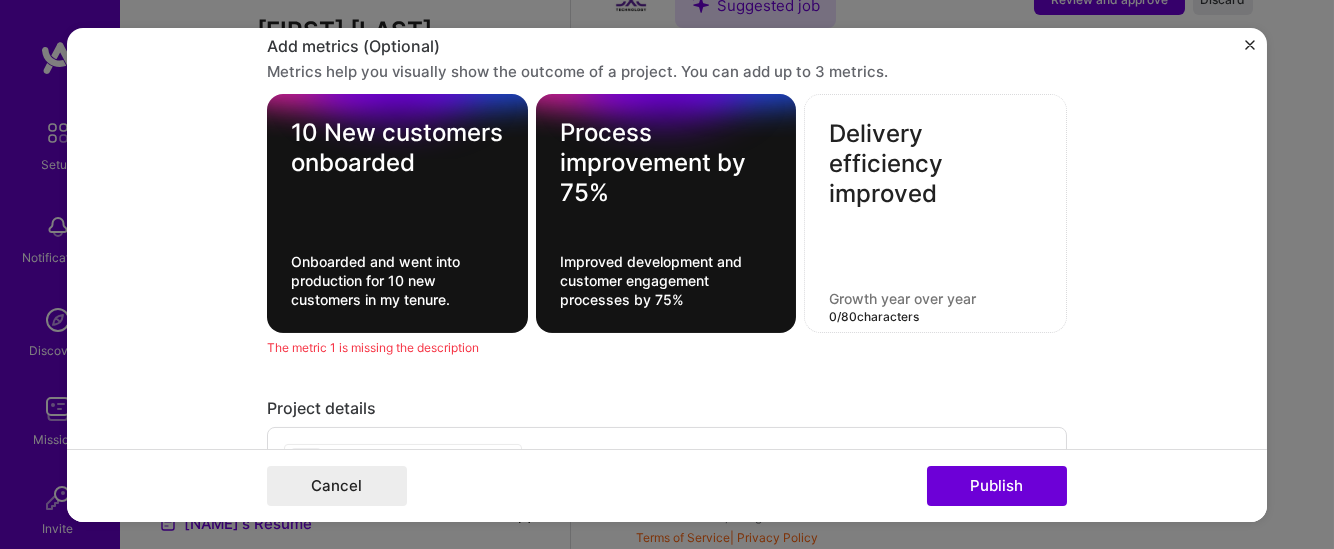 click on "Delivery efficiency improved 0 / 80  characters" at bounding box center [935, 213] 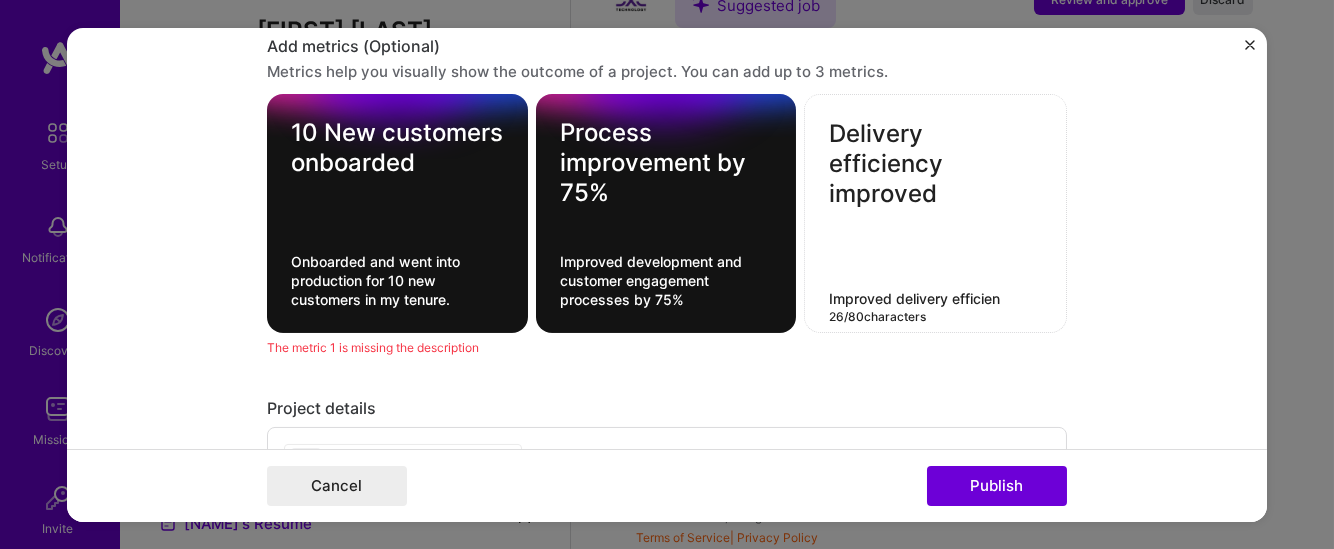 type on "Improved delivery efficien" 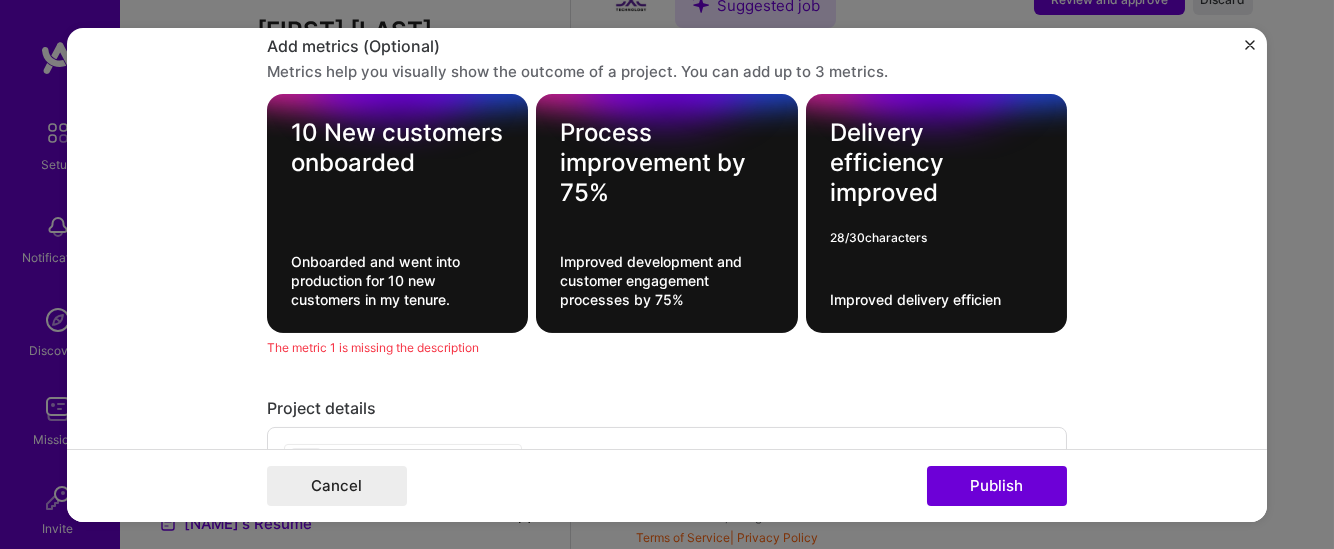 click on "Delivery efficiency improved" at bounding box center (936, 163) 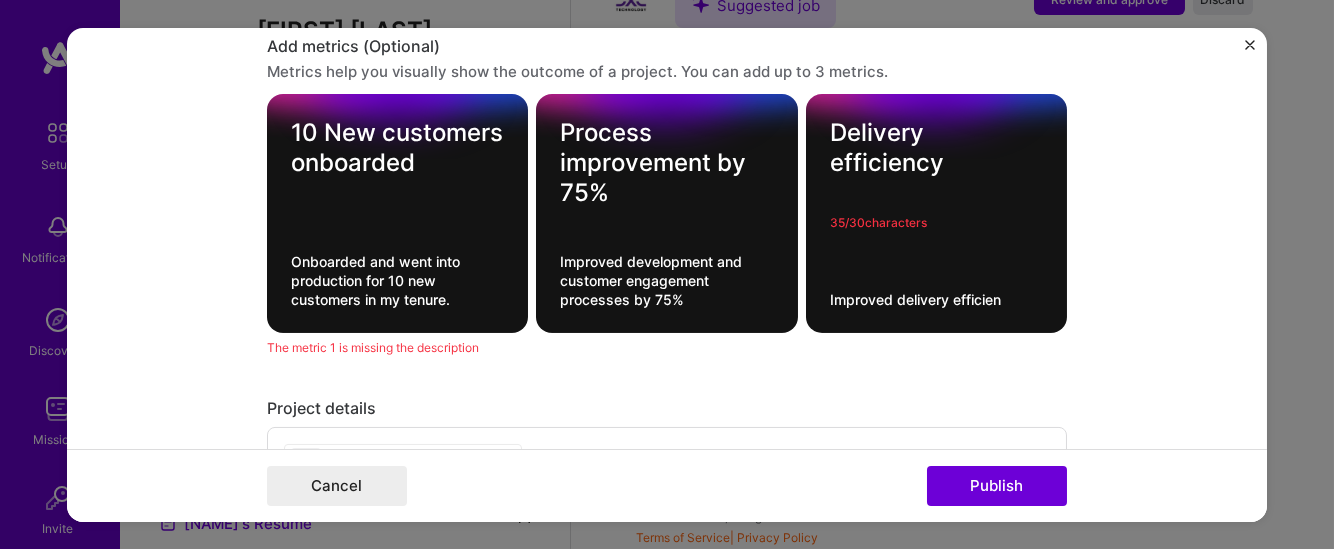 type on "Delivery efficiency improved by 50%" 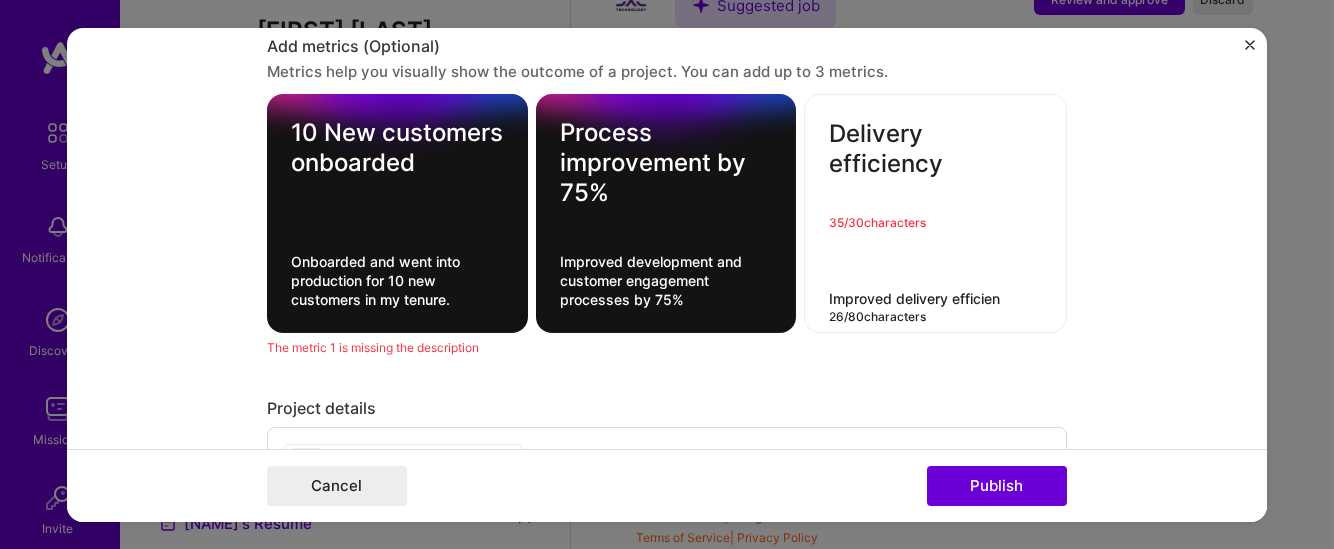 click on "Improved delivery efficien" at bounding box center [935, 298] 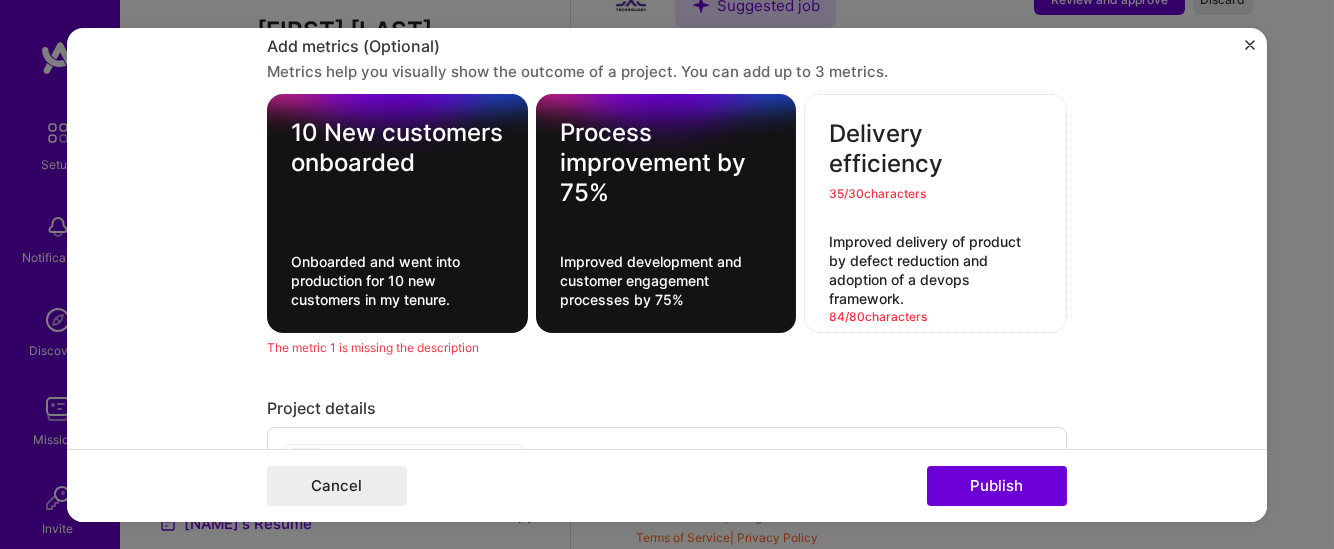 click on "Improved delivery of product by defect reduction and adoption of a devops framework." at bounding box center (935, 270) 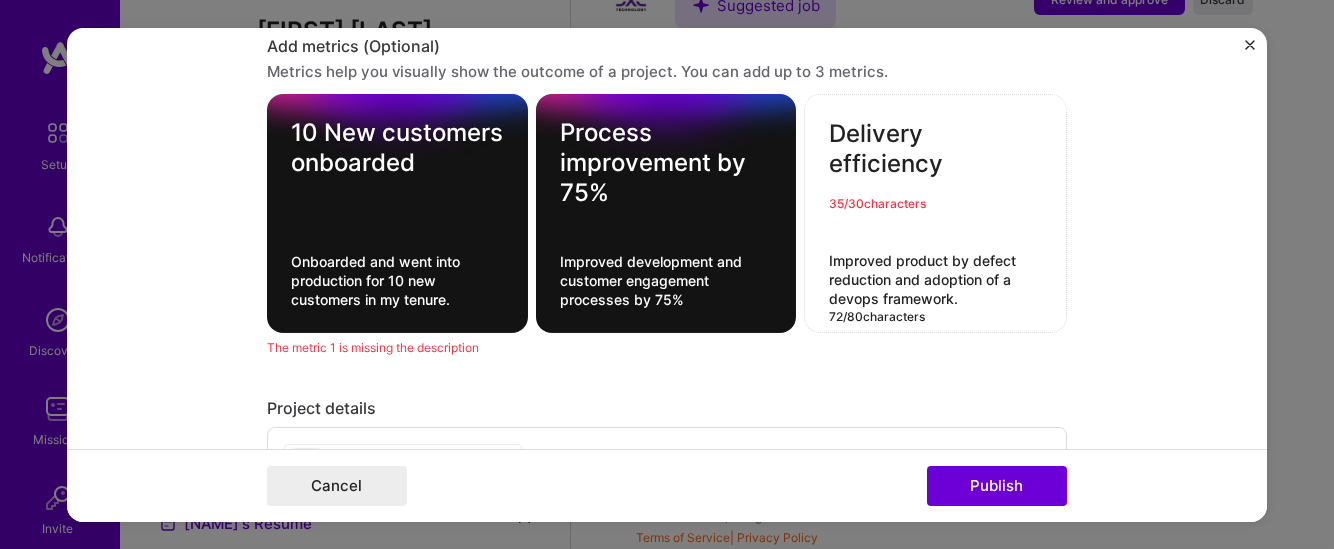 click on "Improved product by defect reduction and adoption of a devops framework." at bounding box center [935, 279] 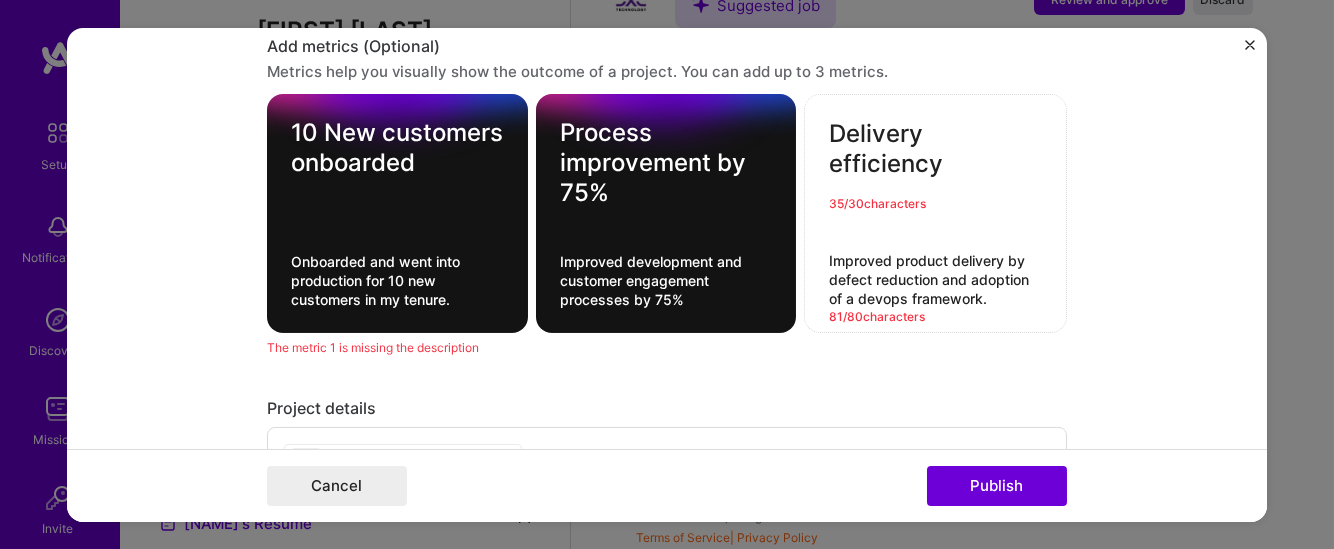 click on "Improved product delivery by defect reduction and adoption of a devops framework." at bounding box center (935, 279) 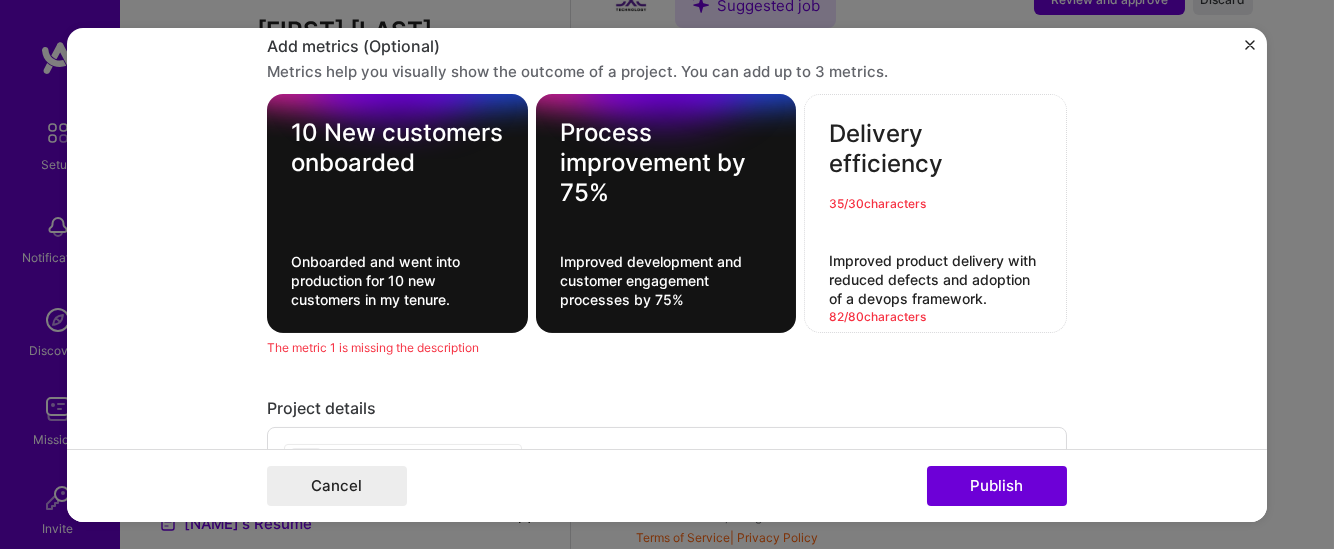click on "Improved product delivery with reduced defects and adoption of a devops framework." at bounding box center [935, 279] 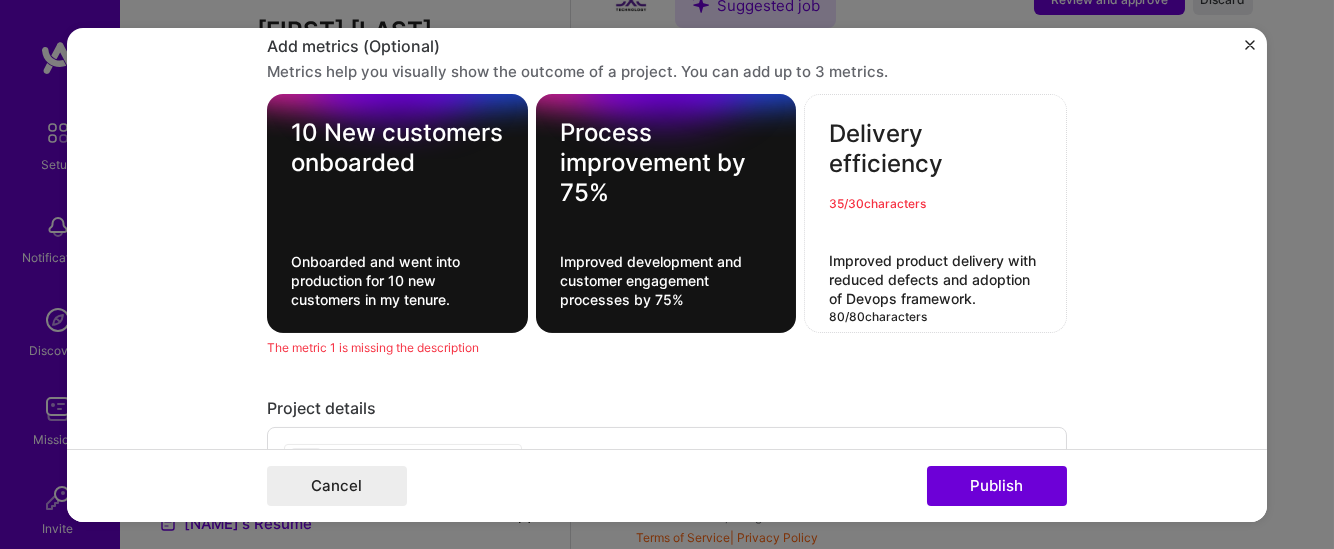 click on "Improved product delivery with reduced defects and adoption of Devops framework." at bounding box center (935, 279) 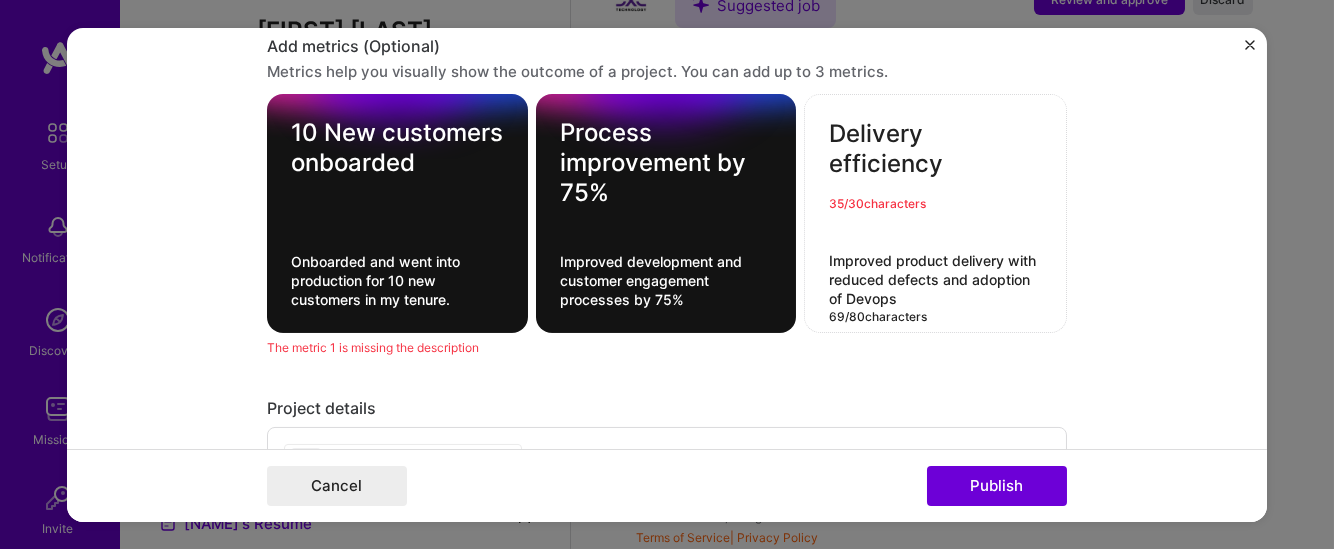 type on "Improved product delivery with reduced defects and adoption of Devops" 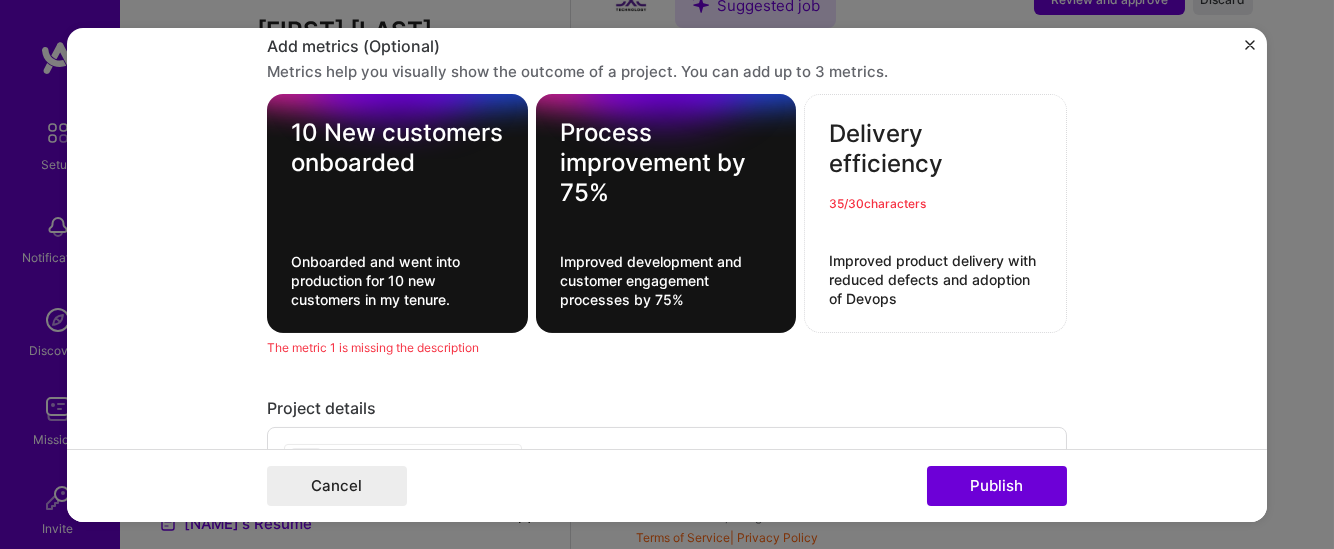 click on "Editing suggested project This project is suggested based on your LinkedIn, resume or A.Team activity. Project title Mobile-First Customer Engagement Product Development Company SITA
Project industry Industry 2 Project Link (Optional)
Set as cover Add New Image  |  Set as Cover Remove Image Role Product Owner / Delivery & Transformation Manager Engineering Manager [DATE]
to [DATE]
I’m still working on this project Skills used — Add up to 12 skills Any new skills will be added to your profile. Enter skills... 12 Agile 1 2 3 4 5 Jira 1 2 3 4 5 Manual Testing 1 2 3 4 5 Mentoring 1 2 3 4 5 People Management 1 2 3 4 5 Process Optimization 1 2 3 4 5 Product Strategy 1 2 3 4 5 QA (Quality Assurance) 1 2 3 4 5 Roadmapping 1 2 3 4 5 SDLC 1 2 3 4 5 Scrum Team Management 1 2 3 4 5 Stakeholder Management 1 2 3 4 5 Did this role require you to manage team members? (Optional) 10 -> 35 /" at bounding box center [667, 274] 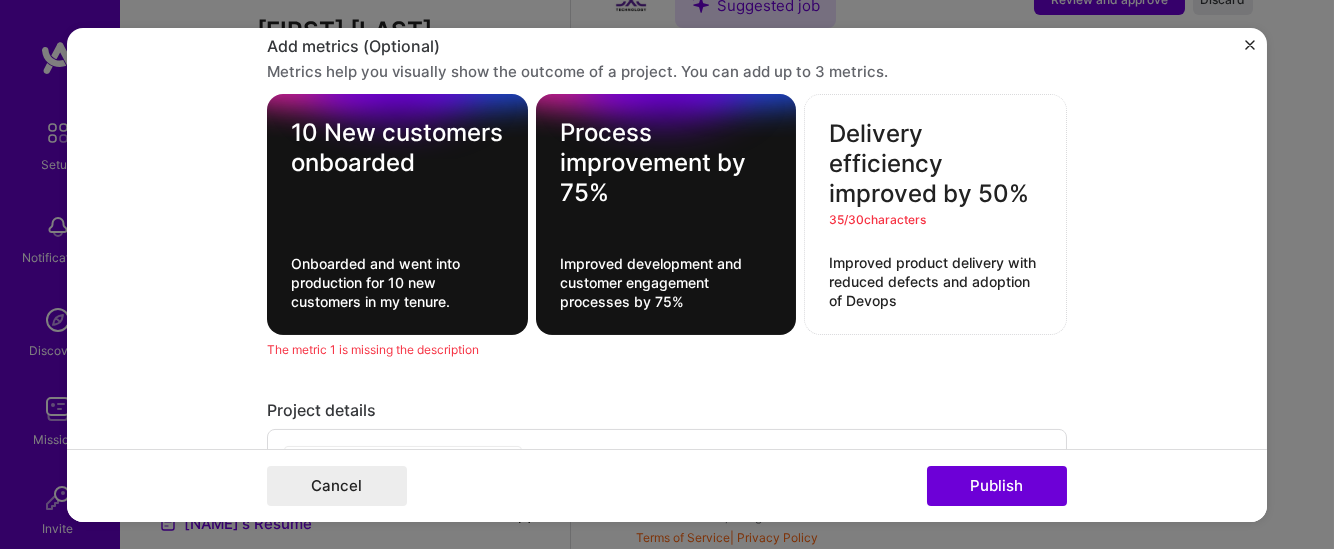 click on "Delivery efficiency improved by 50%" at bounding box center [935, 164] 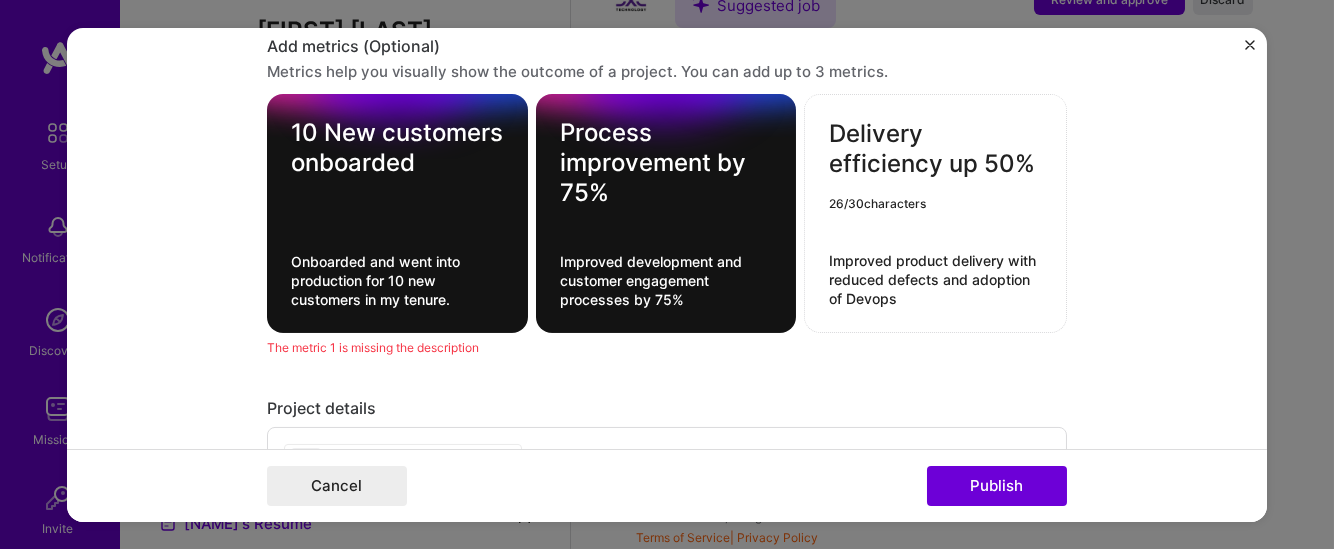 type on "Delivery efficiency up 50%" 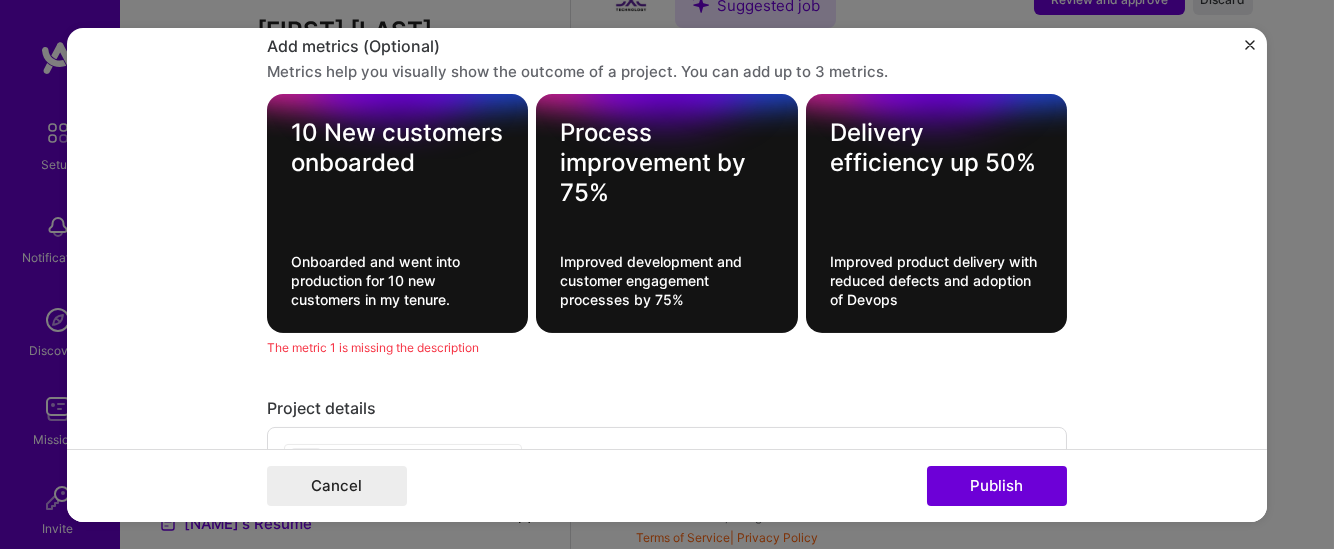 click on "Onboarded and went into production for 10 new customers in my tenure." at bounding box center [397, 280] 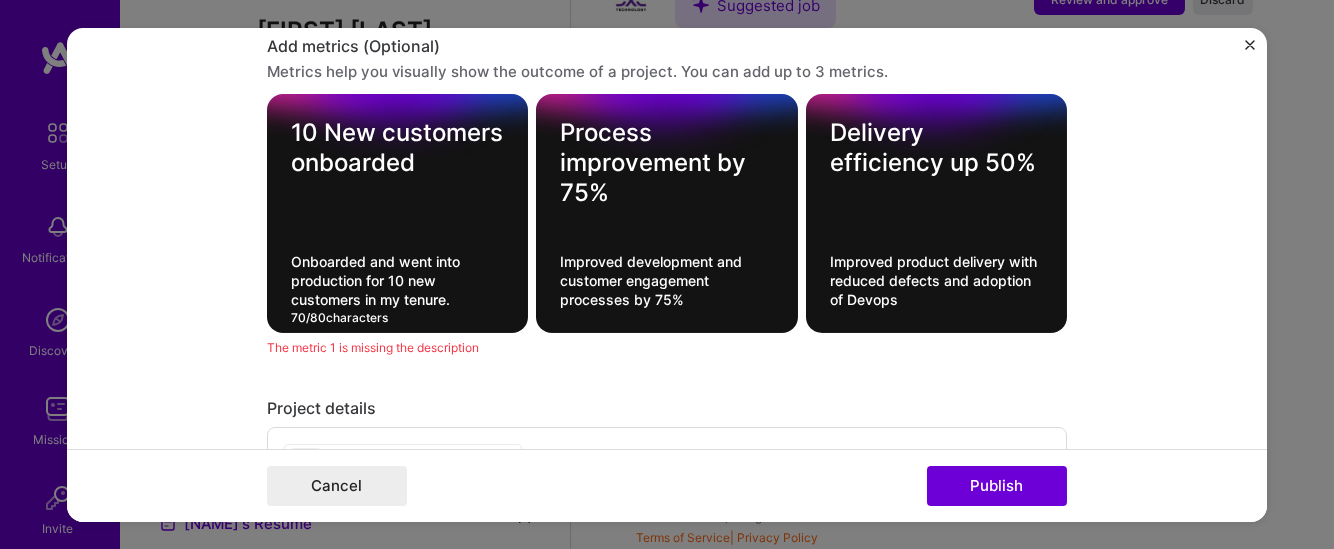 click on "The metric 1 is missing the description" at bounding box center [667, 347] 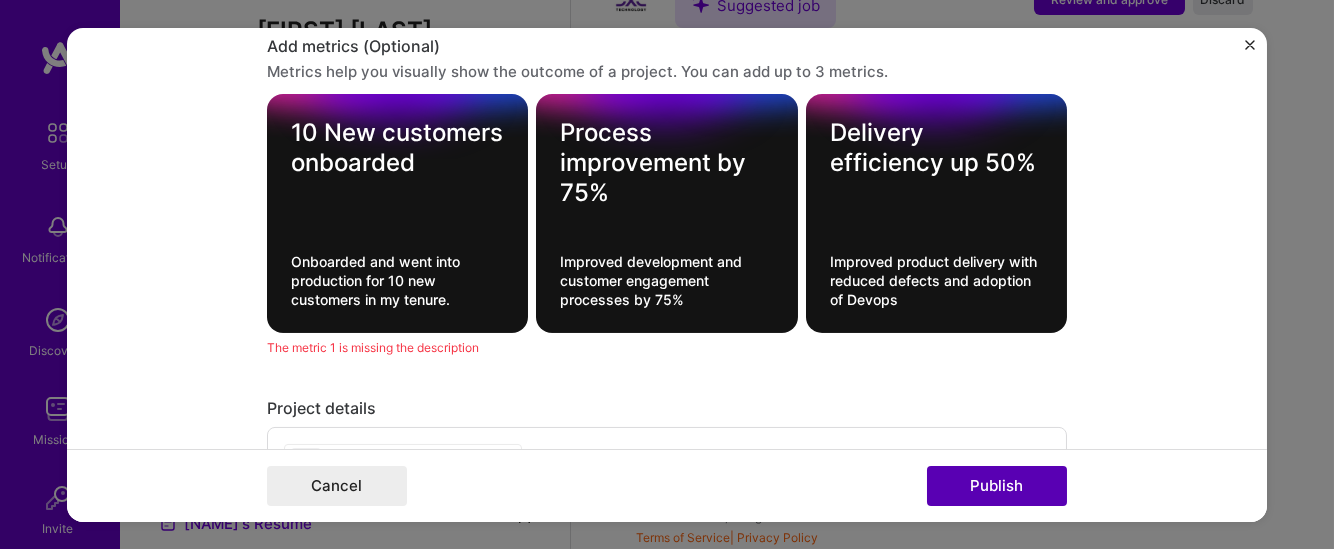 click on "Publish" at bounding box center [997, 486] 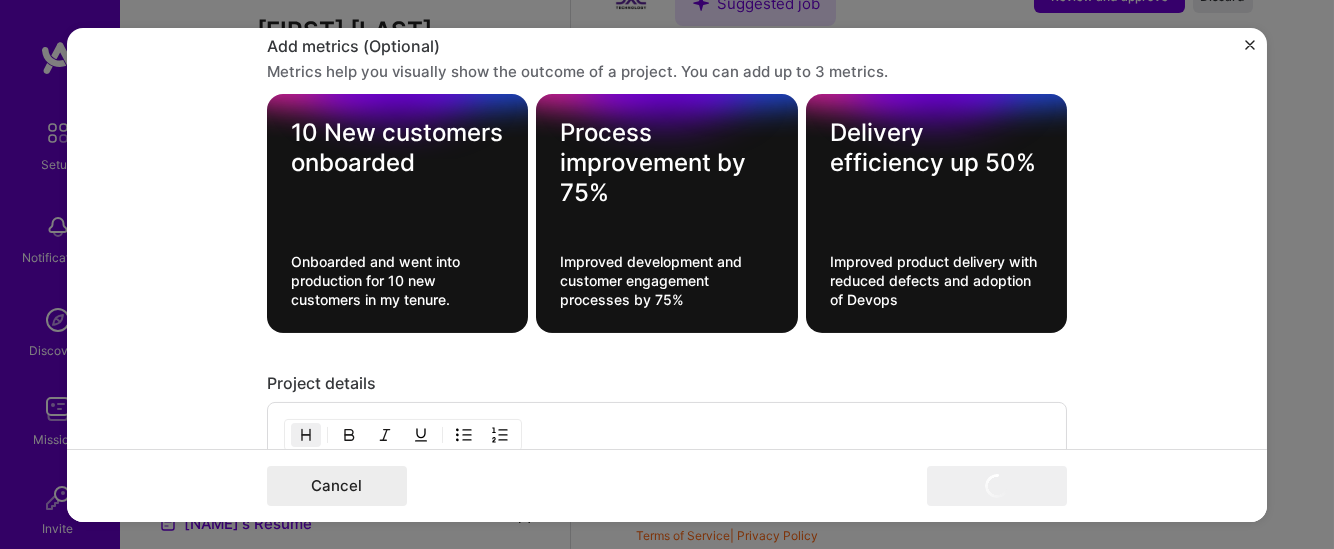 scroll, scrollTop: 1726, scrollLeft: 0, axis: vertical 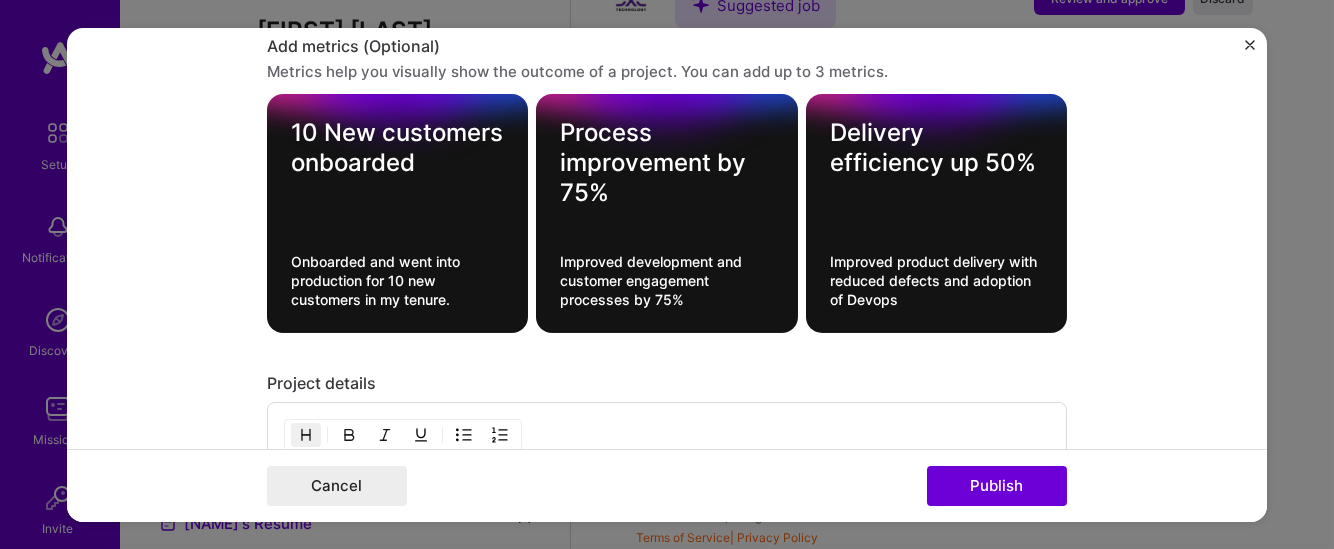 type 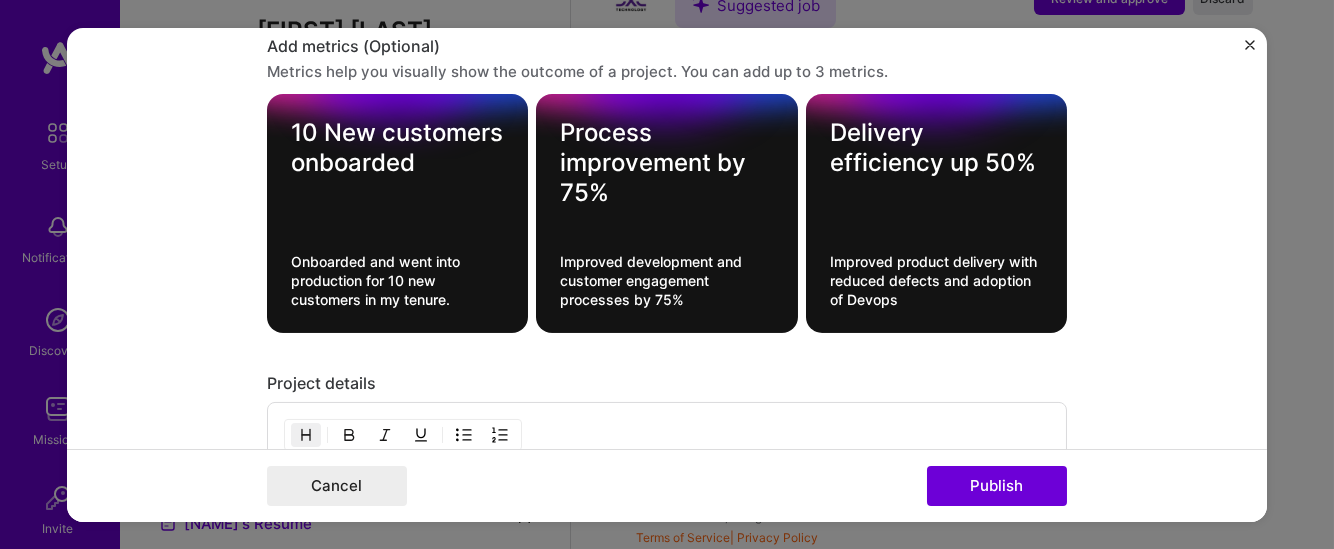 type 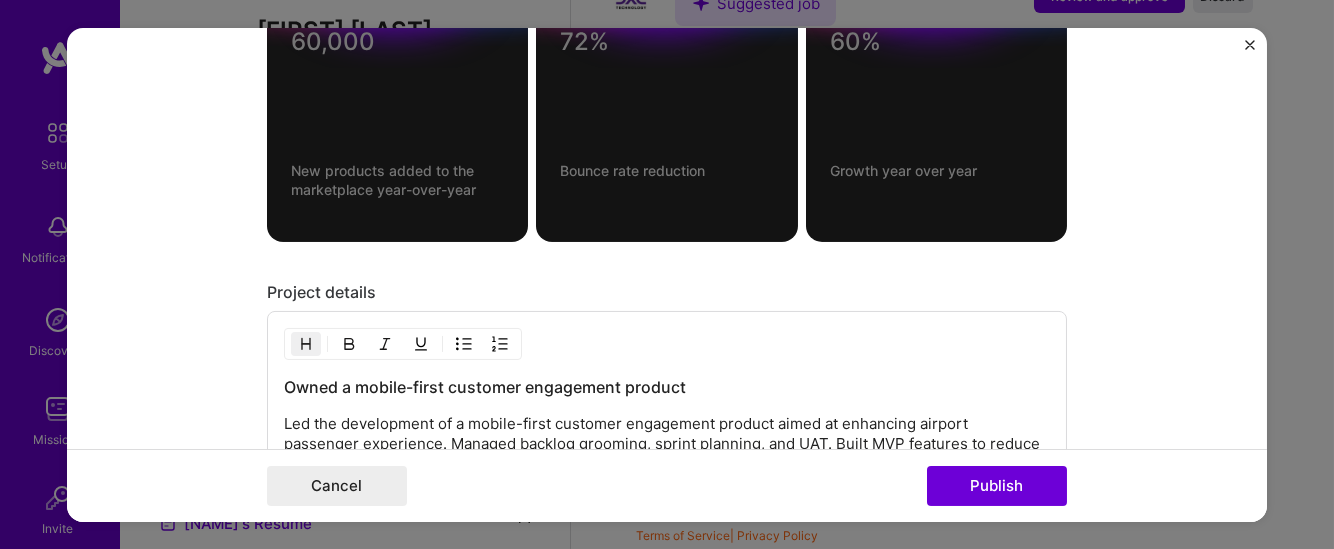 scroll, scrollTop: 1300, scrollLeft: 0, axis: vertical 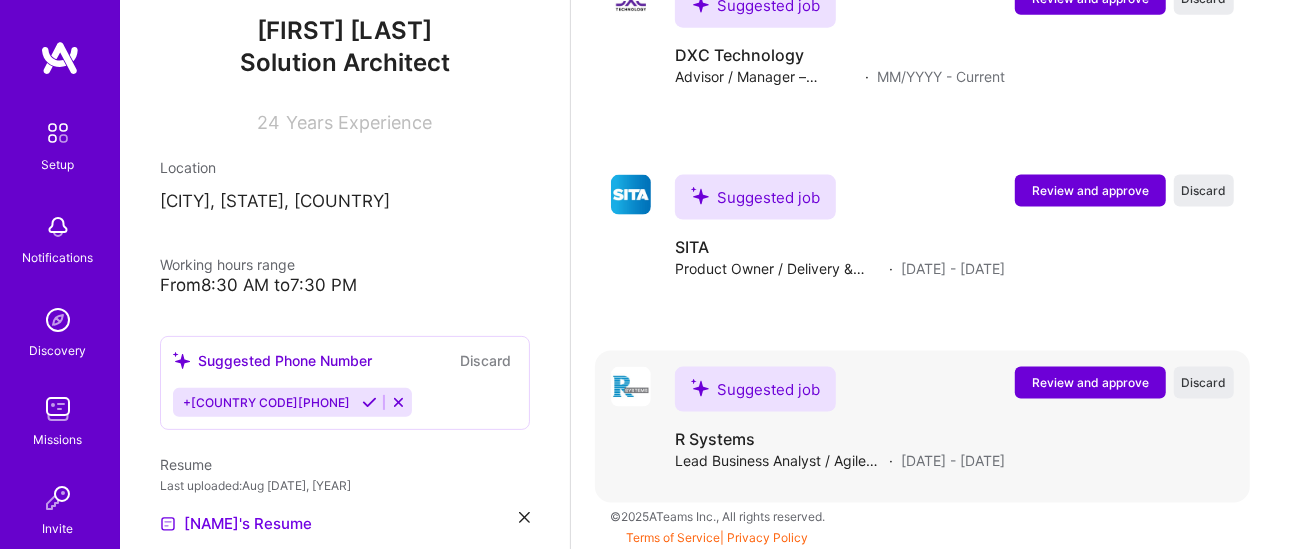 click on "Suggested job R Systems Lead Business Analyst / Agile Scrum Master · [START_DATE] - [END_DATE]" at bounding box center [840, 419] 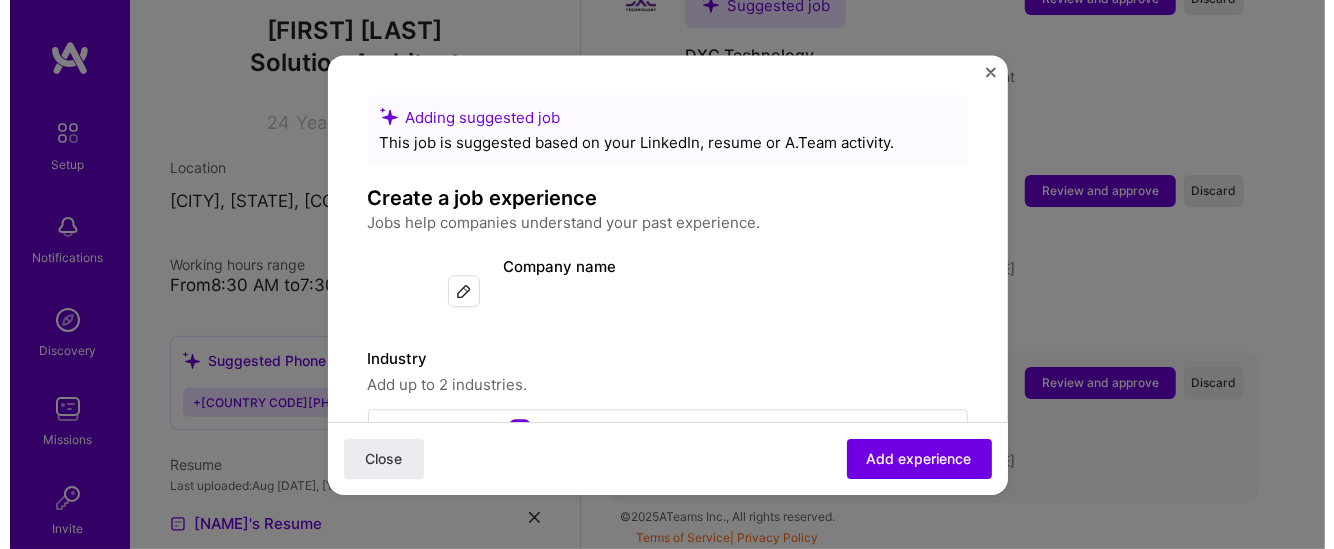 scroll, scrollTop: 1681, scrollLeft: 0, axis: vertical 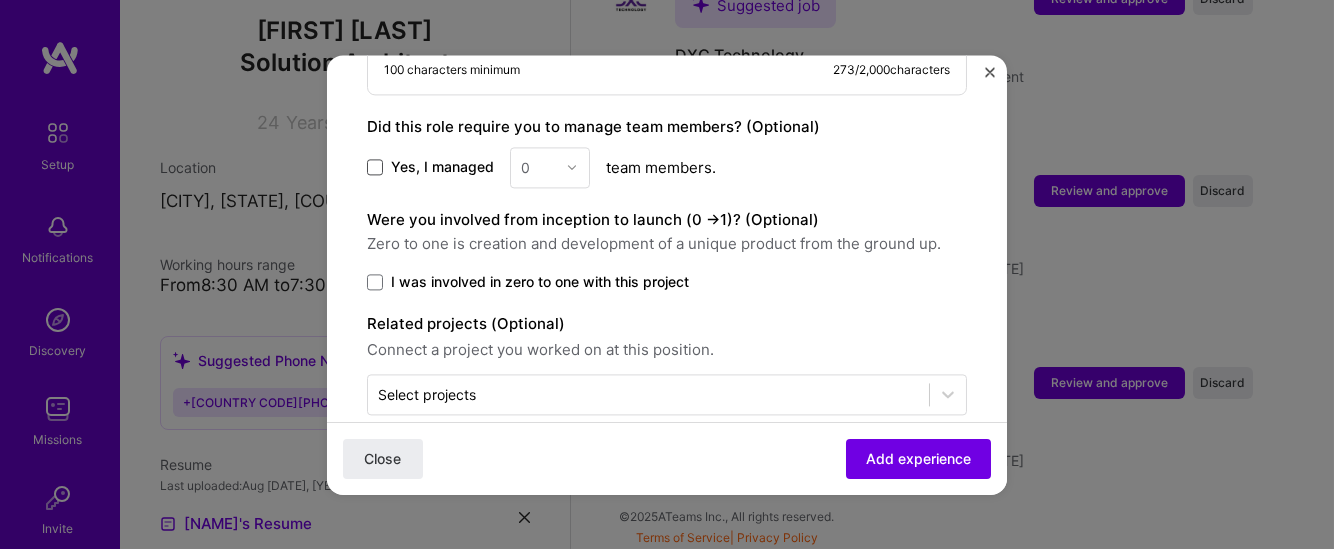 click at bounding box center [375, 167] 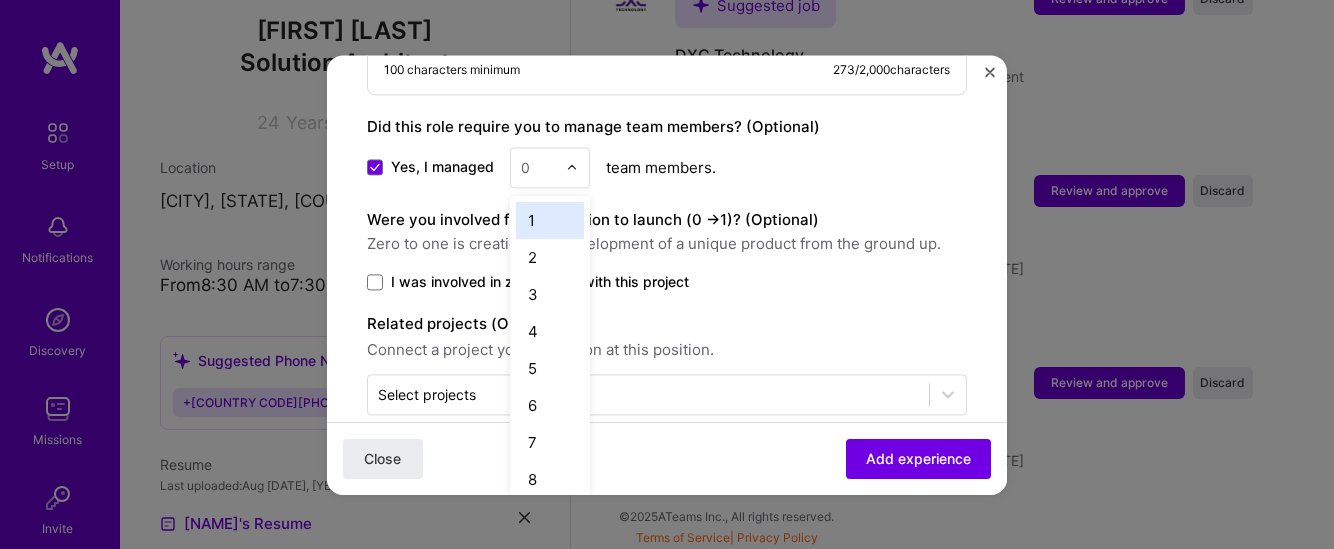 click at bounding box center (538, 167) 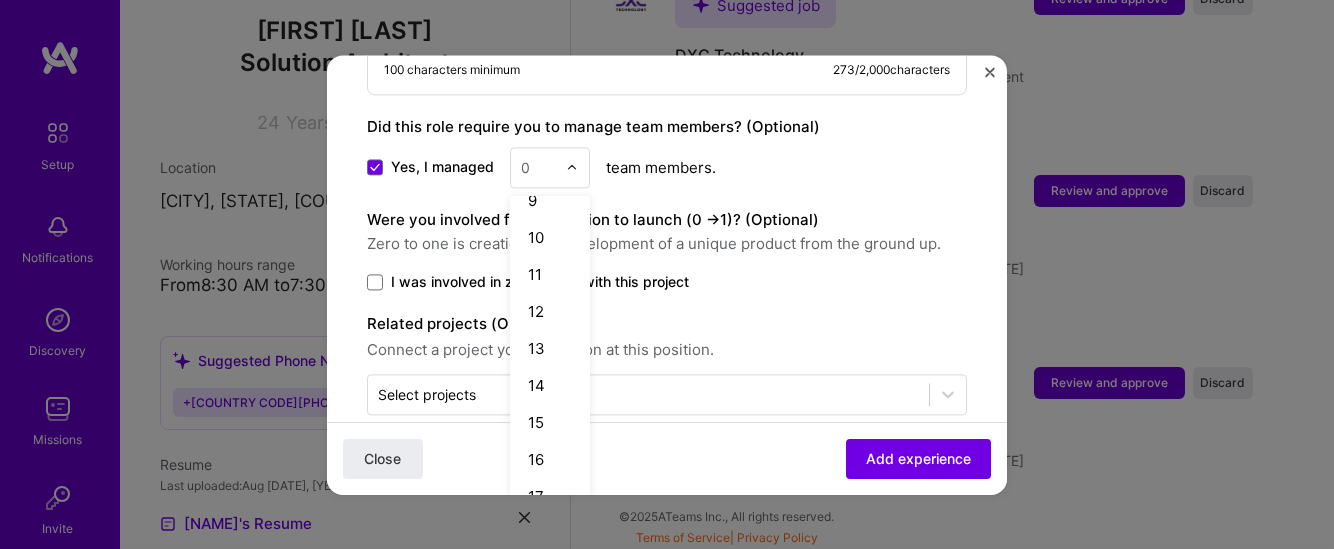 scroll, scrollTop: 321, scrollLeft: 0, axis: vertical 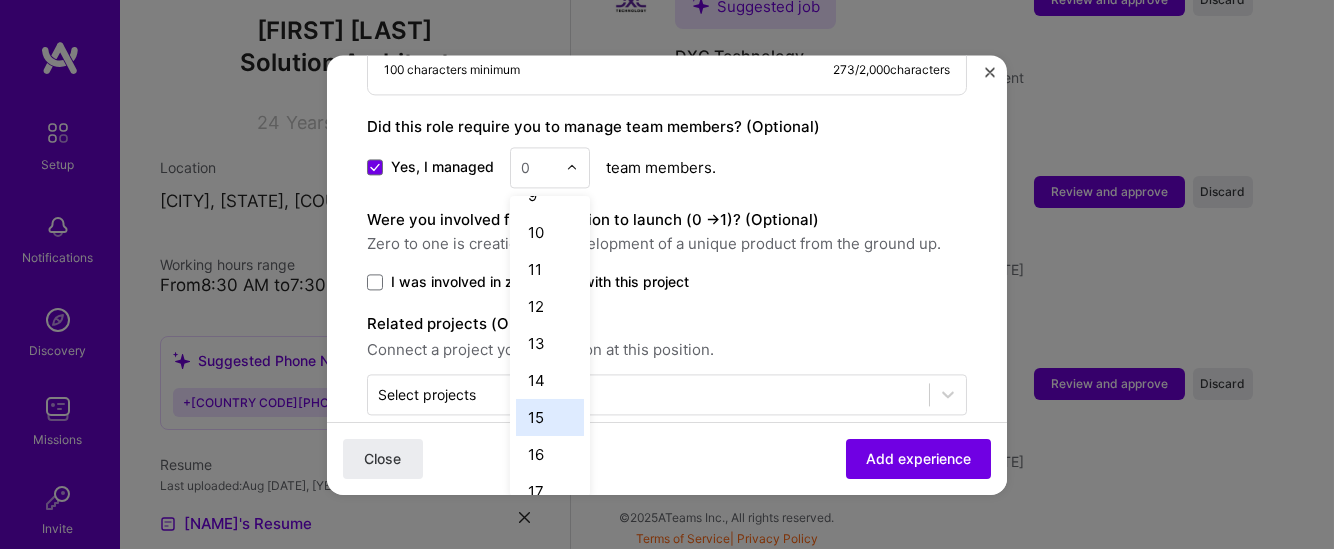 click on "15" at bounding box center [550, 417] 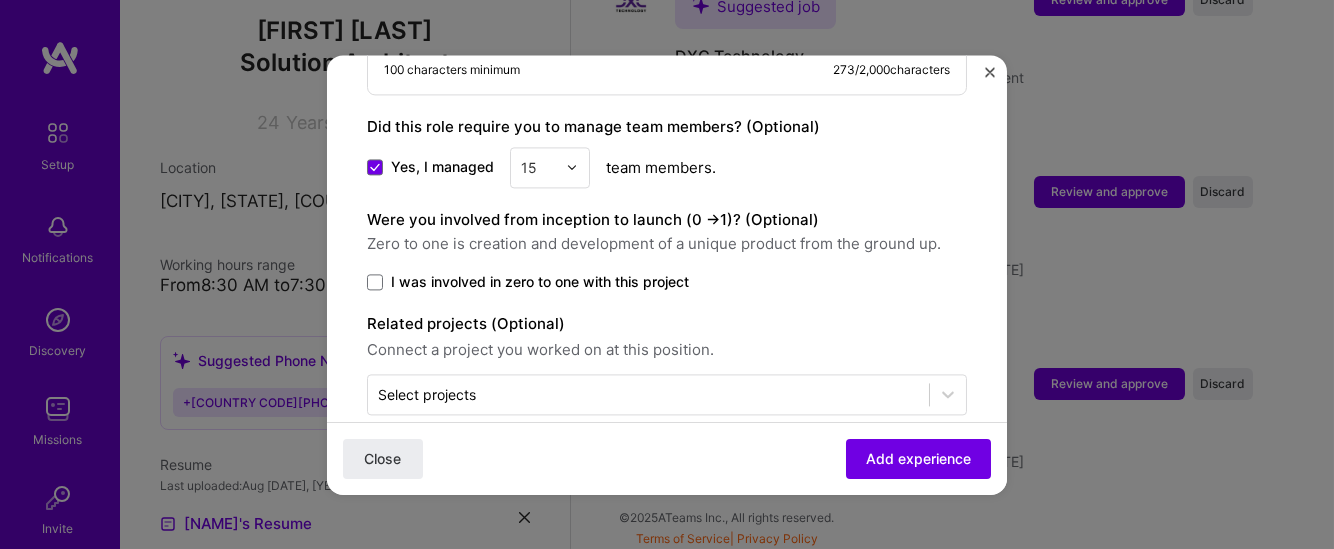 click on "Adding suggested job This job is suggested based on your LinkedIn, resume or A.Team activity. Create a job experience Jobs help companies understand your past experience. Company logo Company name R Systems International
Industry Add up to 2 industries. Selected industries 2 Your title and specialization Lead Business Analyst / Agile Scrum Master Select specialization Duration Mar, 2017
to Oct, 2018
I still work here Skills used — Add up to 12 skills Any new skills will be added to your profile. Enter skills... Description Drove requirements elicitation and solution design for financial products; developed product documentation including user stories and acceptance criteria. Facilitated Agile ceremonies across multiple pods; ensured user and business needs were reflected in delivery outputs. 100 characters minimum 273 / 2,000  characters Yes, I managed option 15, selected. 15 team members. >" at bounding box center (667, -206) 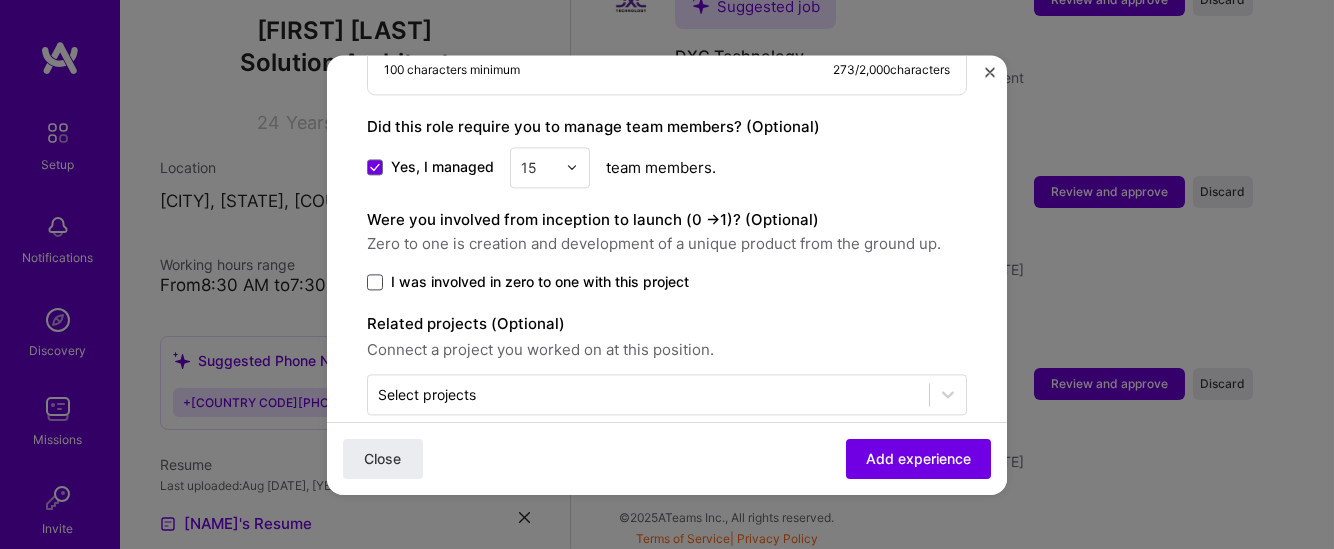 click at bounding box center (375, 282) 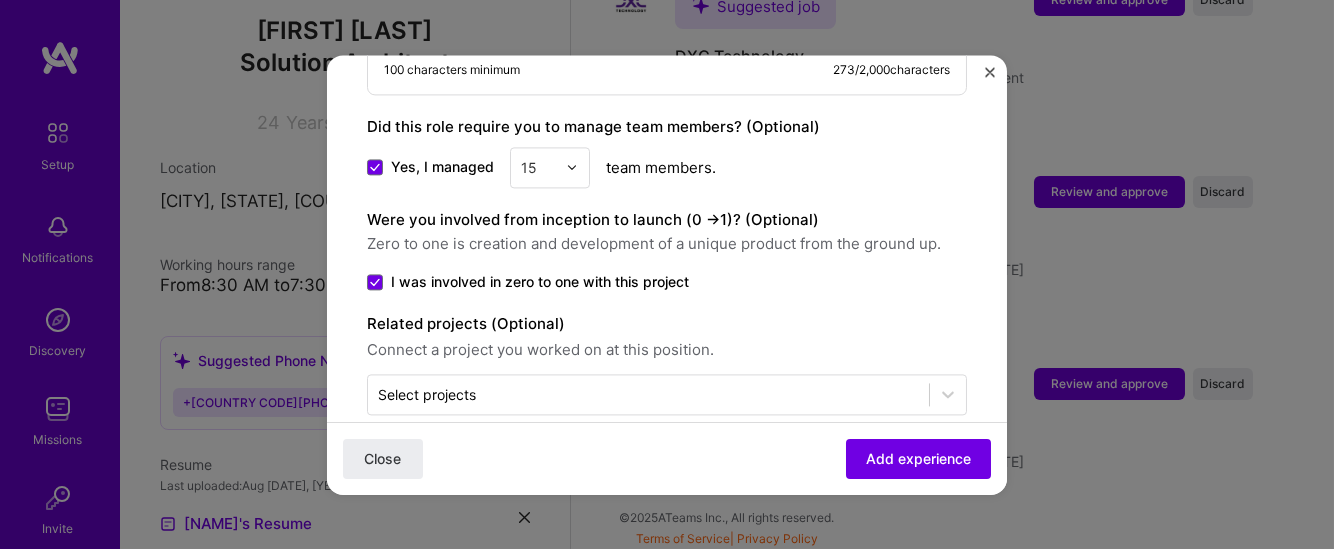 scroll, scrollTop: 1061, scrollLeft: 0, axis: vertical 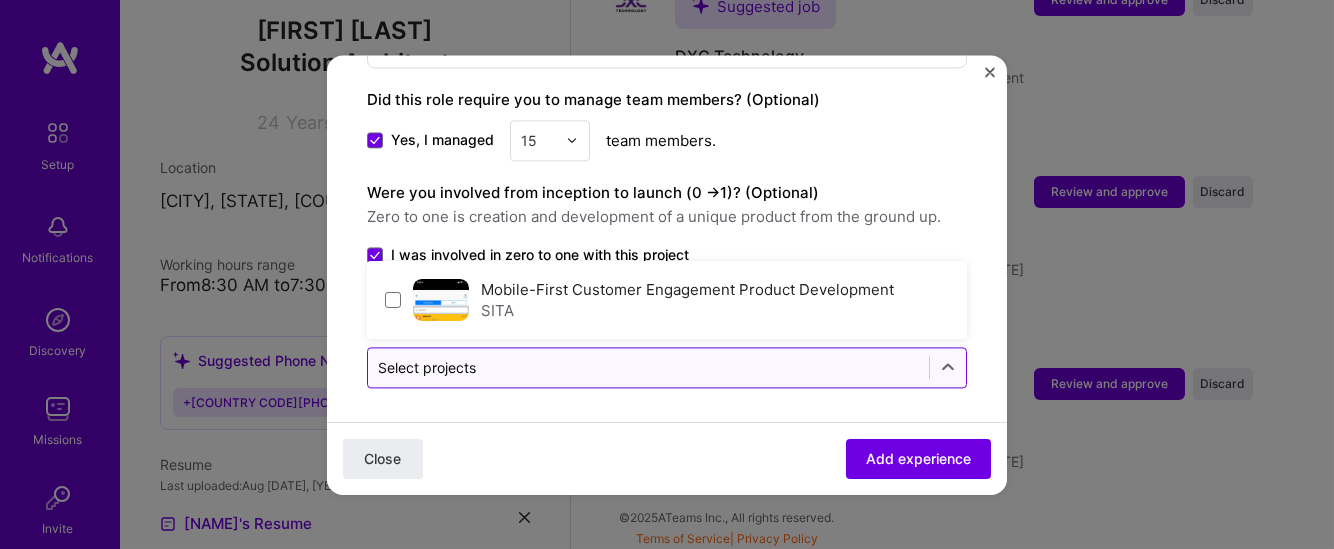 click on "Select projects" at bounding box center (648, 367) 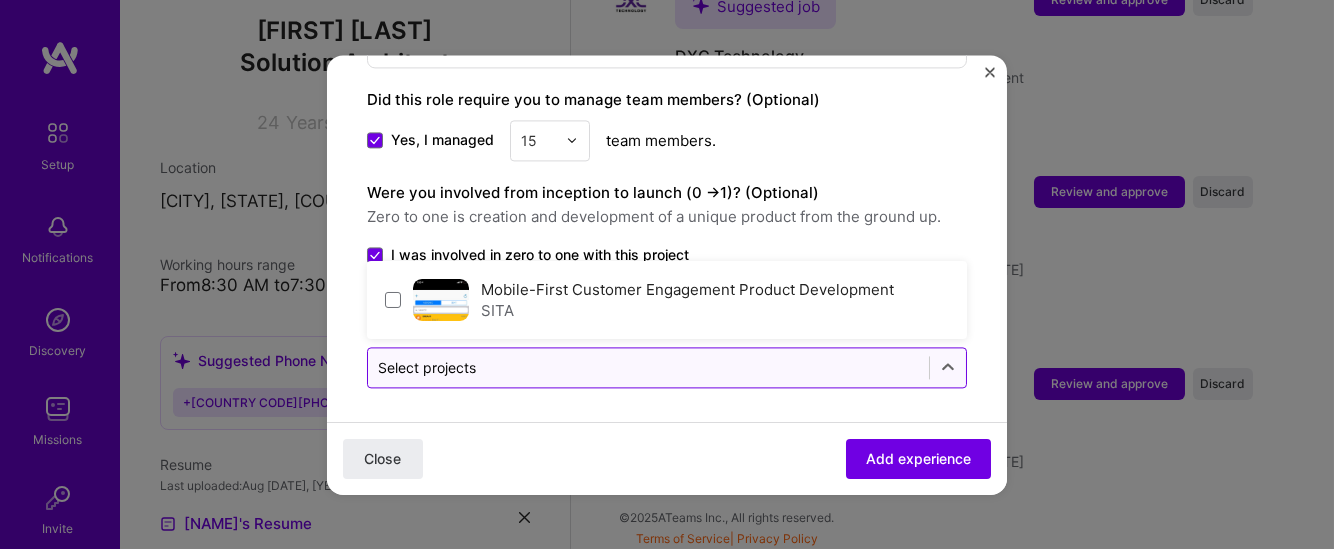 click at bounding box center [648, 367] 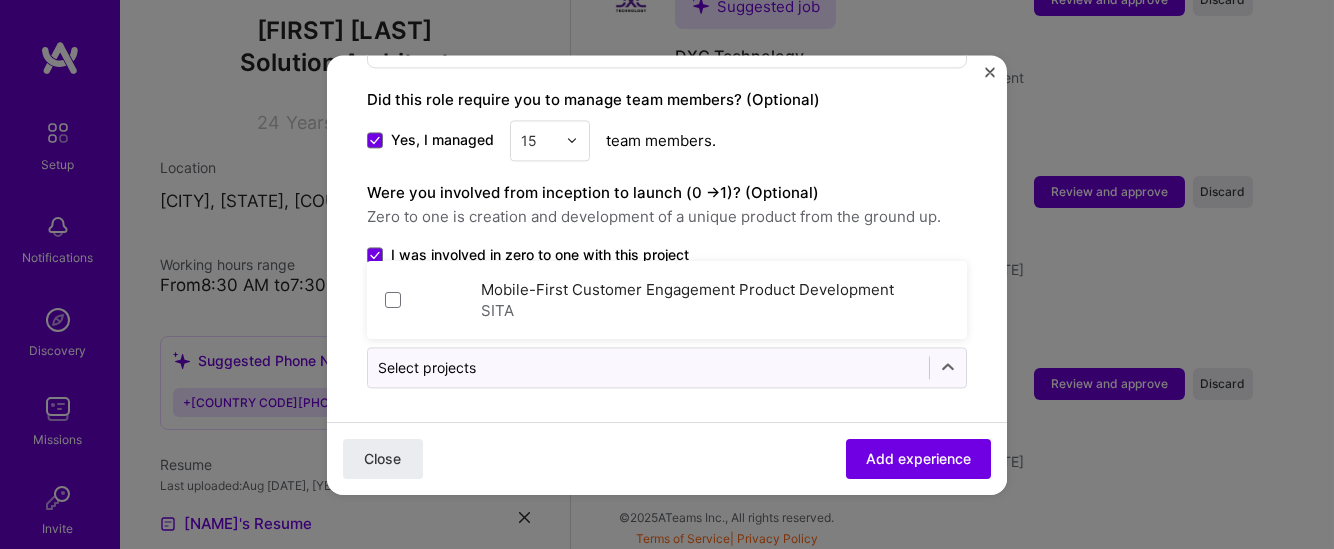 click on "Adding suggested job This job is suggested based on your LinkedIn, resume or A.Team activity. Create a job experience Jobs help companies understand your past experience. Company logo Company name R Systems International
Industry Add up to 2 industries. Selected industries 2 Your title and specialization Lead Business Analyst / Agile Scrum Master Select specialization Duration Mar, [DATE]
to Oct, [DATE]
I still work here Skills used — Add up to 12 skills Any new skills will be added to your profile. Enter skills... Description Drove requirements elicitation and solution design for financial products; developed product documentation including user stories and acceptance criteria. Facilitated Agile ceremonies across multiple pods; ensured user and business needs were reflected in delivery outputs. 100 characters minimum 273 / 2,000  characters Yes, I managed 15 team members. >  1)? (Optional) SITA" at bounding box center (667, -233) 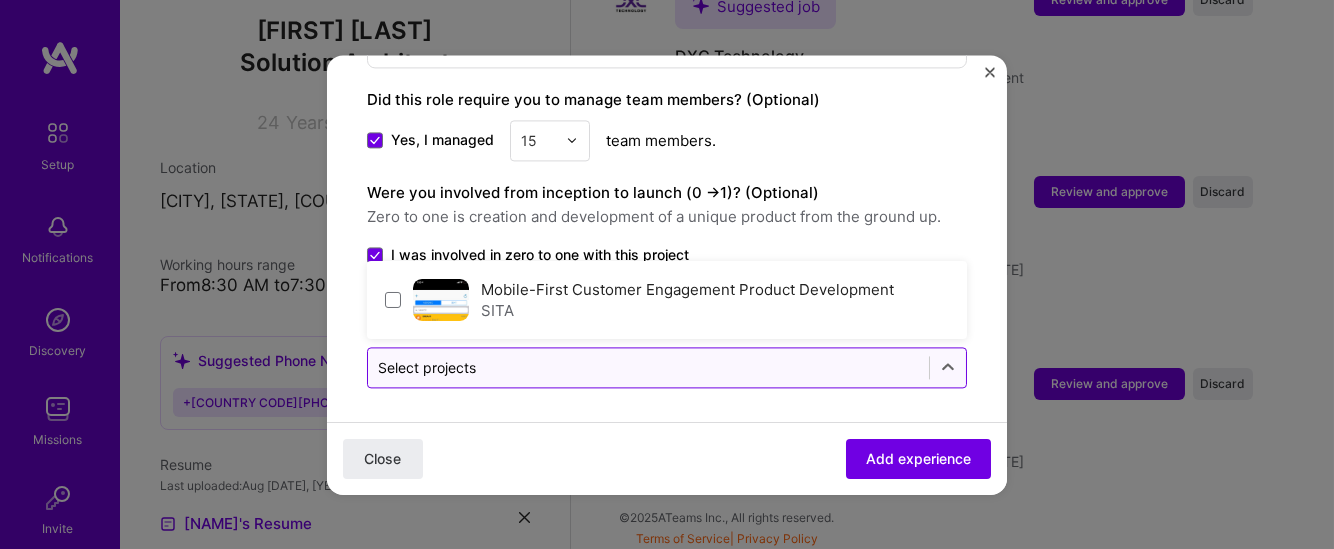 click at bounding box center (648, 367) 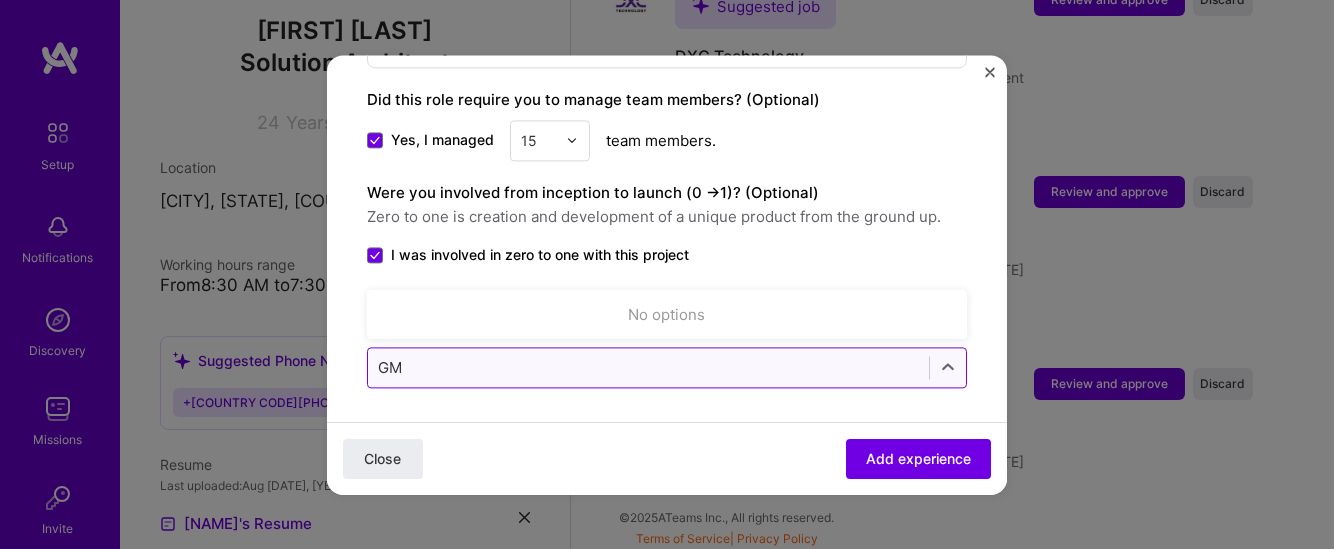 type on "G" 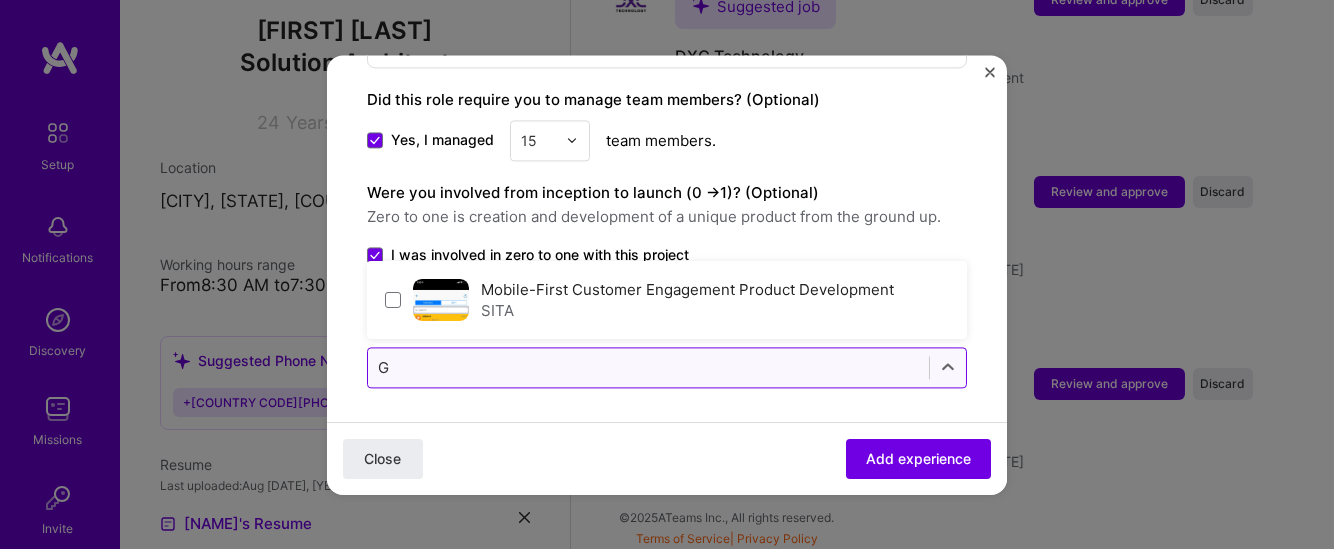 type 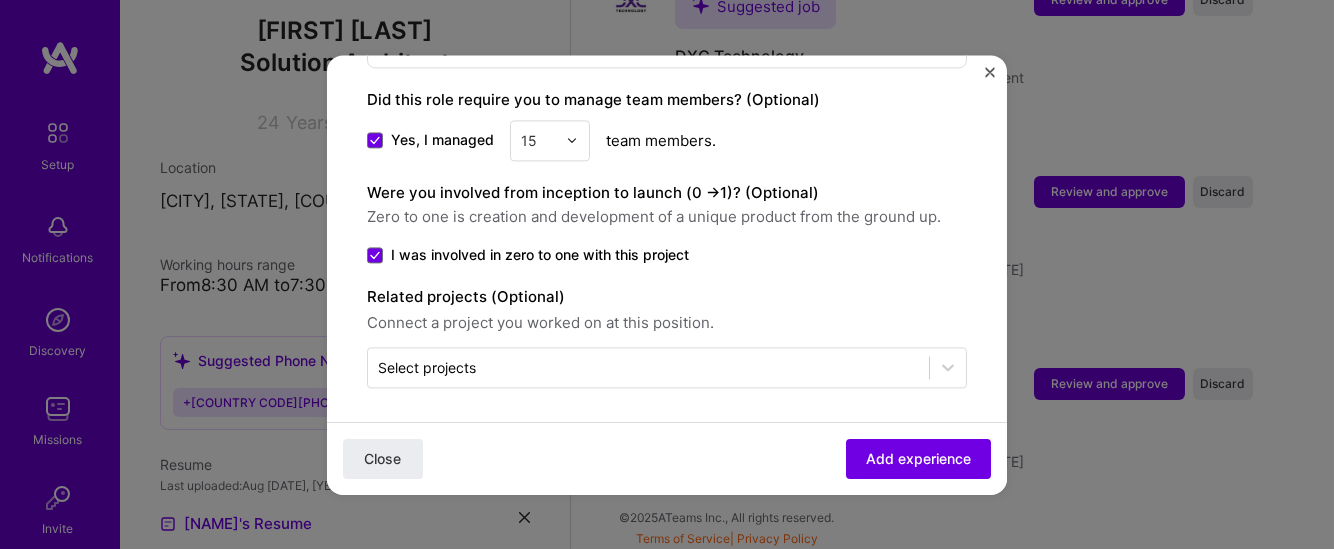 click on "Adding suggested job This job is suggested based on your LinkedIn, resume or A.Team activity. Create a job experience Jobs help companies understand your past experience. Company logo Company name R Systems International
Industry Add up to 2 industries. Selected industries 2 Your title and specialization Lead Business Analyst / Agile Scrum Master Select specialization Duration Mar, 2017
to Oct, 2018
I still work here Skills used — Add up to 12 skills Any new skills will be added to your profile. Enter skills... Description Drove requirements elicitation and solution design for financial products; developed product documentation including user stories and acceptance criteria. Facilitated Agile ceremonies across multiple pods; ensured user and business needs were reflected in delivery outputs. 100 characters minimum 273 / 2,000  characters Yes, I managed 15 team members. >  1)? (Optional) Close" at bounding box center (667, -233) 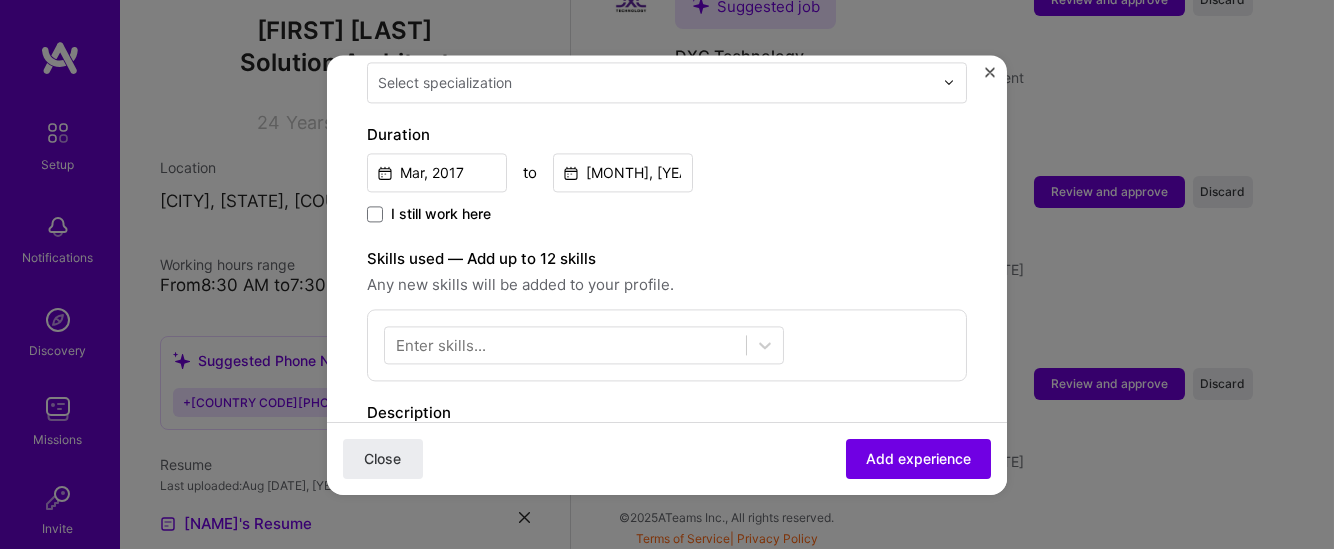 scroll, scrollTop: 600, scrollLeft: 0, axis: vertical 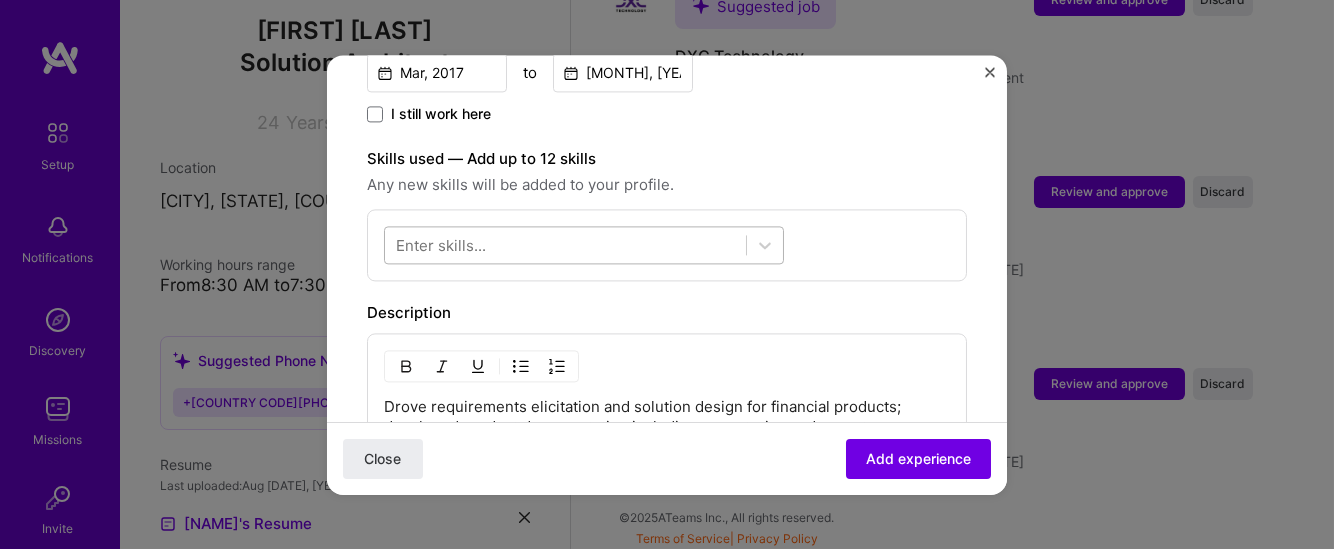 click at bounding box center [565, 244] 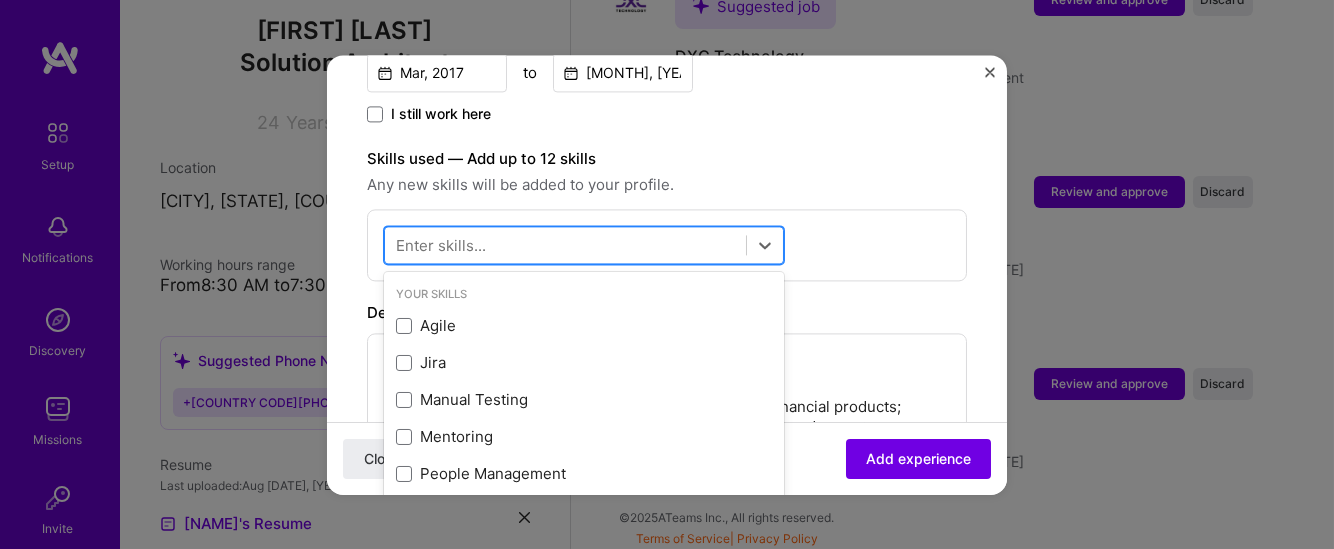 scroll, scrollTop: 1681, scrollLeft: 0, axis: vertical 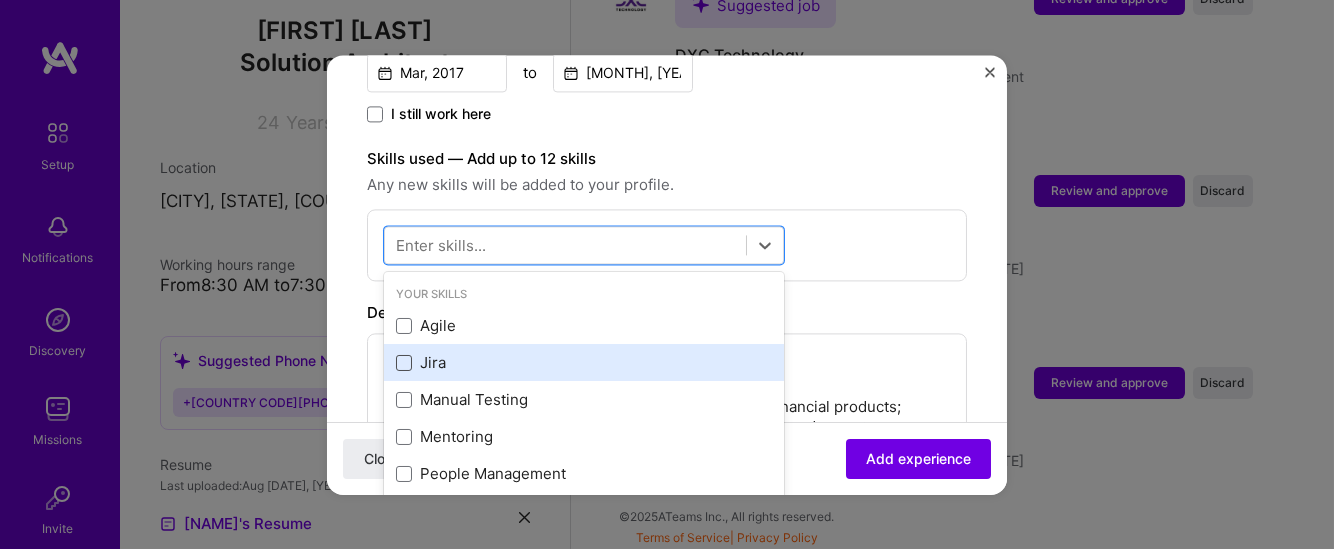 click at bounding box center [404, 363] 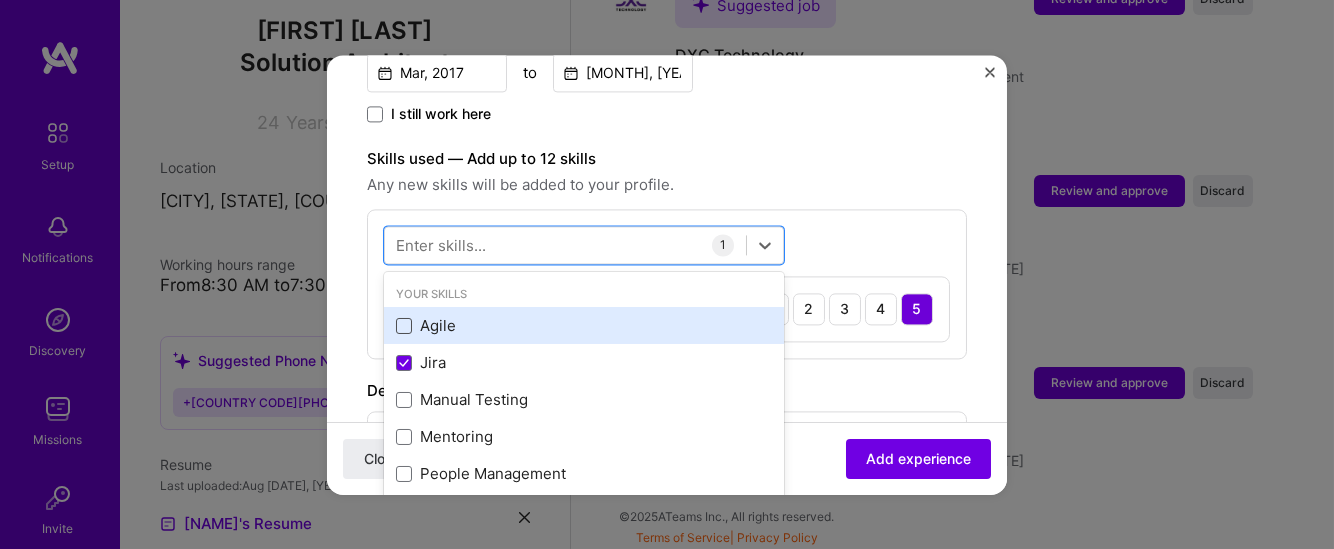 click at bounding box center [404, 326] 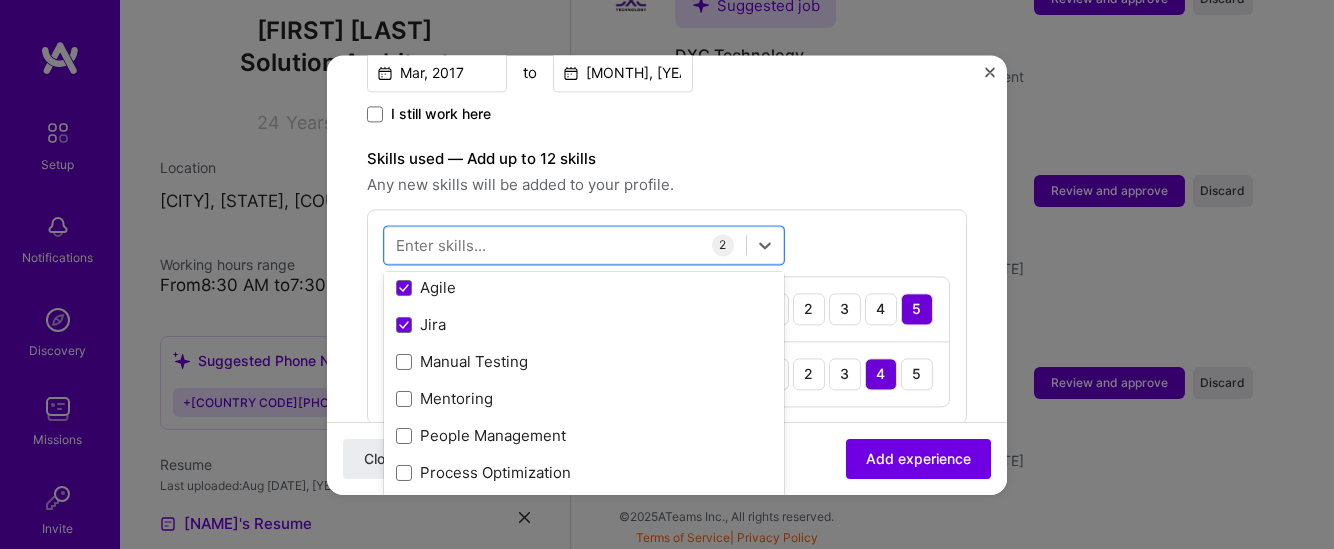 scroll, scrollTop: 86, scrollLeft: 0, axis: vertical 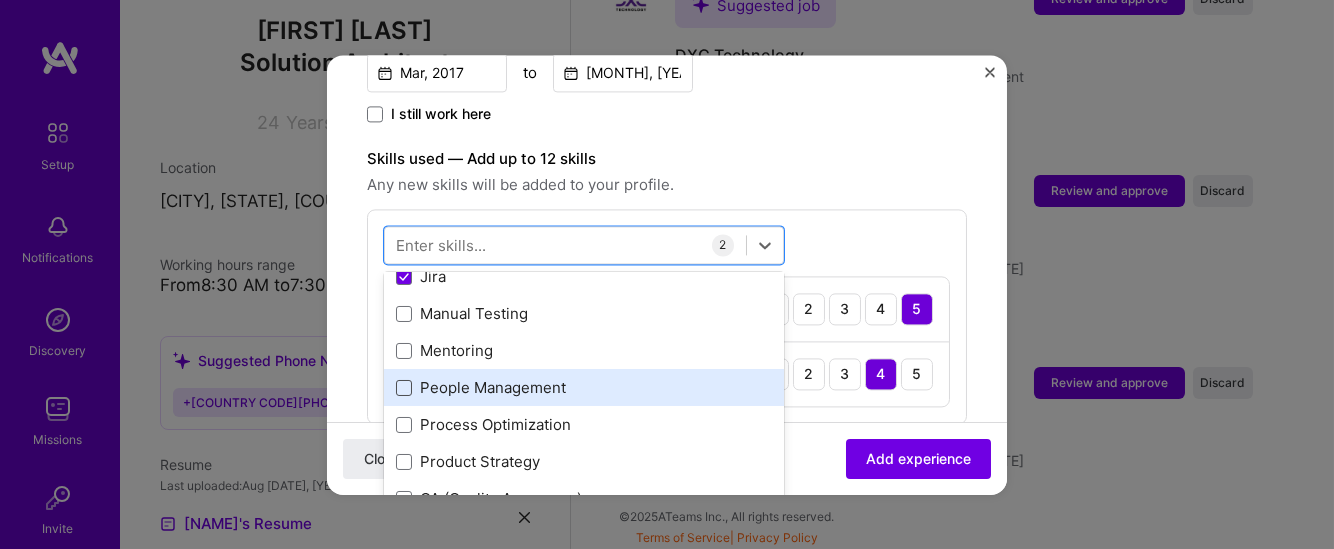 click at bounding box center (404, 388) 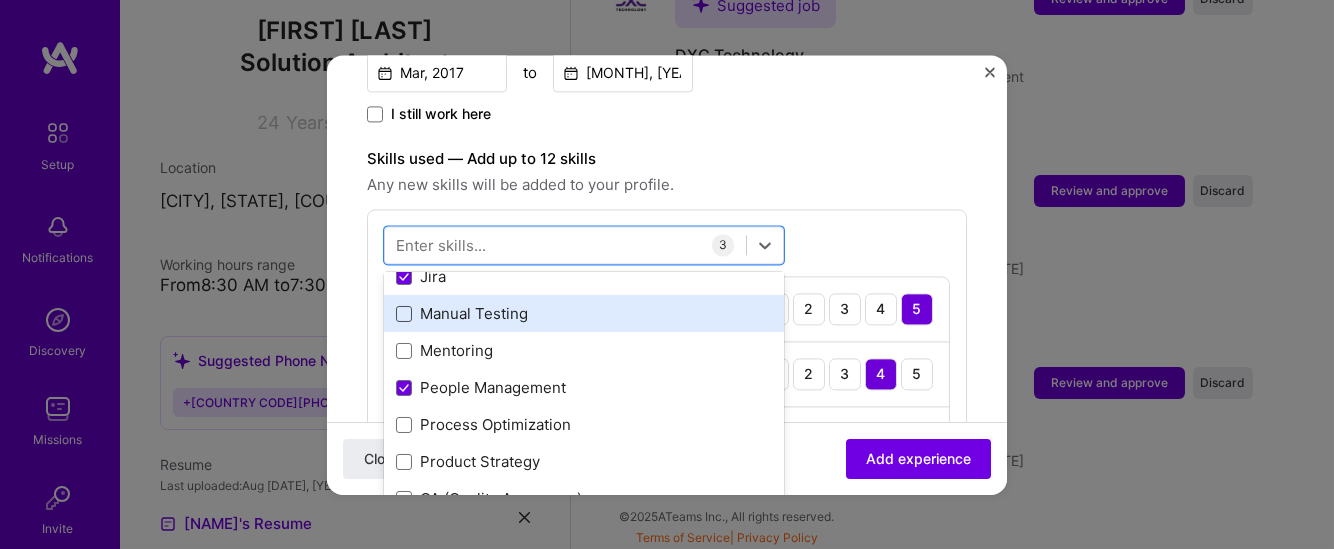 click at bounding box center [404, 314] 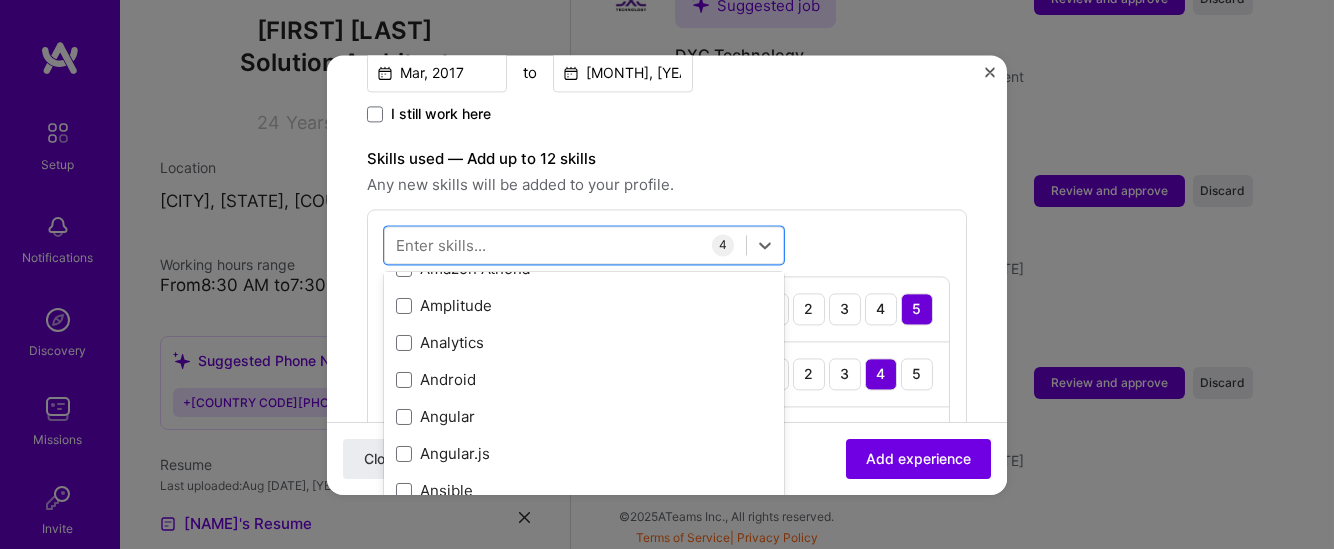 scroll, scrollTop: 1477, scrollLeft: 0, axis: vertical 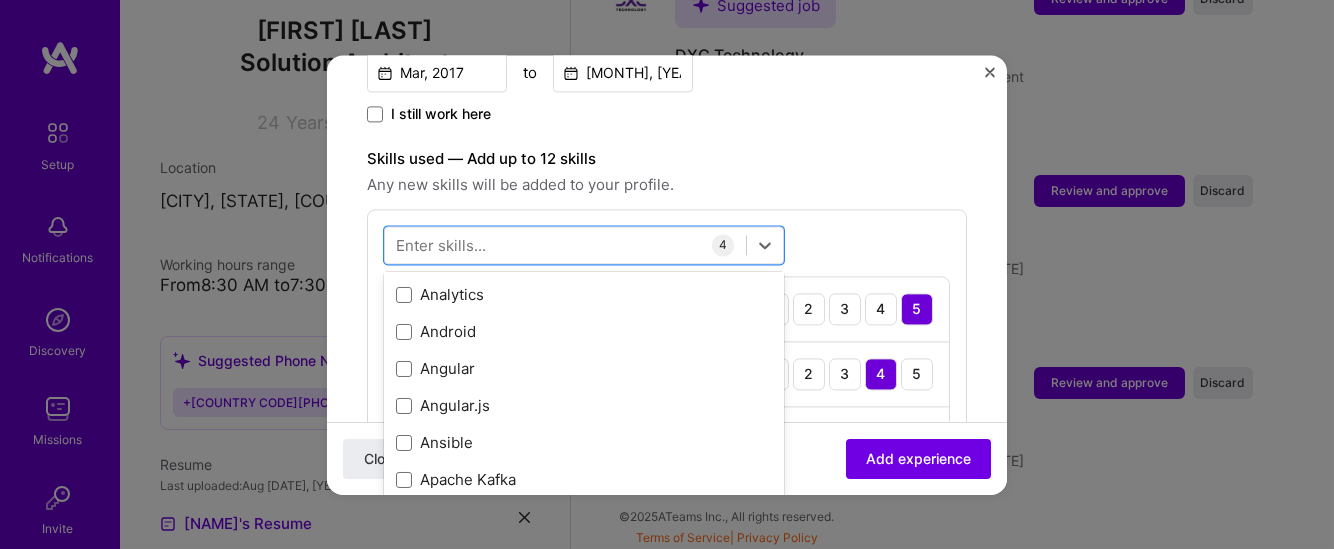 click on "Adding suggested job This job is suggested based on your LinkedIn, resume or A.Team activity. Create a job experience Jobs help companies understand your past experience. Company logo Company name R Systems International
Industry Add up to 2 industries. Selected industries 2 Your title and specialization Lead Business Analyst / Agile Scrum Master Select specialization Duration Mar, [DATE]
I still work here Skills used — Add up to 12 skills Any new skills will be added to your profile. option Manual Testing, selected. option Mentoring focused, 0 of 2. 378 results available. Use Up and Down to choose options, press Enter to select the currently focused option, press Escape to exit the menu, press Tab to select the option and exit the menu. Your Skills Agile Jira Manual Testing Mentoring People Management Process Optimization Product Strategy QA (Quality Assurance) Roadmapping SDLC .NET" at bounding box center (667, 365) 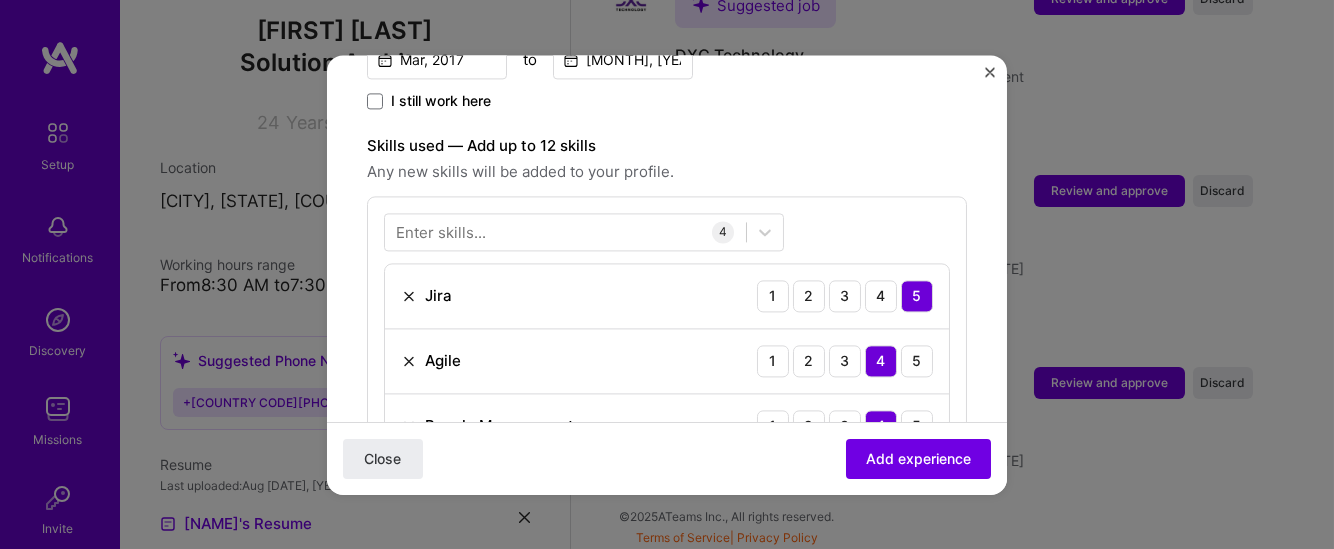 scroll, scrollTop: 606, scrollLeft: 0, axis: vertical 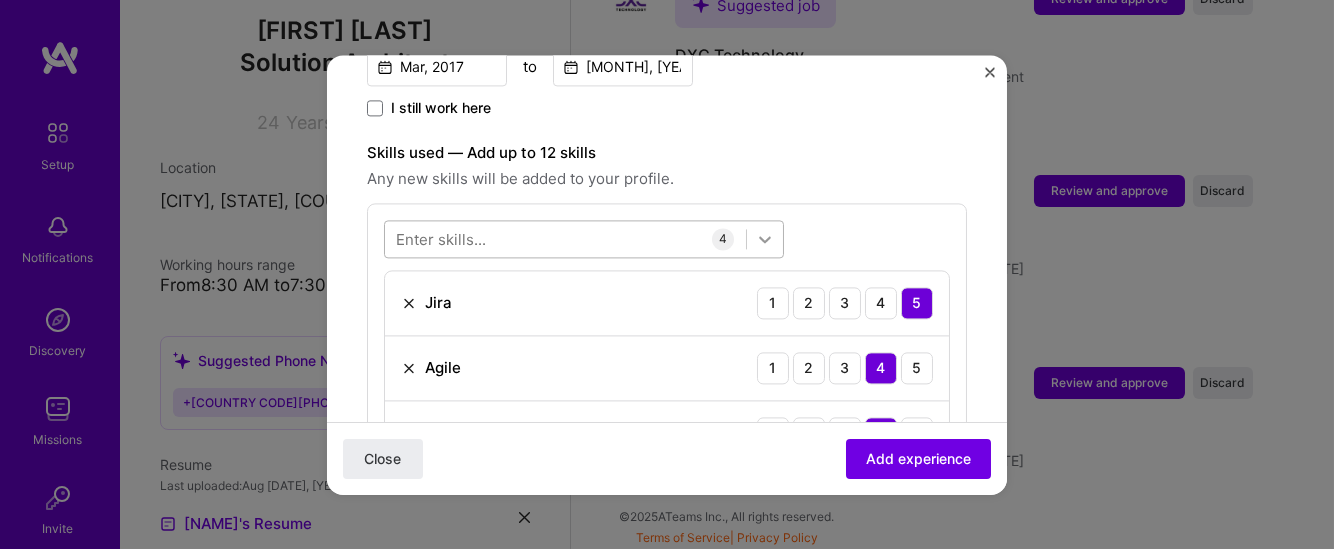 click 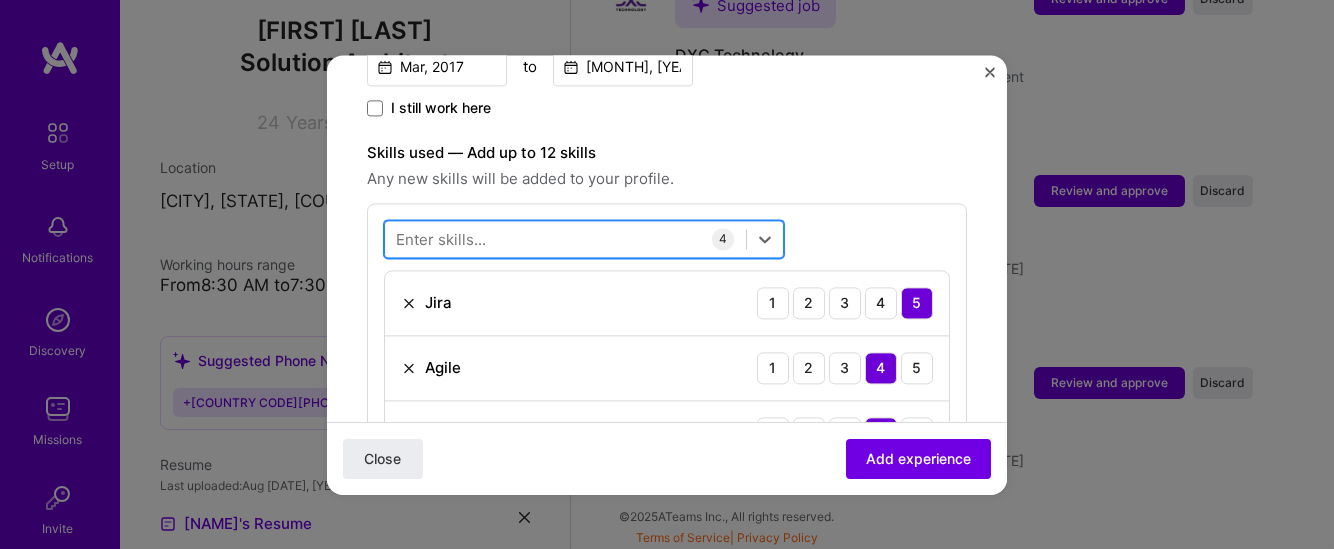 click at bounding box center (565, 238) 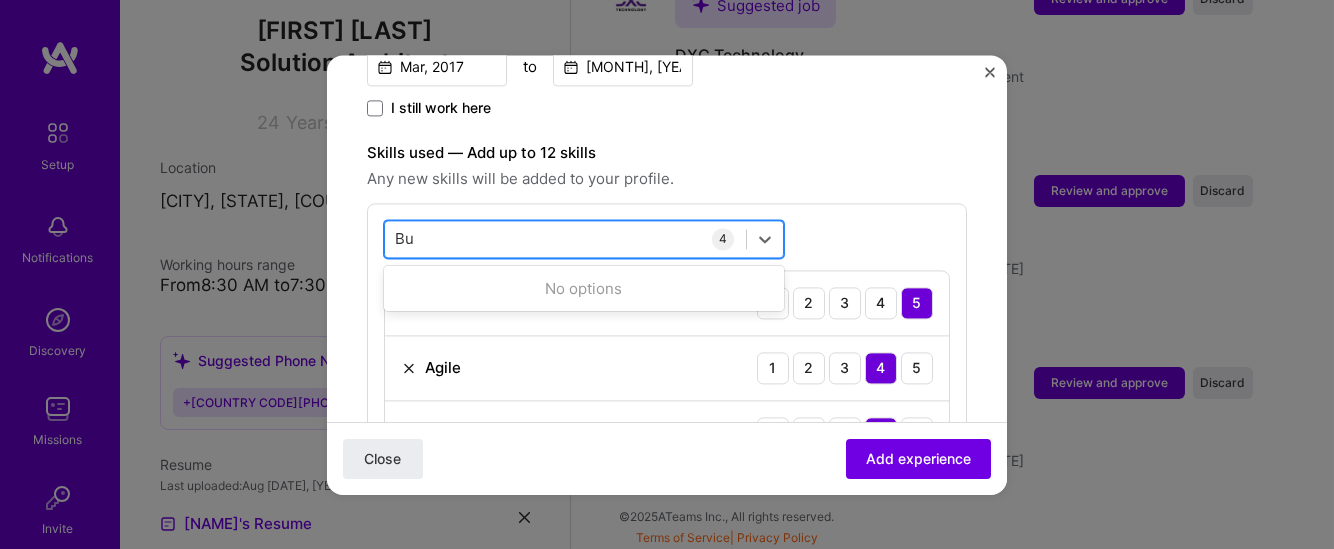 type on "B" 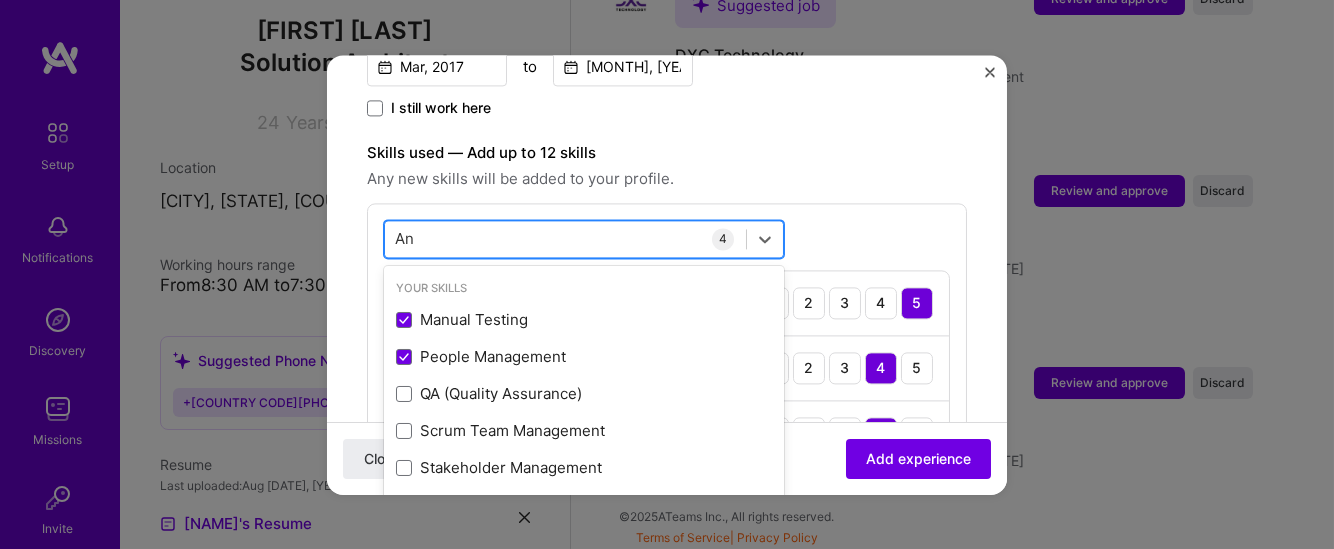type on "A" 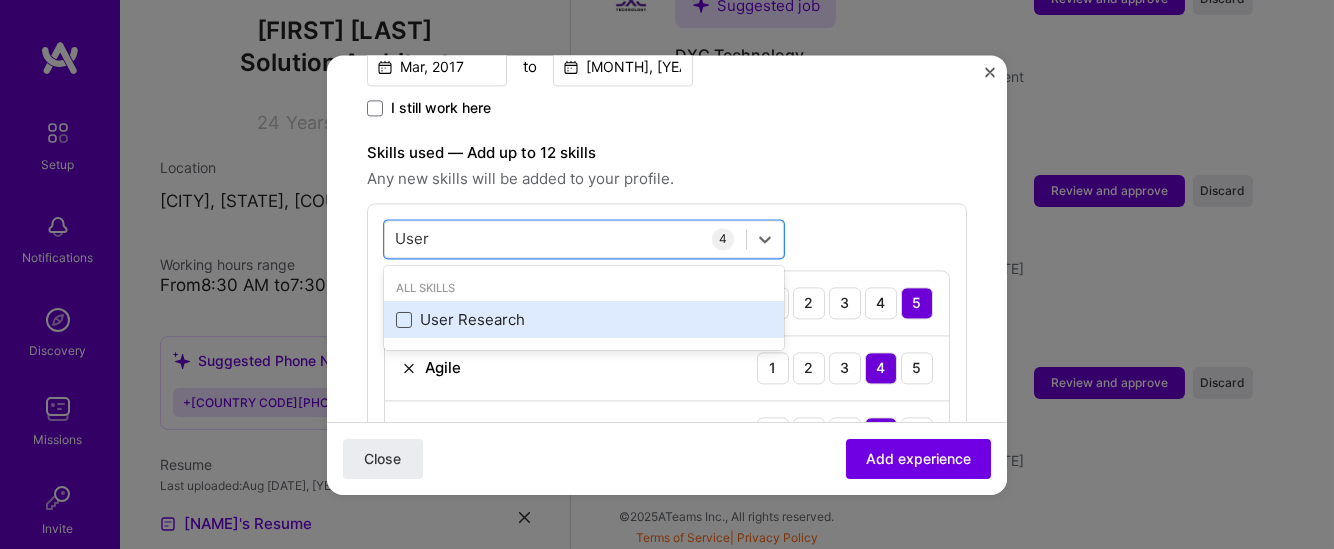 click at bounding box center [404, 320] 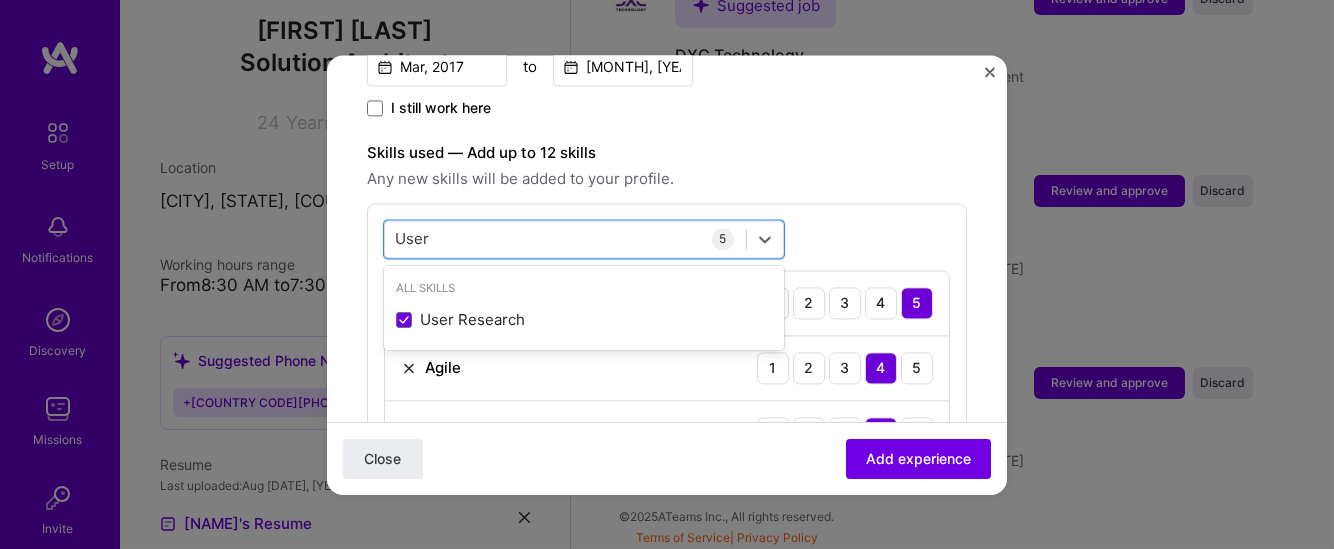 click on "option User Research, selected. option User Research selected, 0 of 2. 1 result available for search term User. Use Up and Down to choose options, press Enter to select the currently focused option, press Escape to exit the menu, press Tab to select the option and exit the menu. User User All Skills User Research 5 Jira 1 2 3 4 5 Agile 1 2 3 4 5 People Management 1 2 3 4 5 Manual Testing 1 2 3 4 5 User Research 1 2 3 4 5" at bounding box center [667, 408] 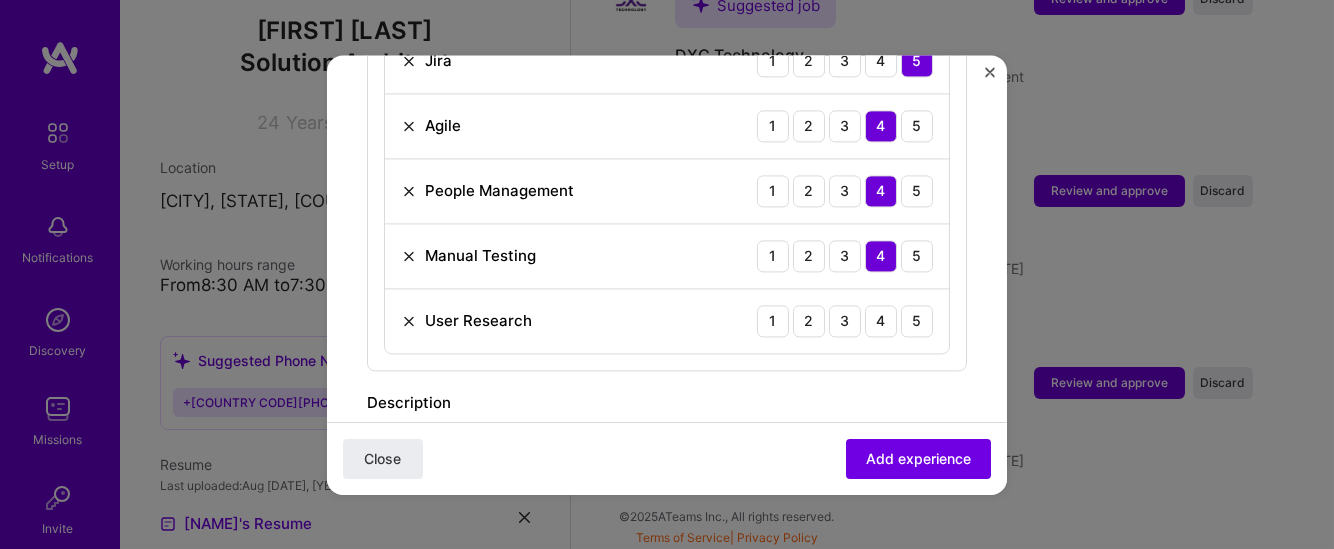 scroll, scrollTop: 854, scrollLeft: 0, axis: vertical 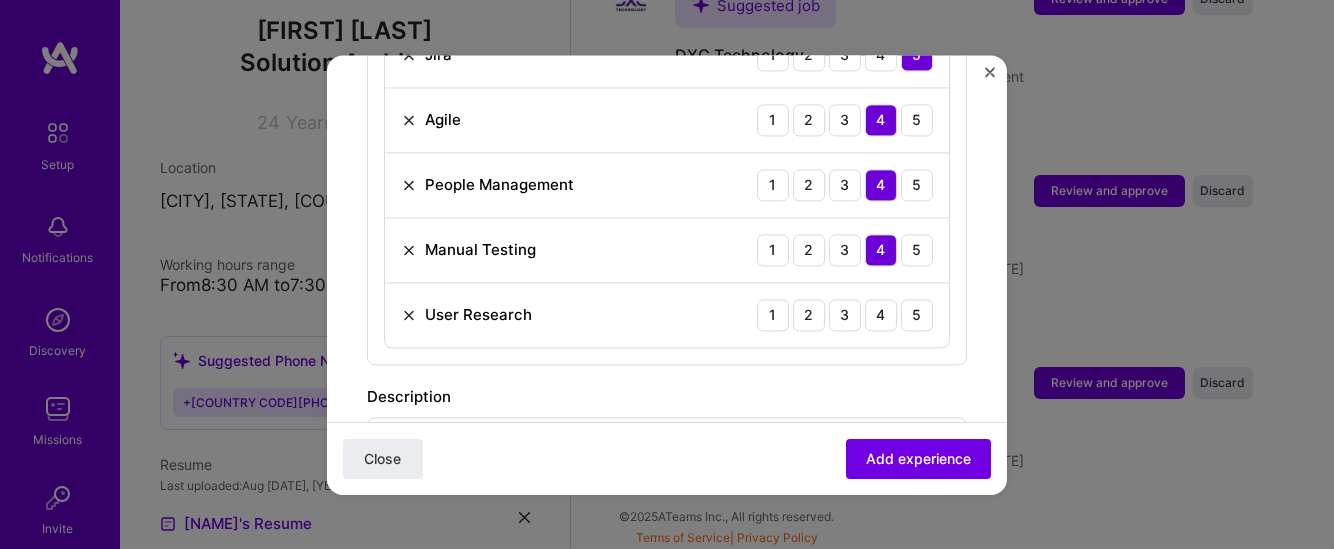 click at bounding box center [409, 315] 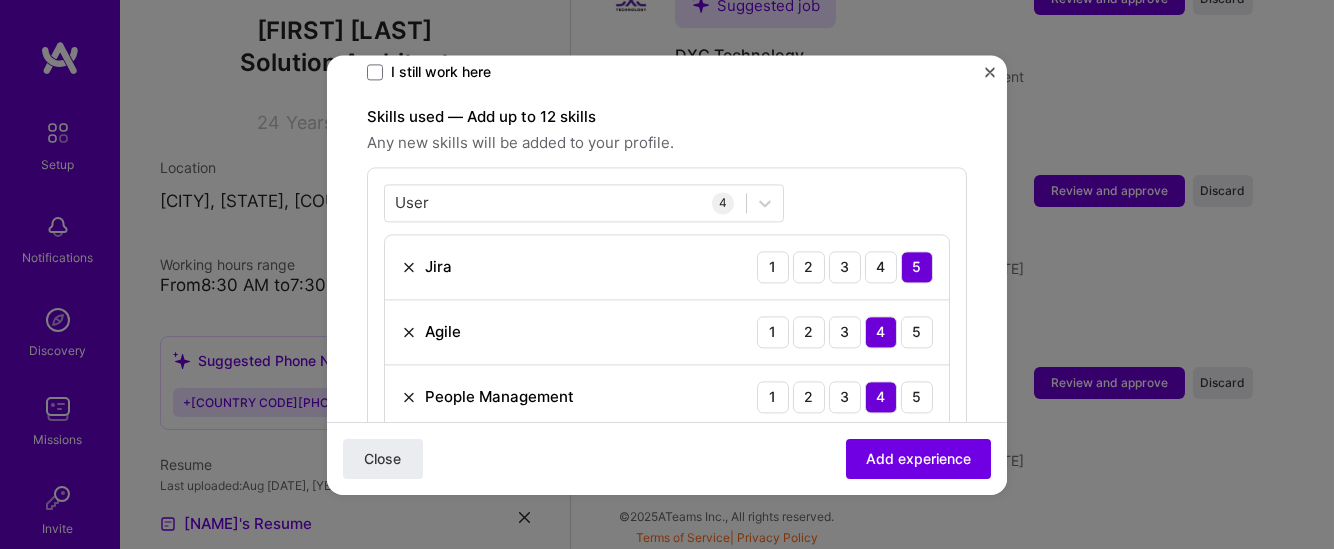 scroll, scrollTop: 632, scrollLeft: 0, axis: vertical 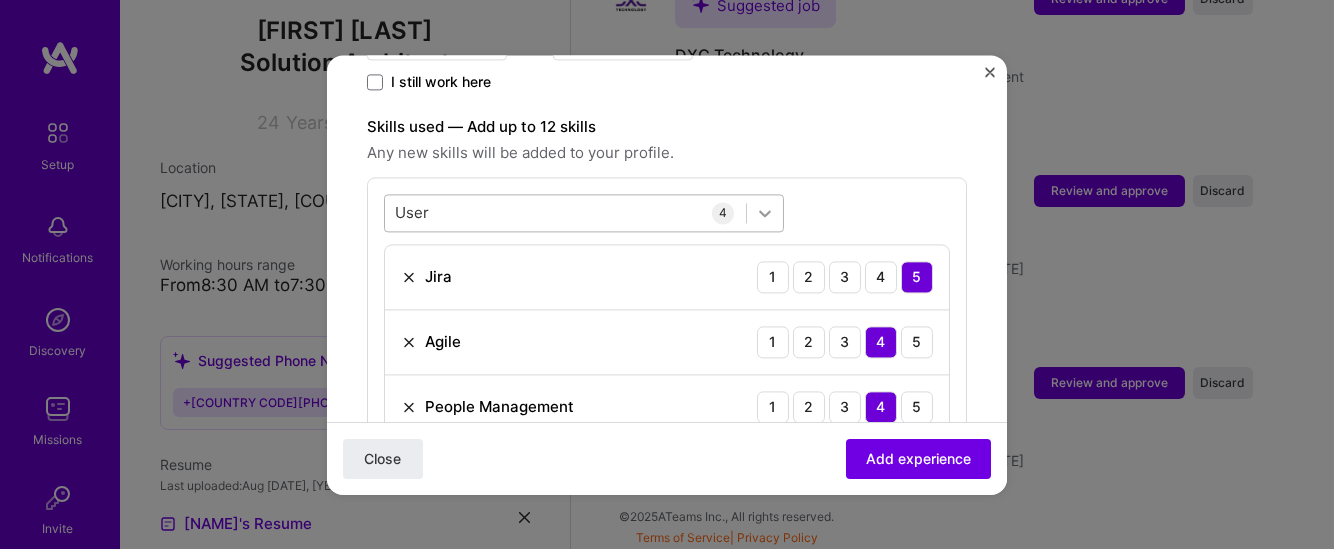 click 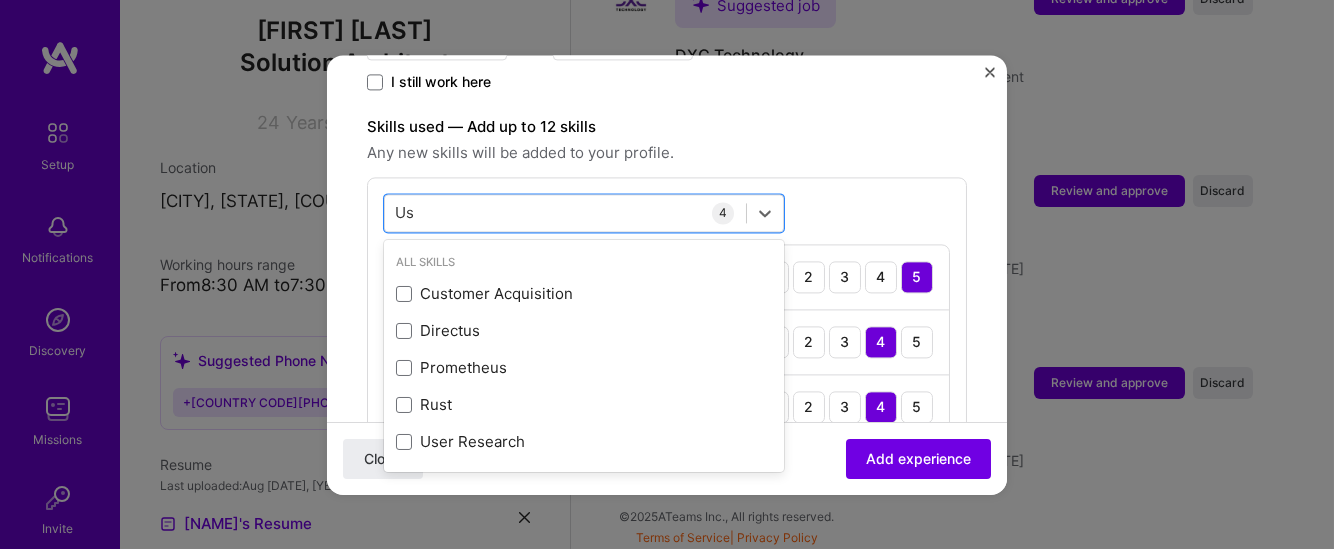 type on "U" 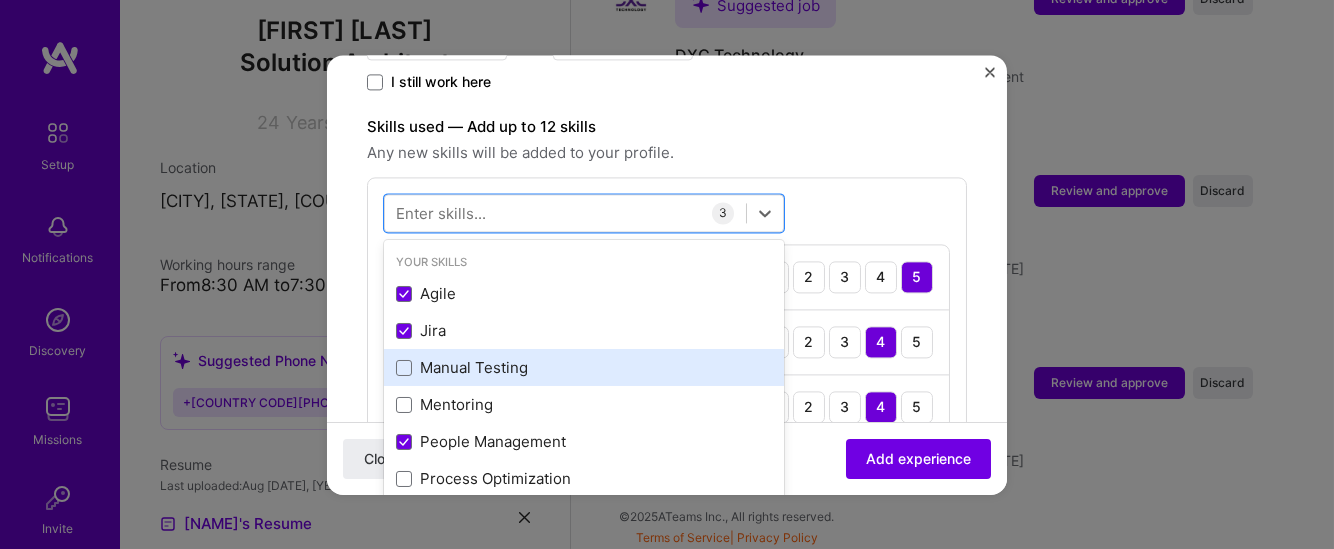 click on "Manual Testing" at bounding box center (584, 368) 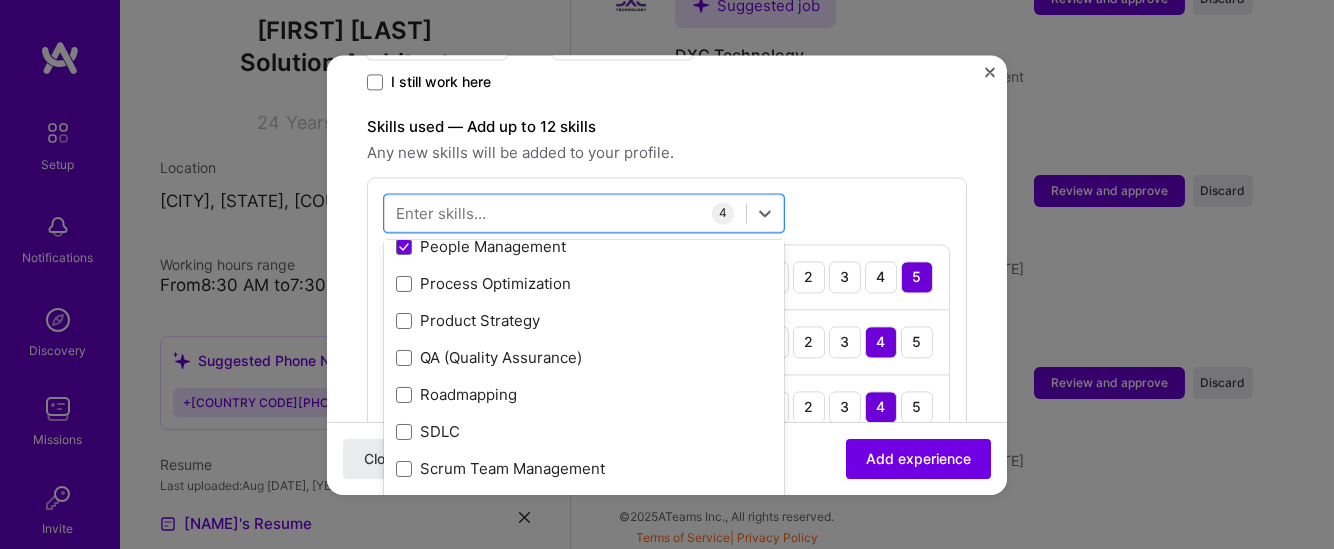 scroll, scrollTop: 154, scrollLeft: 0, axis: vertical 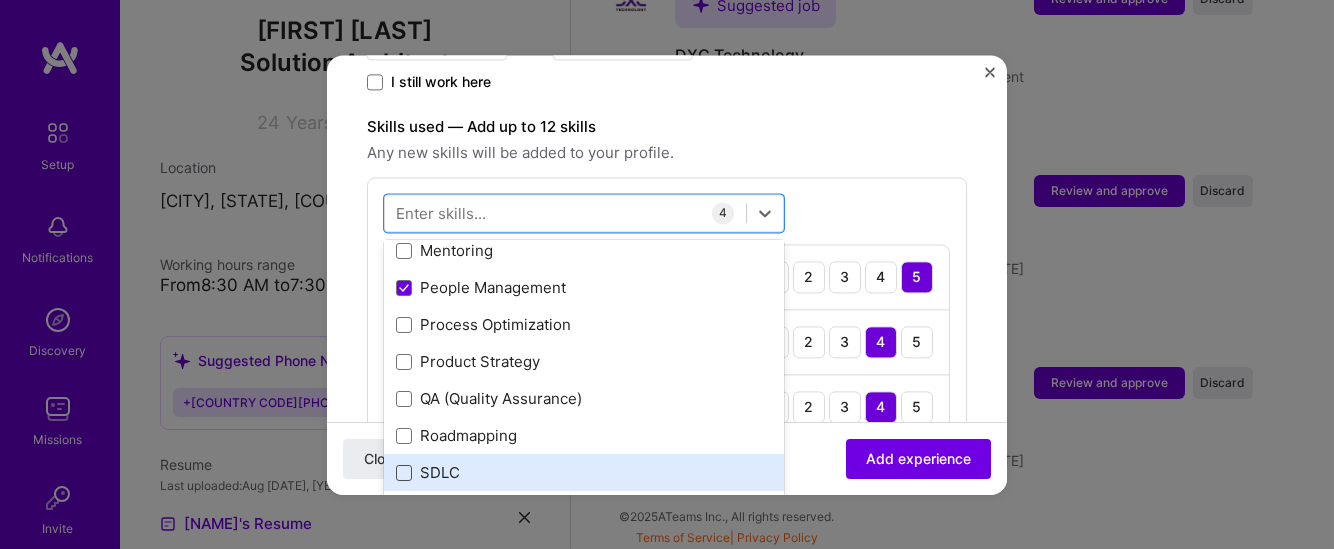 click at bounding box center [404, 473] 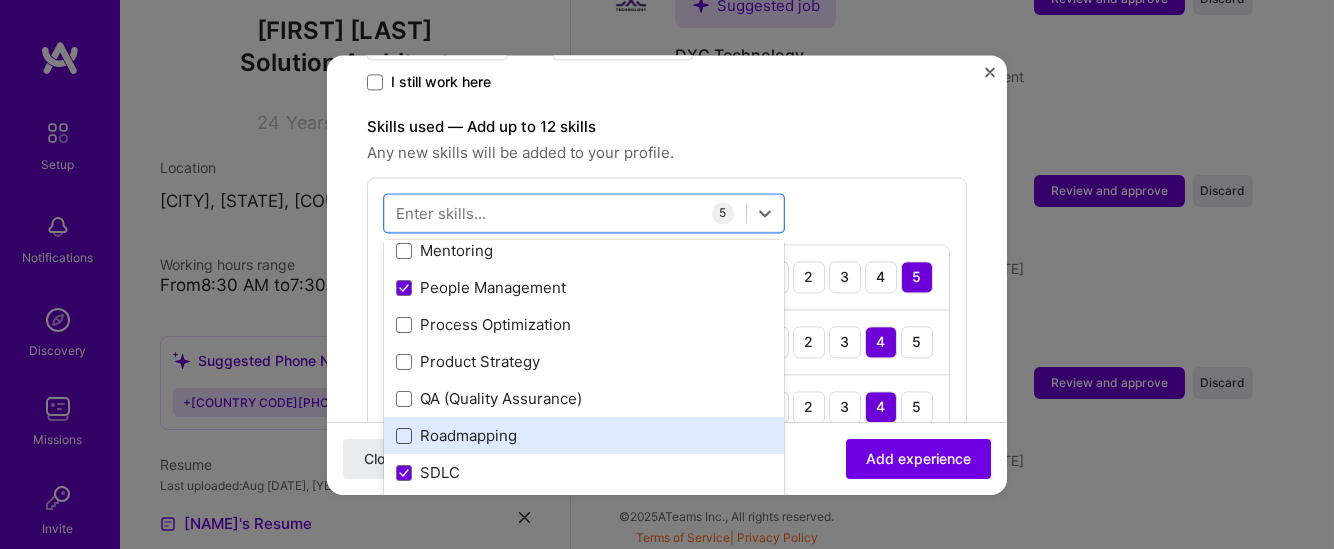 click at bounding box center (404, 436) 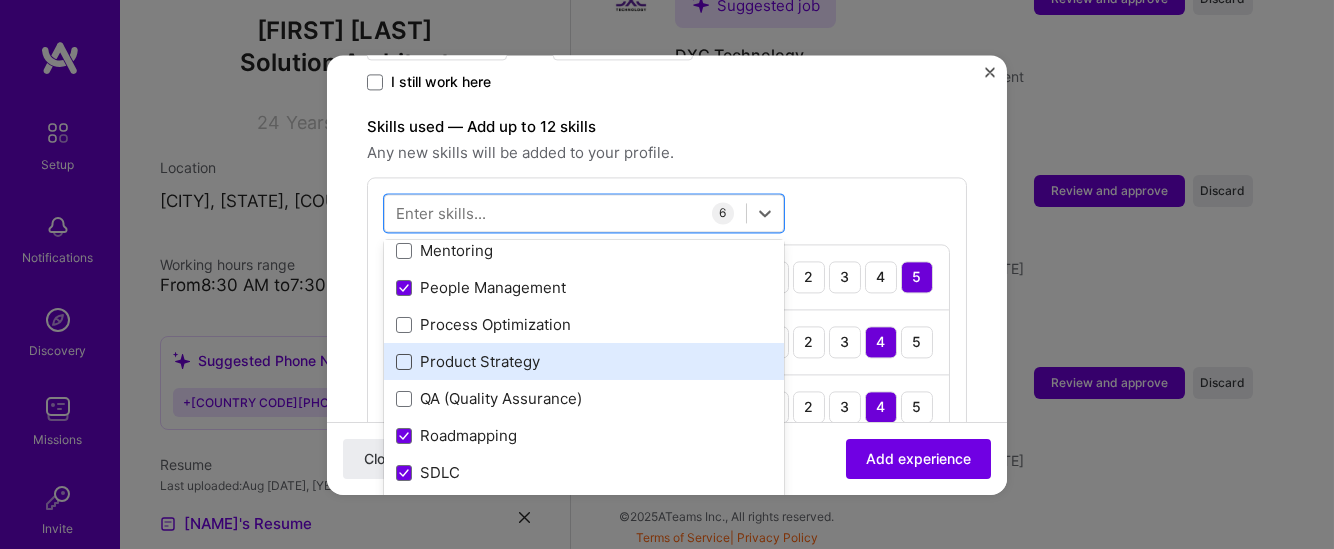 click at bounding box center [404, 362] 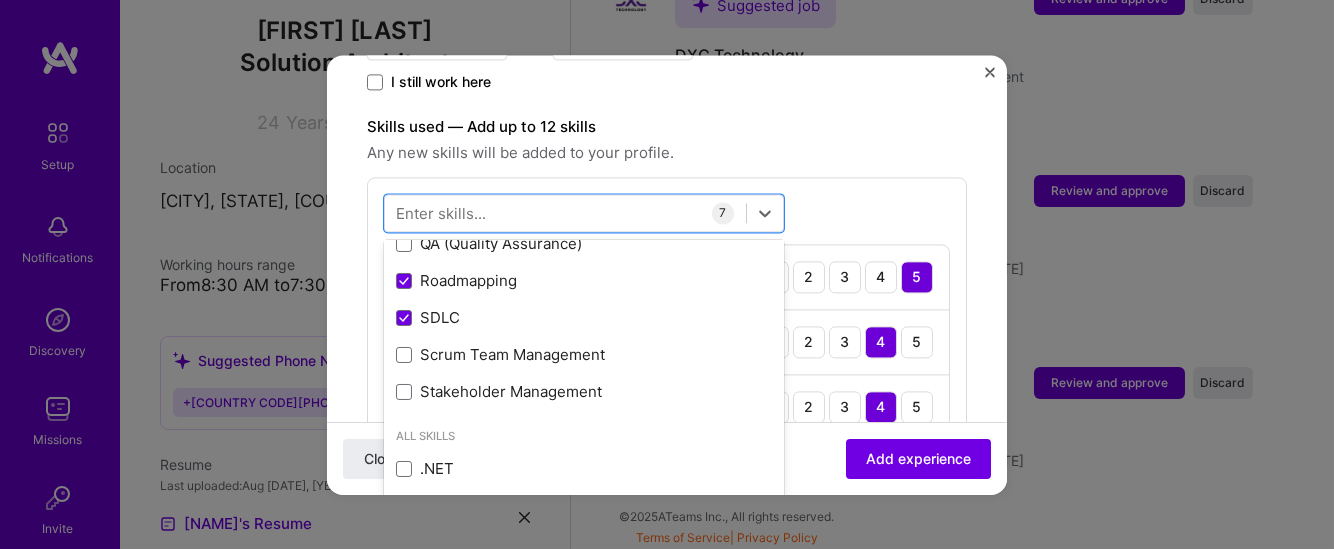scroll, scrollTop: 390, scrollLeft: 0, axis: vertical 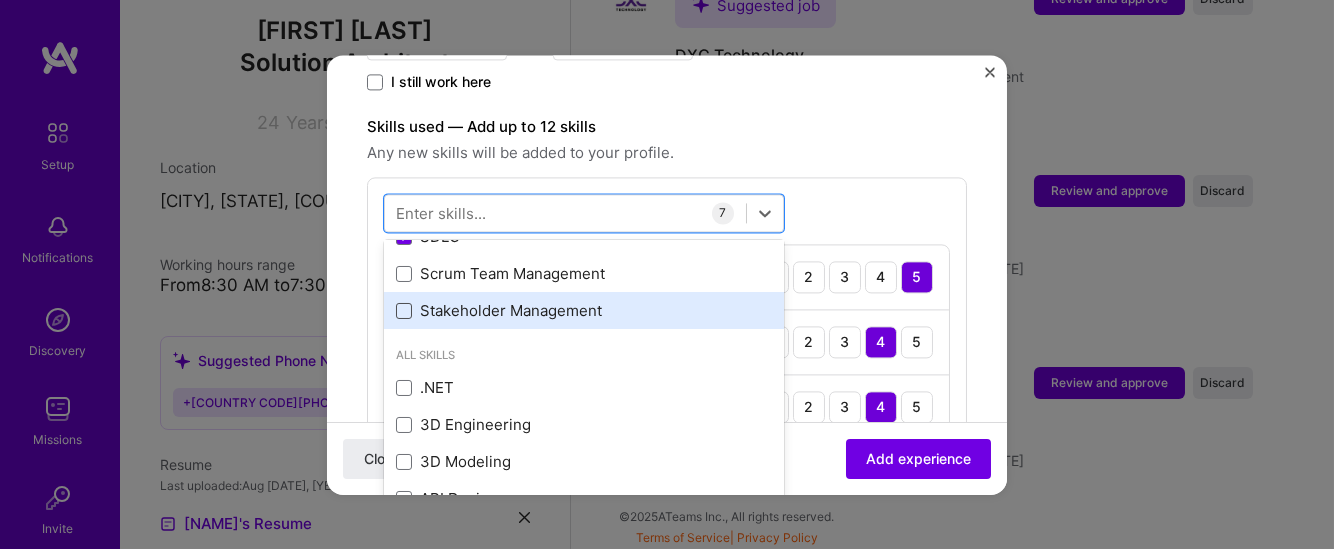 click at bounding box center [404, 311] 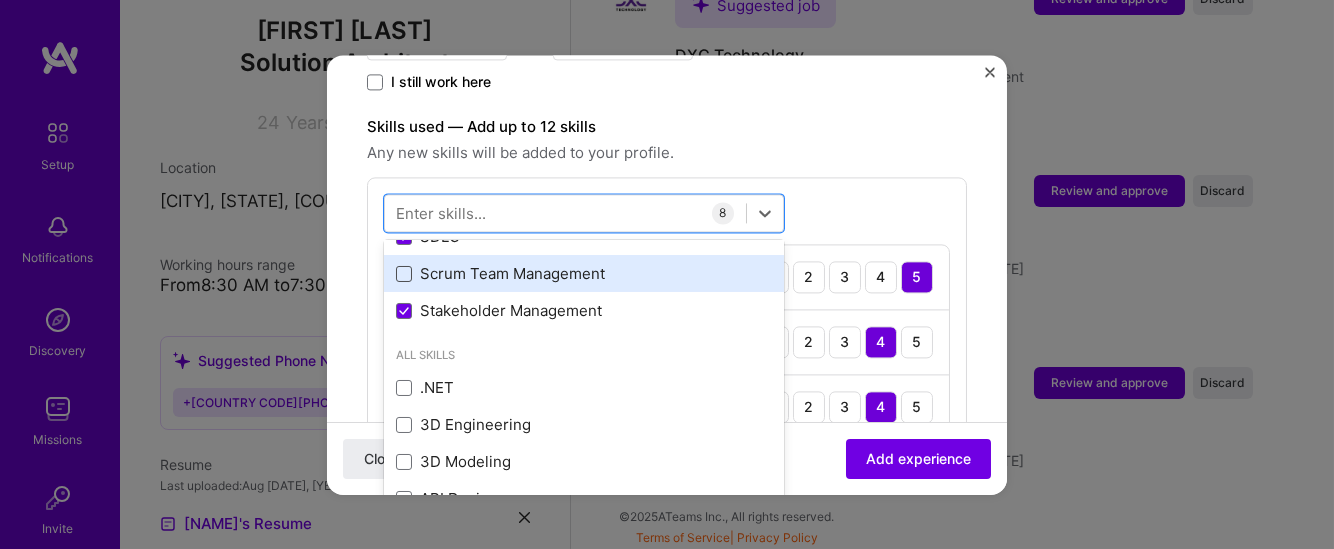 click at bounding box center [404, 274] 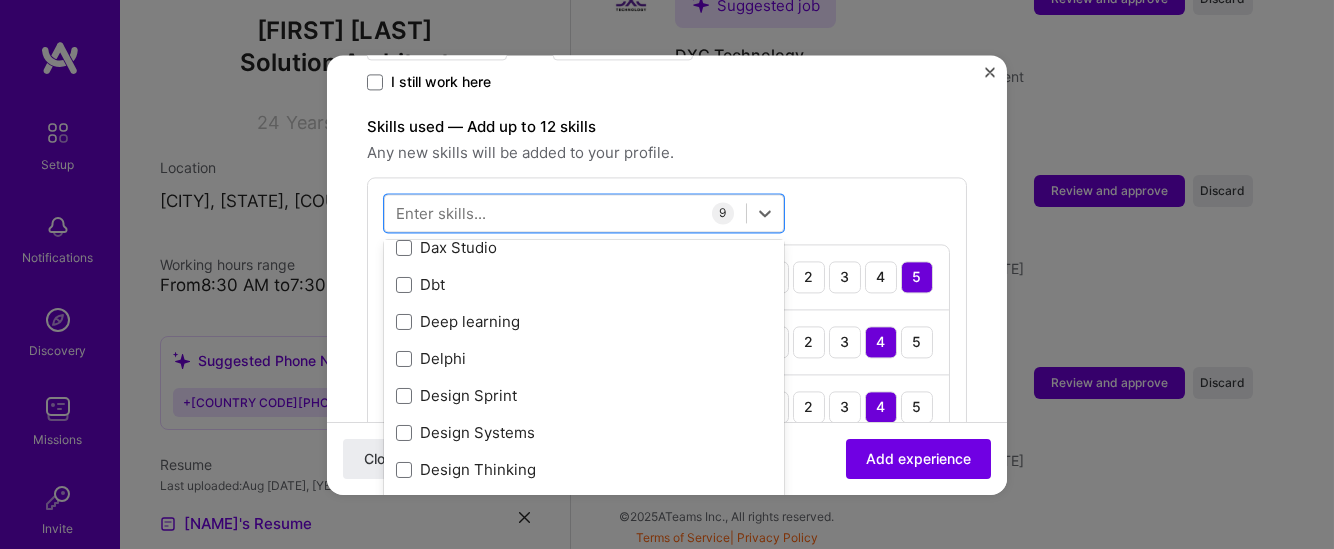 scroll, scrollTop: 4090, scrollLeft: 0, axis: vertical 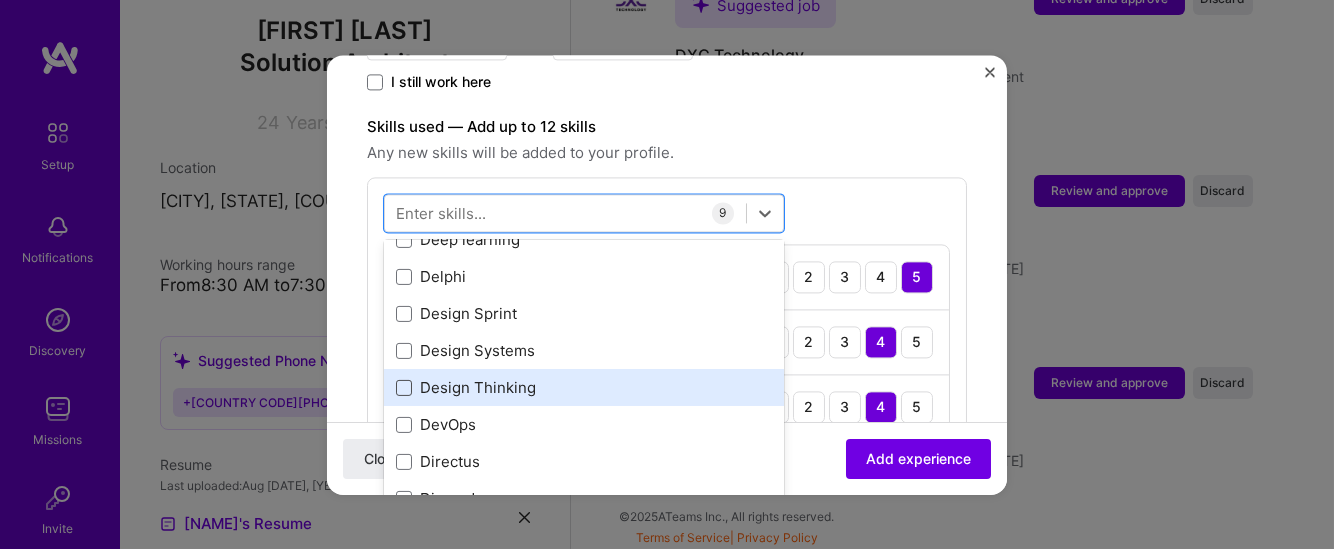 click at bounding box center [404, 388] 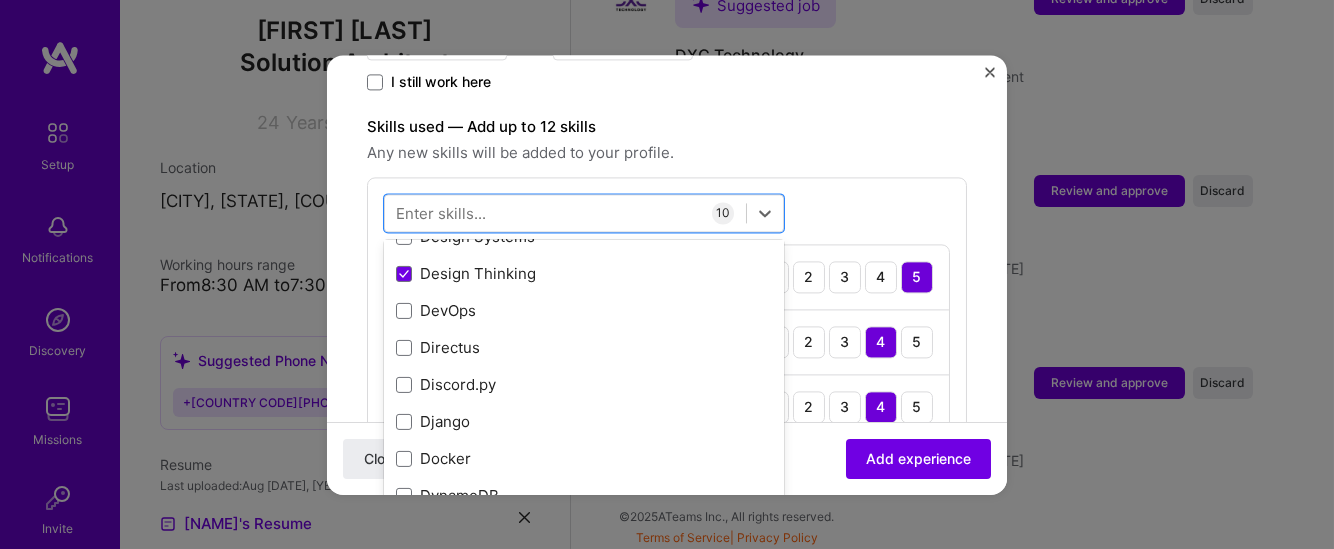 scroll, scrollTop: 4163, scrollLeft: 0, axis: vertical 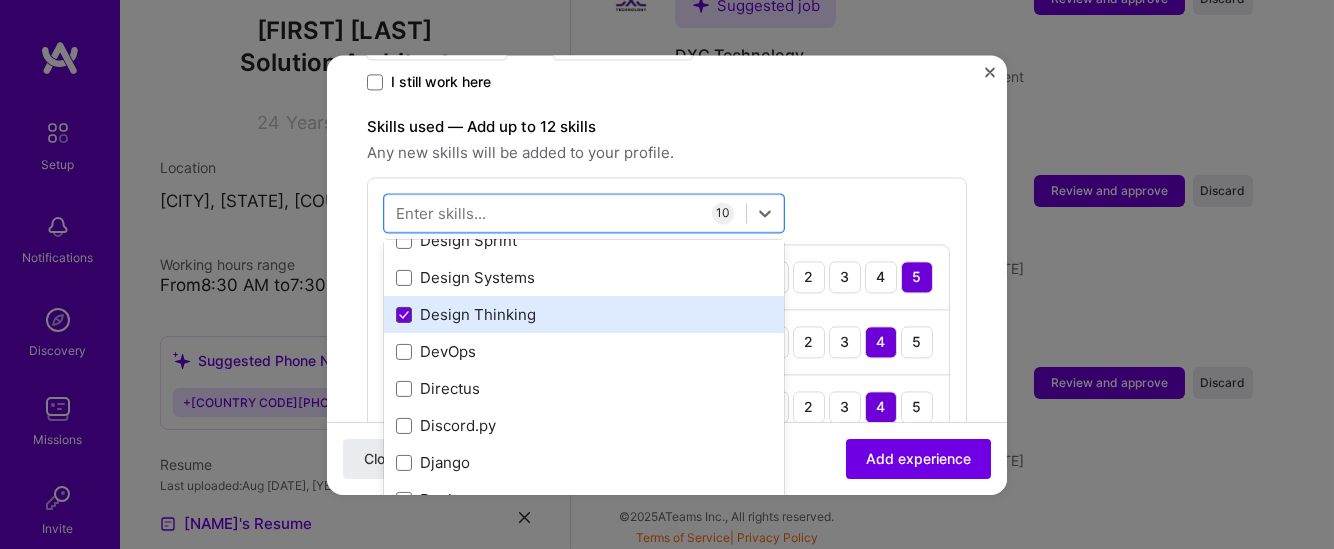 click 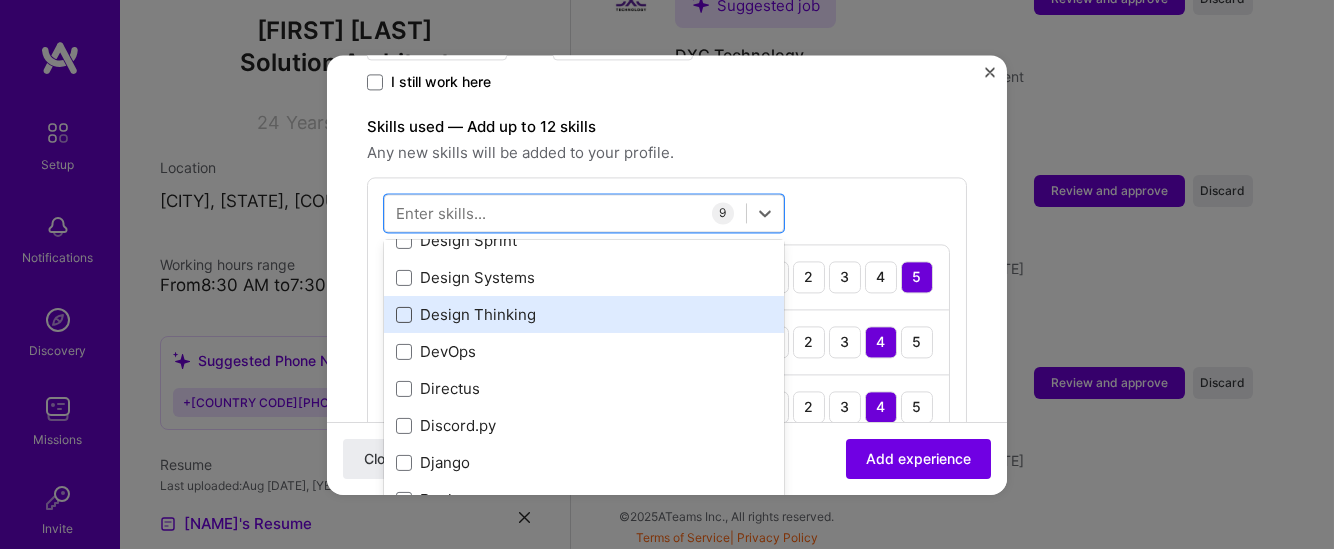 click at bounding box center [404, 315] 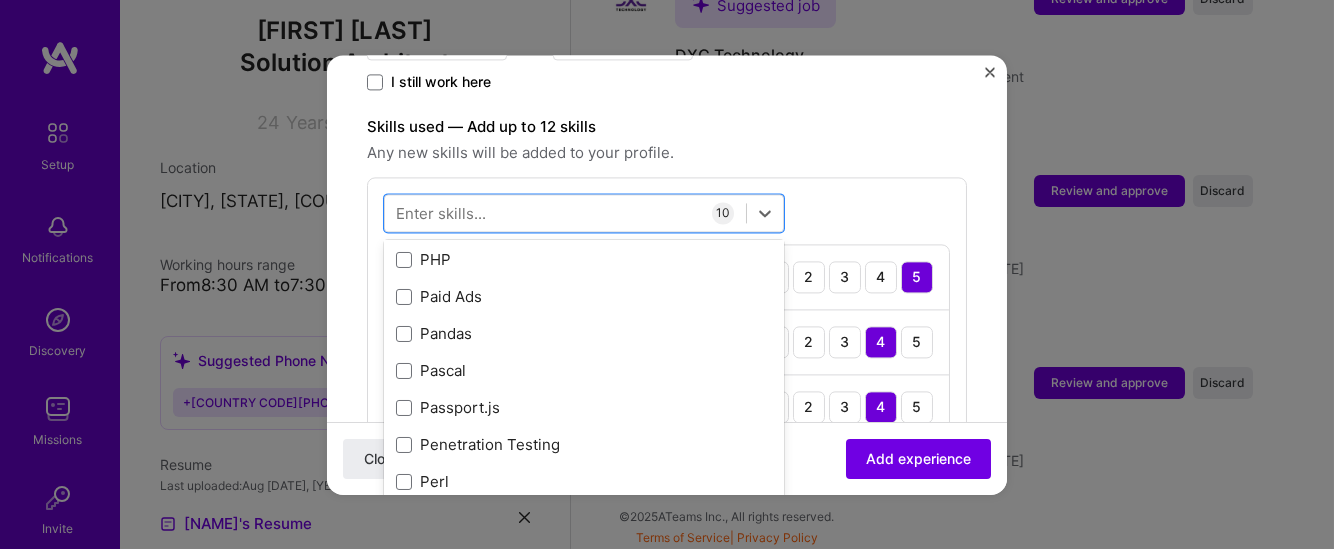 scroll, scrollTop: 9043, scrollLeft: 0, axis: vertical 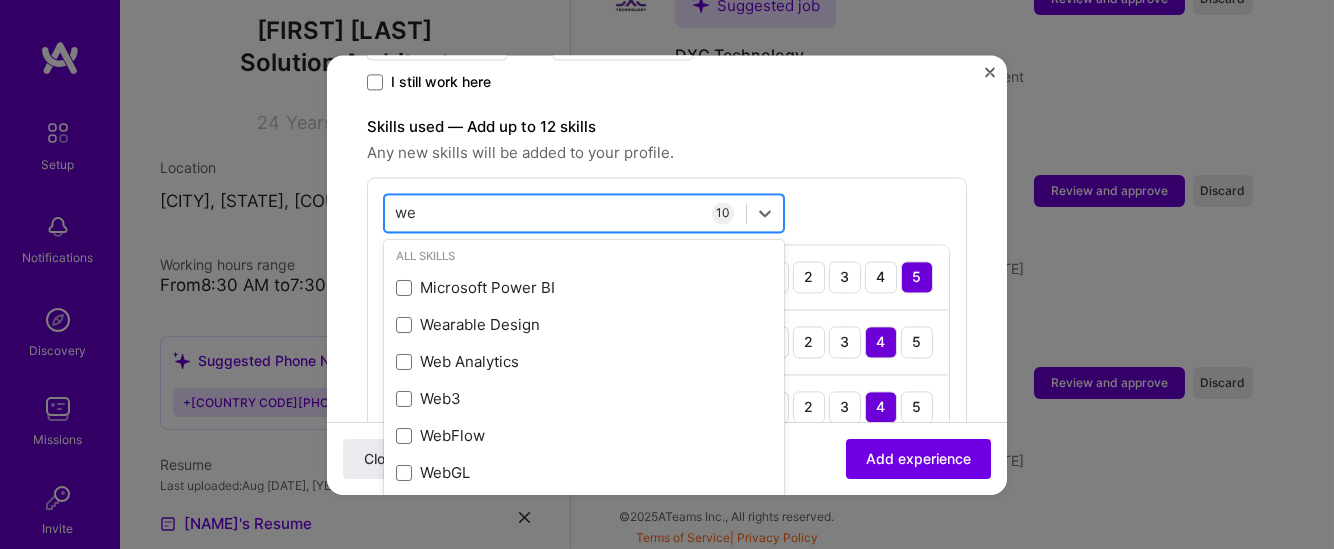 type on "w" 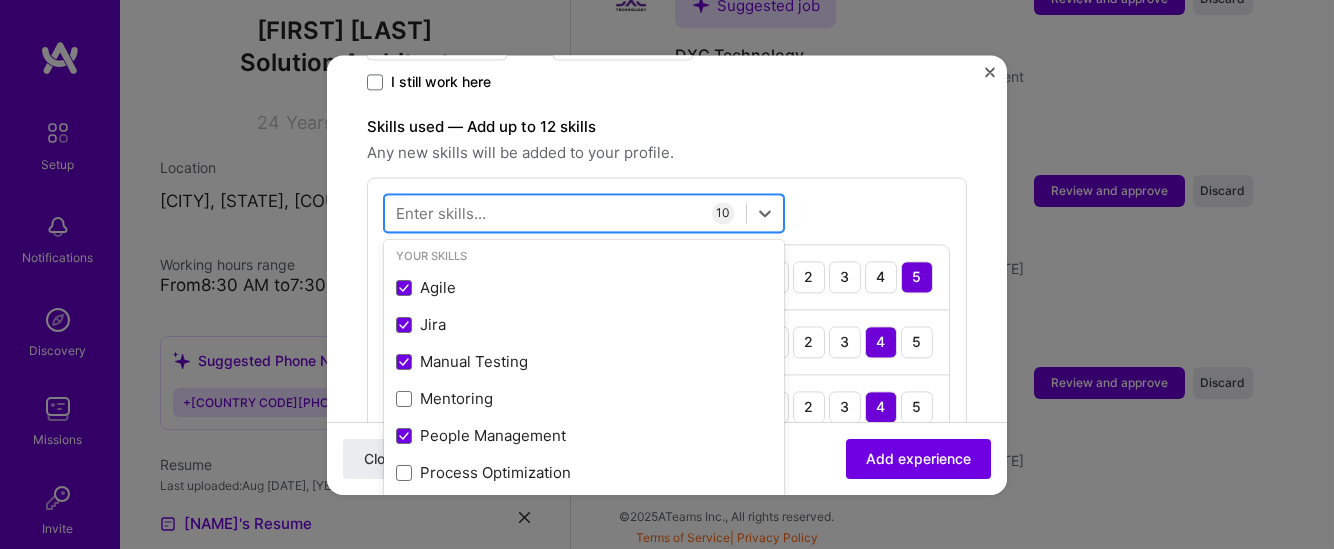 scroll, scrollTop: 490, scrollLeft: 0, axis: vertical 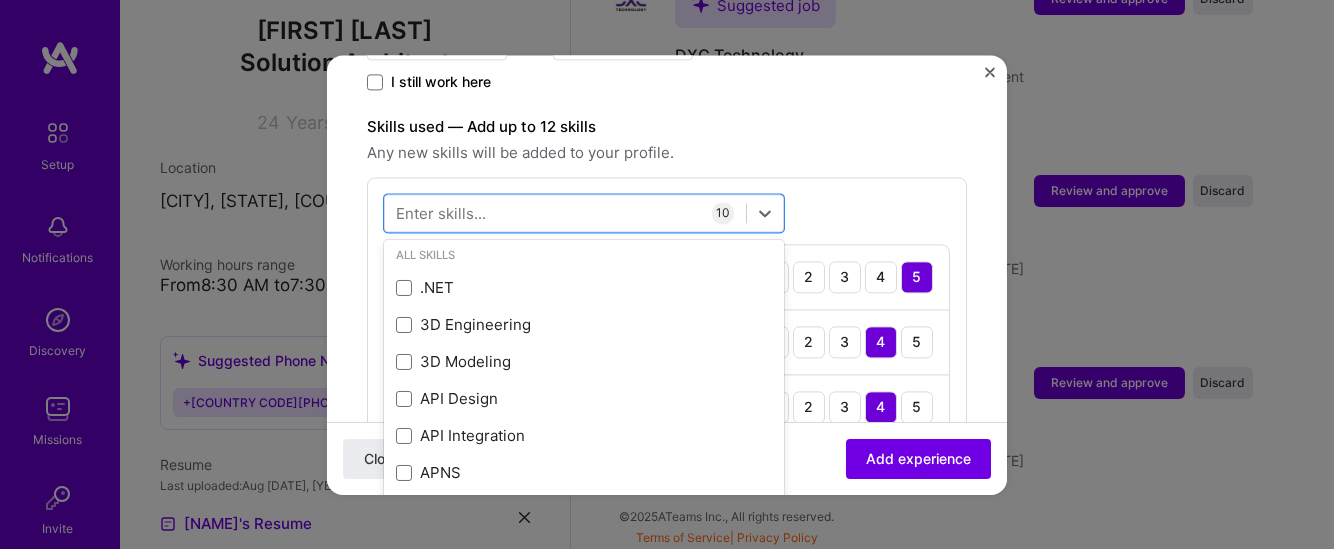 type 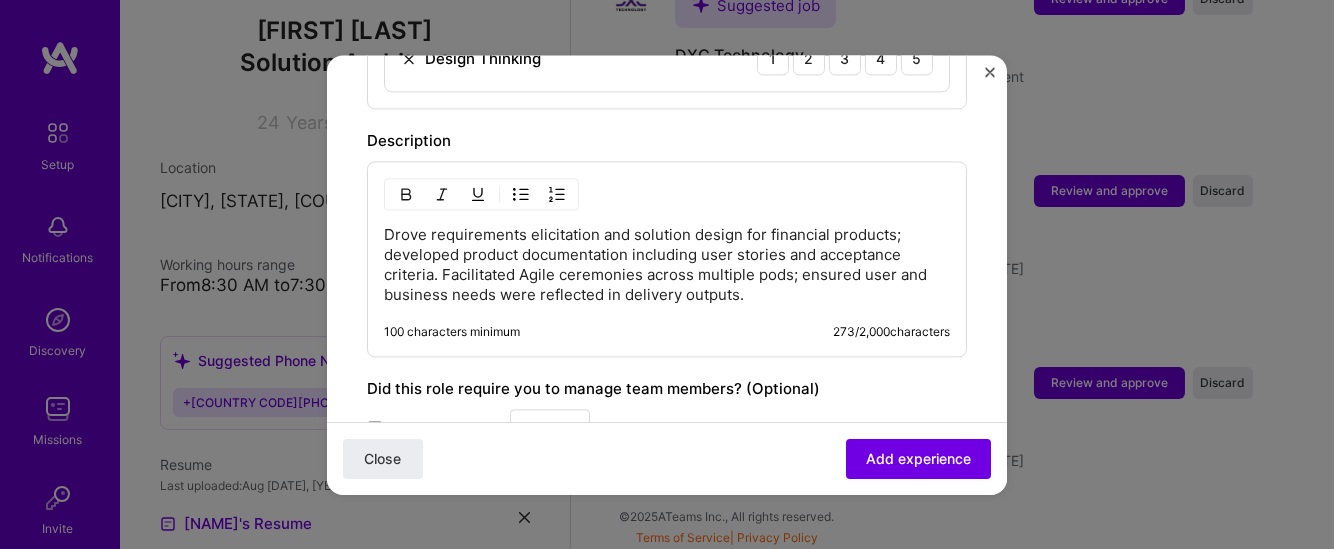 scroll, scrollTop: 1438, scrollLeft: 0, axis: vertical 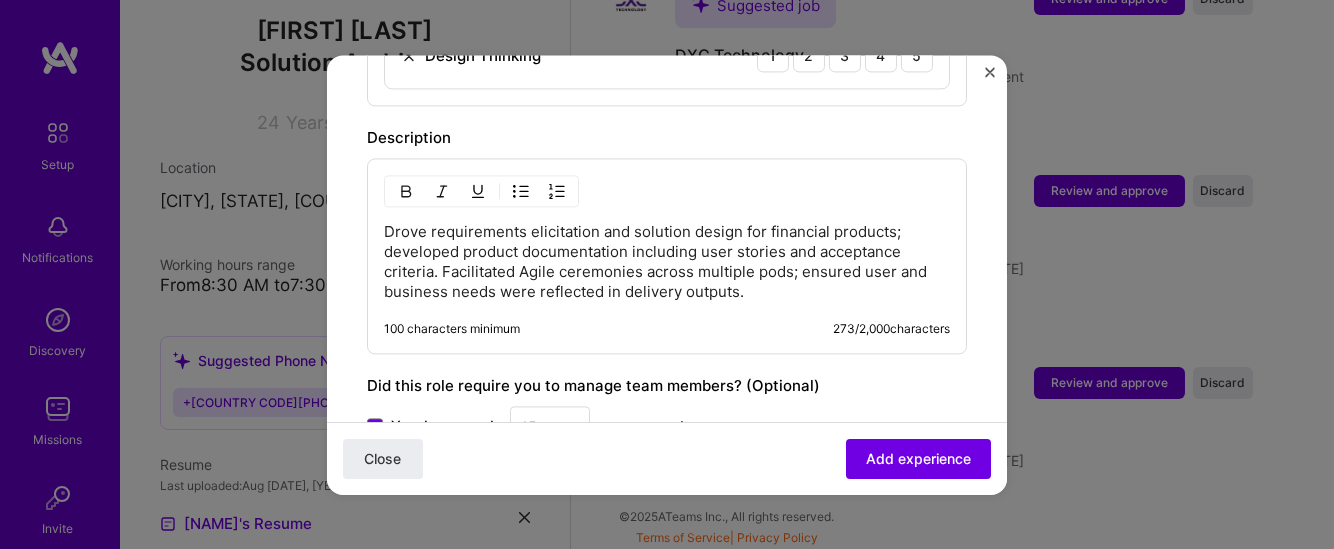 click on "Drove requirements elicitation and solution design for financial products; developed product documentation including user stories and acceptance criteria. Facilitated Agile ceremonies across multiple pods; ensured user and business needs were reflected in delivery outputs." at bounding box center (667, 262) 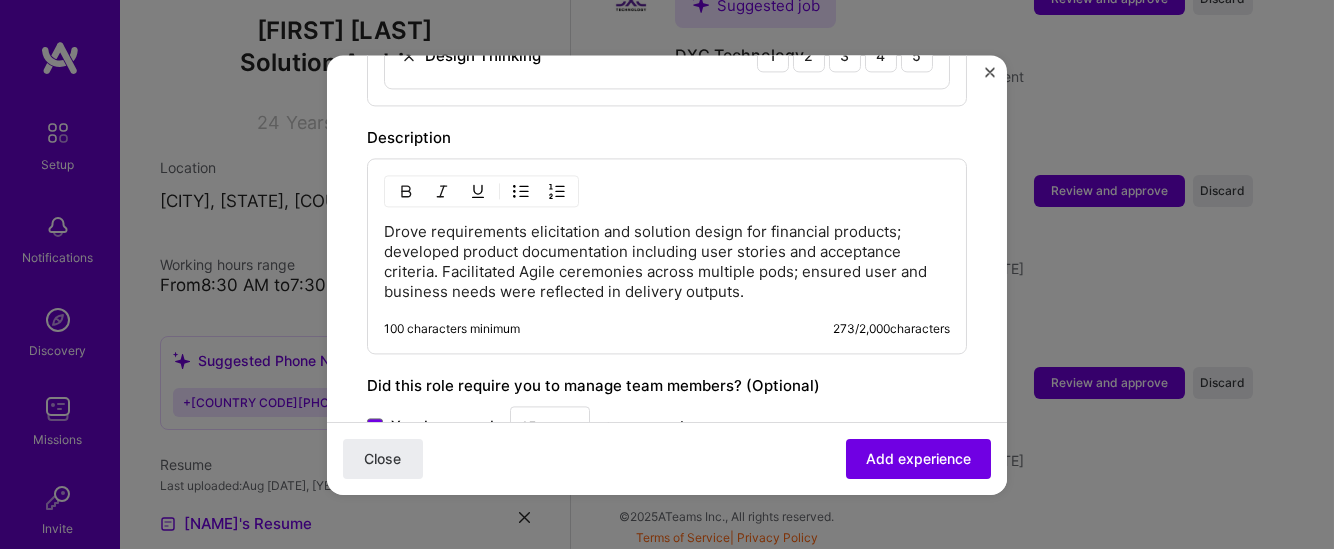 type 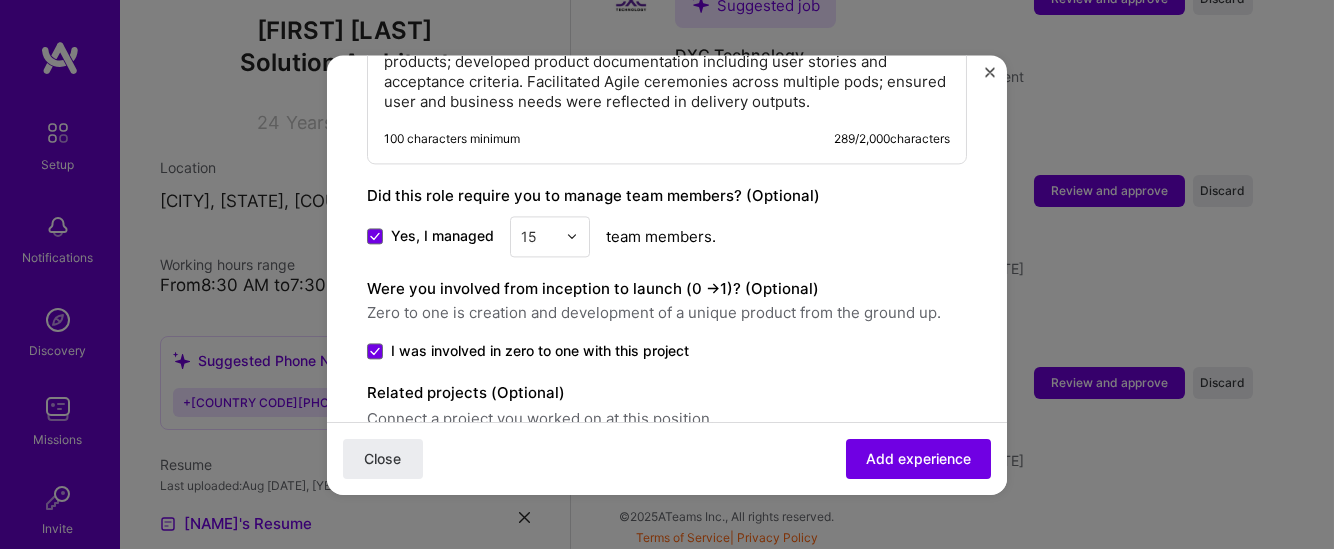 scroll, scrollTop: 1720, scrollLeft: 0, axis: vertical 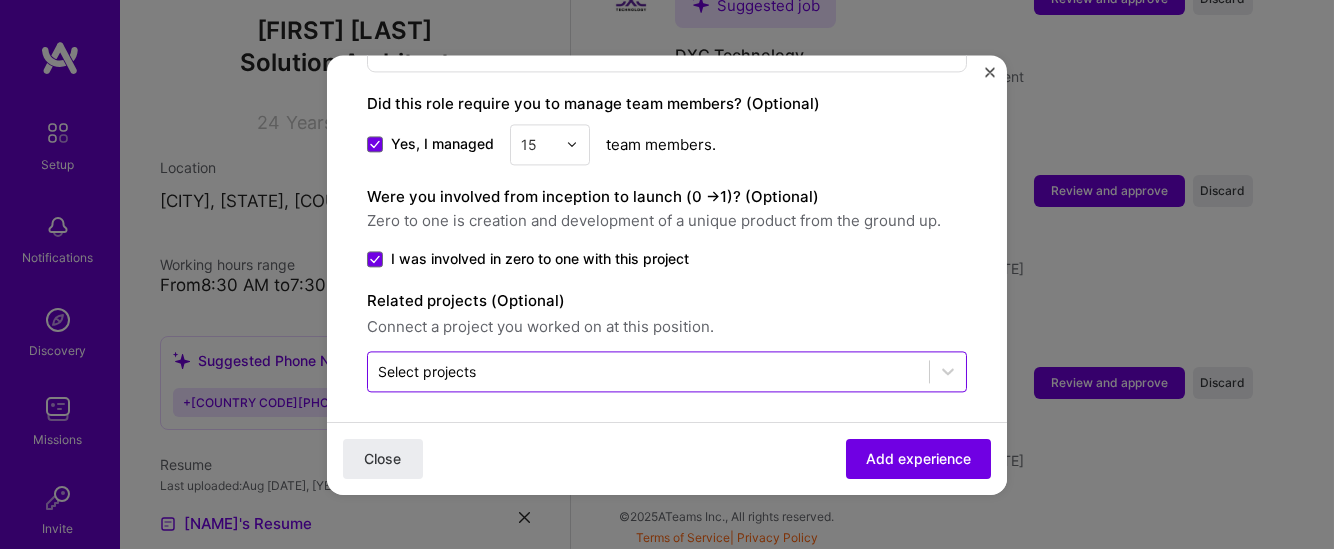click at bounding box center (648, 371) 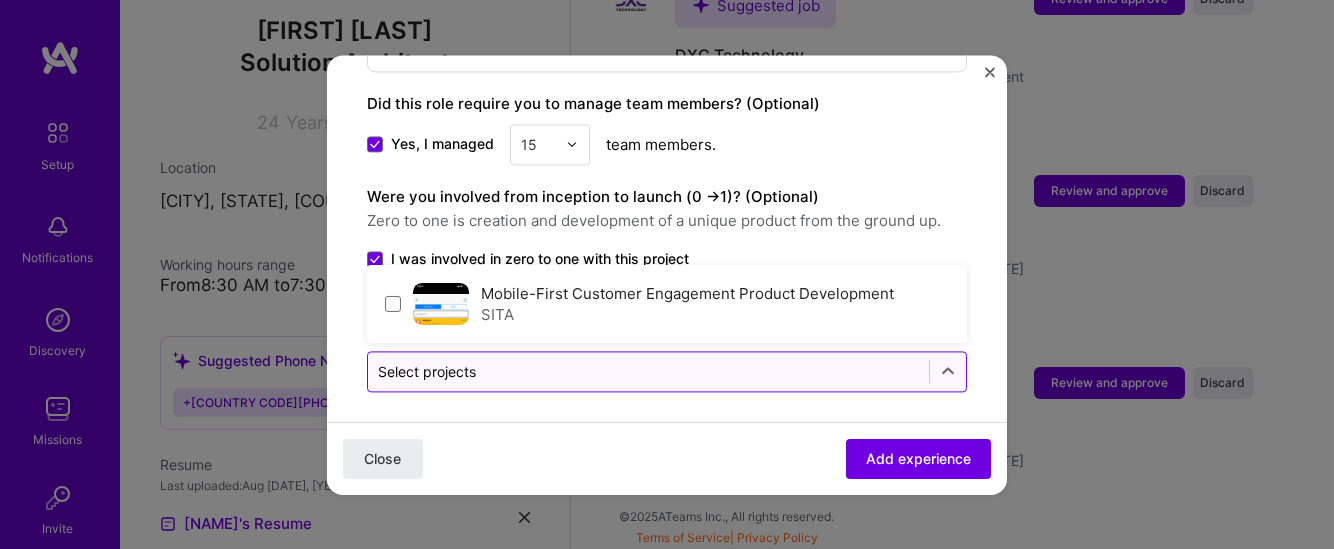 click at bounding box center (648, 371) 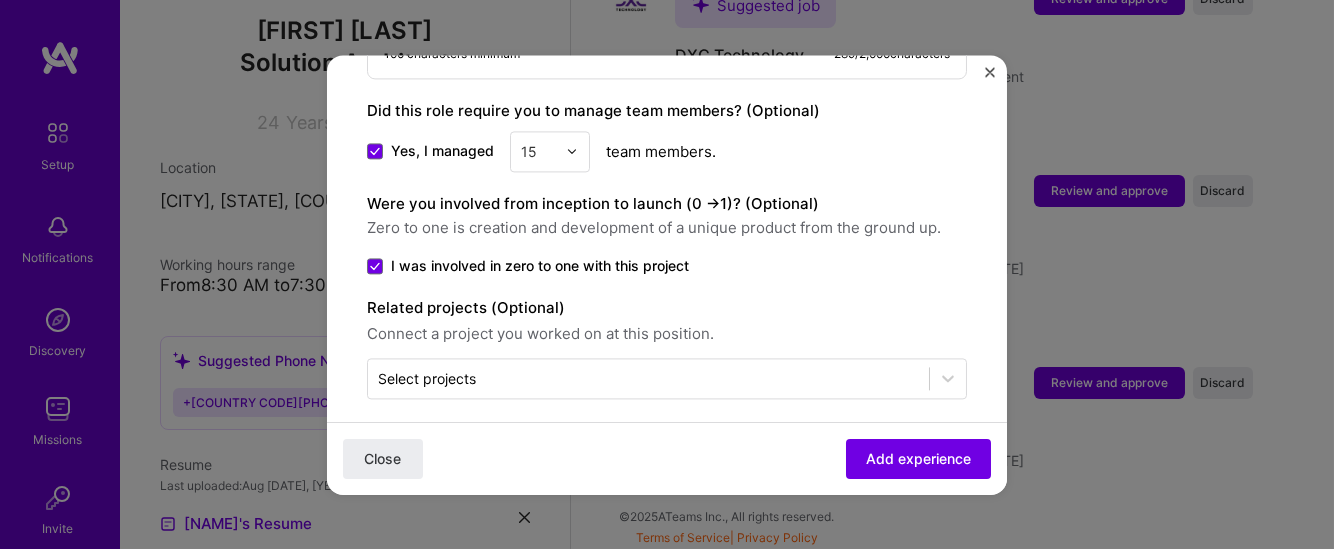 scroll, scrollTop: 1720, scrollLeft: 0, axis: vertical 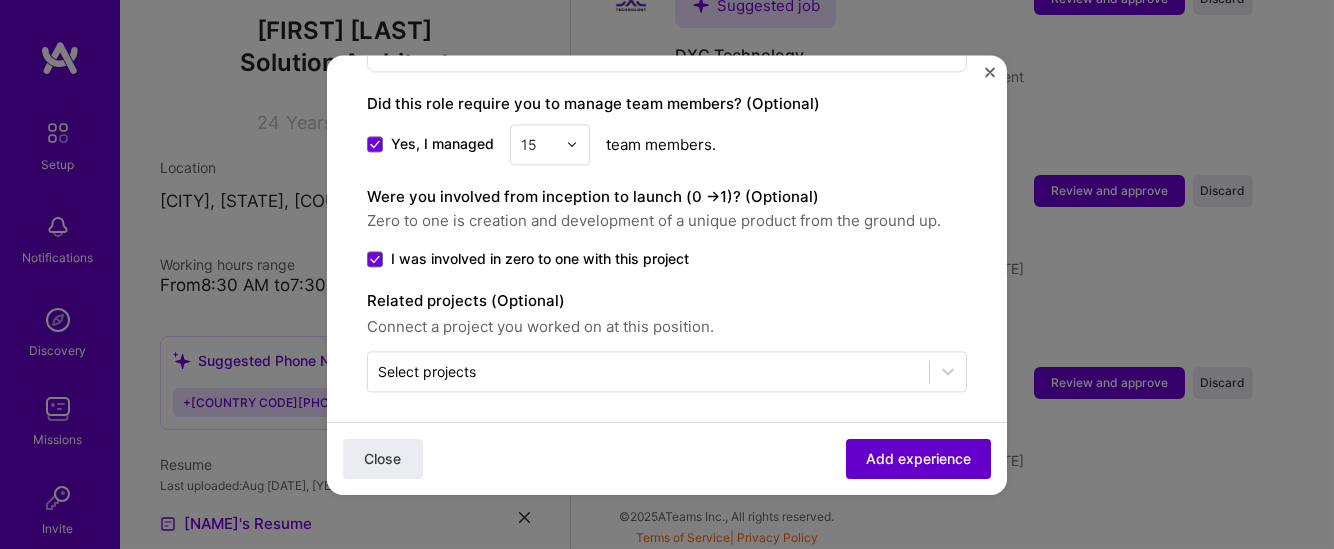 click on "Add experience" at bounding box center [918, 458] 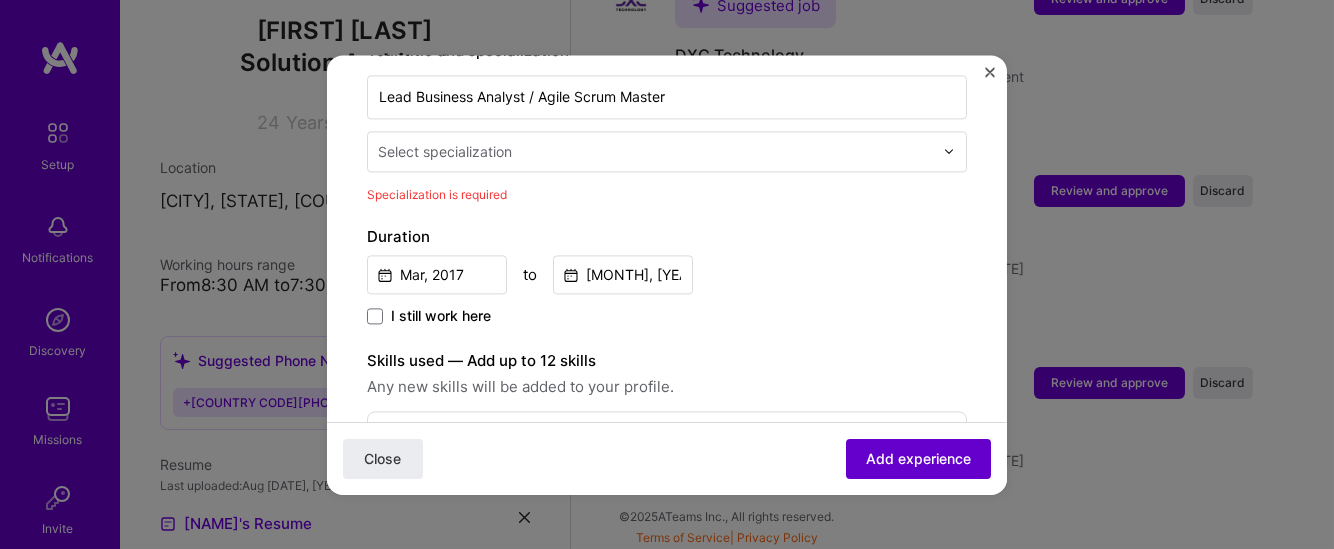 scroll, scrollTop: 414, scrollLeft: 0, axis: vertical 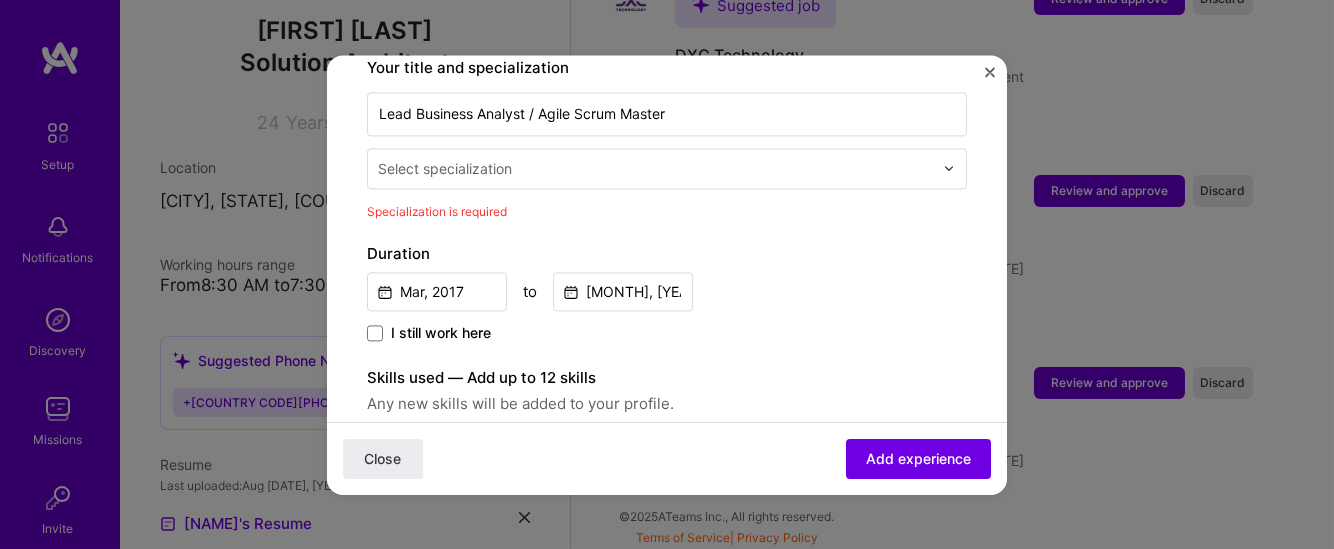 click on "Select specialization" at bounding box center [655, 168] 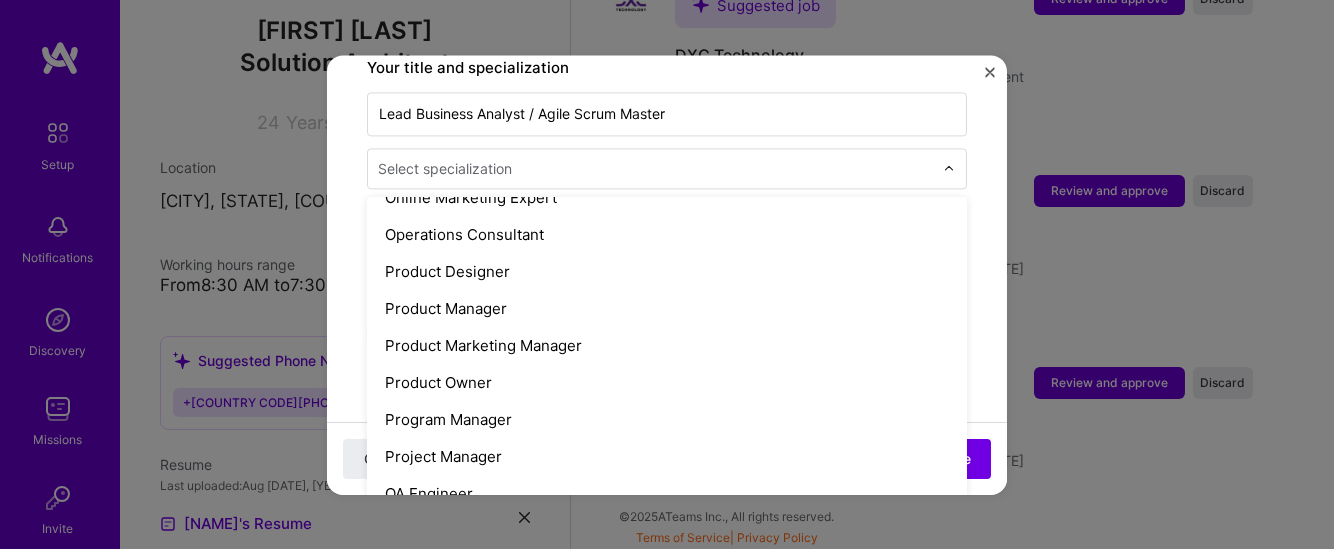 scroll, scrollTop: 1770, scrollLeft: 0, axis: vertical 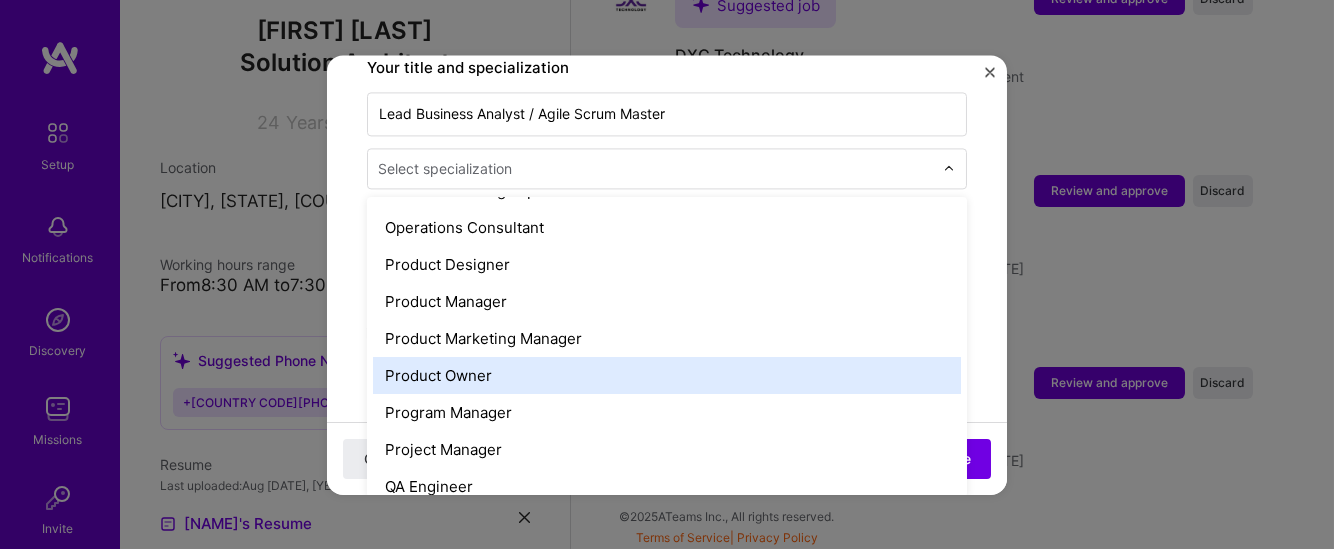 click on "Product Owner" at bounding box center (667, 375) 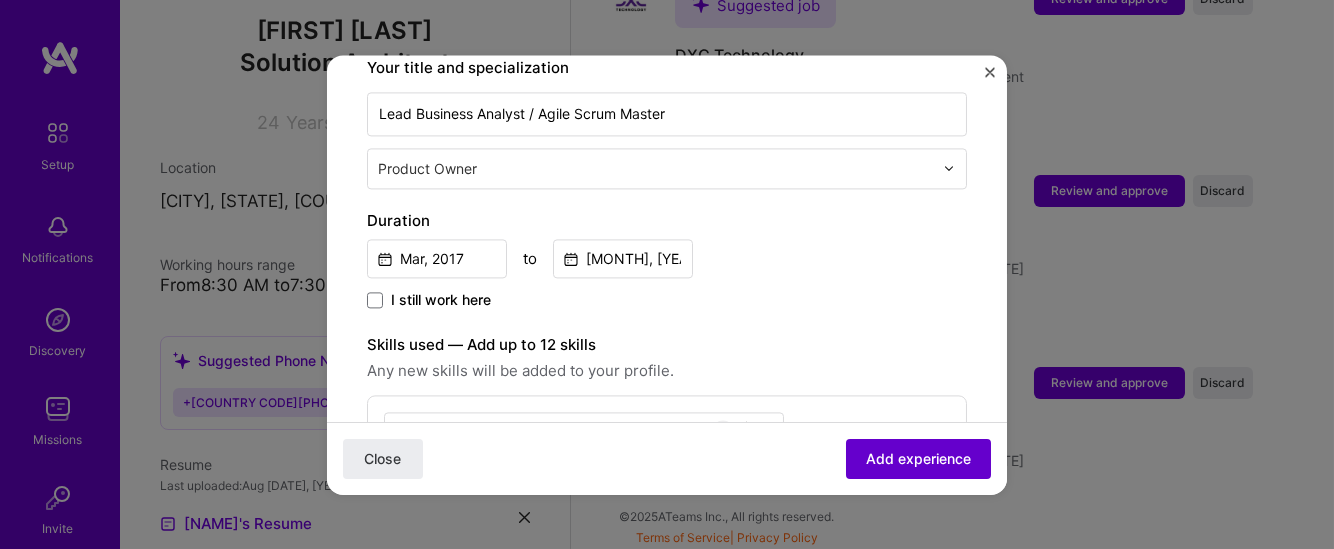 click on "Add experience" at bounding box center (918, 458) 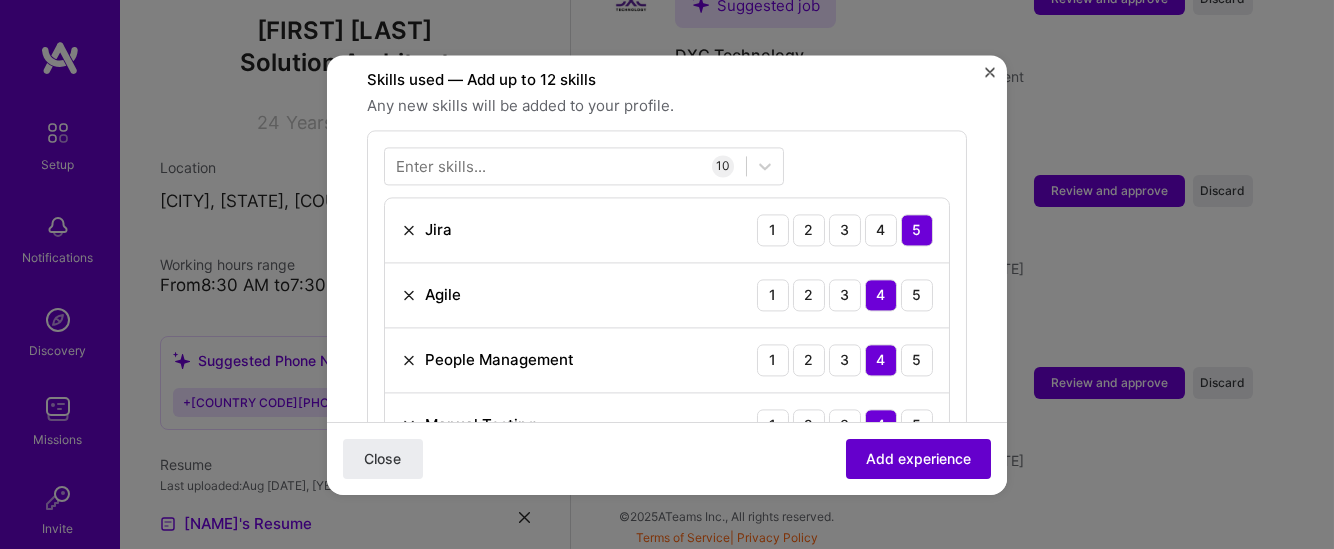 scroll, scrollTop: 689, scrollLeft: 0, axis: vertical 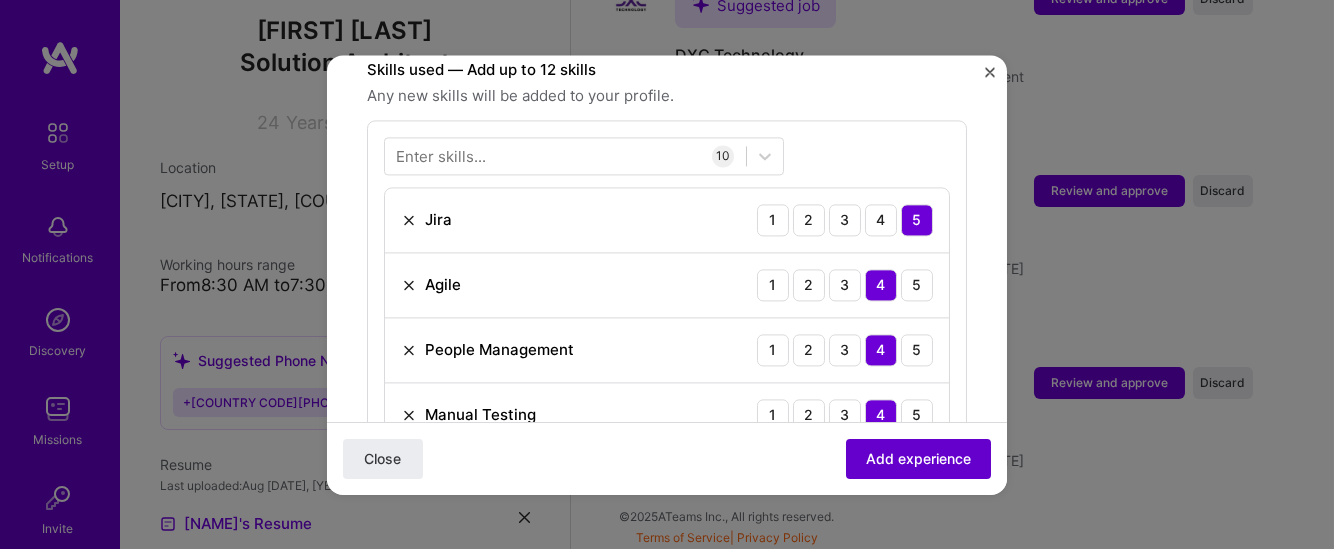click on "Add experience" at bounding box center (918, 458) 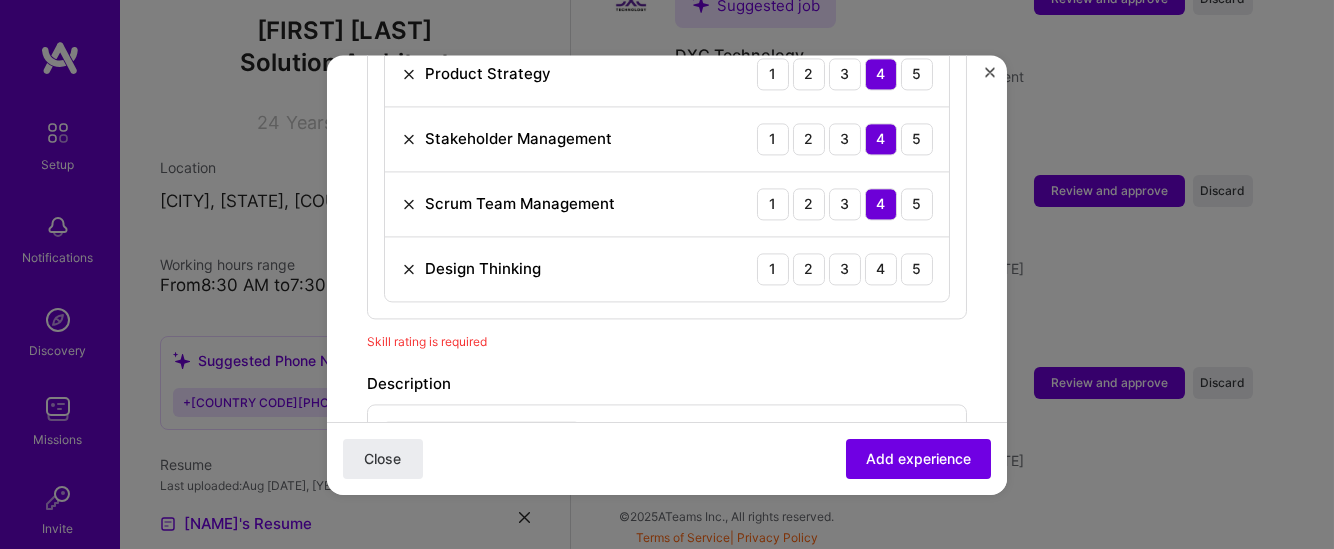 scroll, scrollTop: 1218, scrollLeft: 0, axis: vertical 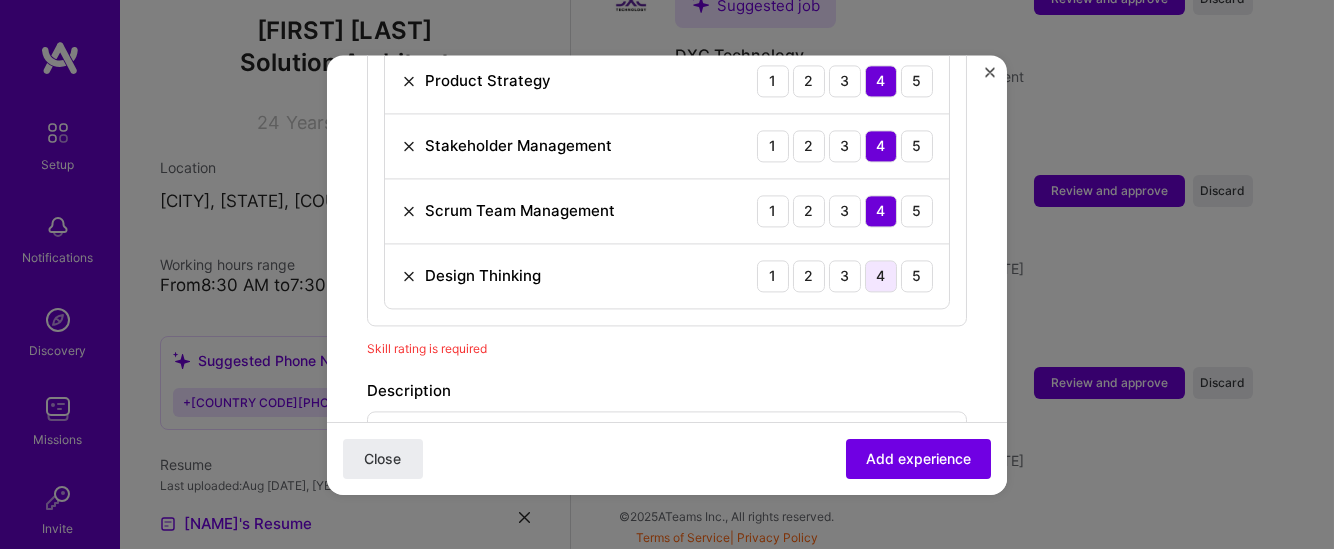 click on "4" at bounding box center [881, 276] 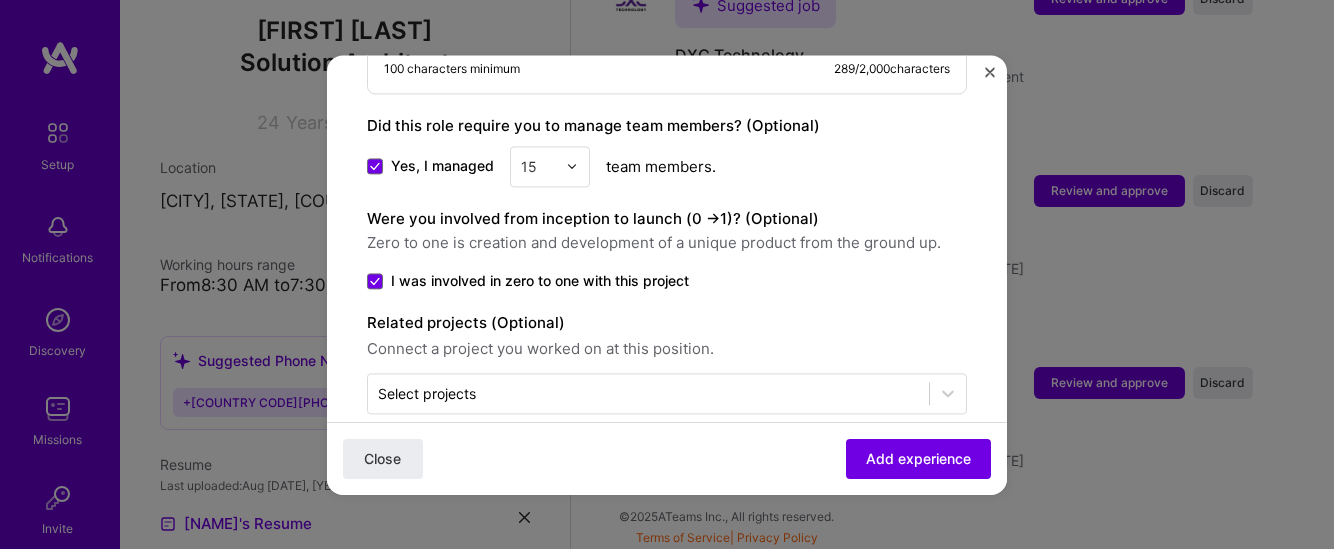 scroll, scrollTop: 1753, scrollLeft: 0, axis: vertical 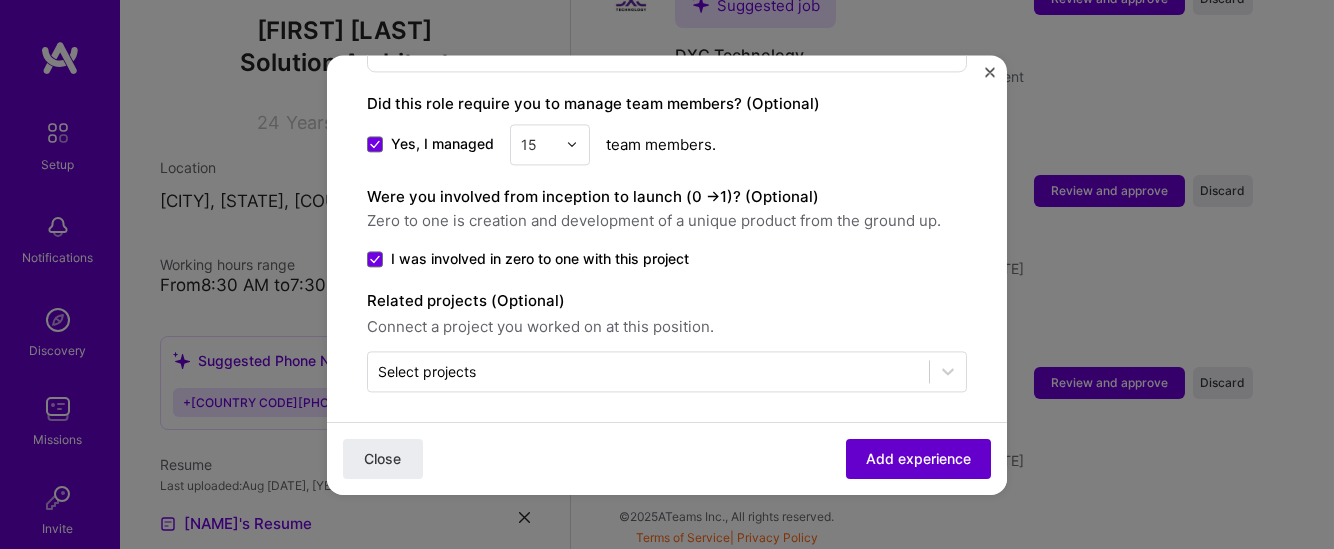 click on "Add experience" at bounding box center [918, 458] 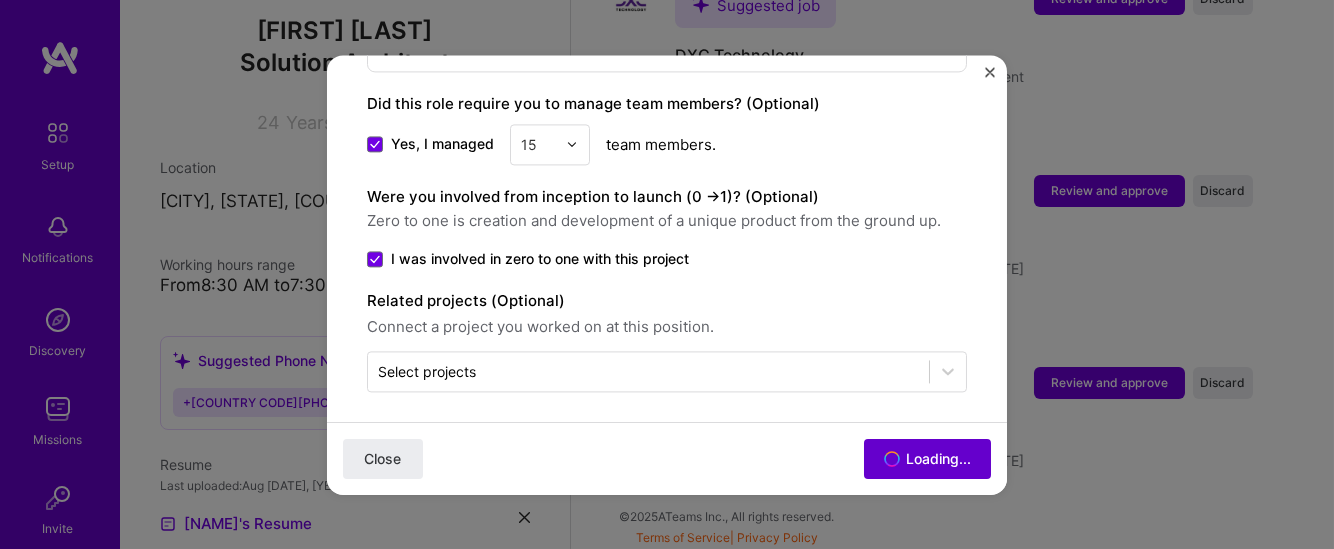 click on "Close
Loading..." at bounding box center (667, 457) 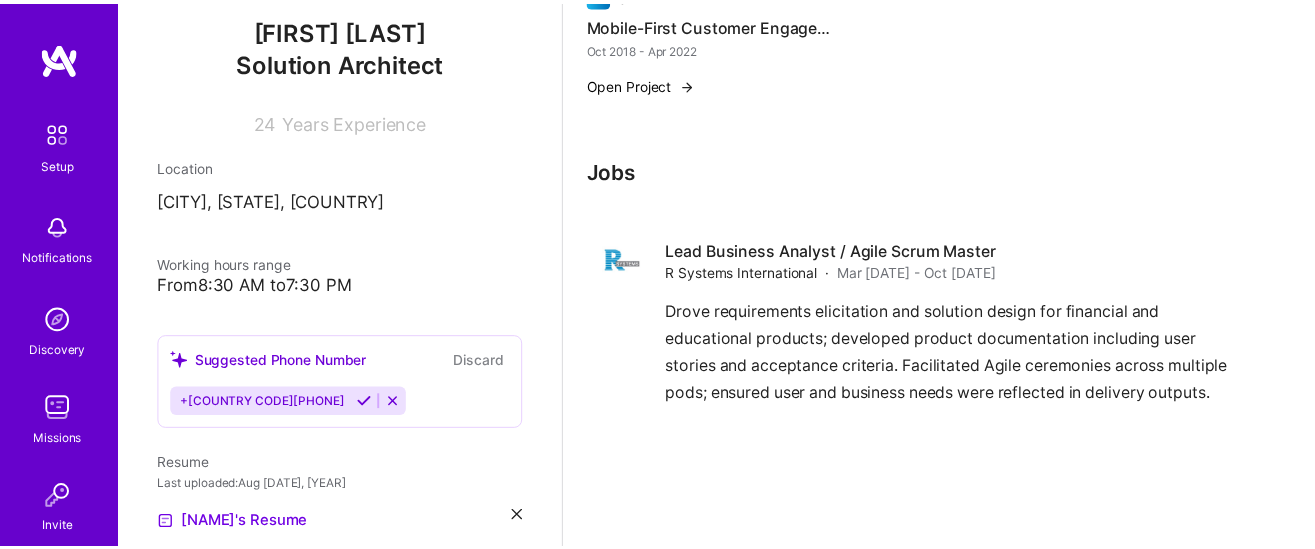 scroll, scrollTop: 1681, scrollLeft: 0, axis: vertical 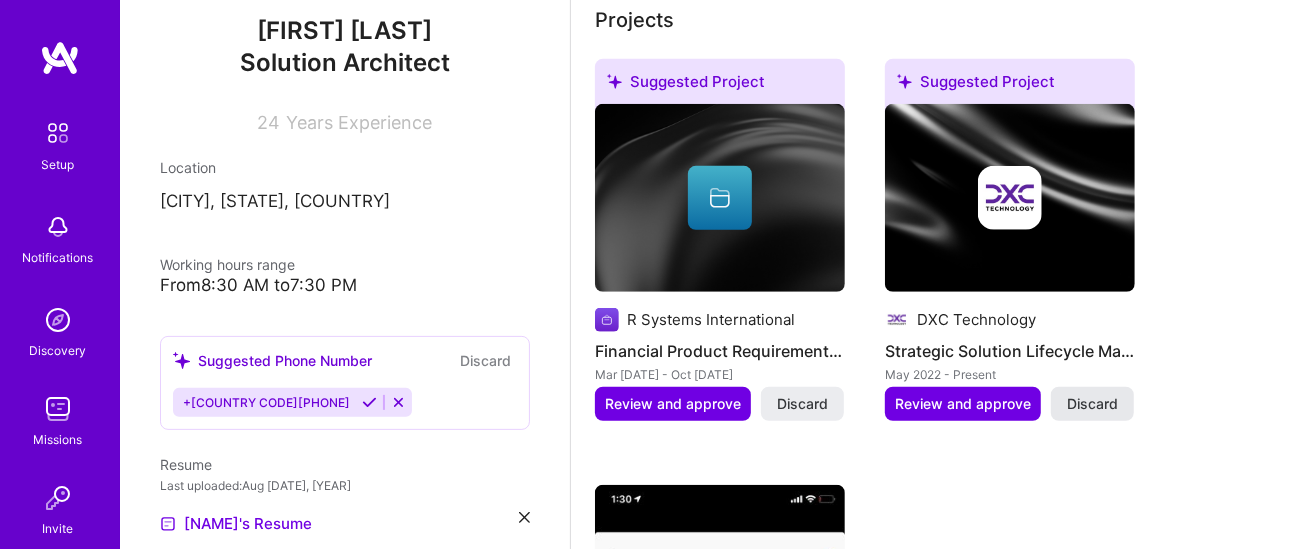 click on "Discard" at bounding box center [1092, 404] 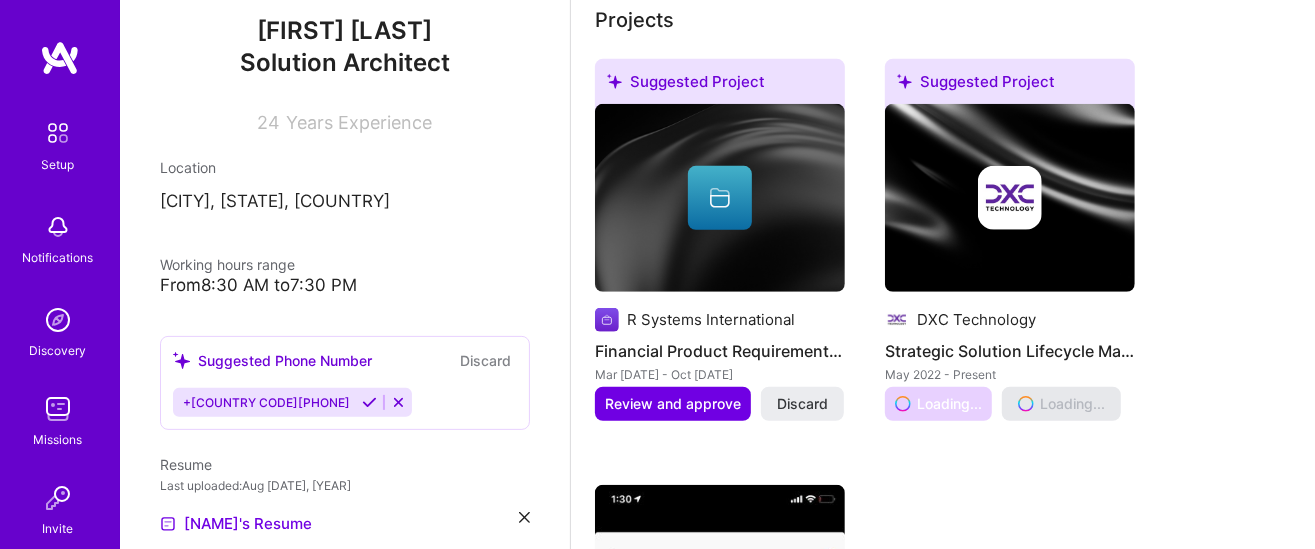 click on "Loading...
Loading..." at bounding box center [1003, 404] 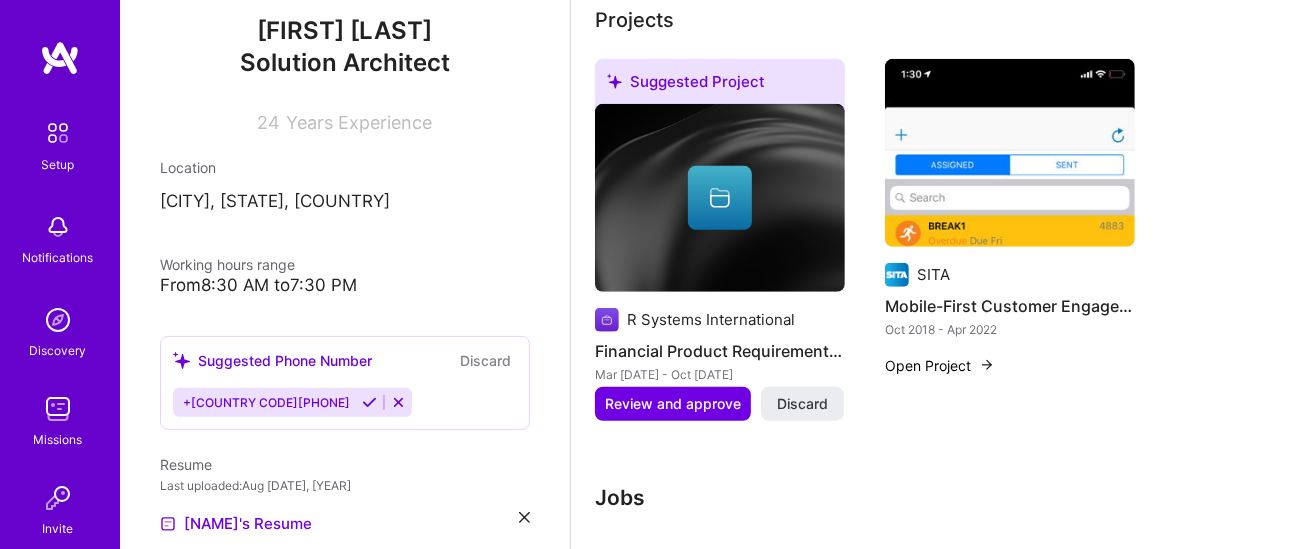 click on "Complete your profile to take the first step in unlocking full A.Team access Once you’ve added the items below, submit your profile for review on the setup page. Add at least 2 completed projects  → Add at least 3 jobs  → I haven't had 3 jobs Add at least 3 industries  → Add your preferred minimum hourly and monthly rate  →   Connect your calendar or set your availability to enable client interviews  →   About me Projects Suggested Project
R Systems International Financial Product Requirements and Agile Facilitation Mar [DATE] - Oct [DATE] Read more 10   skills Suggested job Review and approve Discard Suggested job DXC Technology Advisor / Manager – Solution Architecture · 05/[DATE] - Current Review and approve Discard Suggested job Review and approve Discard Suggested job ·" at bounding box center [943, 276] 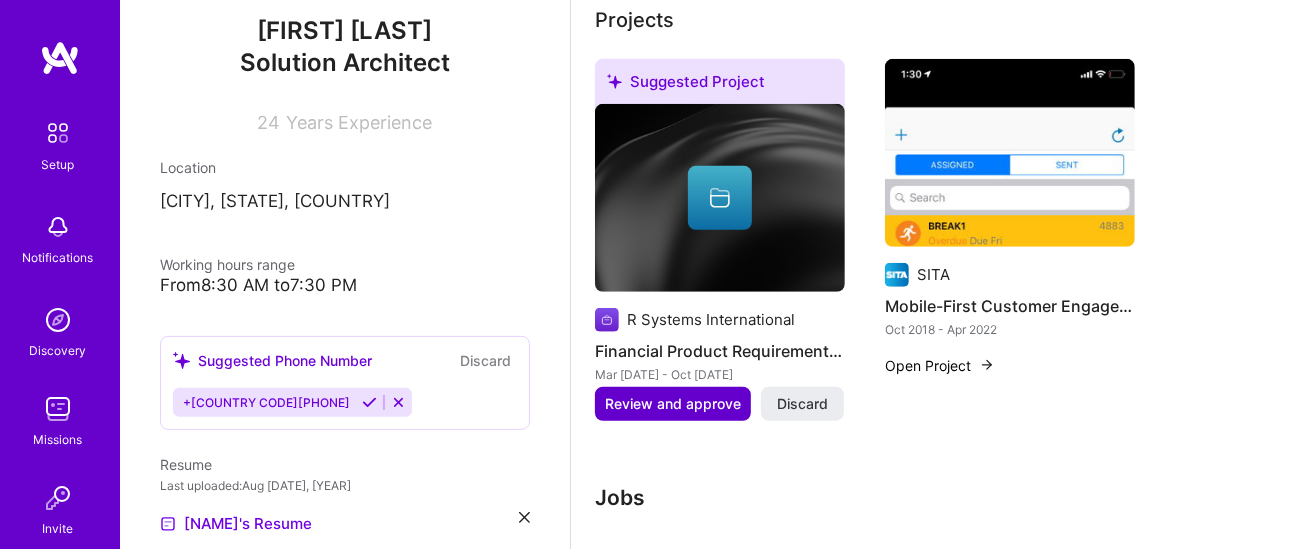 click on "Review and approve" at bounding box center (673, 404) 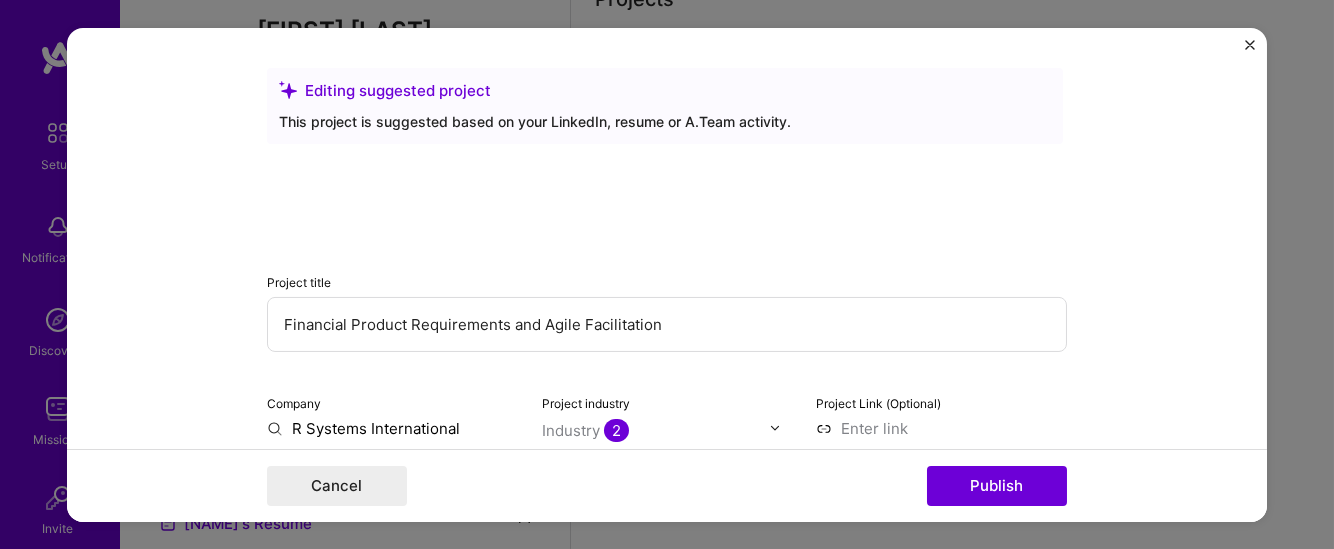 click on "Project industry Industry 2" at bounding box center (667, 414) 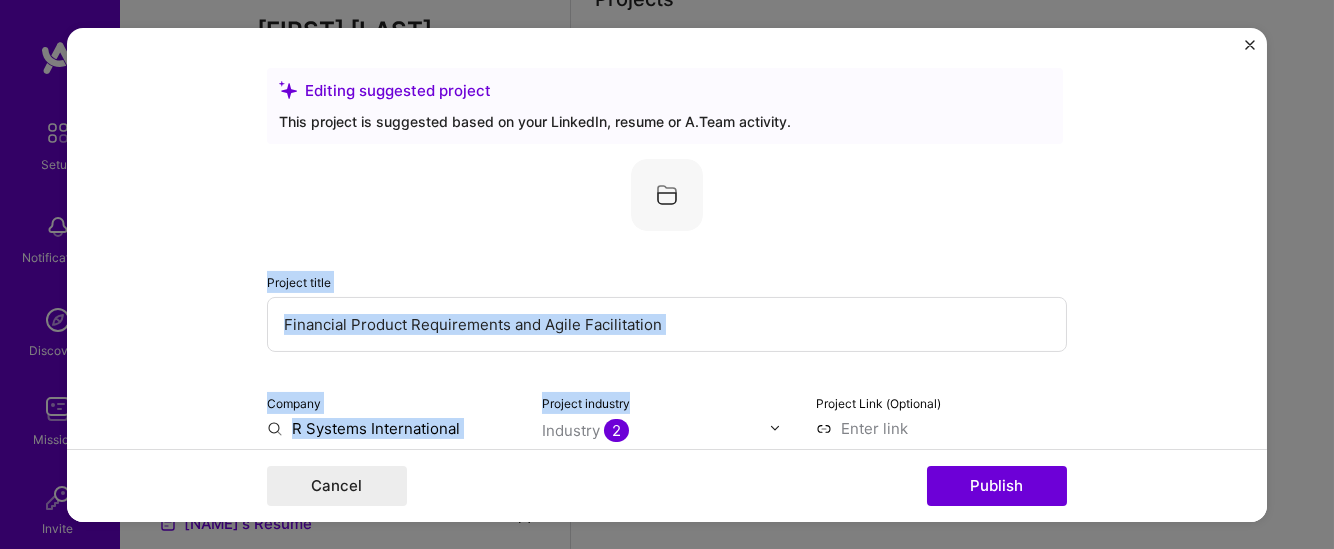 drag, startPoint x: 718, startPoint y: 407, endPoint x: 920, endPoint y: 161, distance: 318.308 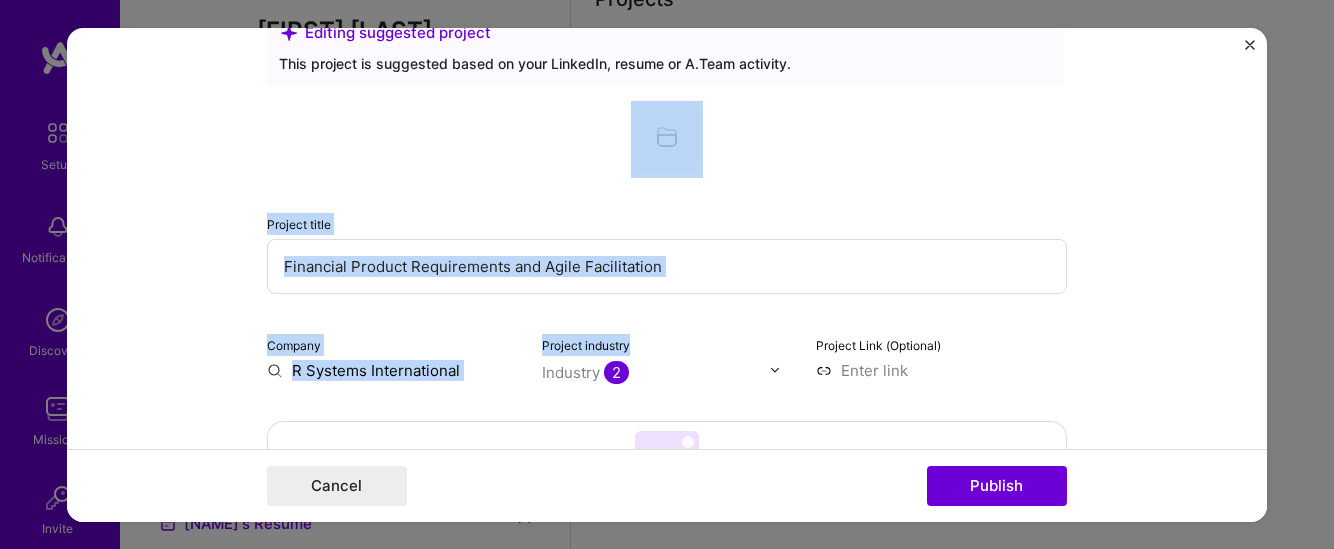 scroll, scrollTop: 0, scrollLeft: 0, axis: both 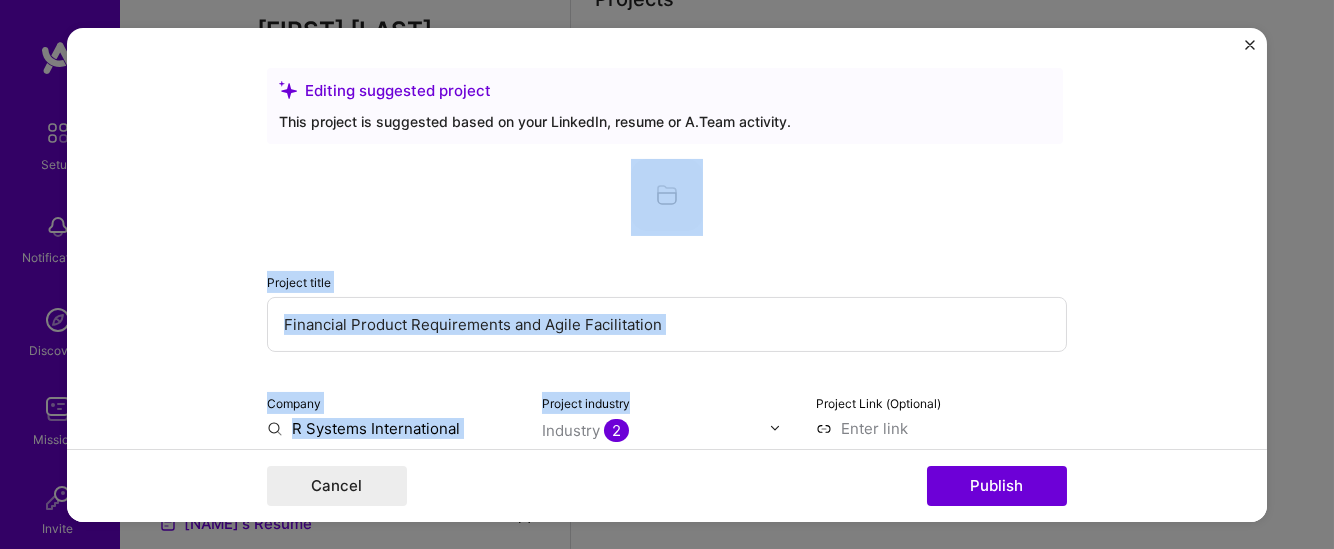 click on "Editing suggested project This project is suggested based on your LinkedIn, resume or A.Team activity. Project title Financial Product Requirements and Agile Facilitation Company R Systems International
Project industry Industry 2 Project Link (Optional)
Drag and drop an image or   Upload file Upload file We recommend uploading at least 4 images. 1600x1200px or higher recommended. Max 5MB each. Role Lead Business Analyst / Agile Scrum Master Select role type Mar, [DATE]
to Oct, [DATE]
I’m still working on this project Skills used — Add up to 12 skills Any new skills will be added to your profile. Enter skills... Did this role require you to manage team members? (Optional) Yes, I managed — team members. Were you involved from inception to launch (0  ->  1)? (Optional) Zero to one is creation and development of a unique product from the ground up. Add metrics (Optional)   342 / 1,000" at bounding box center (667, 274) 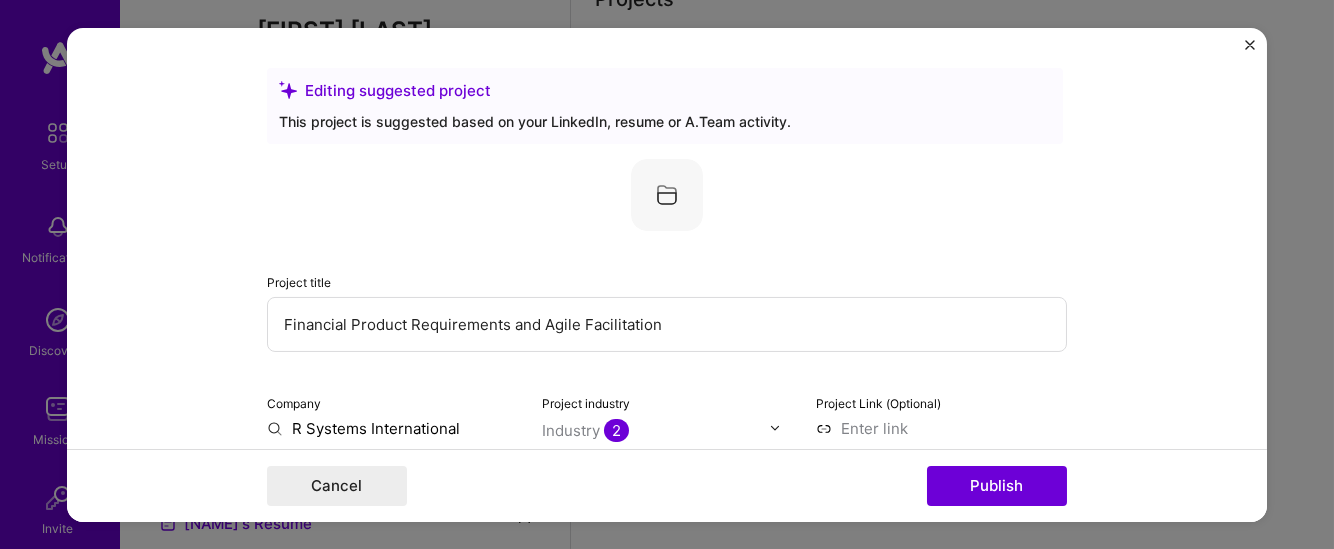 drag, startPoint x: 539, startPoint y: 318, endPoint x: 292, endPoint y: 333, distance: 247.45505 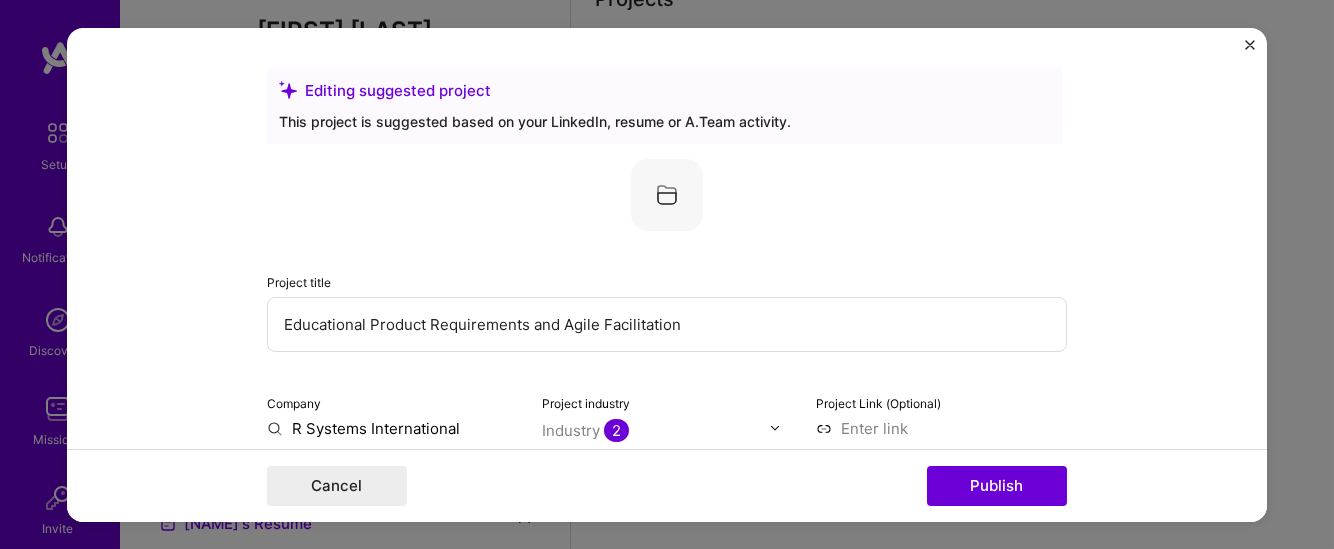 type on "Educational Product Requirements and Agile Facilitation" 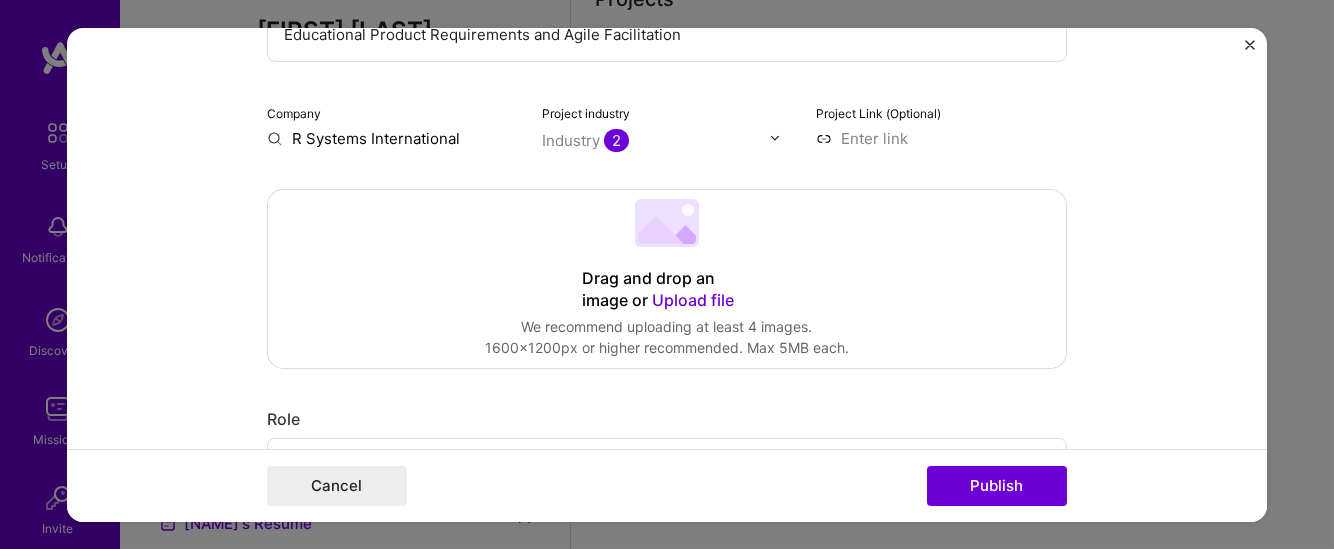 scroll, scrollTop: 297, scrollLeft: 0, axis: vertical 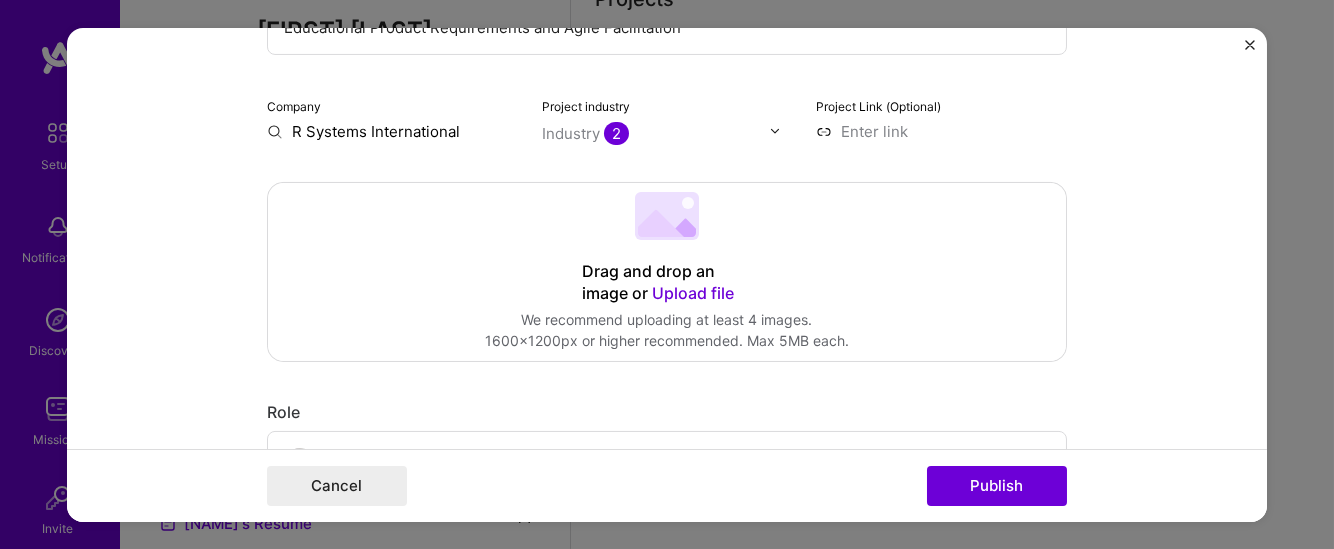 click on "Upload file" at bounding box center (693, 292) 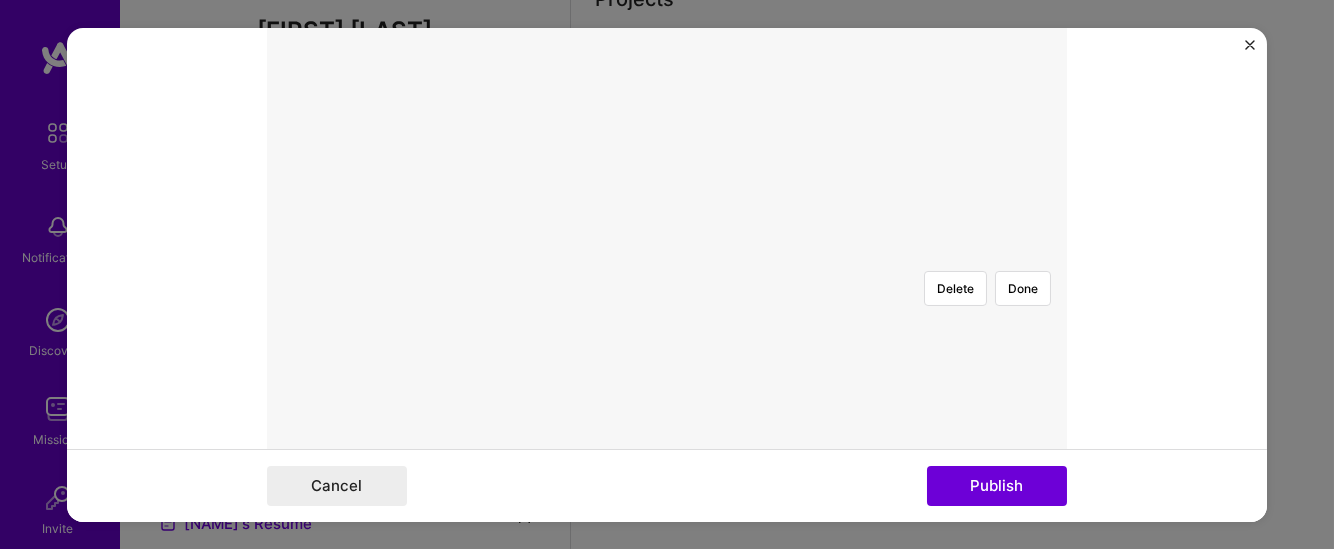 scroll, scrollTop: 528, scrollLeft: 0, axis: vertical 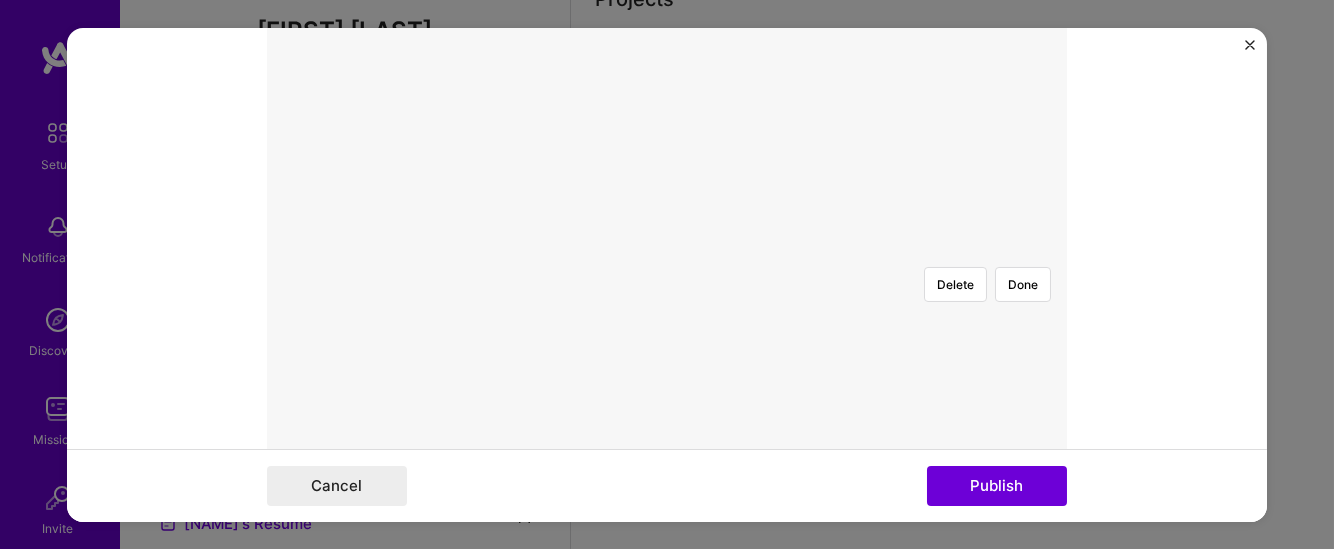 click at bounding box center [835, 376] 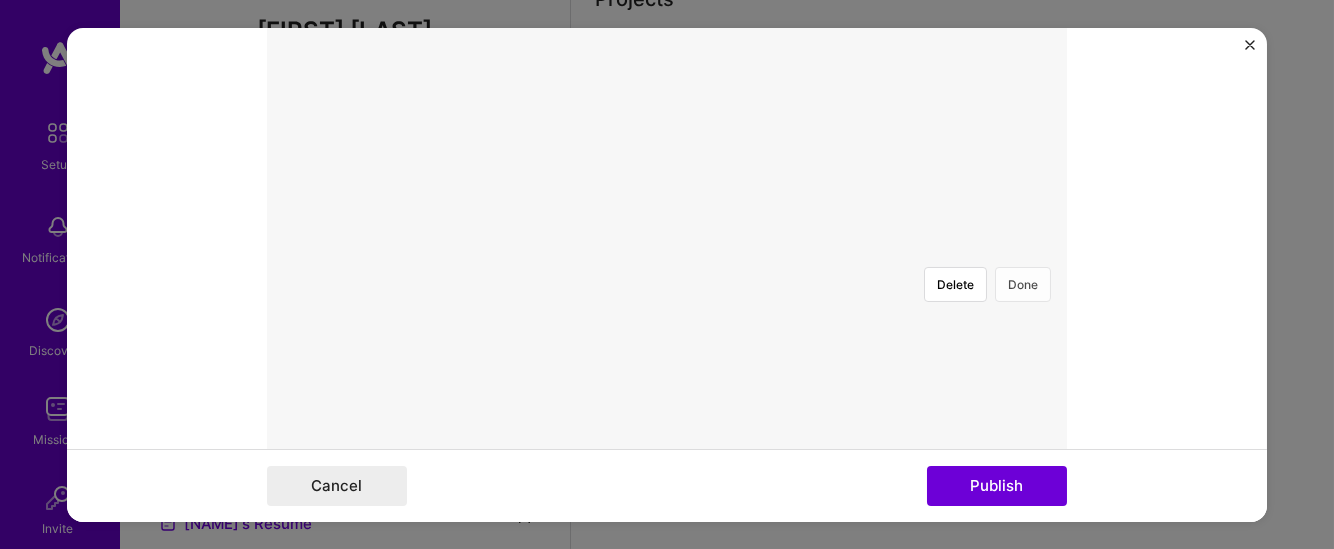 click on "Done" at bounding box center [1023, 283] 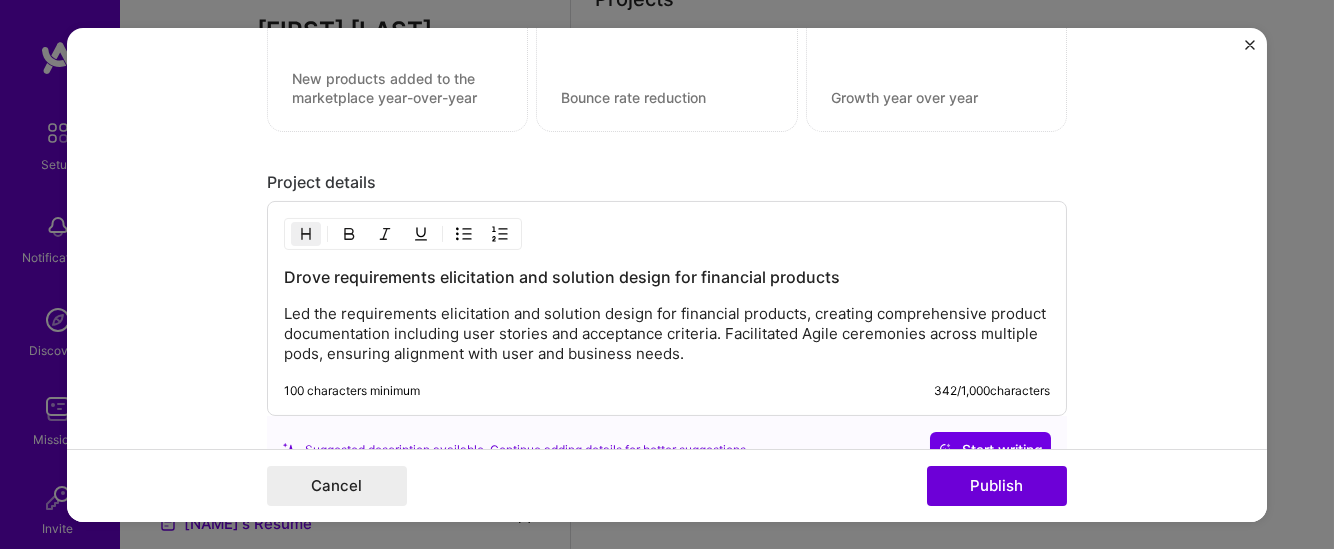 scroll, scrollTop: 2223, scrollLeft: 0, axis: vertical 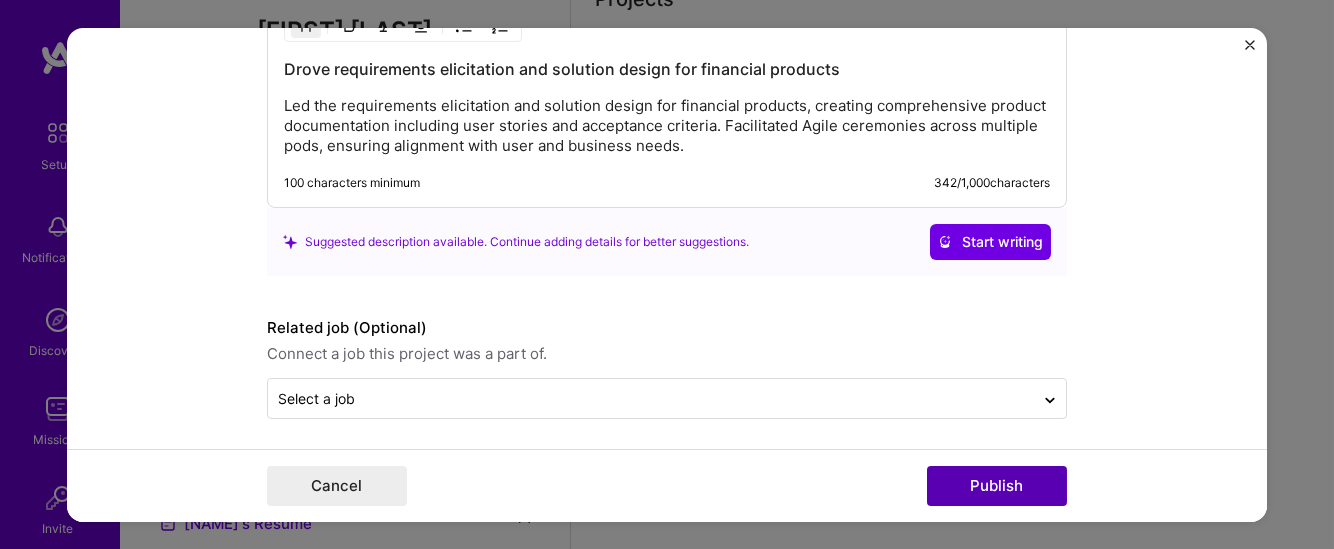 click on "Publish" at bounding box center (997, 486) 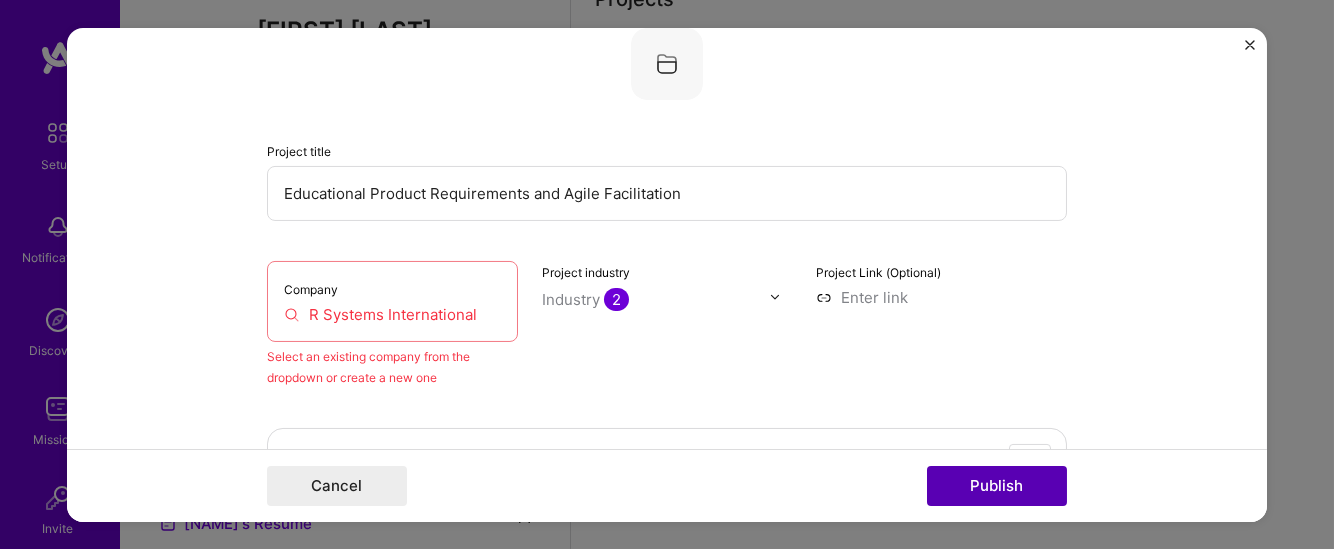 scroll, scrollTop: 131, scrollLeft: 0, axis: vertical 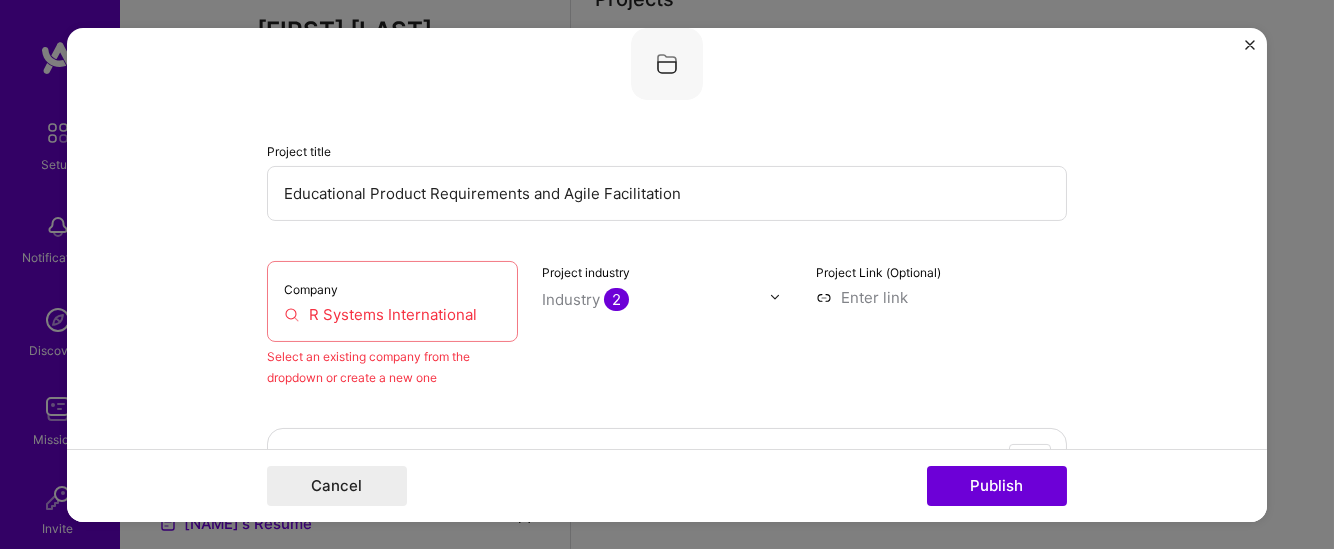 click on "R Systems International" at bounding box center (392, 313) 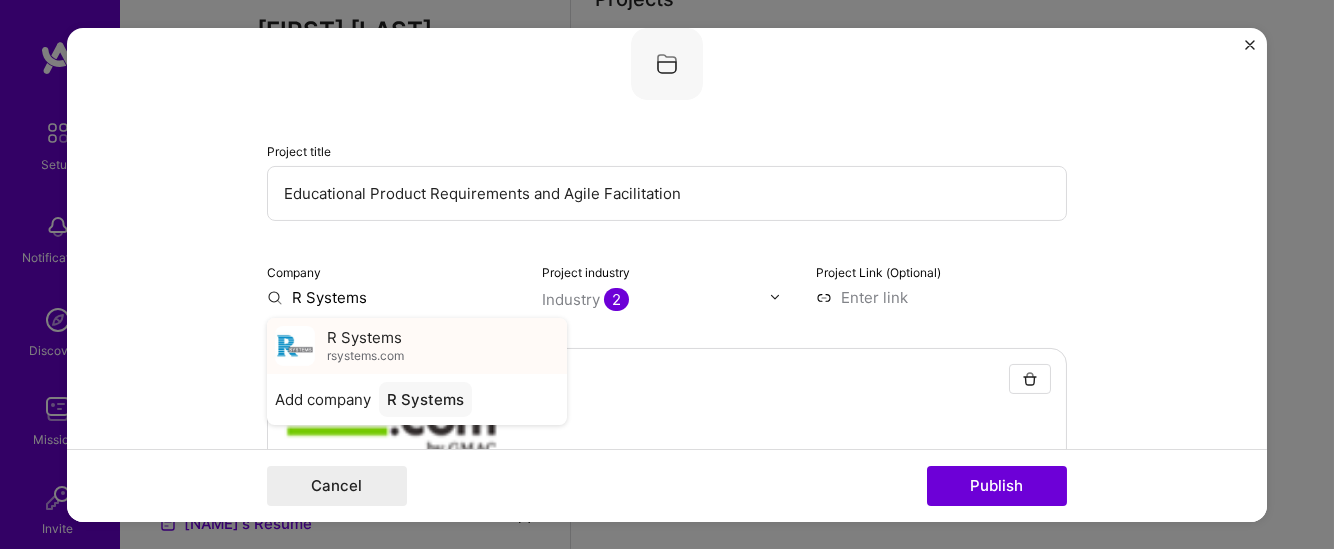 type on "R Systems" 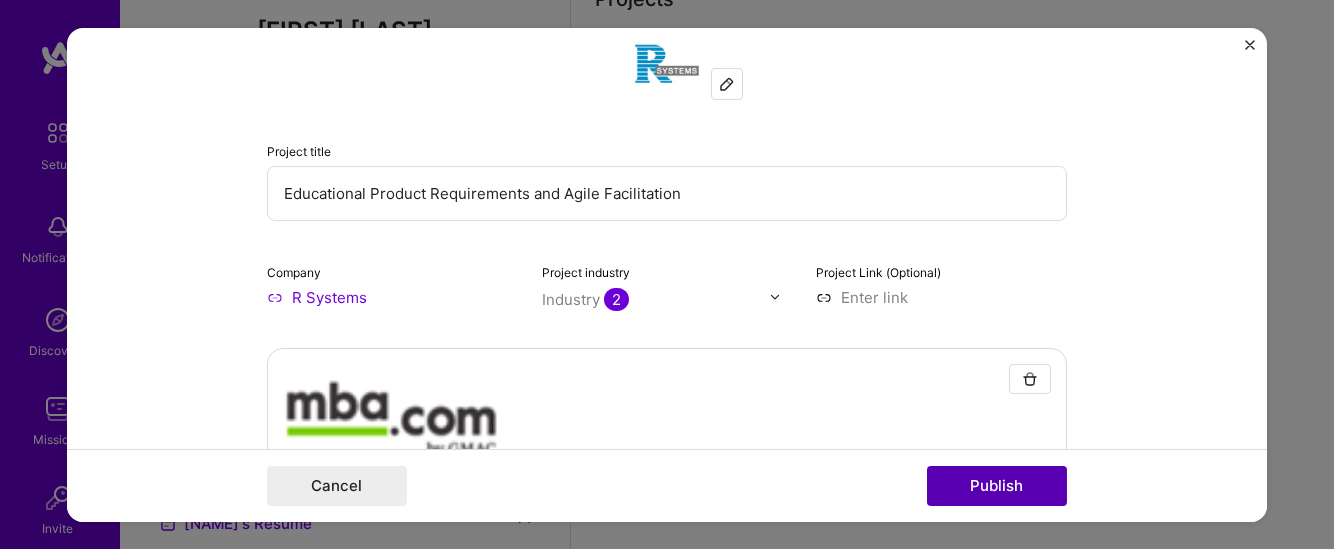 click on "Publish" at bounding box center (997, 486) 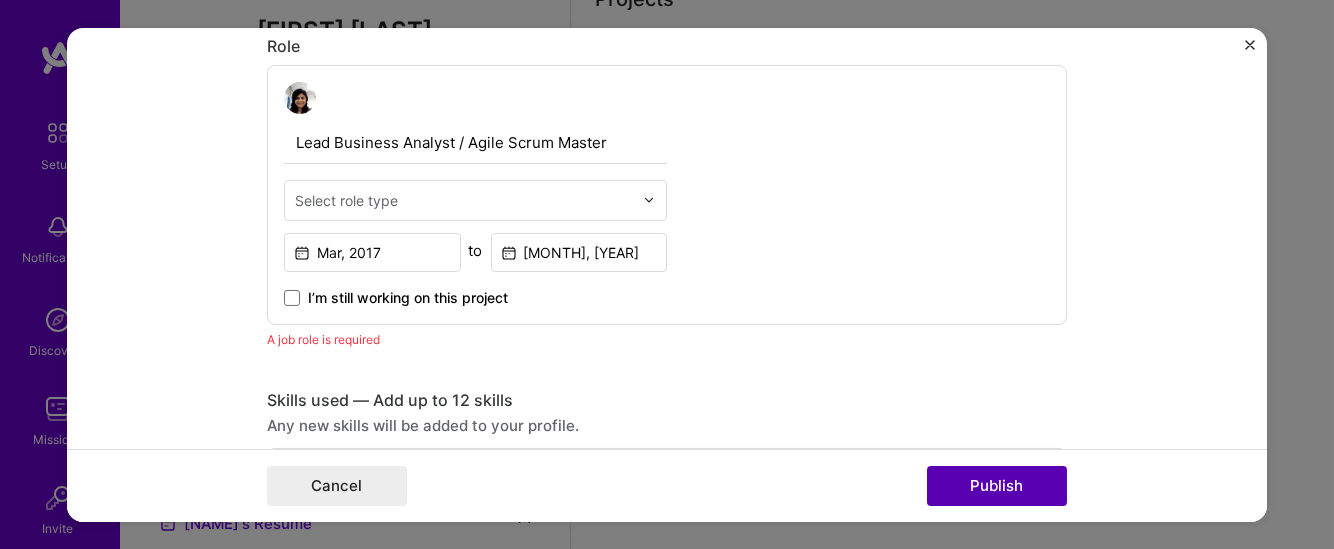 scroll, scrollTop: 1151, scrollLeft: 0, axis: vertical 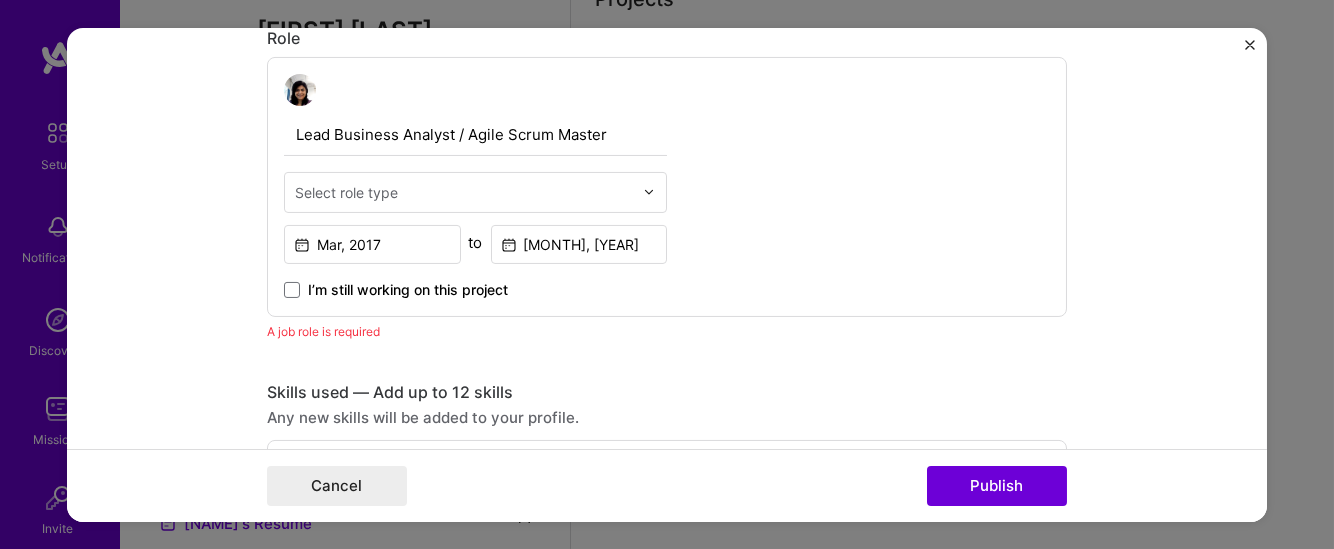click on "Select role type" at bounding box center [464, 191] 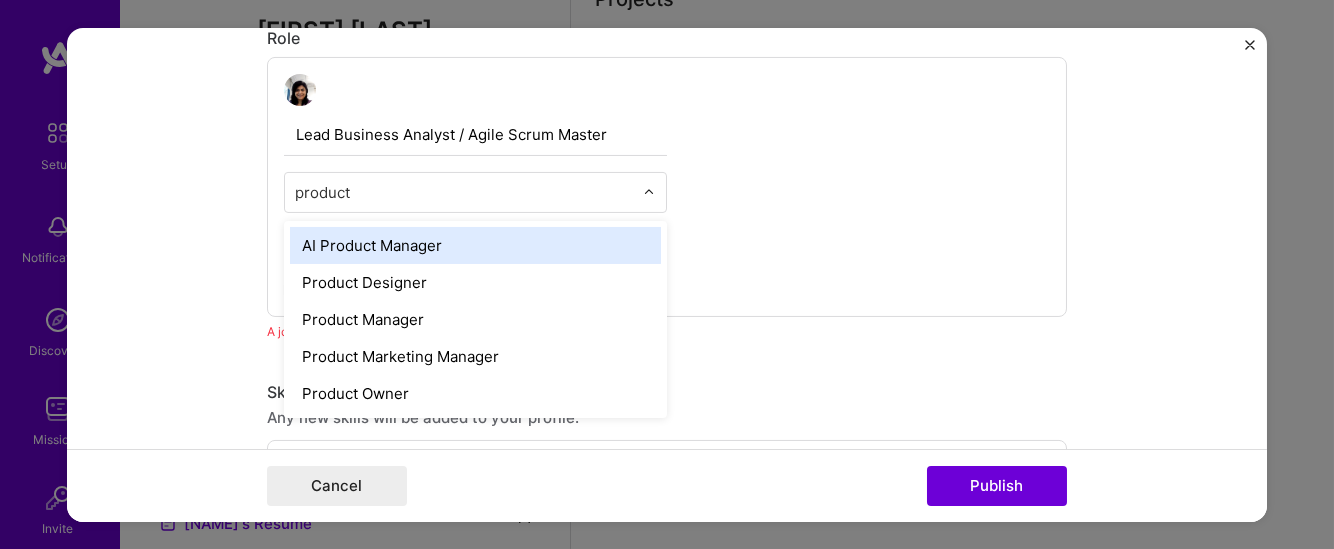 type on "product o" 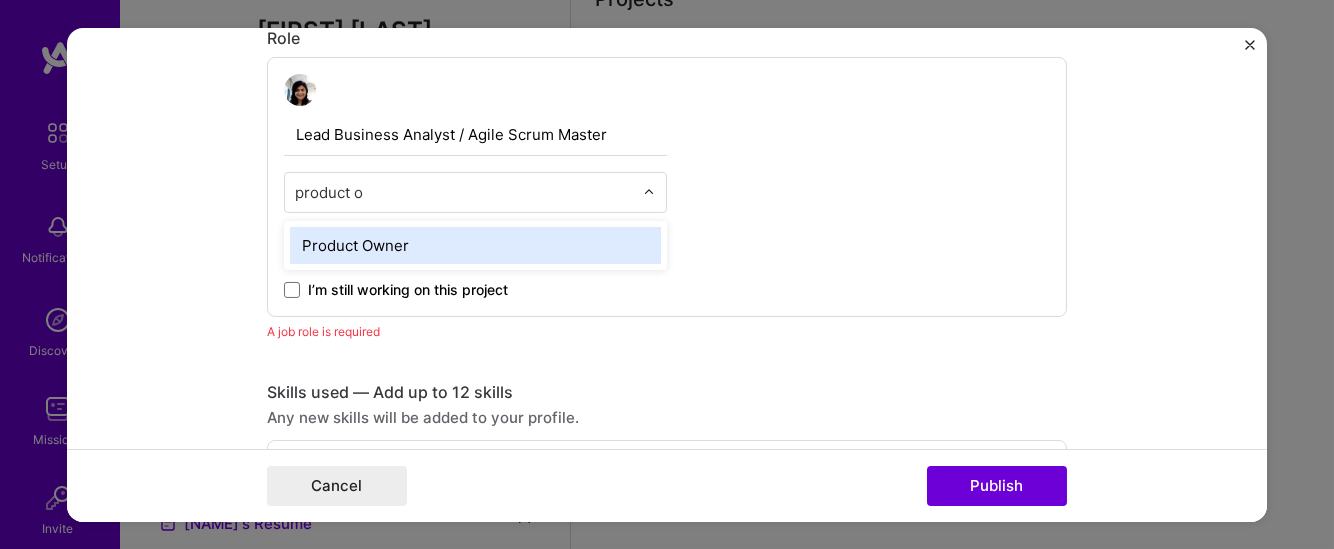 click on "Product Owner" at bounding box center (475, 244) 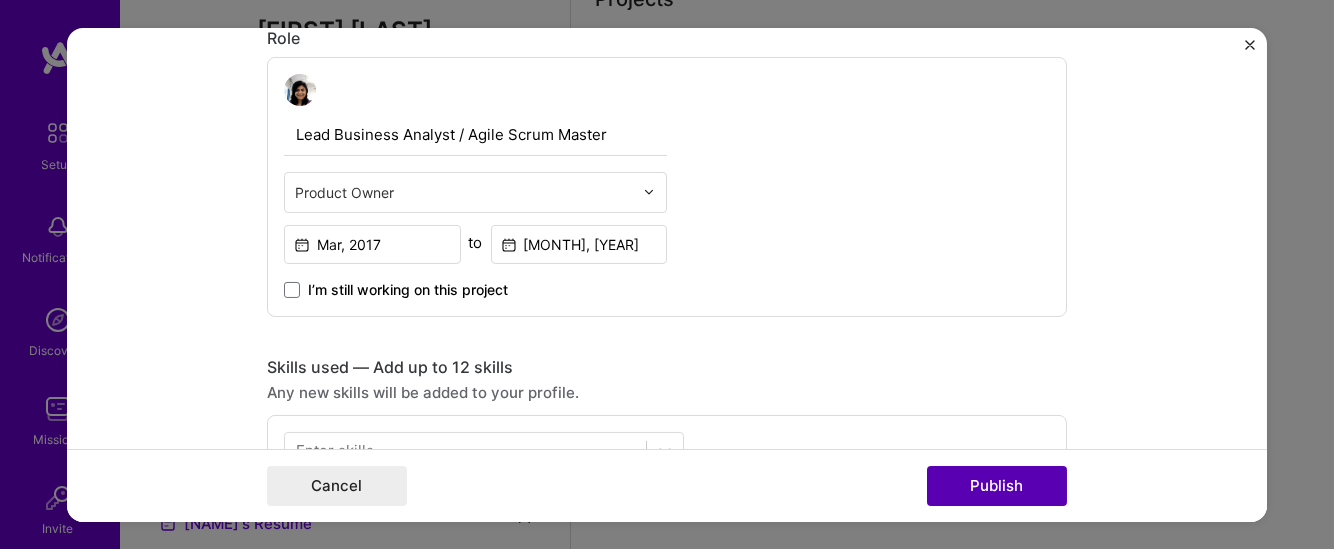 click on "Publish" at bounding box center (997, 486) 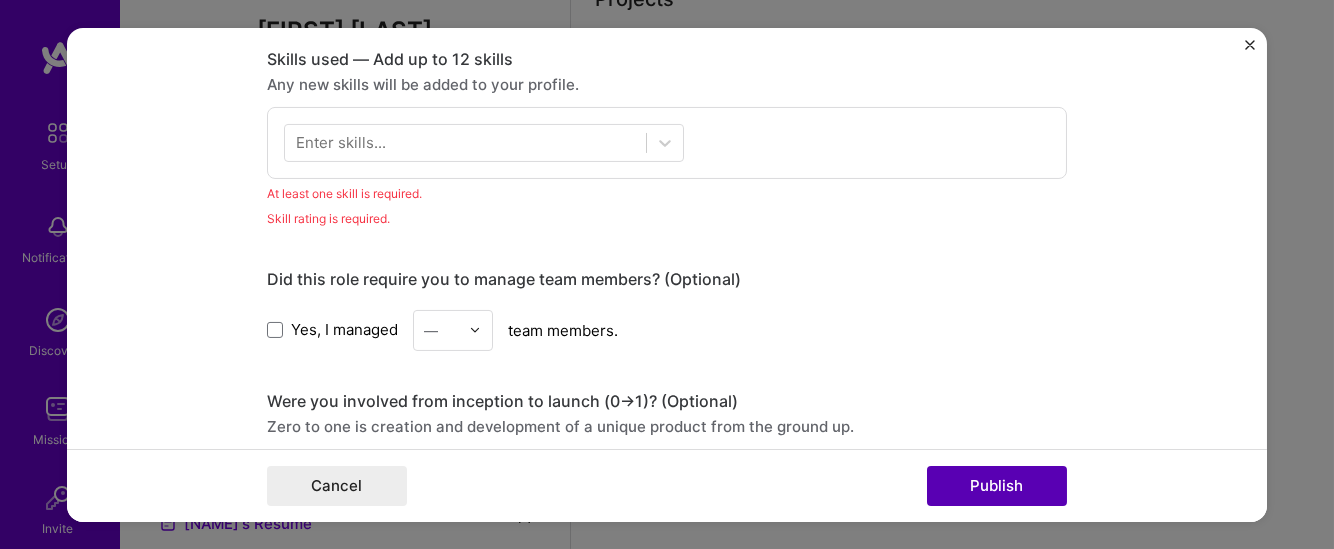 scroll, scrollTop: 1477, scrollLeft: 0, axis: vertical 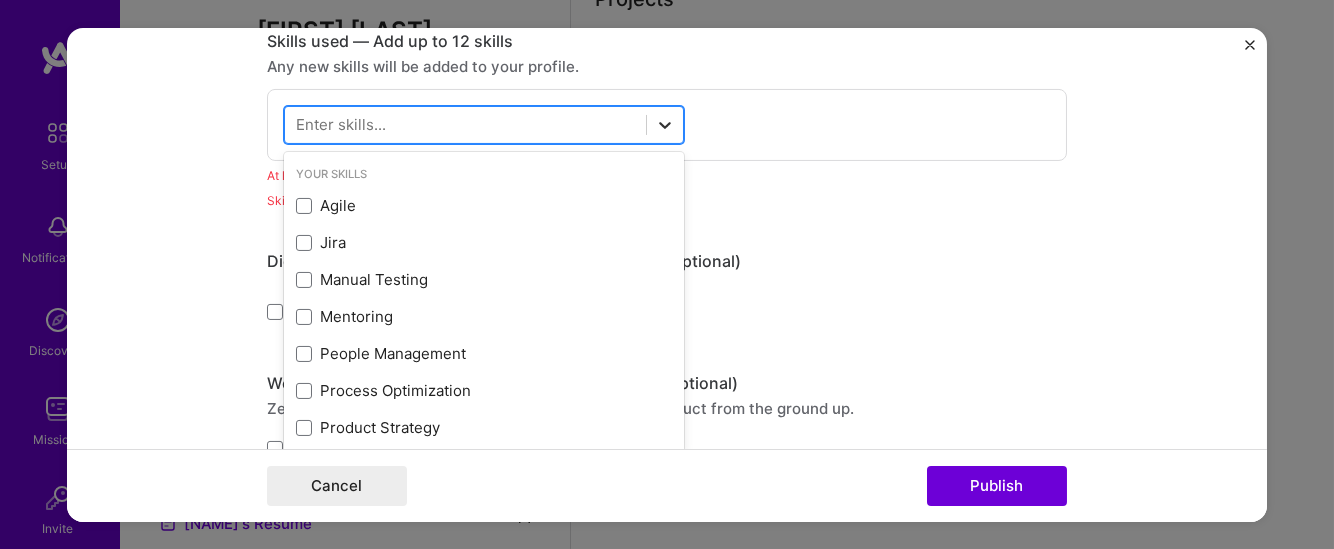 click 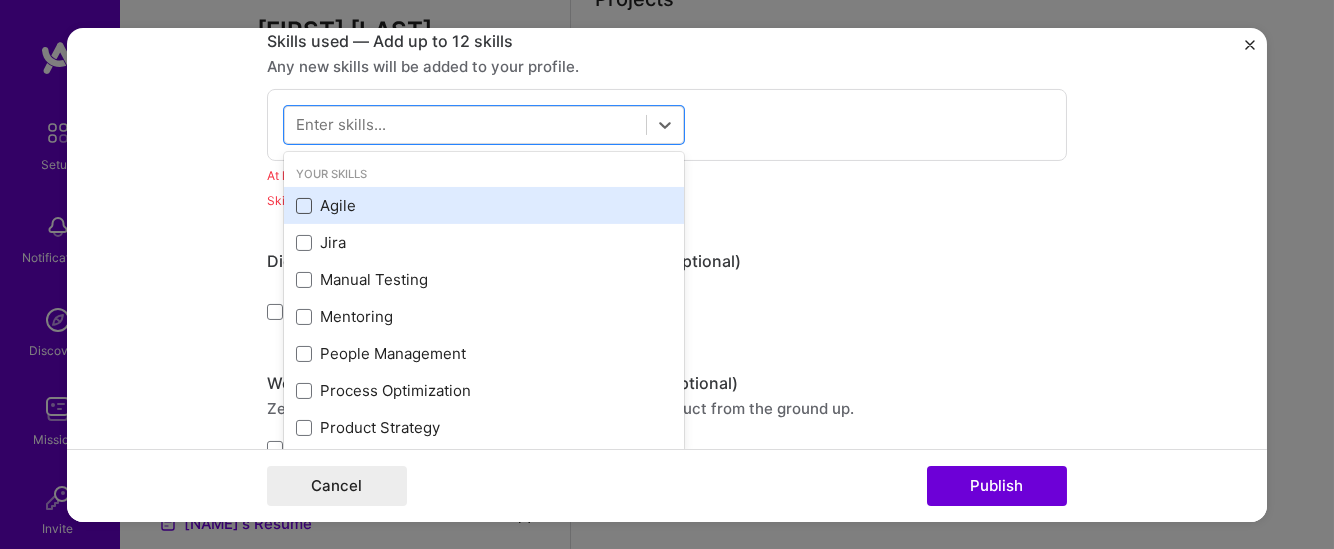 click at bounding box center [304, 206] 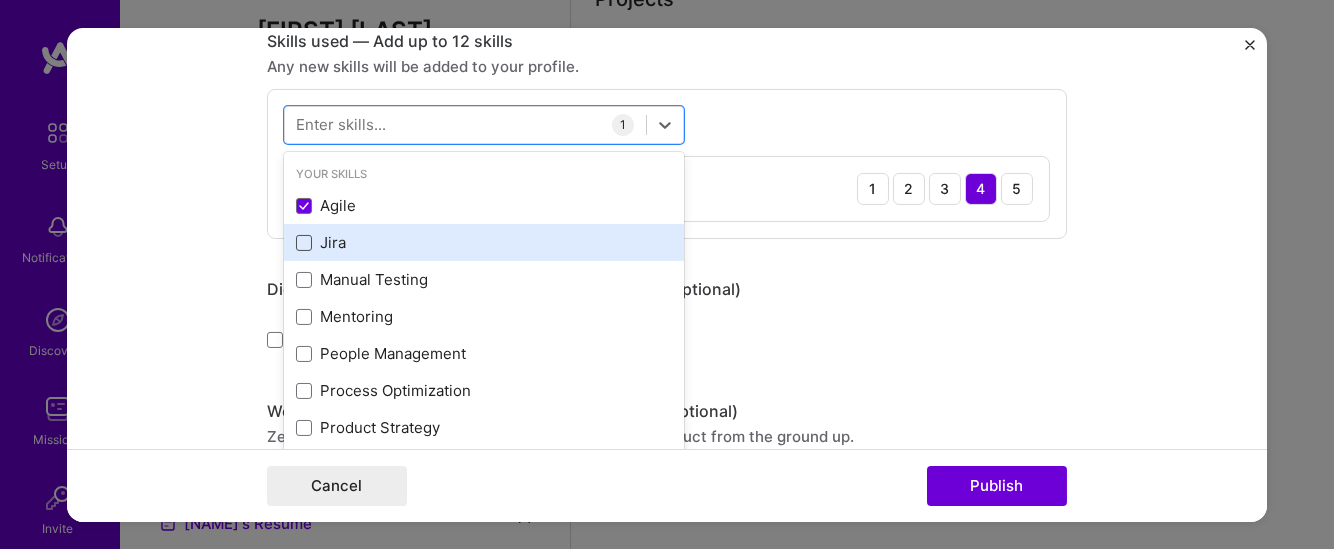 click at bounding box center (304, 243) 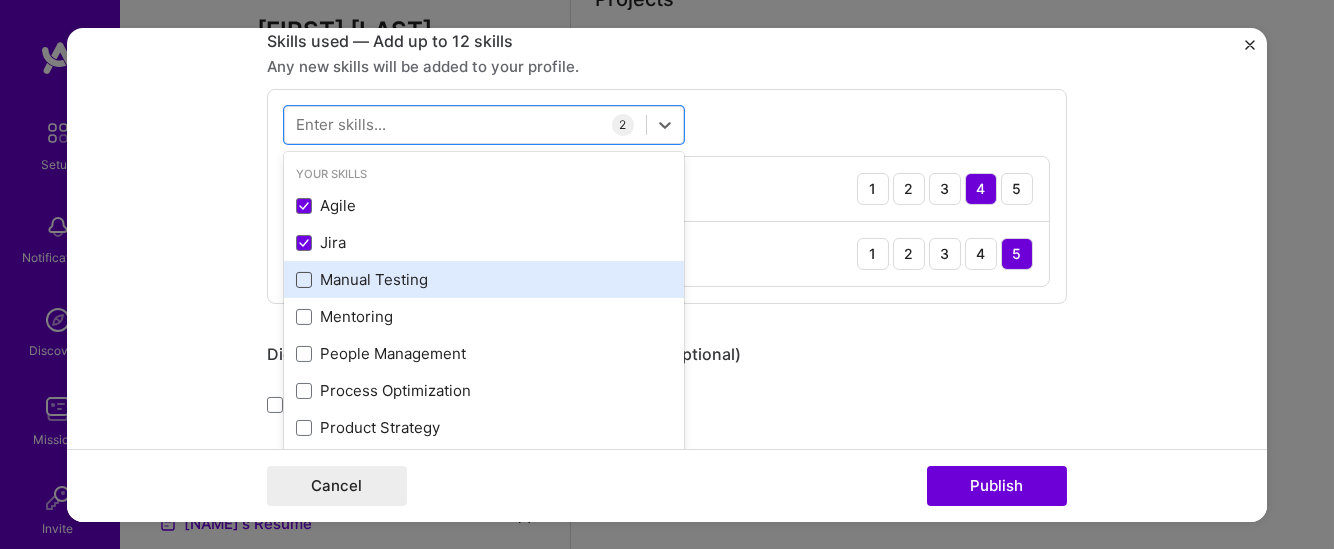click at bounding box center (304, 280) 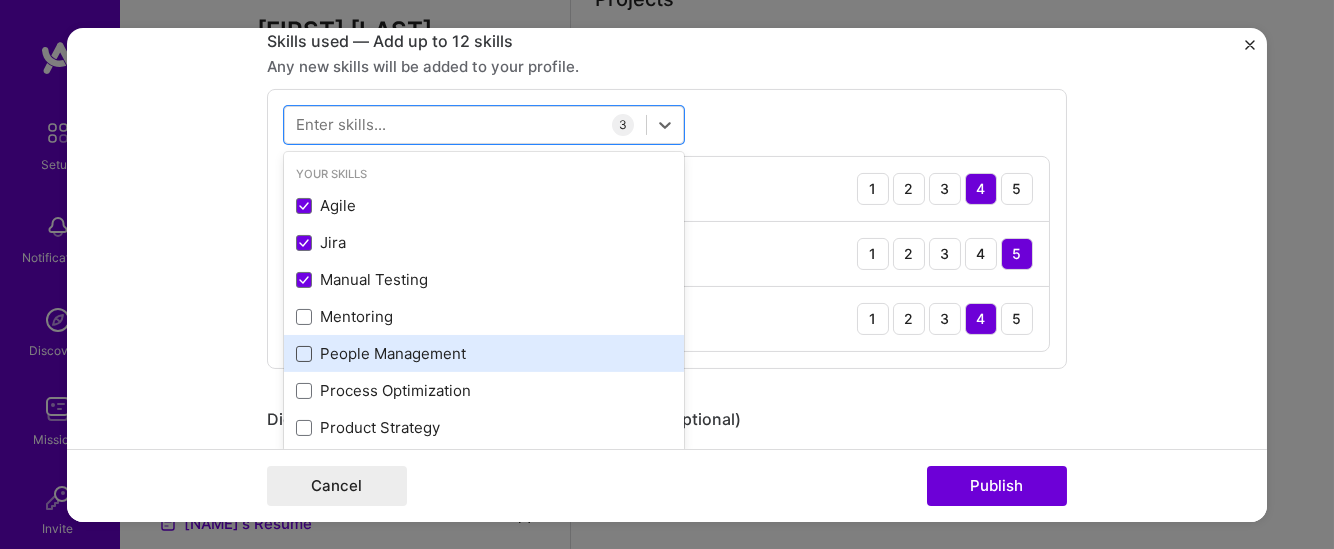 click at bounding box center (304, 354) 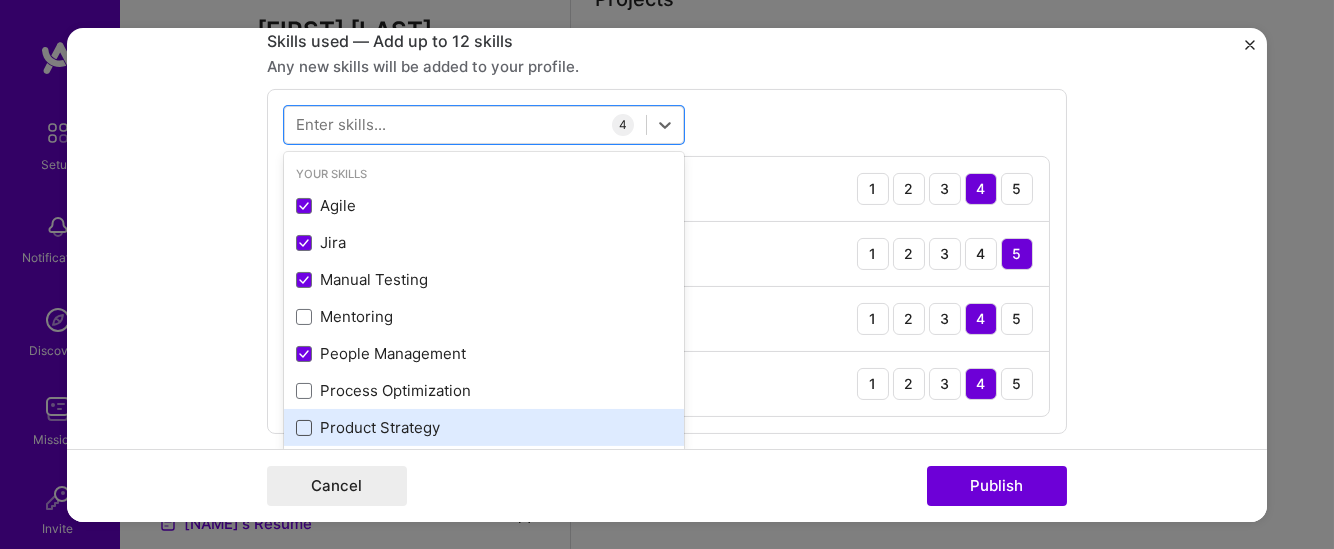 click at bounding box center (304, 428) 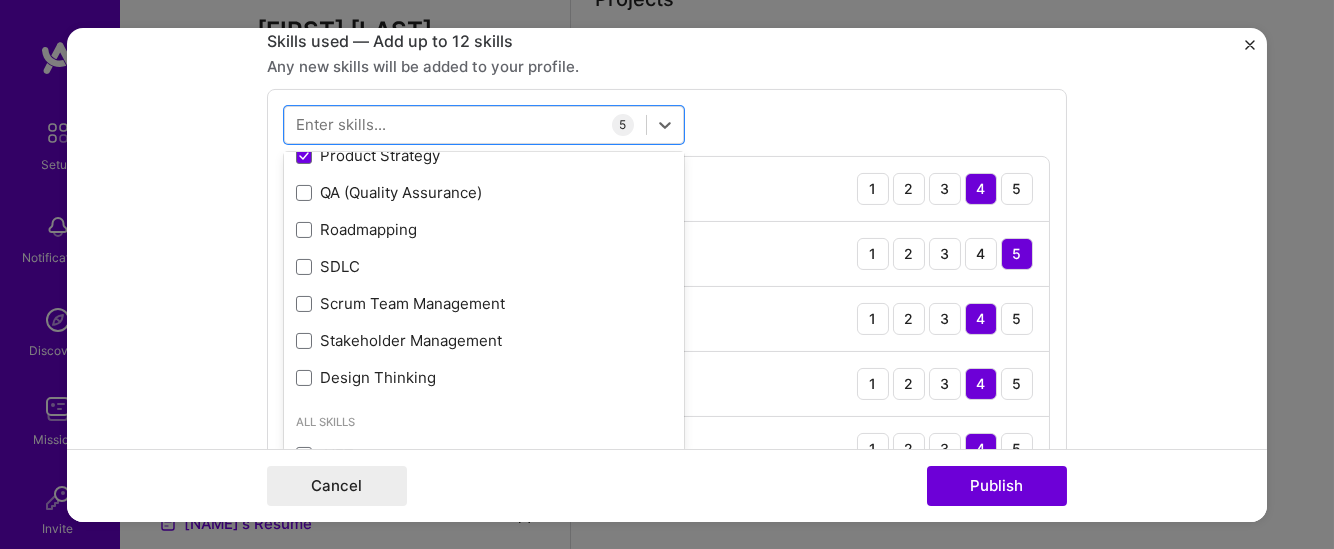 scroll, scrollTop: 300, scrollLeft: 0, axis: vertical 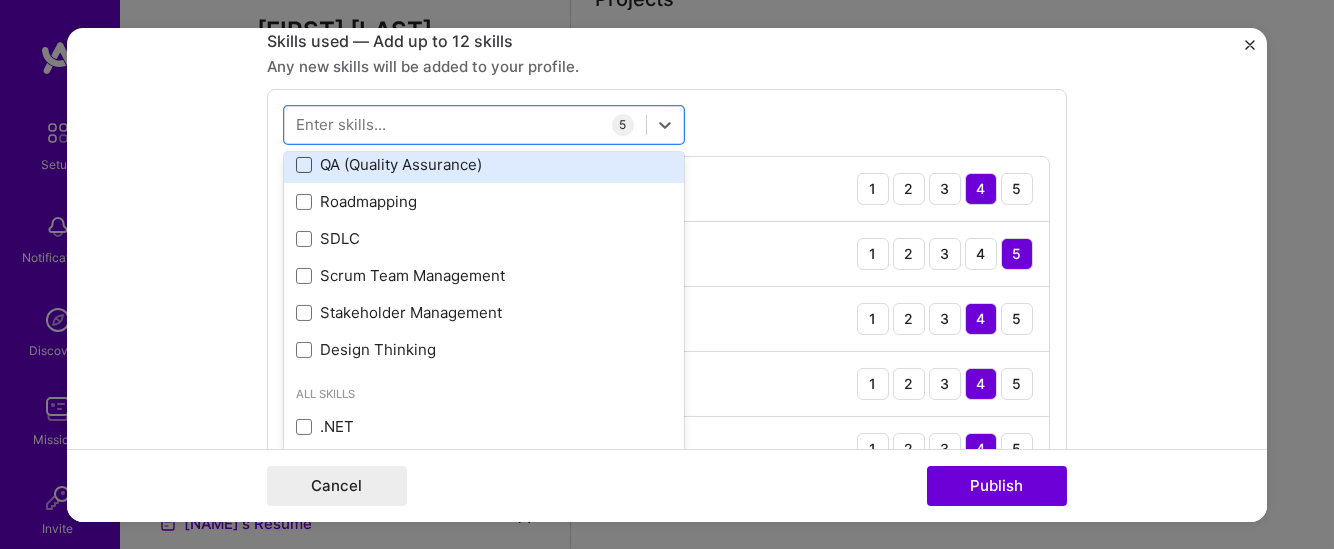 click at bounding box center (304, 165) 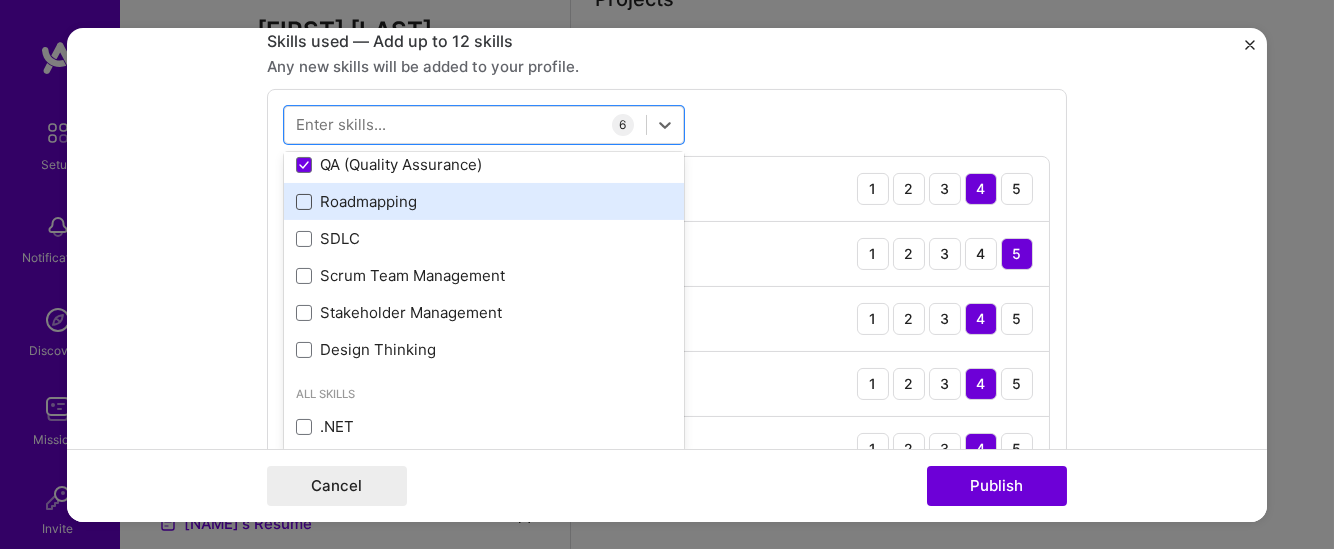 click at bounding box center (304, 202) 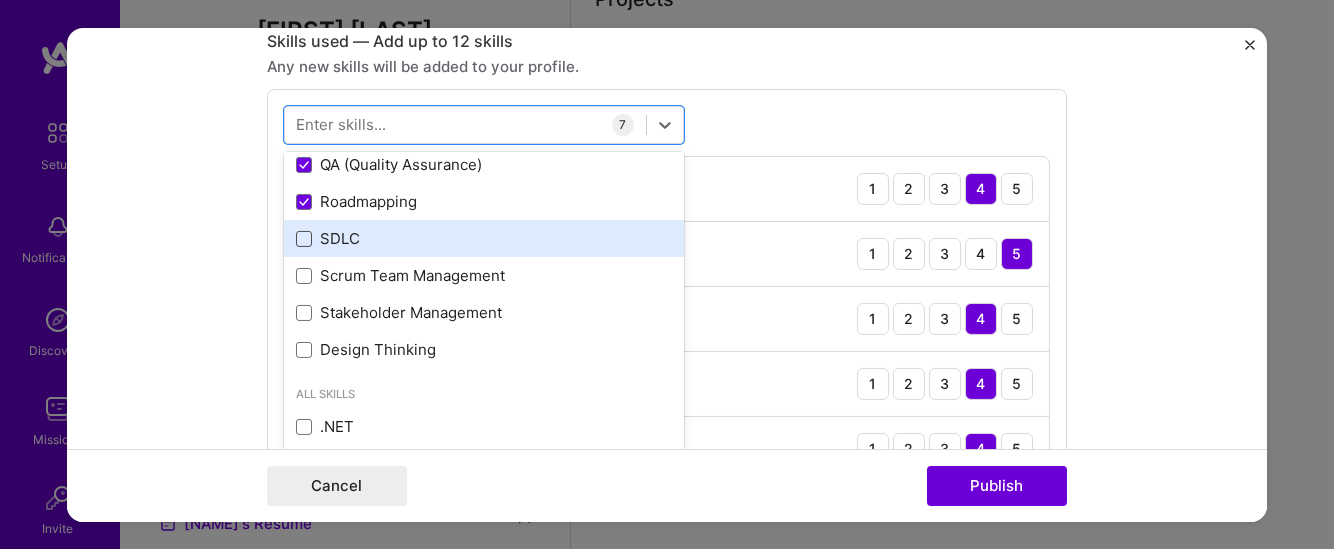 click at bounding box center [304, 239] 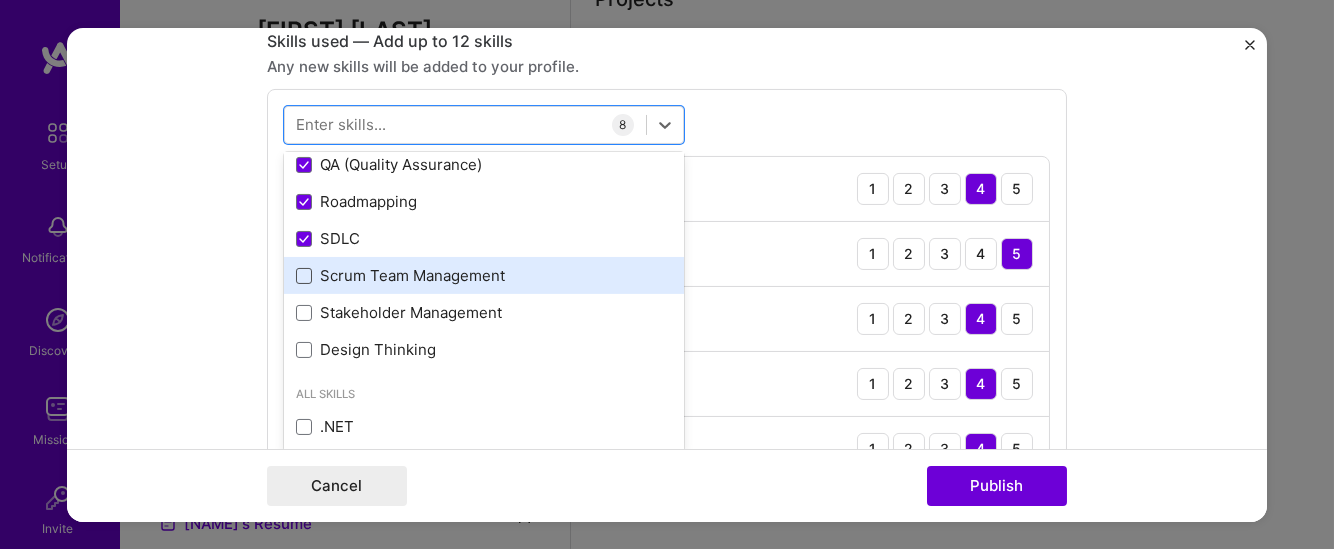 click at bounding box center [304, 276] 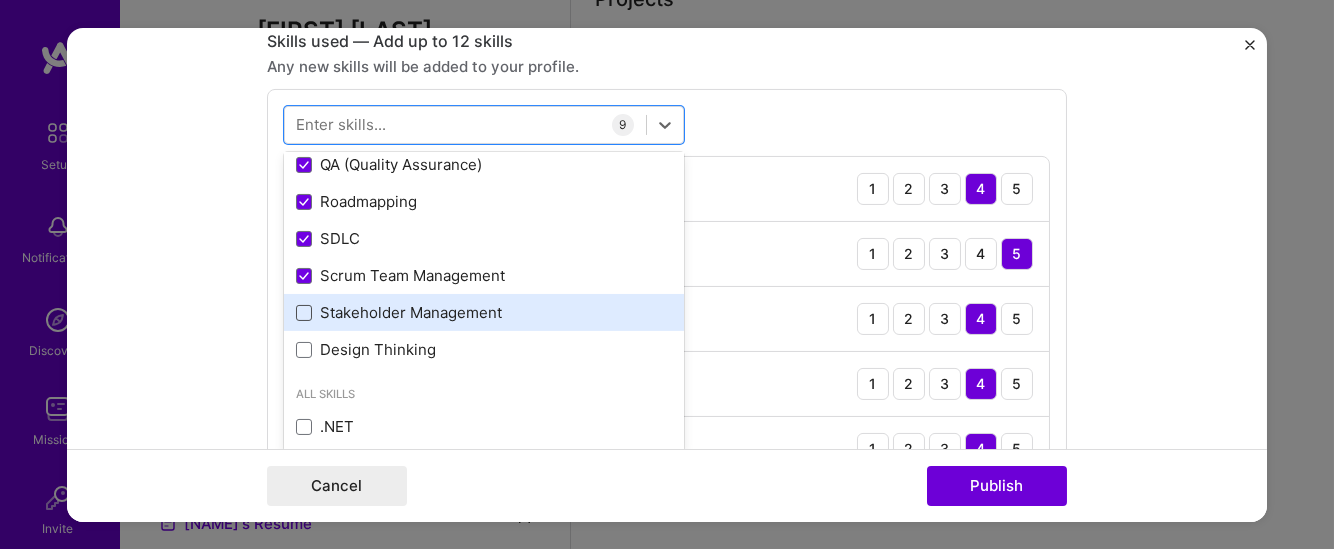 click at bounding box center (304, 313) 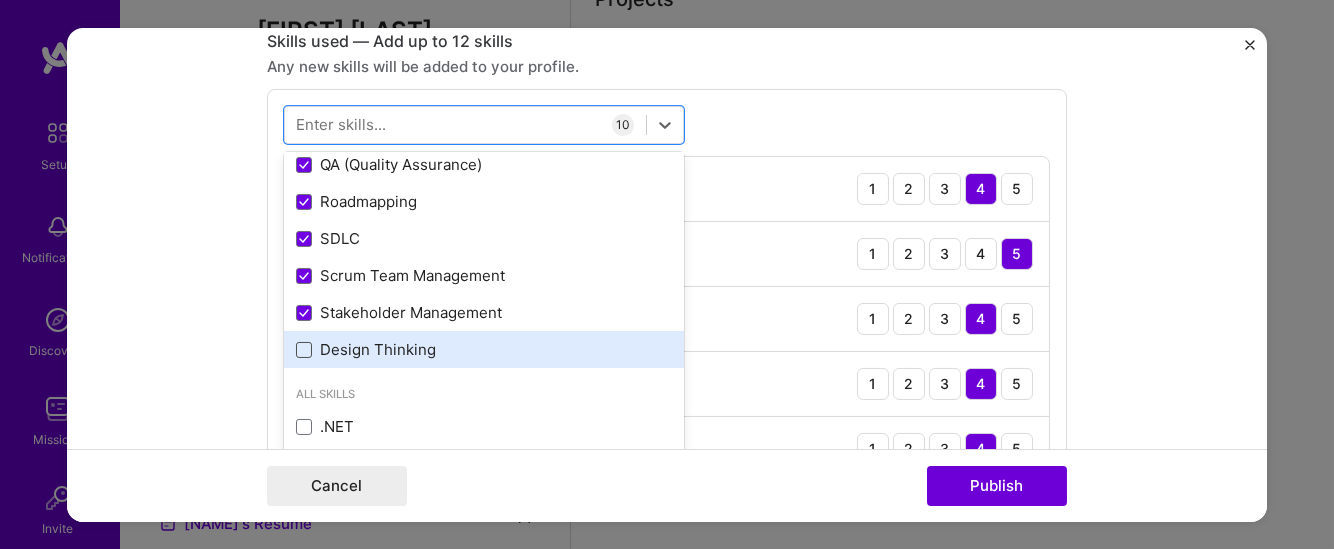 click at bounding box center [304, 350] 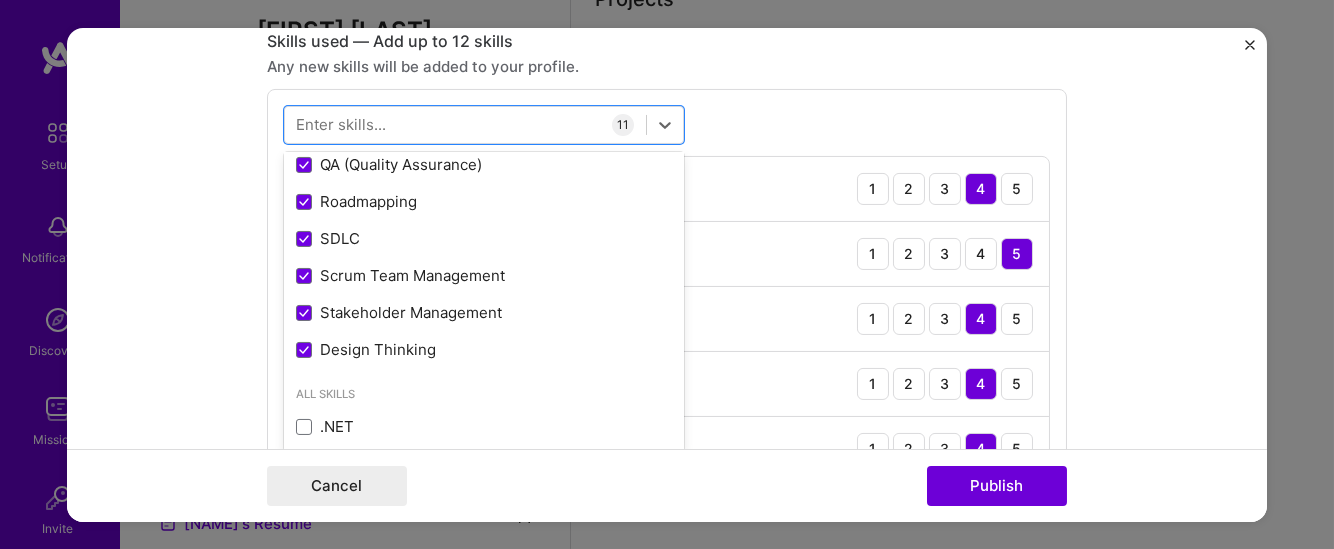 click on "Editing suggested project This project is suggested based on your LinkedIn, resume or A.Team activity. Project title Educational Product Requirements and Agile Facilitation Company R Systems
Project industry Industry 2 Project Link (Optional)
Add New Image Remove Image Role Lead Business Analyst / Agile Scrum Master Product Owner Mar, 2017
to Oct, 2018
I’m still working on this project Skills used — Add up to 12 skills Any new skills will be added to your profile. option Design Thinking, selected. option Design Thinking selected, 0 of 2. 378 results available. Use Up and Down to choose options, press Enter to select the currently focused option, press Escape to exit the menu, press Tab to select the option and exit the menu. Your Skills Agile Jira Manual Testing Mentoring People Management Process Optimization Product Strategy QA (Quality Assurance) Roadmapping SDLC All Skills C" at bounding box center [667, 274] 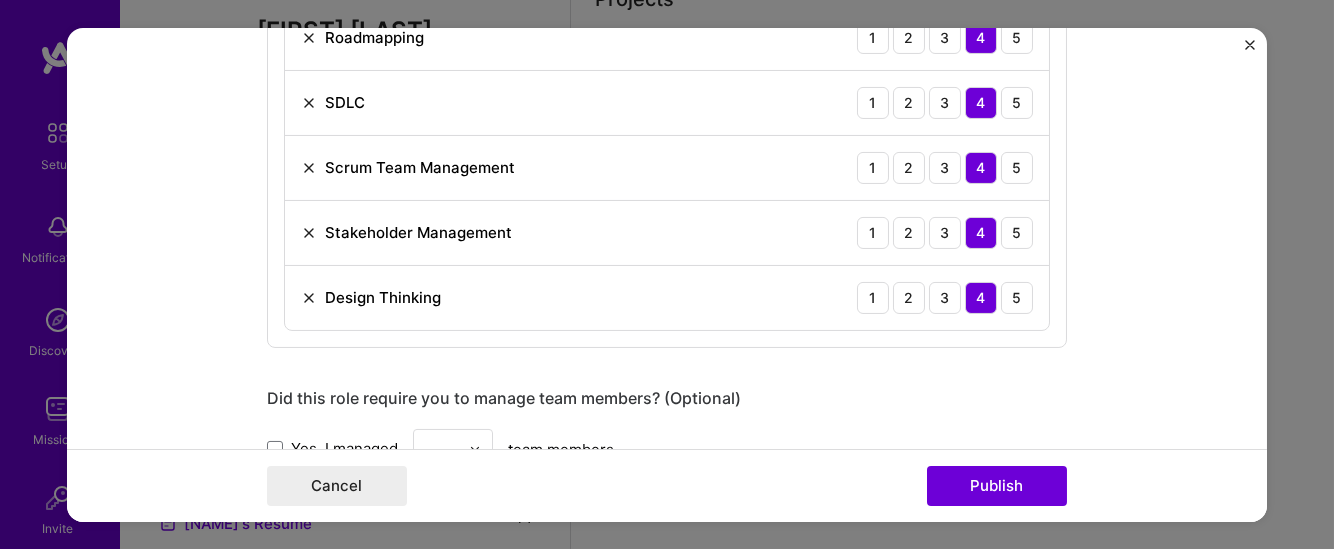 scroll, scrollTop: 2114, scrollLeft: 0, axis: vertical 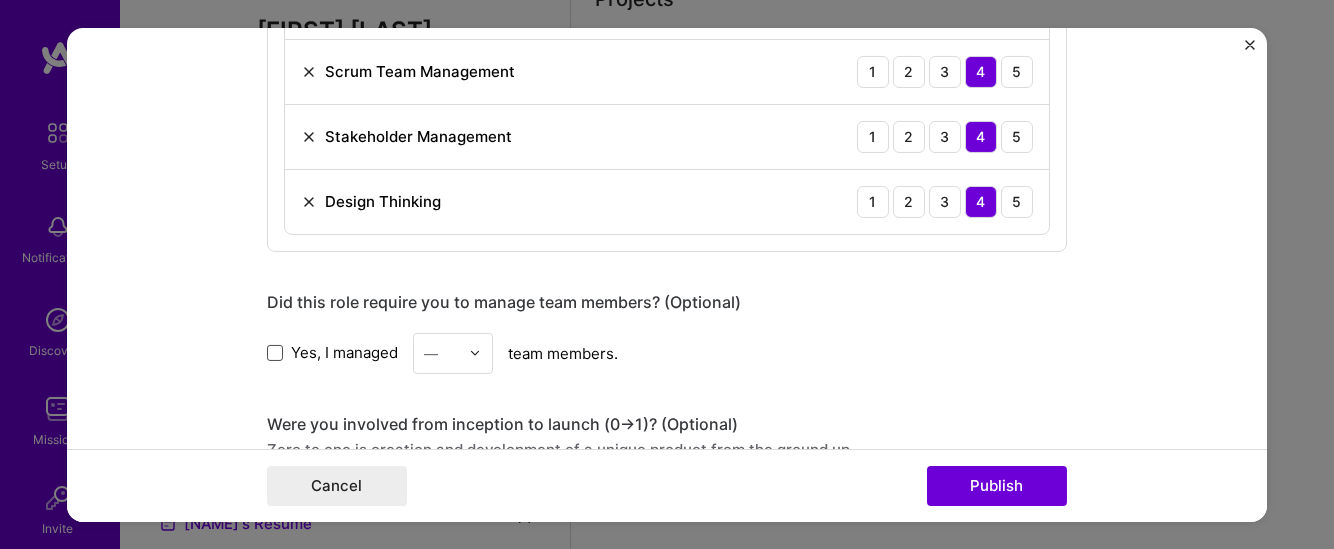 click at bounding box center [275, 353] 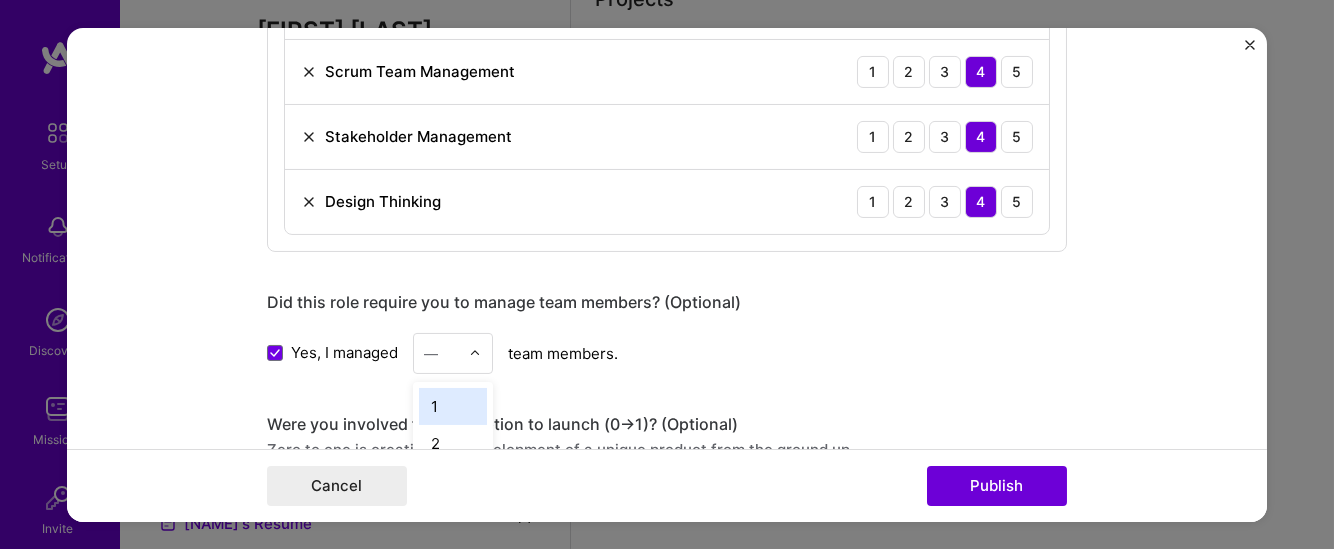 click at bounding box center [441, 352] 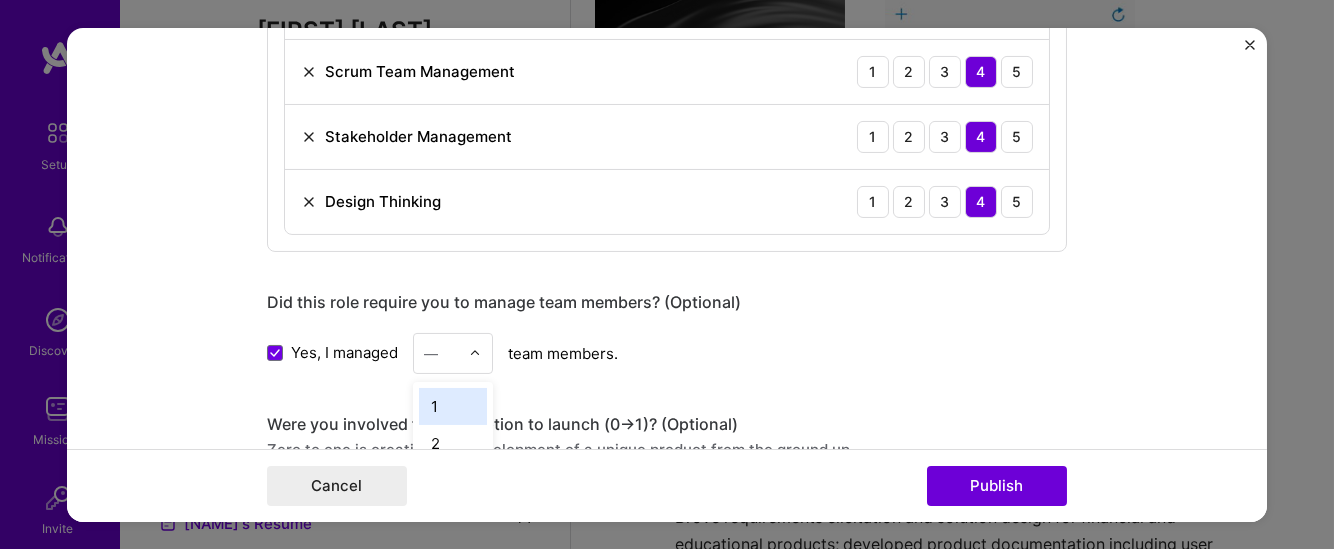 scroll, scrollTop: 937, scrollLeft: 0, axis: vertical 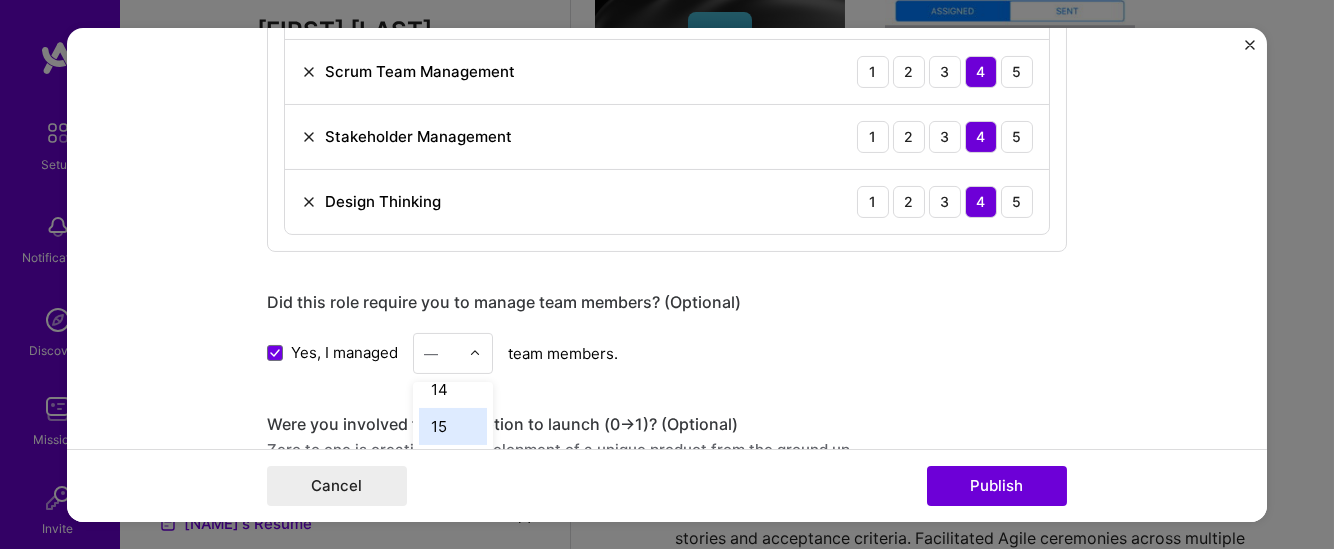 click on "15" at bounding box center (453, 425) 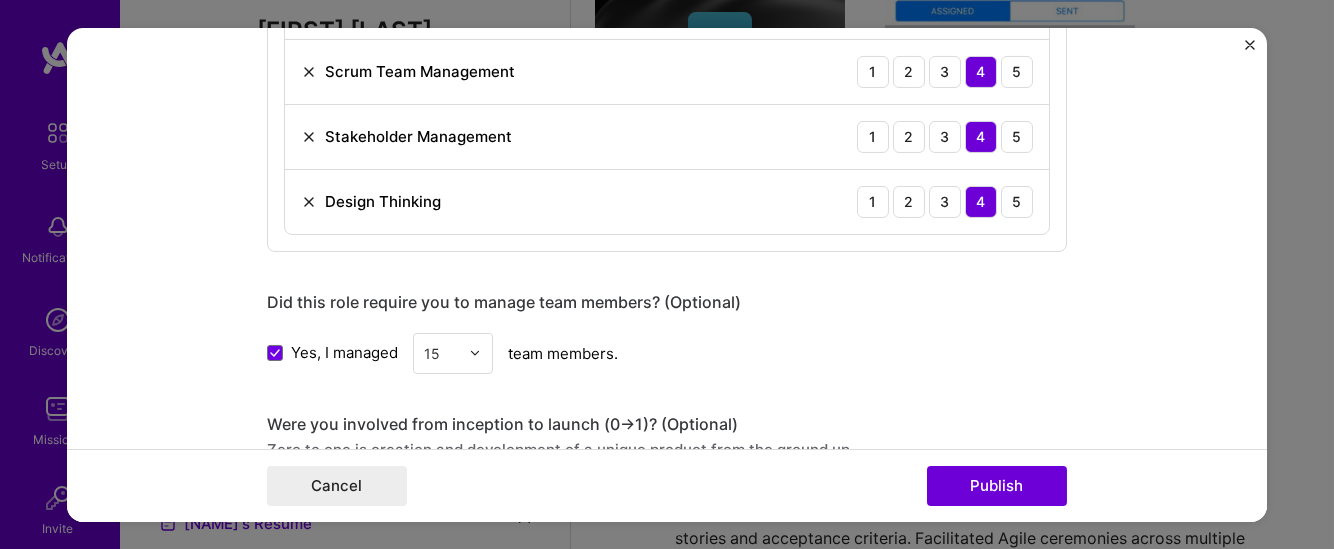 click on "Editing suggested project This project is suggested based on your LinkedIn, resume or A.Team activity. Project title Educational Product Requirements and Agile Facilitation Company R Systems
Project industry Industry 2 Project Link (Optional)
Add New Image Remove Image Role Lead Business Analyst / Agile Scrum Master Product Owner Mar, 2017
to Oct, 2018
I’m still working on this project Skills used — Add up to 12 skills Any new skills will be added to your profile. Enter skills... 11 Agile 1 2 3 4 5 Jira 1 2 3 4 5 Manual Testing 1 2 3 4 5 People Management 1 2 3 4 5 Product Strategy 1 2 3 4 5 QA (Quality Assurance) 1 2 3 4 5 Roadmapping 1 2 3 4 5 SDLC 1 2 3 4 5 Scrum Team Management 1 2 3 4 5 Stakeholder Management 1 2 3 4 5 Design Thinking 1 2 3 4 5 Did this role require you to manage team members? (Optional) Yes, I managed 15 team members. ->  1)? (Optional) Project details   /" at bounding box center (667, -396) 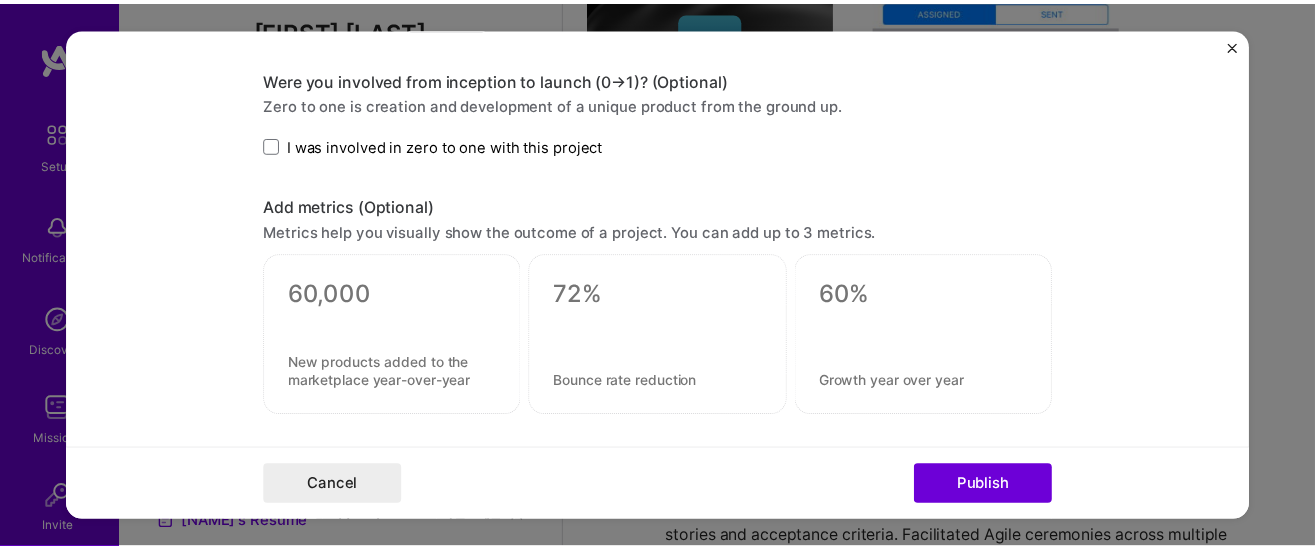 scroll, scrollTop: 2470, scrollLeft: 0, axis: vertical 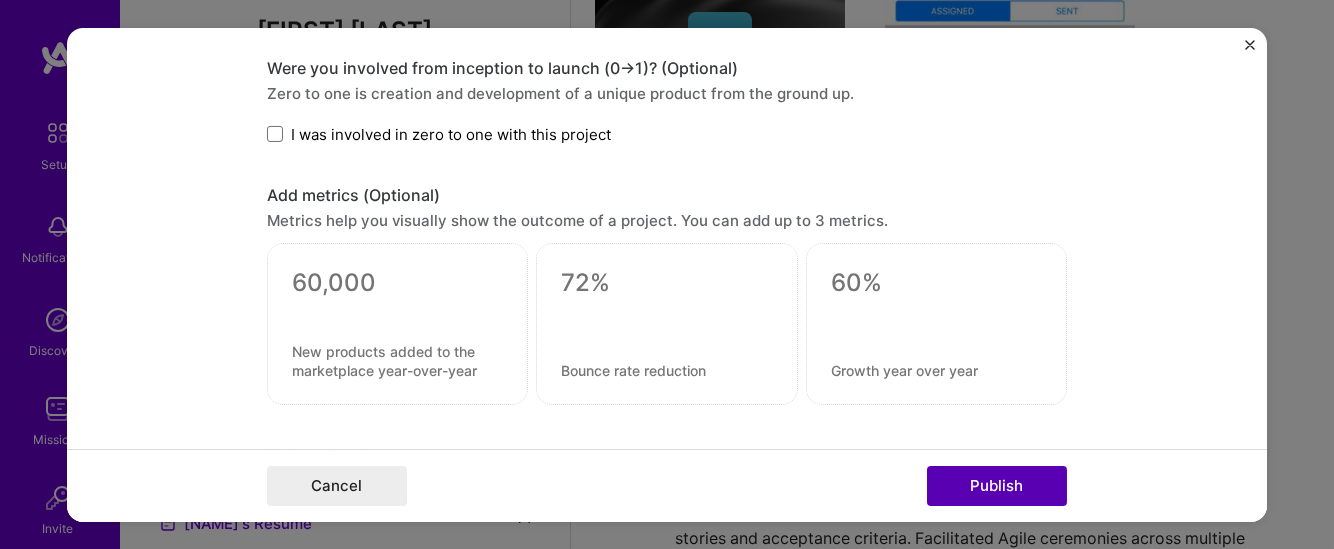 click on "Publish" at bounding box center (997, 486) 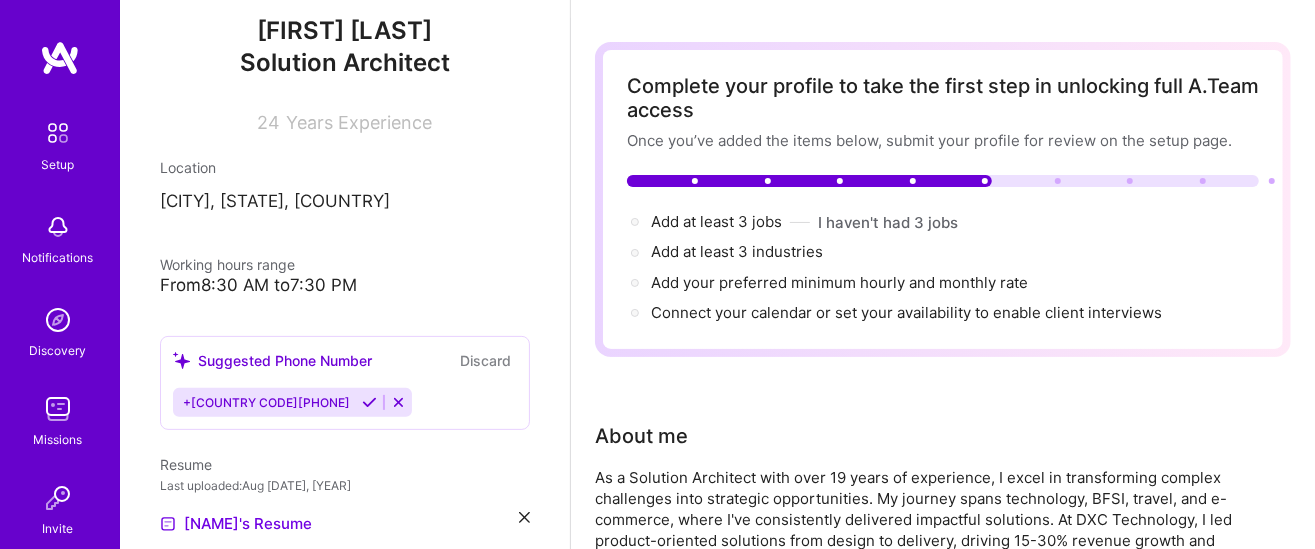 scroll, scrollTop: 56, scrollLeft: 0, axis: vertical 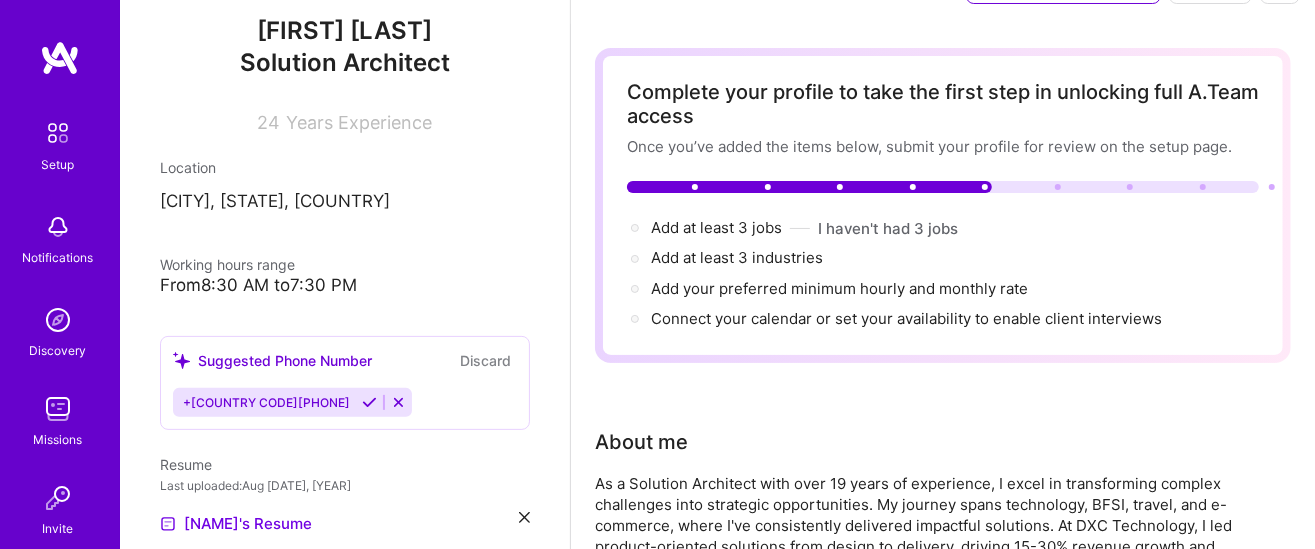 click on "Years Experience" at bounding box center (360, 122) 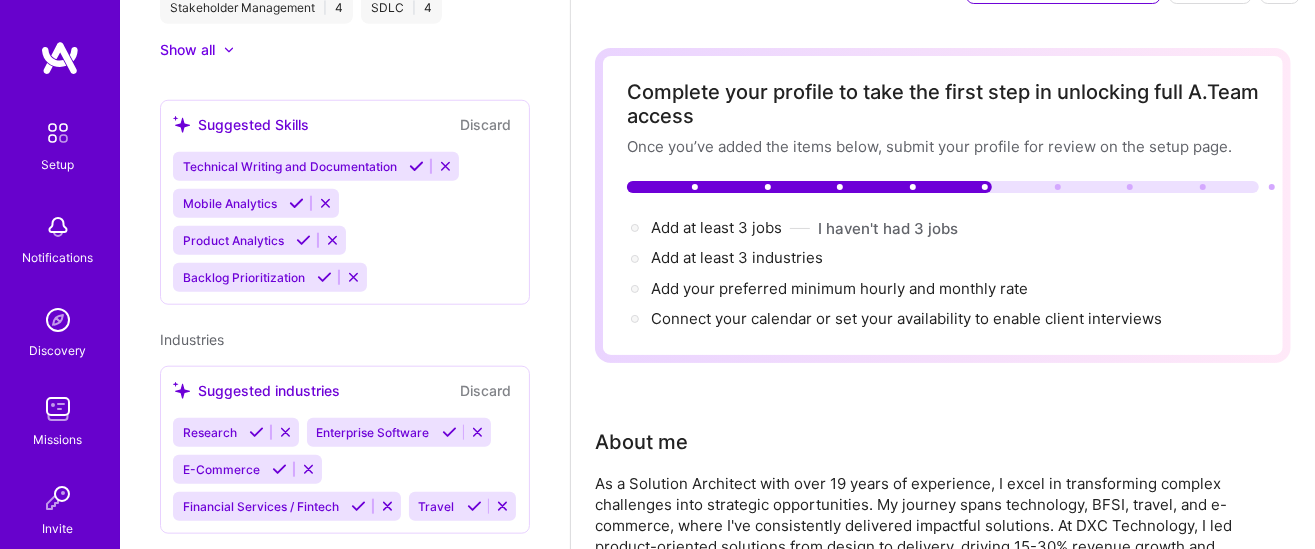 scroll, scrollTop: 1272, scrollLeft: 0, axis: vertical 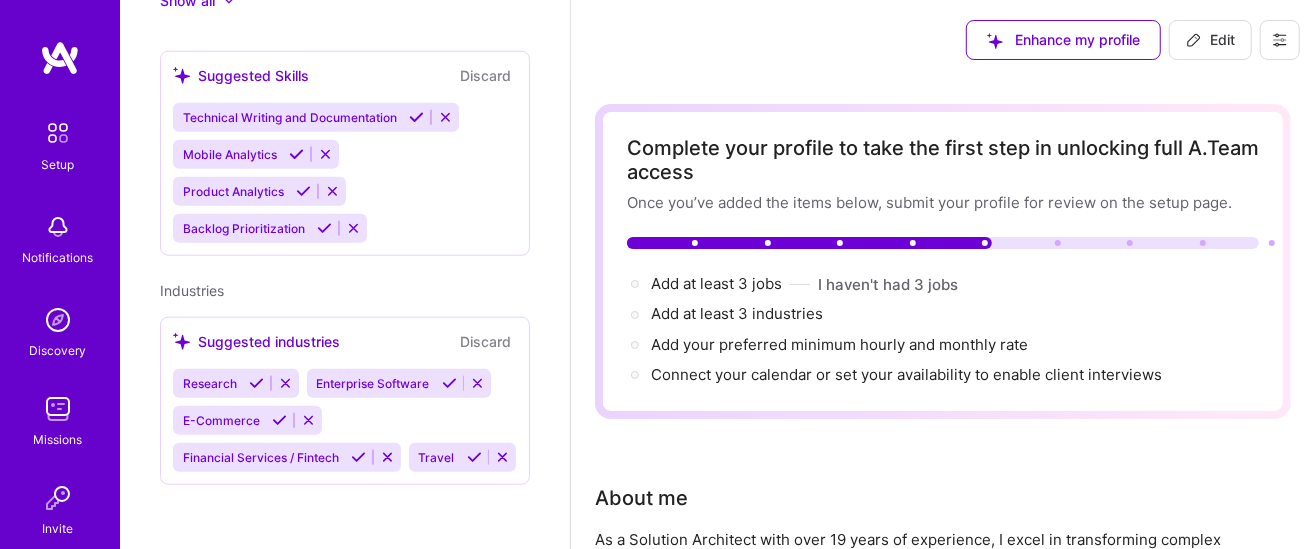 click on "Edit" at bounding box center (1210, 40) 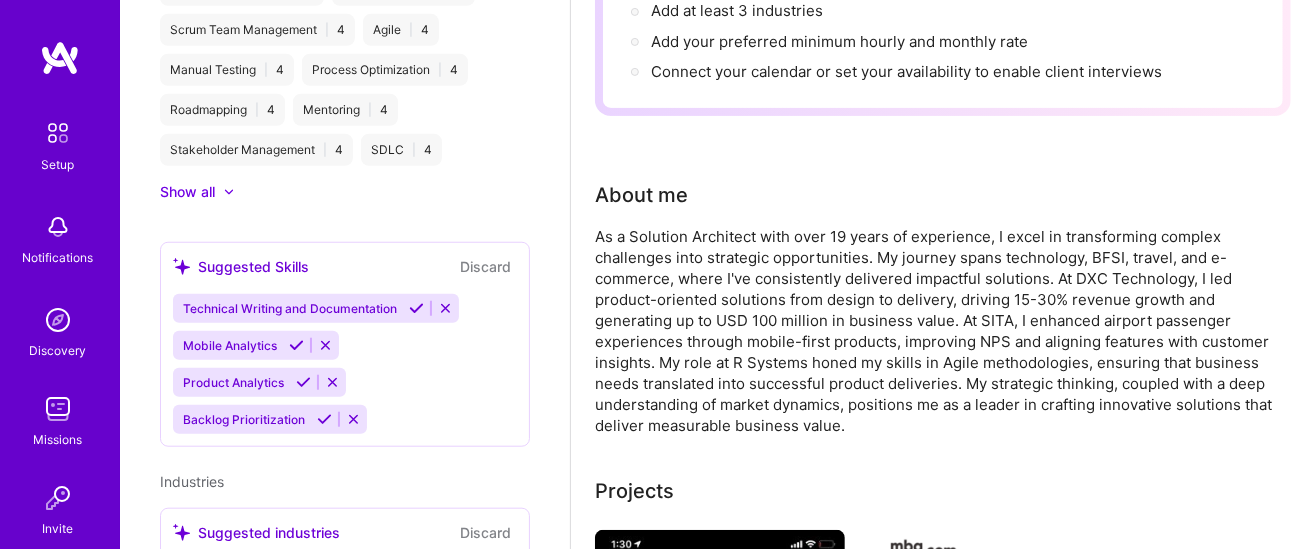 select on "US" 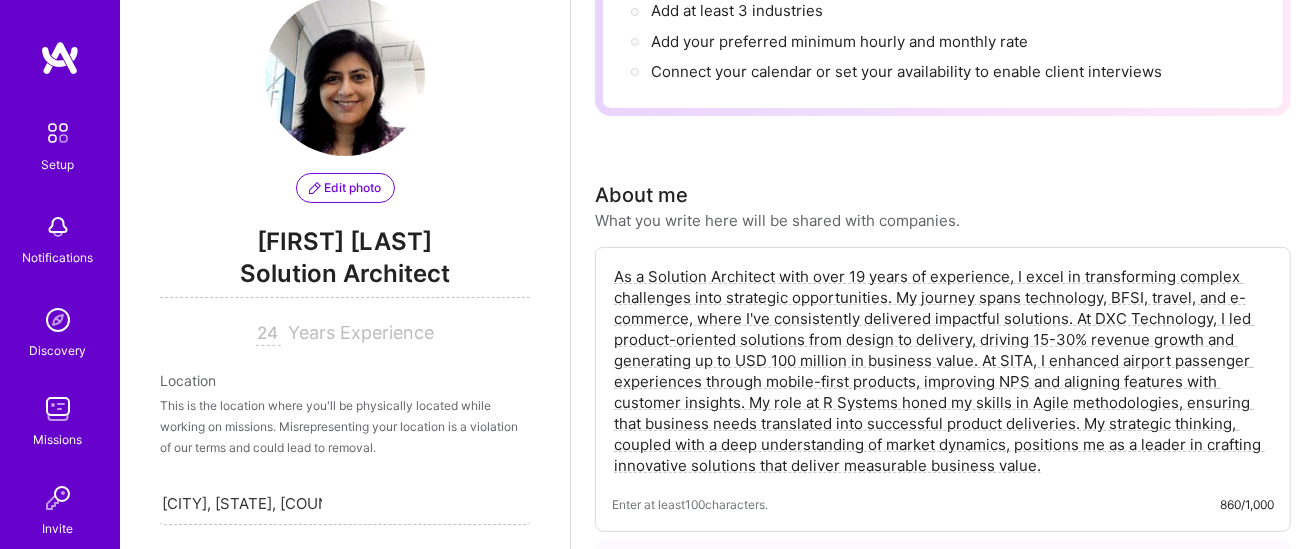 scroll, scrollTop: 40, scrollLeft: 0, axis: vertical 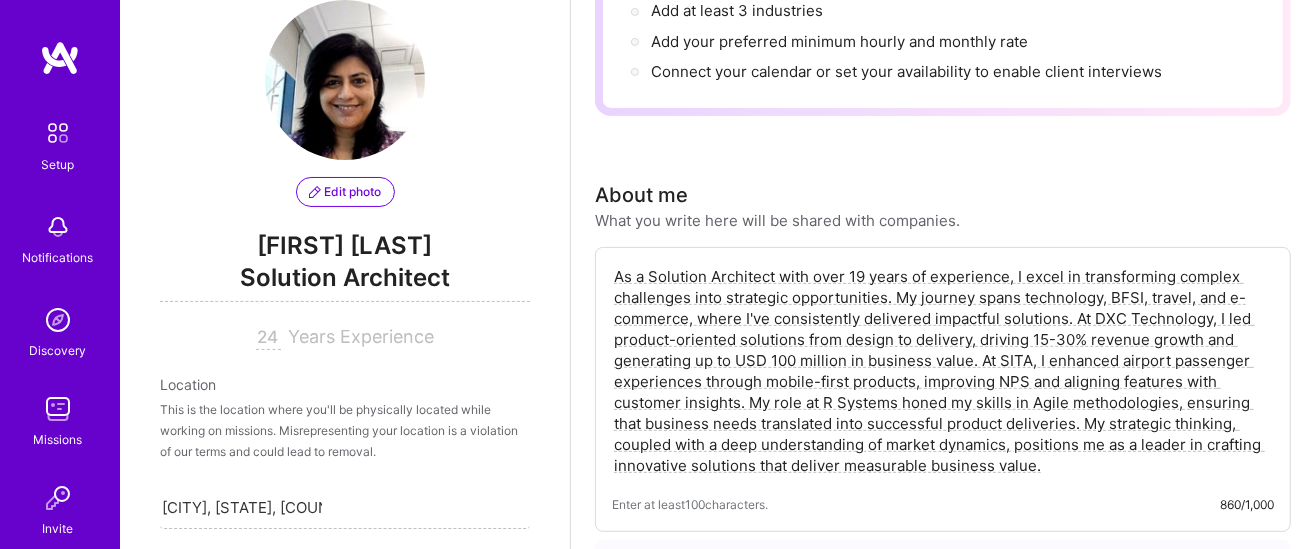 click on "24" at bounding box center (268, 338) 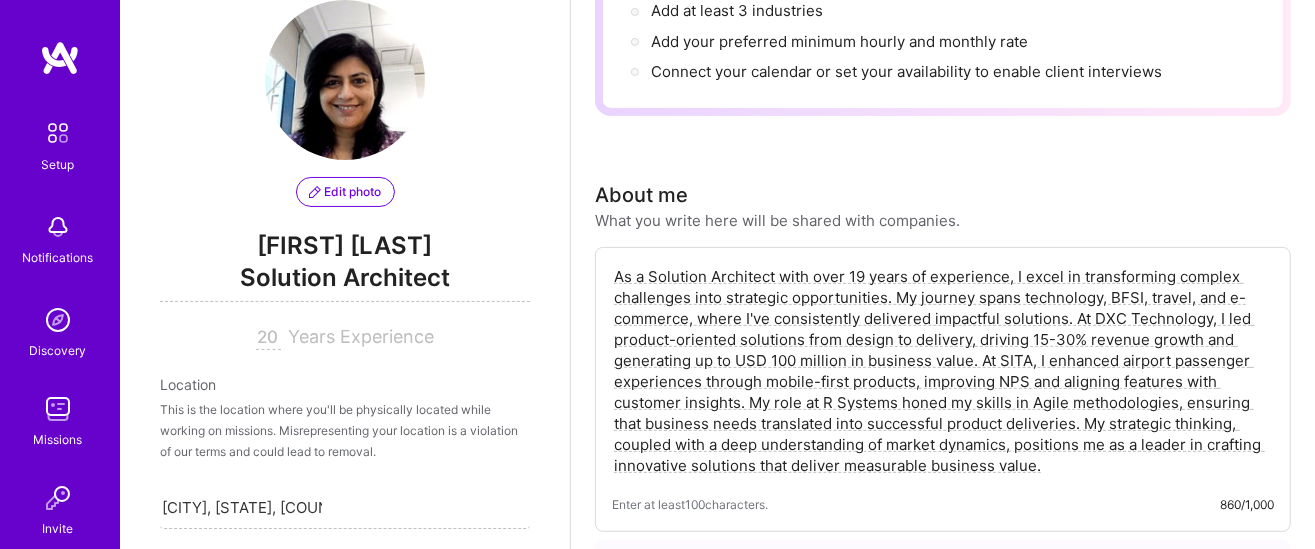 scroll, scrollTop: 0, scrollLeft: 0, axis: both 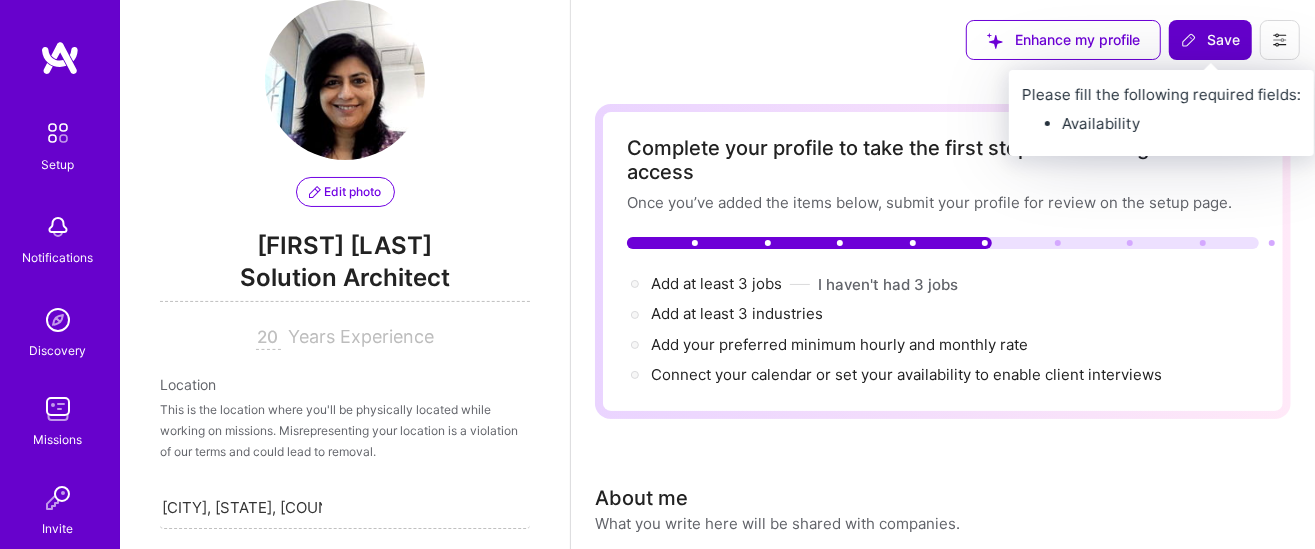 type on "20" 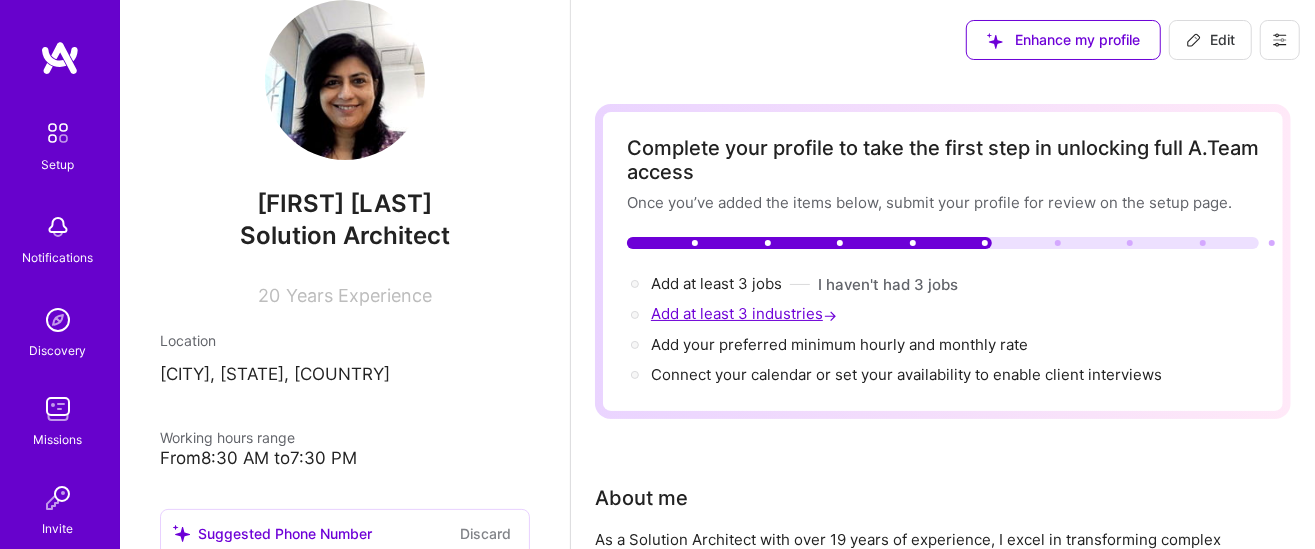 click on "Add at least 3 industries  →" at bounding box center [746, 313] 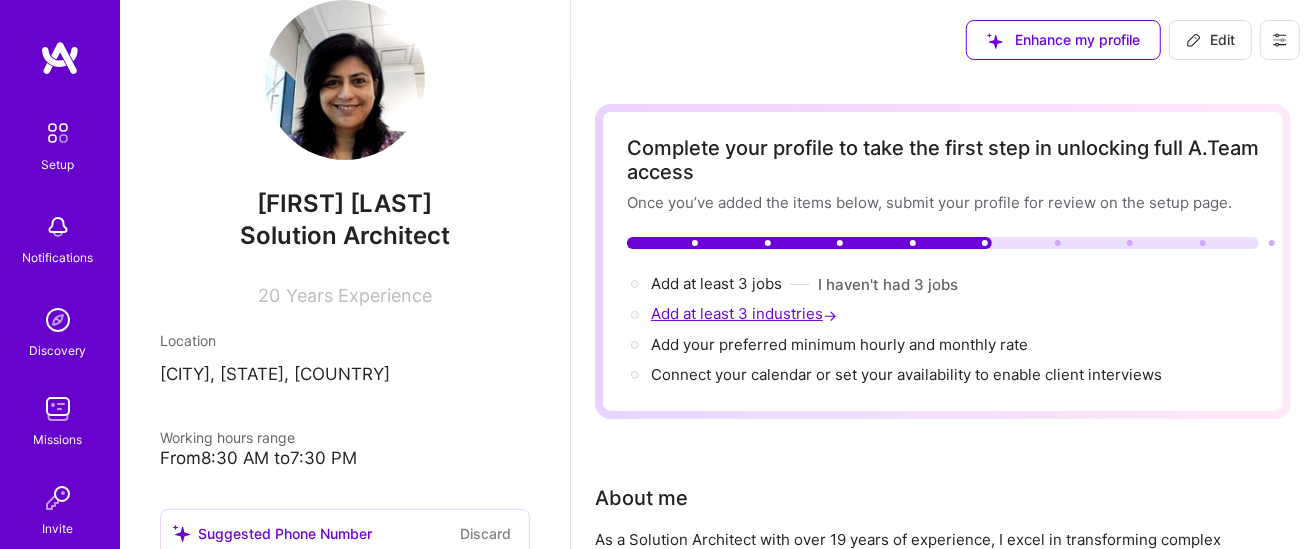 select on "US" 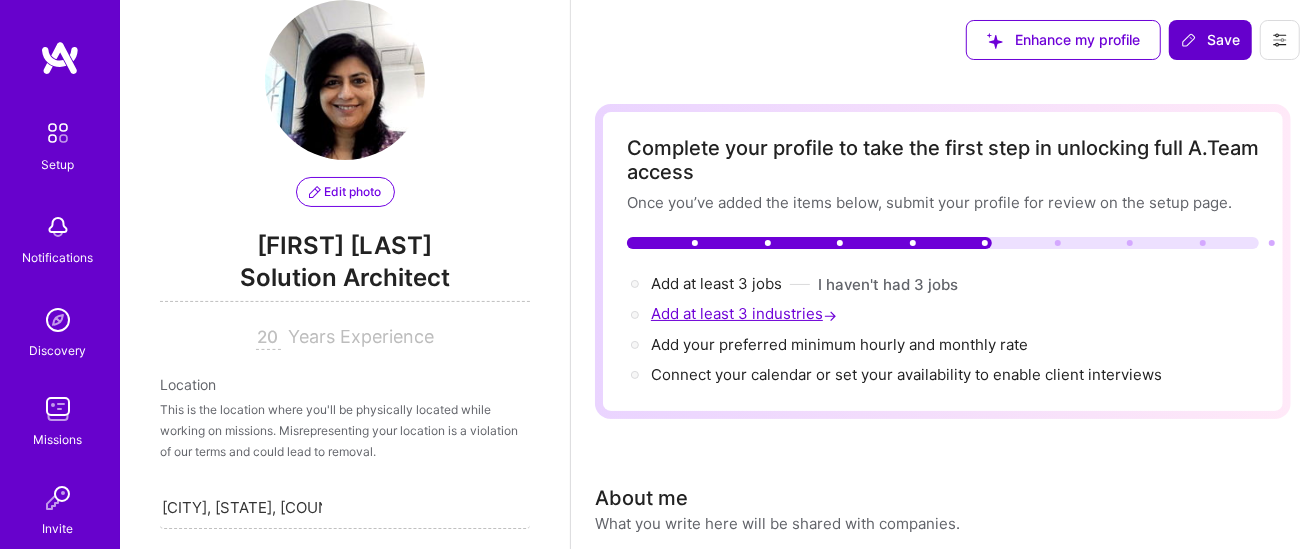 scroll, scrollTop: 1643, scrollLeft: 0, axis: vertical 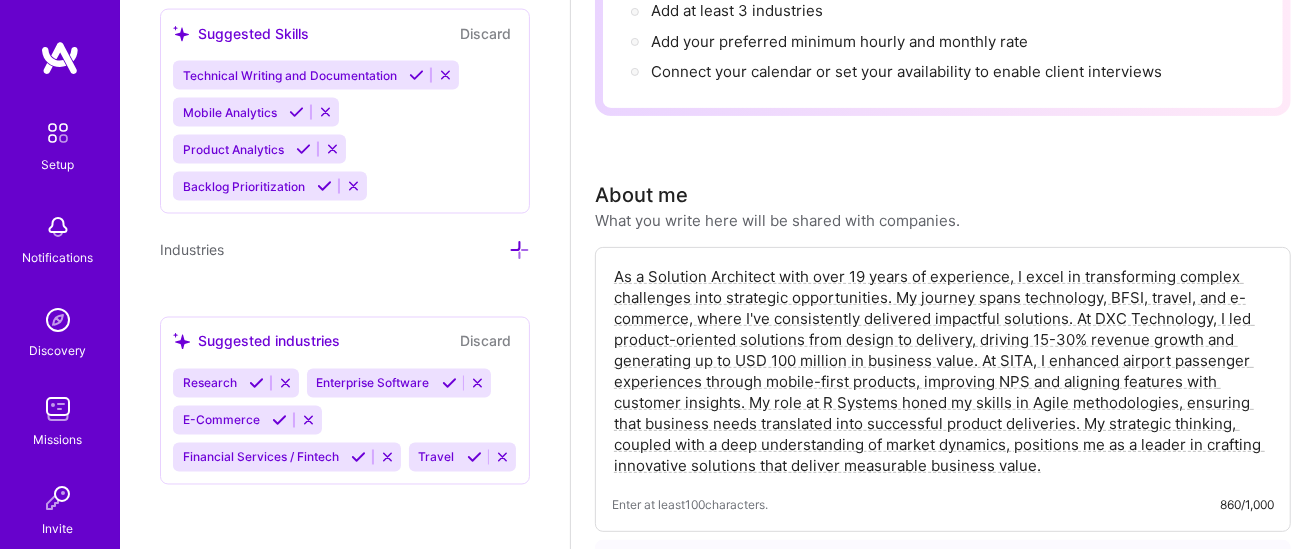 click at bounding box center (519, 250) 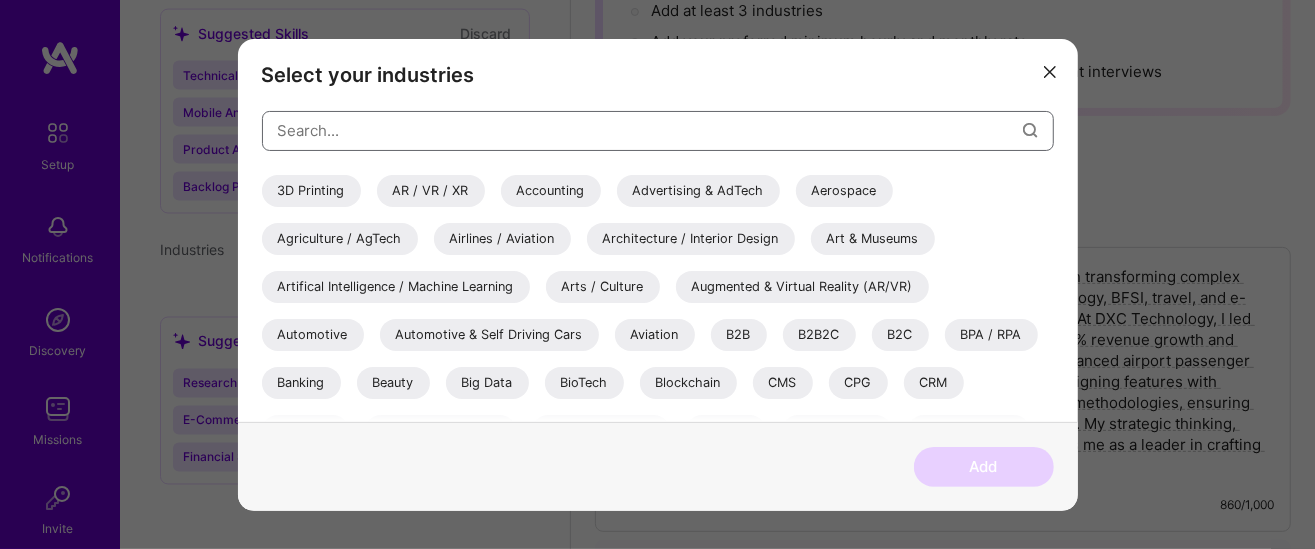 click at bounding box center (650, 130) 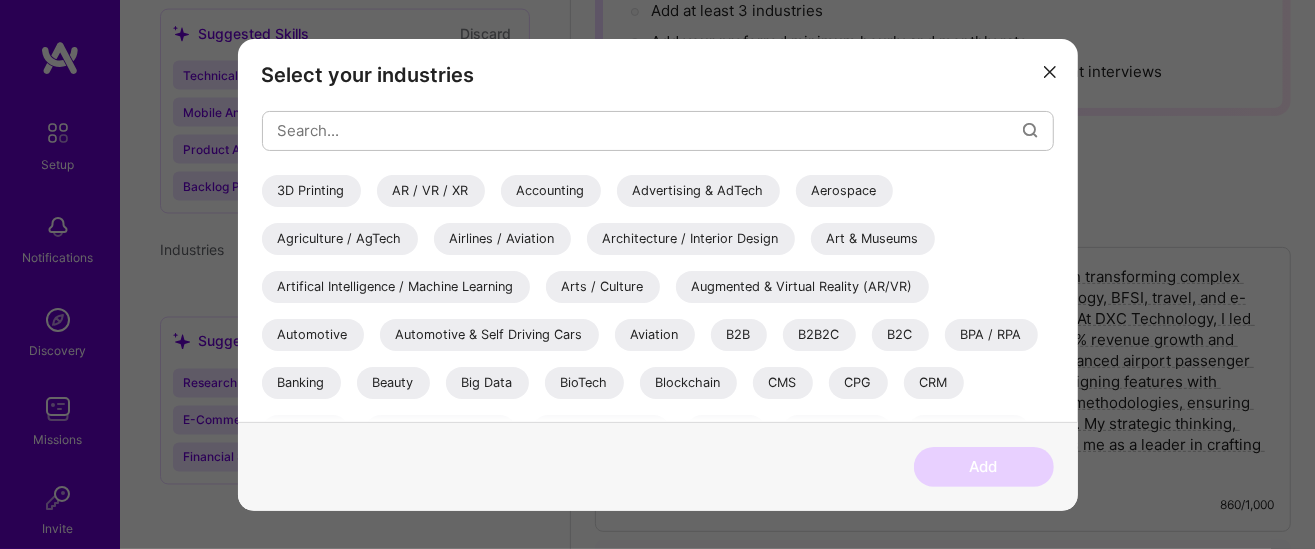 click on "Airlines / Aviation" at bounding box center [502, 238] 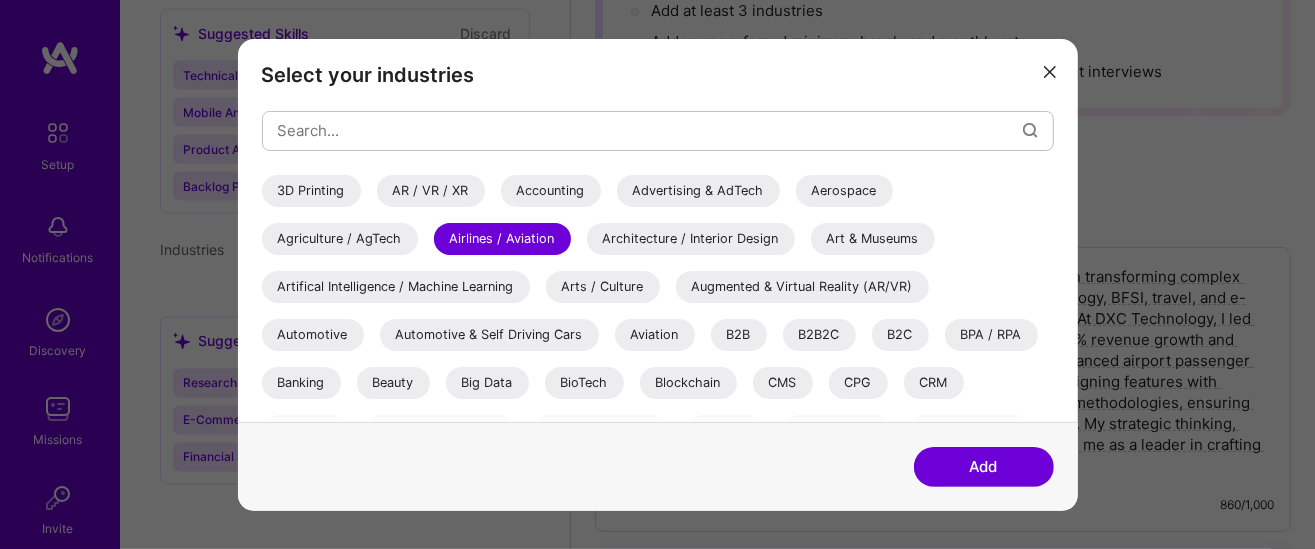 click on "Banking" at bounding box center [301, 382] 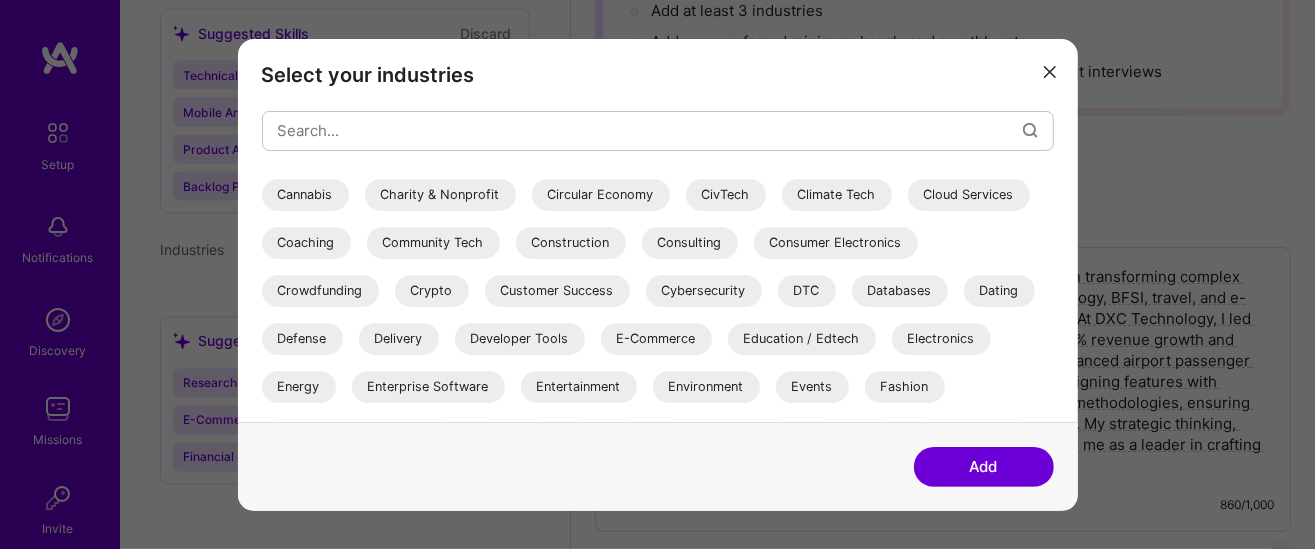 scroll, scrollTop: 238, scrollLeft: 0, axis: vertical 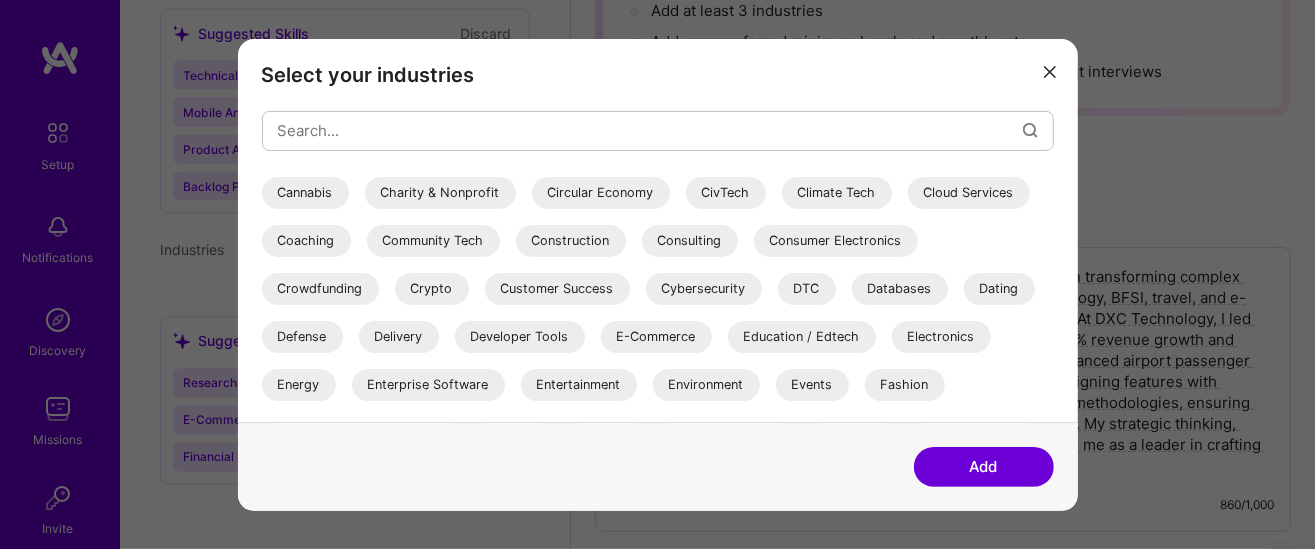 click on "Consulting" at bounding box center (690, 240) 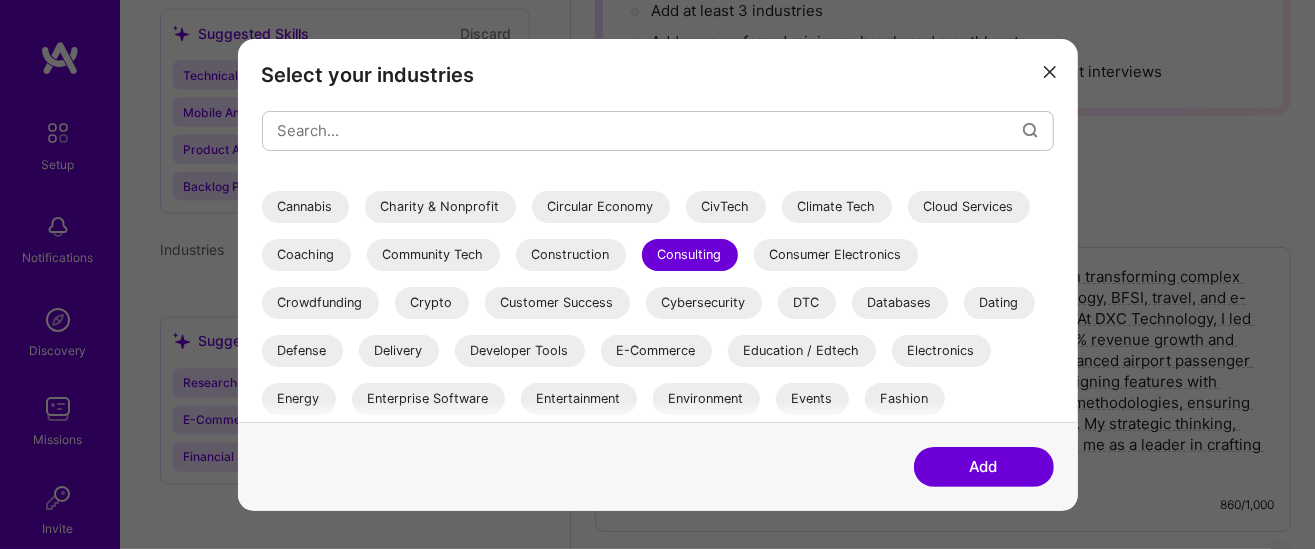 scroll, scrollTop: 181, scrollLeft: 0, axis: vertical 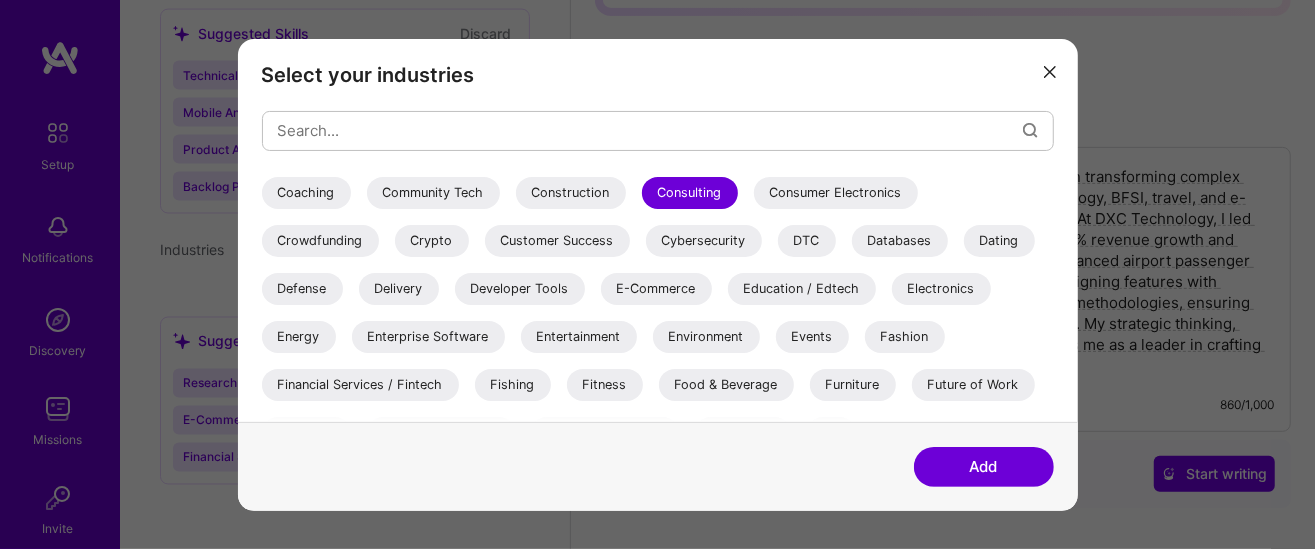 click on "Education / Edtech" at bounding box center [802, 288] 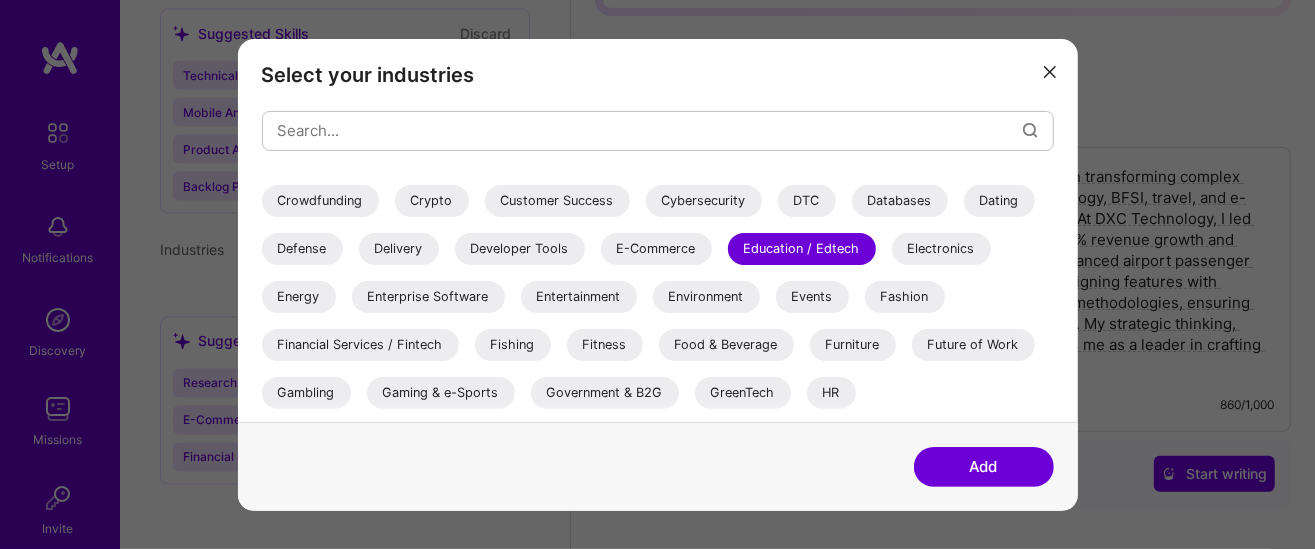 scroll, scrollTop: 370, scrollLeft: 0, axis: vertical 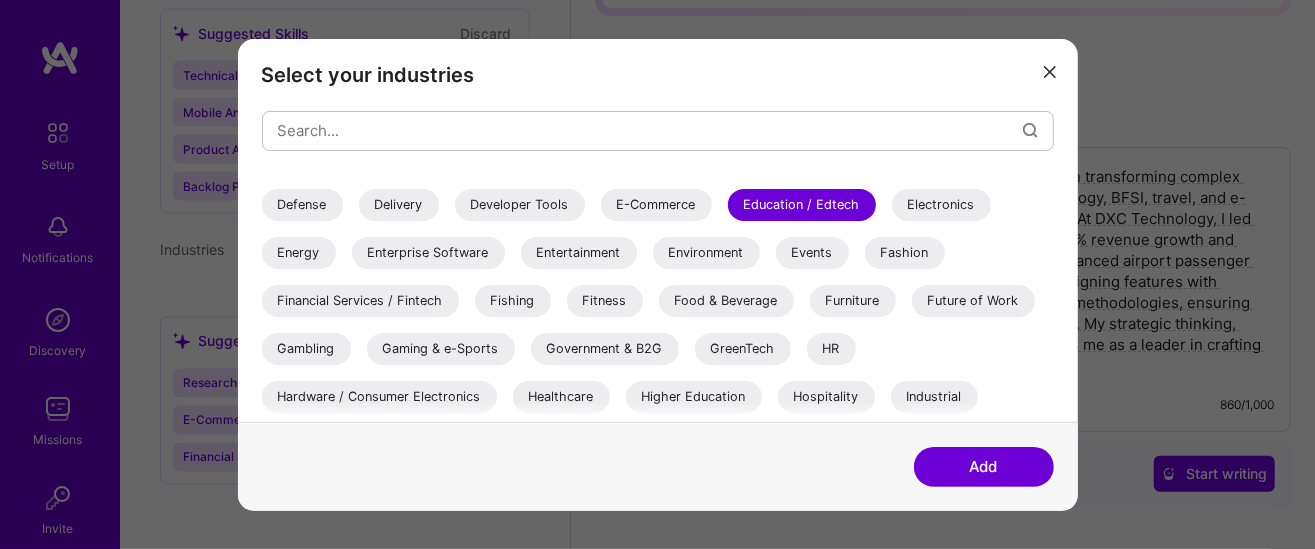click on "Financial Services / Fintech" at bounding box center (360, 300) 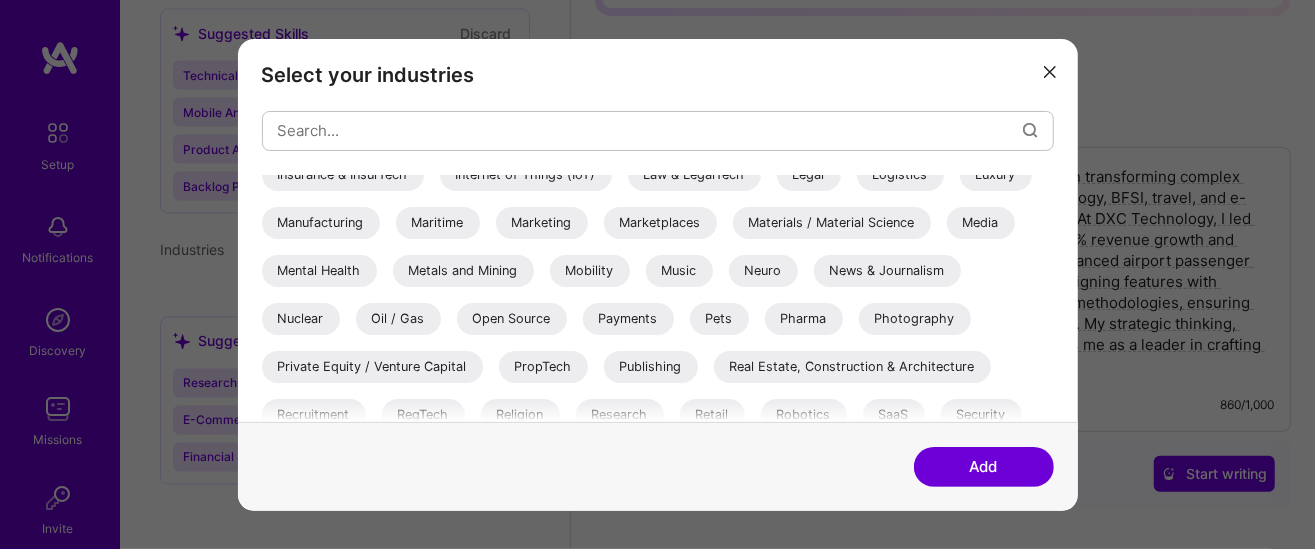scroll, scrollTop: 651, scrollLeft: 0, axis: vertical 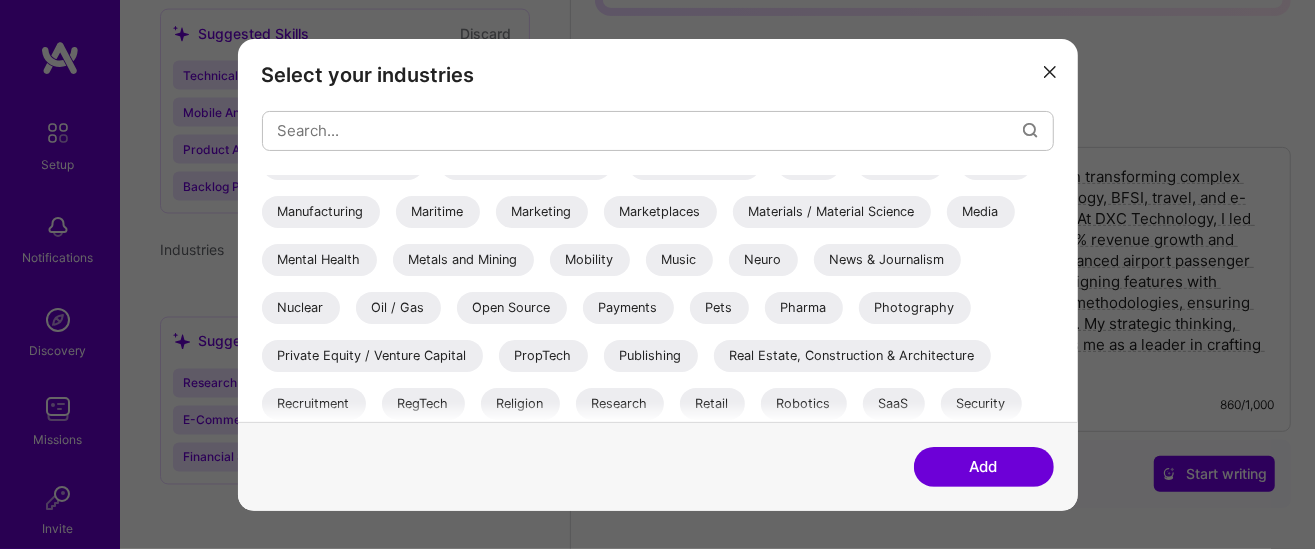click on "Select your industries 3D Printing AR / VR / XR Accounting Advertising & AdTech Aerospace Agriculture / AgTech Airlines / Aviation Architecture / Interior Design Art & Museums Artifical Intelligence / Machine Learning Arts / Culture Augmented & Virtual Reality (AR/VR) Automotive Automotive & Self Driving Cars Aviation B2B B2B2C B2C BPA / RPA Banking Beauty Big Data BioTech Blockchain CMS CPG CRM Cannabis Charity & Nonprofit Circular Economy CivTech Climate Tech Cloud Services Coaching Community Tech Construction Consulting Consumer Electronics Crowdfunding Crypto Customer Success Cybersecurity DTC Databases Dating Defense Delivery Developer Tools E-Commerce Education / Edtech Electronics Energy Enterprise Software Entertainment Environment Events Fashion Financial Services / Fintech Fishing Fitness Food & Beverage Furniture Future of Work Gambling Gaming & e-Sports Government & B2G GreenTech HR Hardware / Consumer Electronics Healthcare Higher Education Hospitality Industrial Insurance & InsurTech Legal Media" at bounding box center (658, 229) 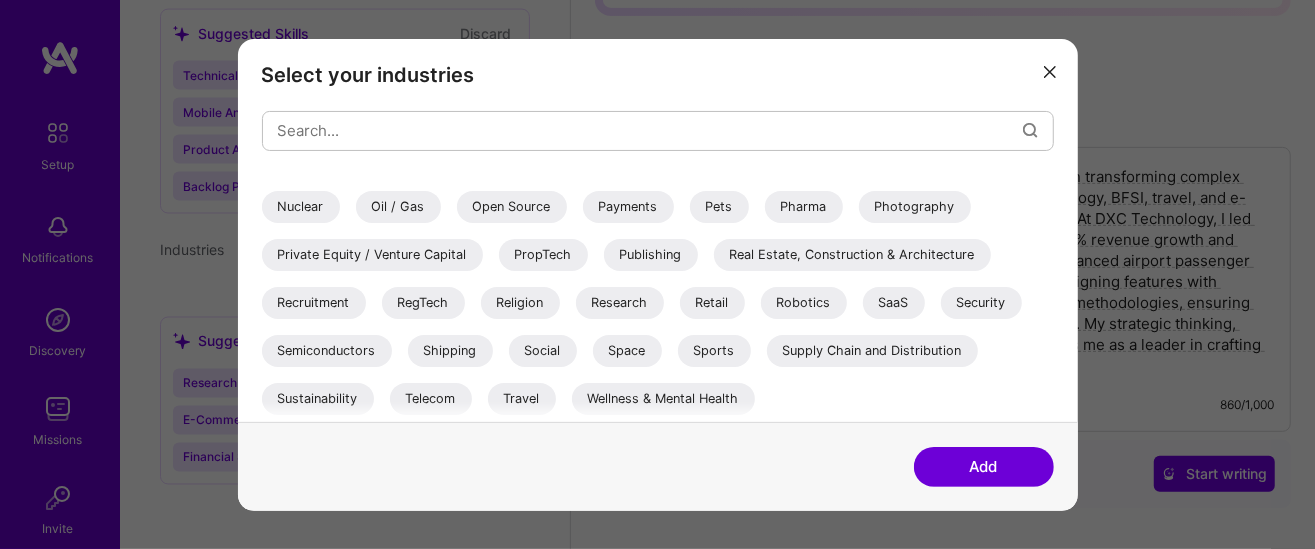 click on "Add" at bounding box center (984, 467) 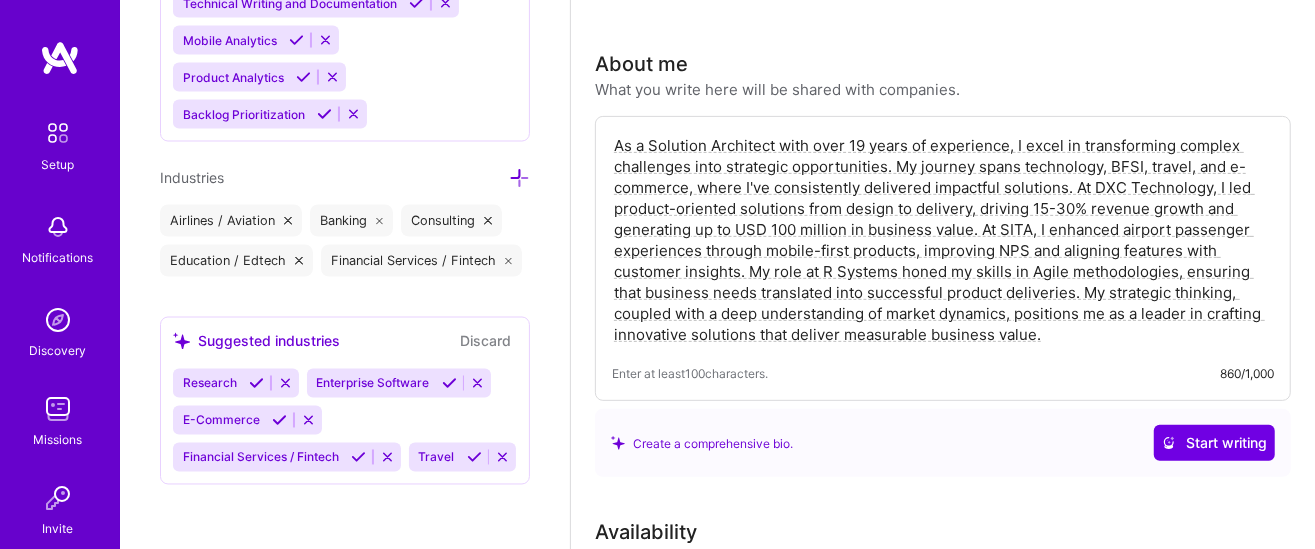 scroll, scrollTop: 2202, scrollLeft: 0, axis: vertical 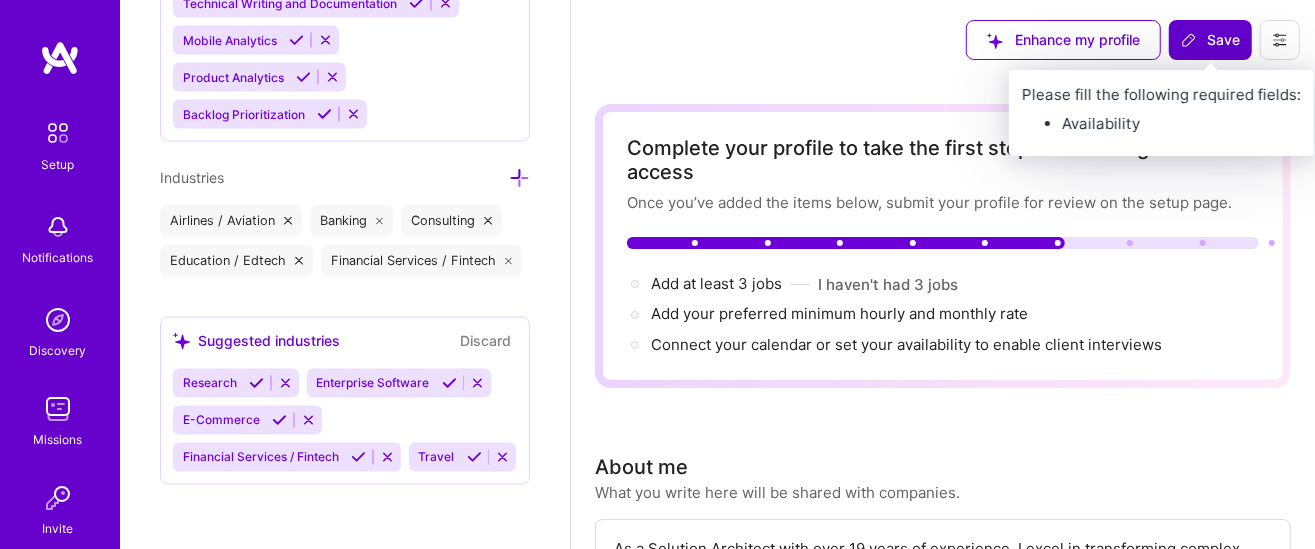click on "Save" at bounding box center [1210, 40] 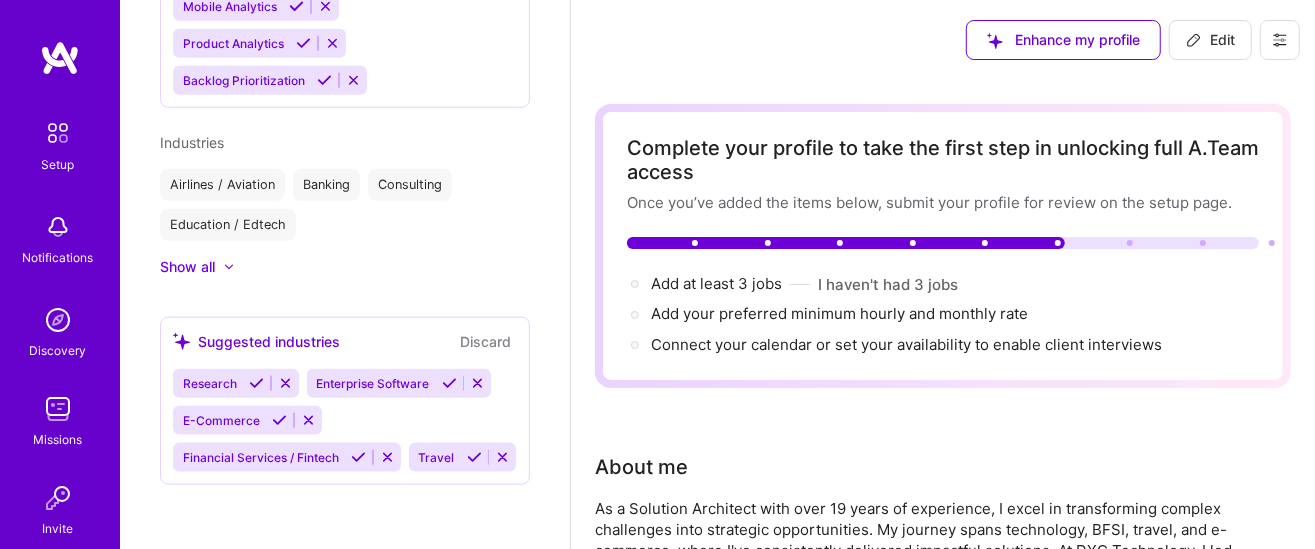 scroll, scrollTop: 1419, scrollLeft: 0, axis: vertical 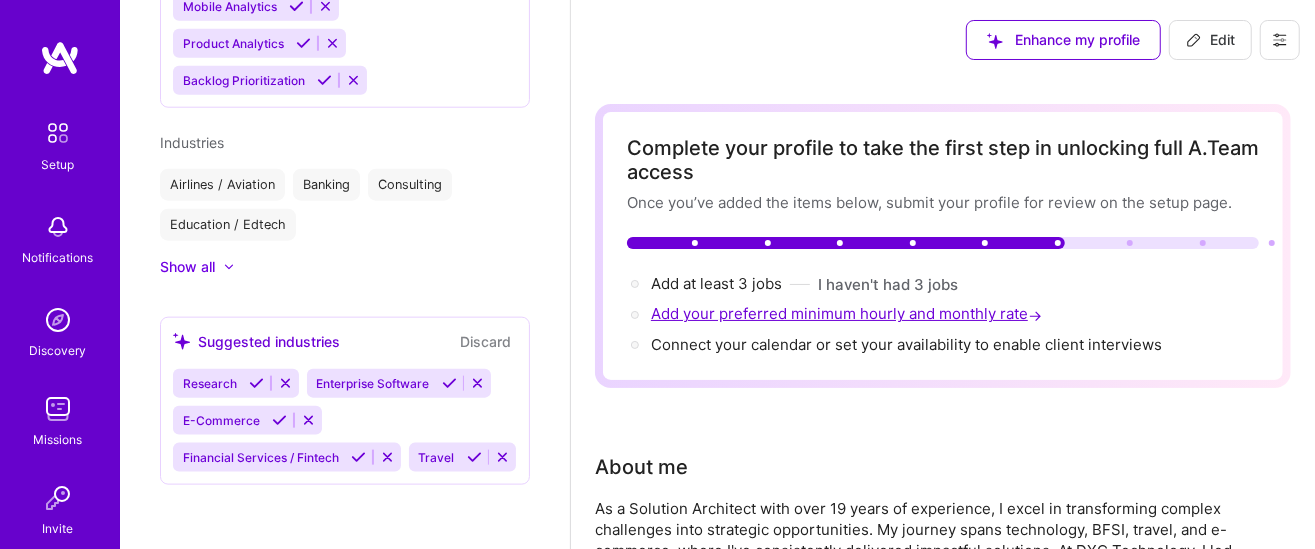 click on "Add your preferred minimum hourly and monthly rate  →" at bounding box center (848, 313) 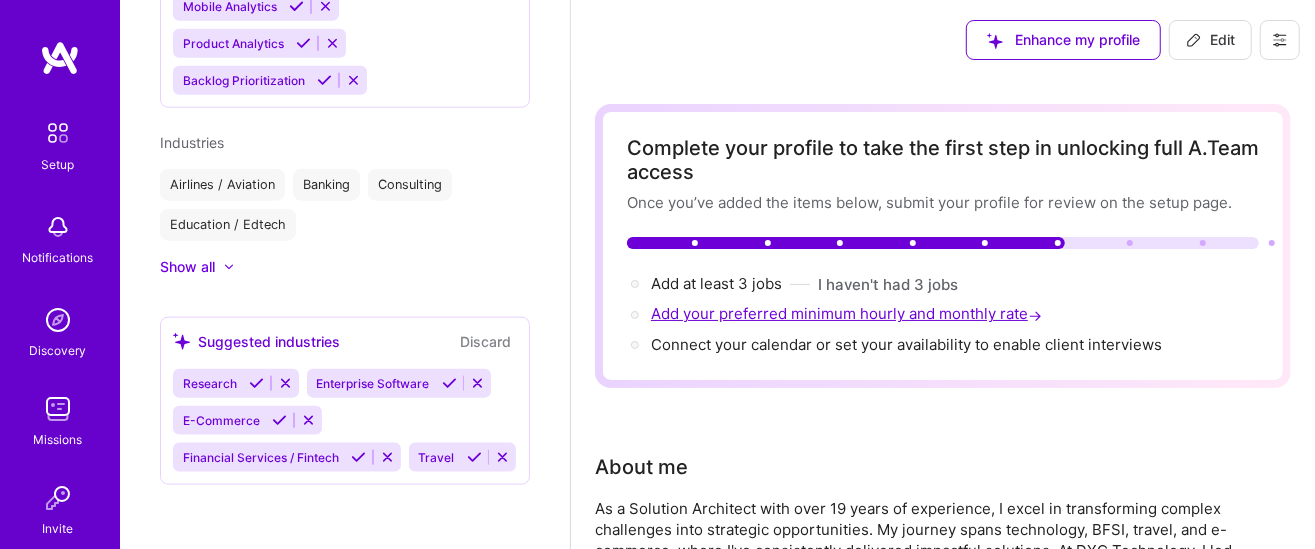 select on "US" 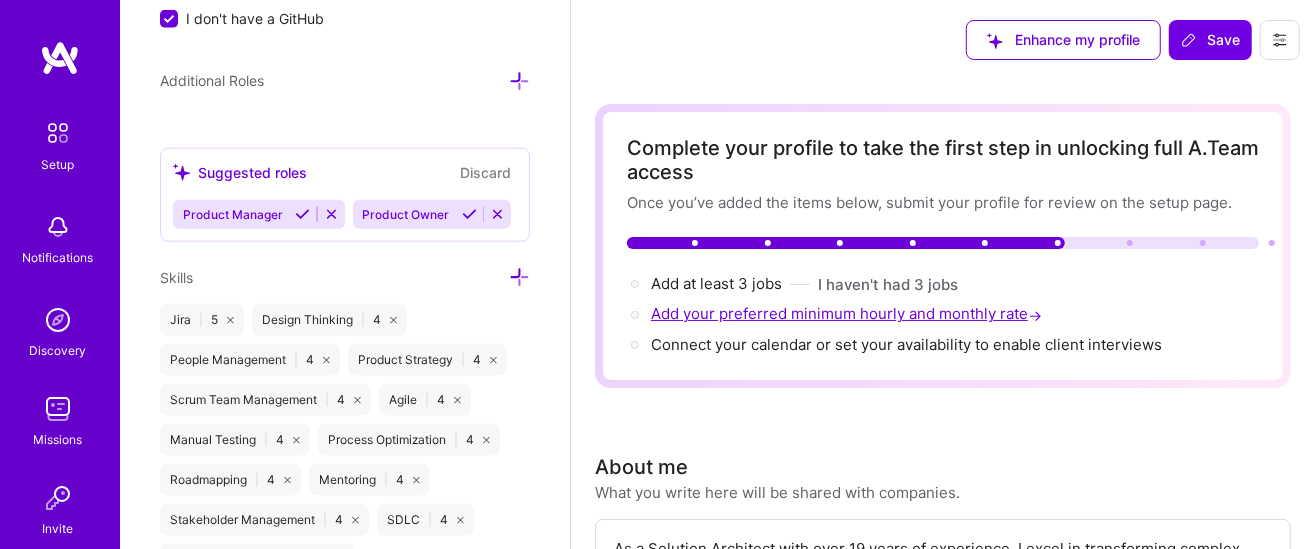 scroll, scrollTop: 1010, scrollLeft: 0, axis: vertical 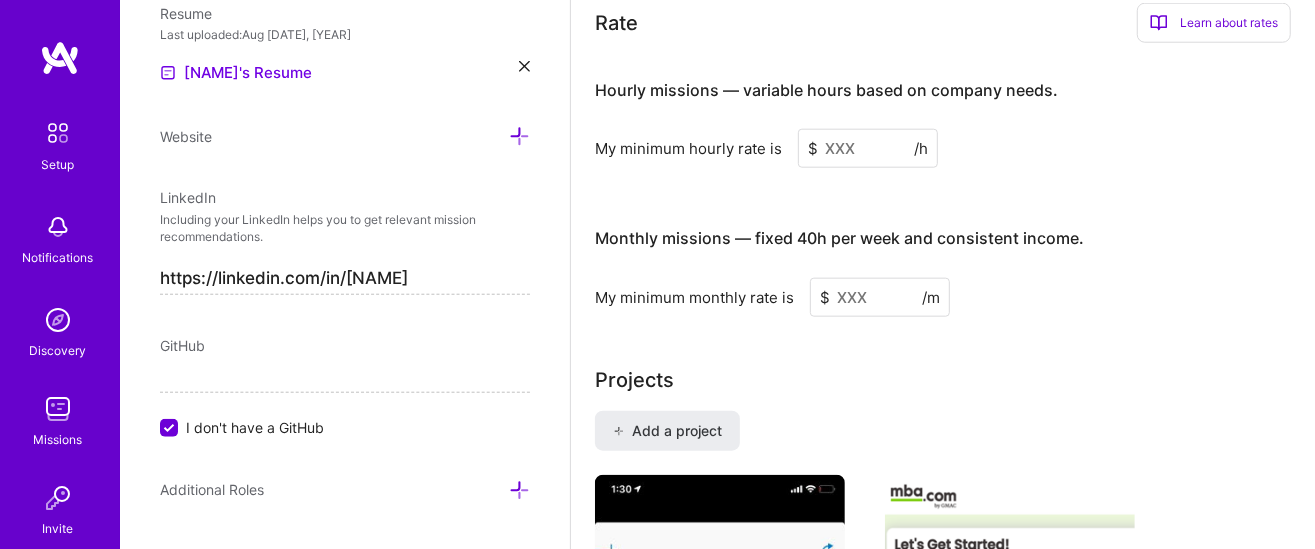 click at bounding box center (868, 148) 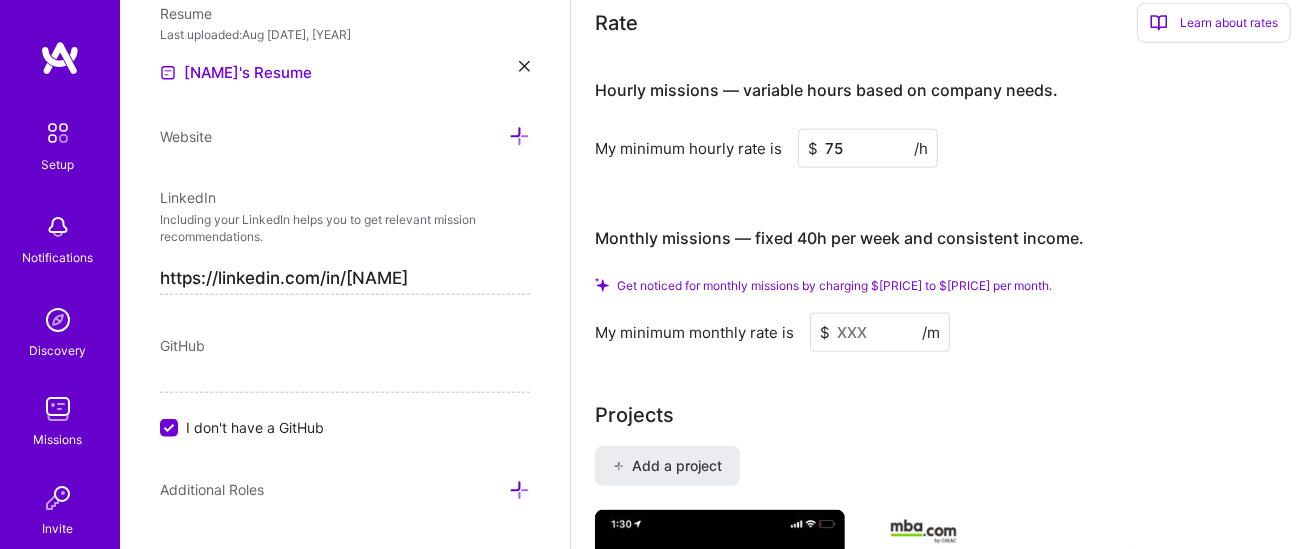 type on "7" 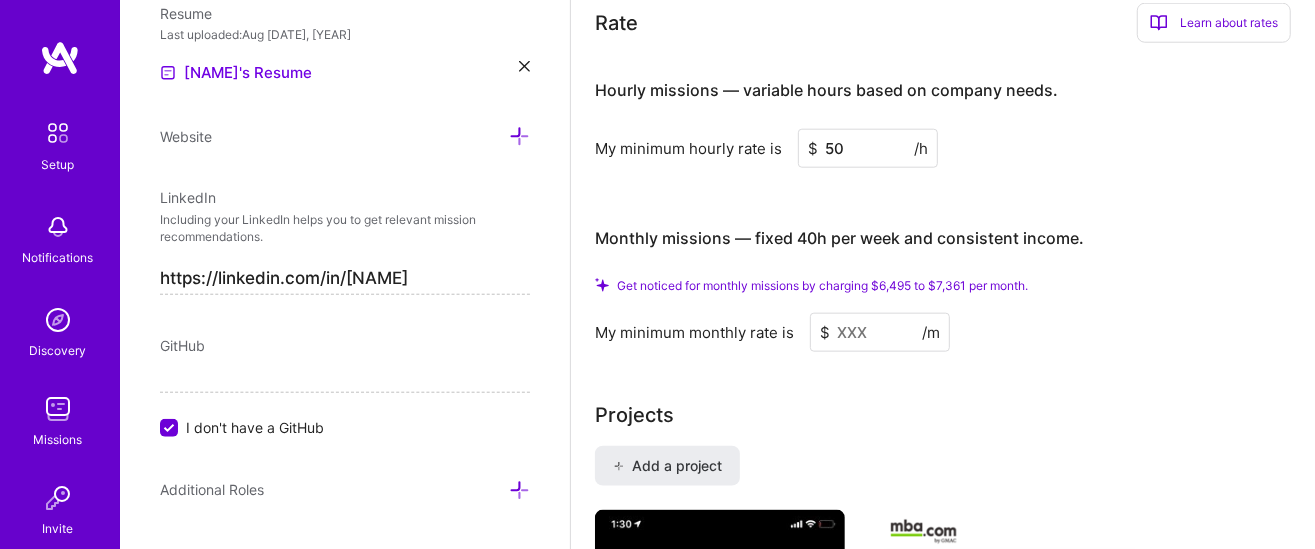 type on "5" 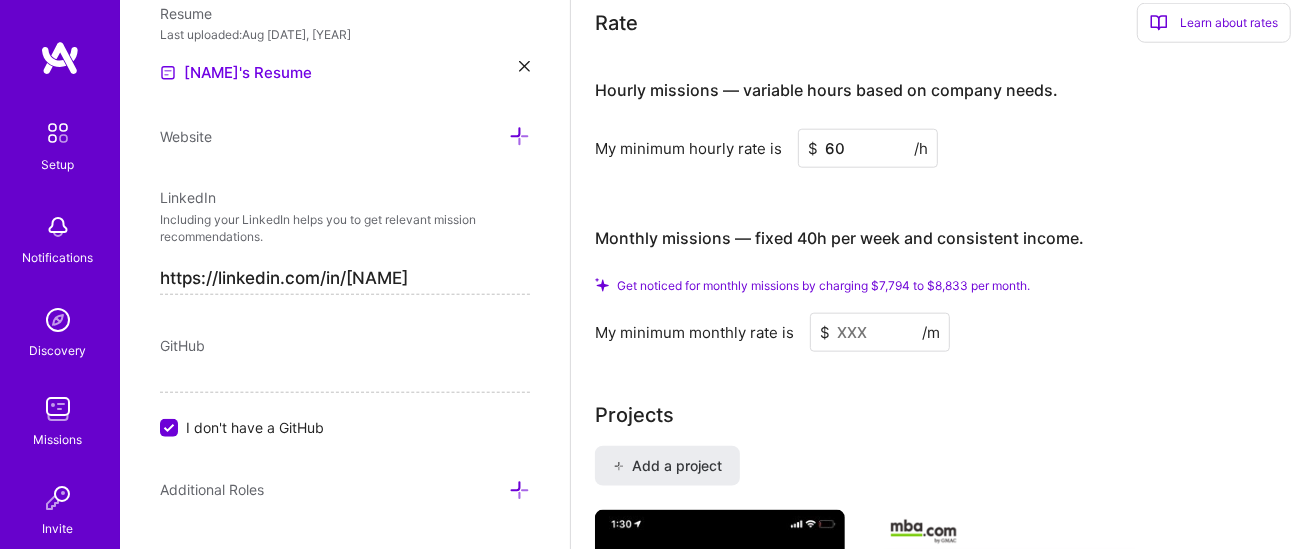 type on "60" 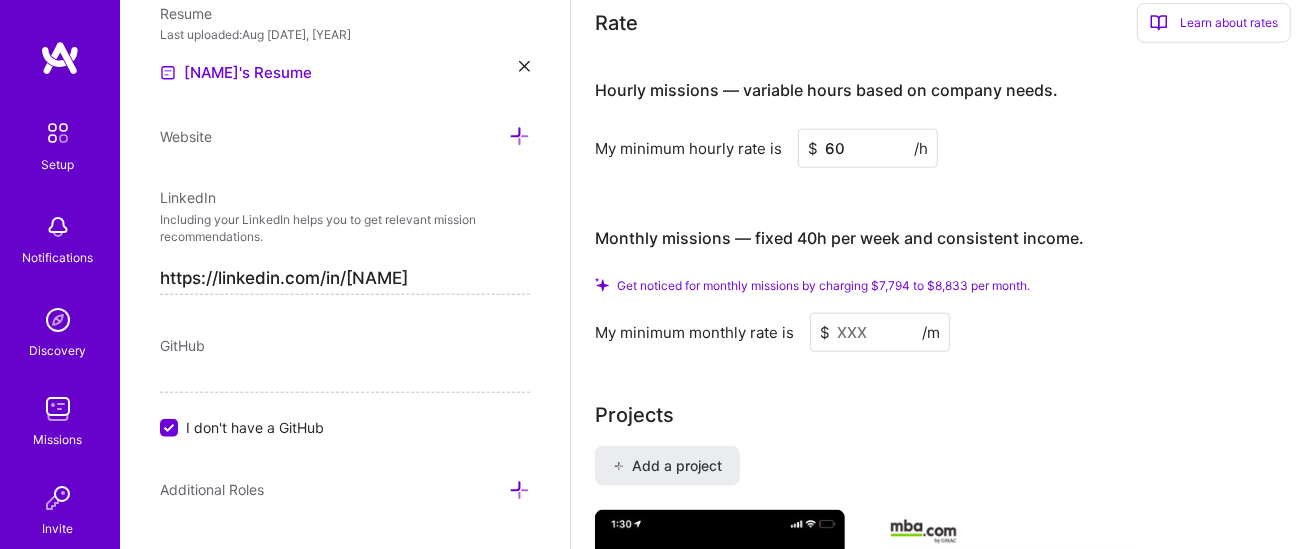 click at bounding box center [880, 332] 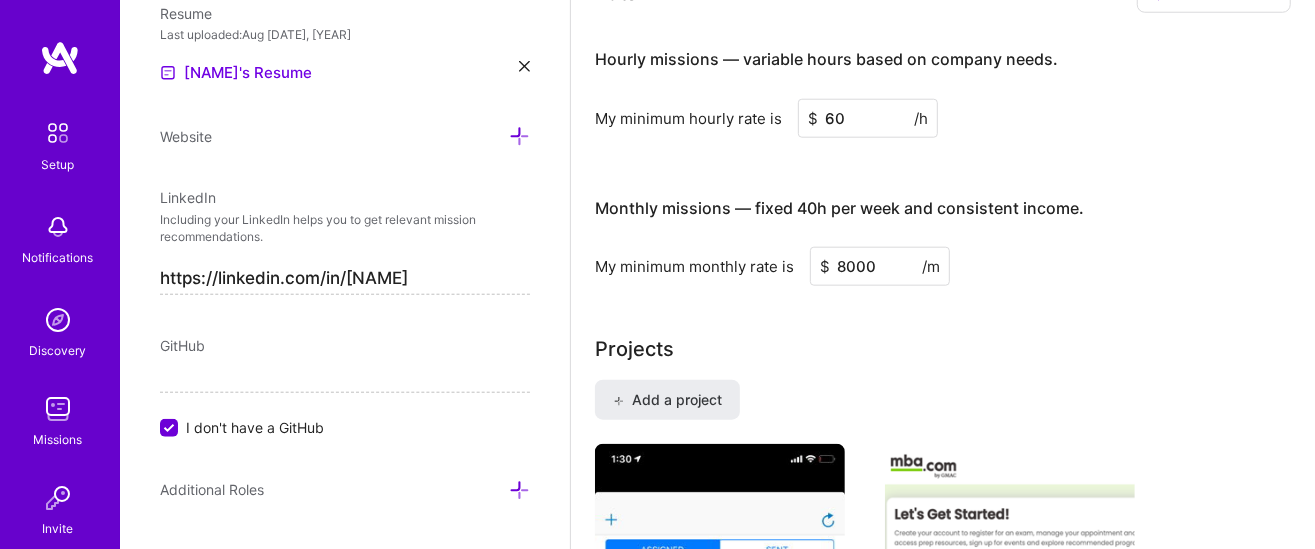 type on "8000" 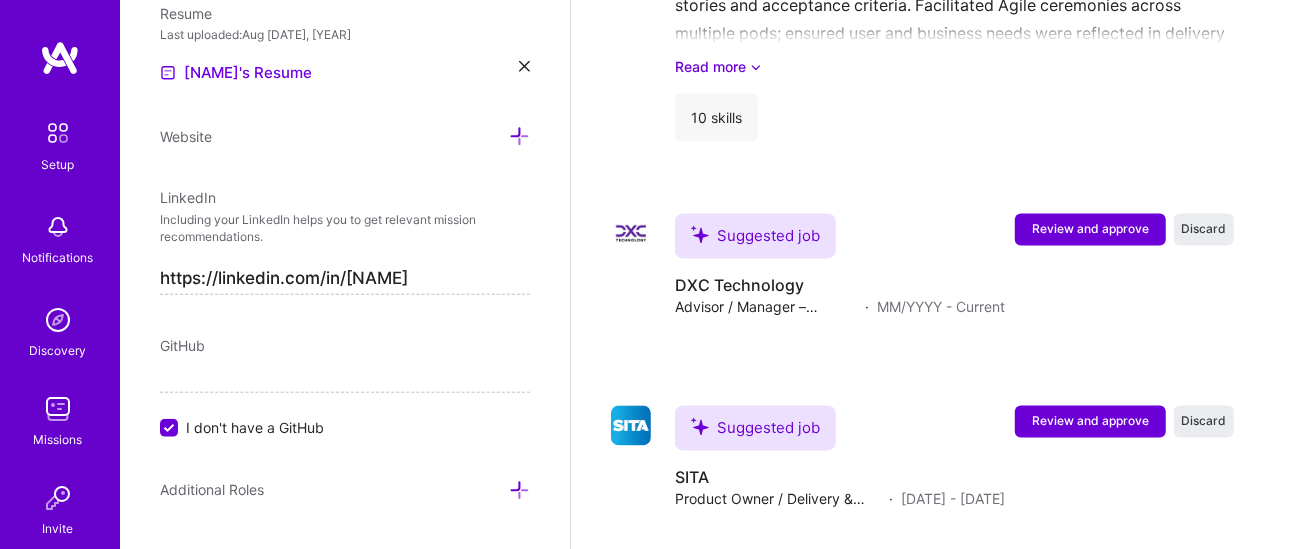 scroll, scrollTop: 2415, scrollLeft: 0, axis: vertical 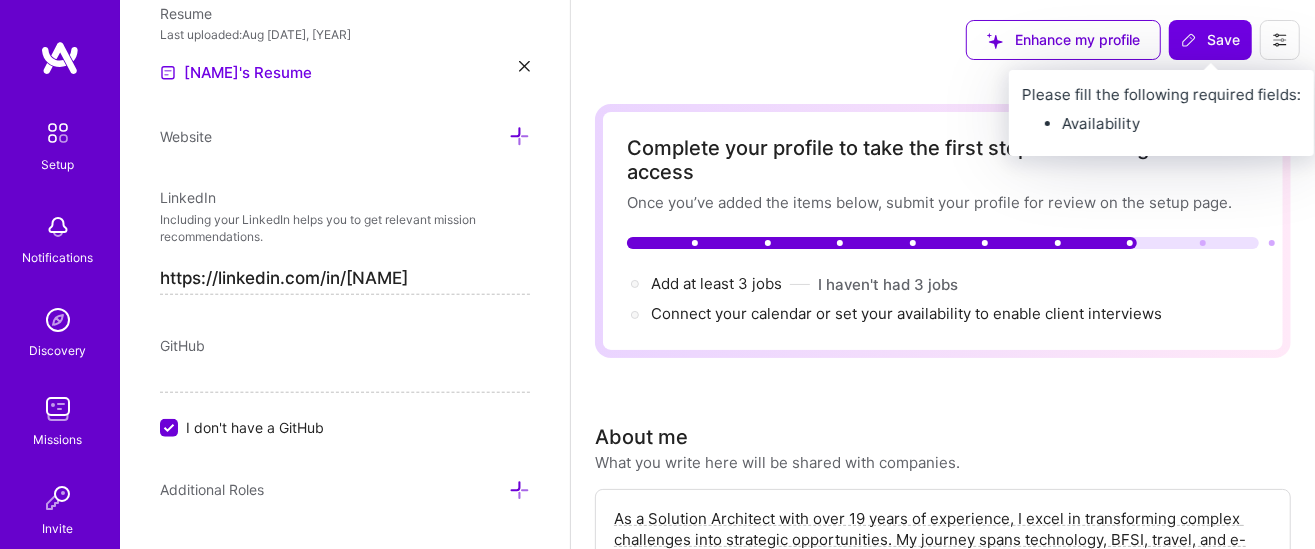 click on "Save" at bounding box center (1210, 40) 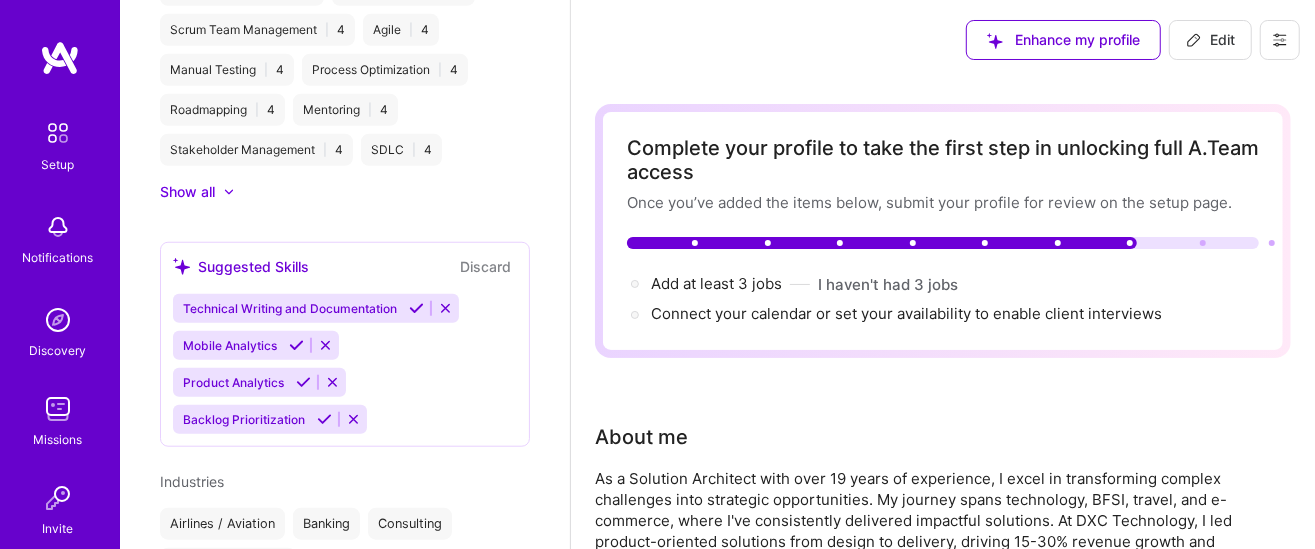 scroll, scrollTop: 666, scrollLeft: 0, axis: vertical 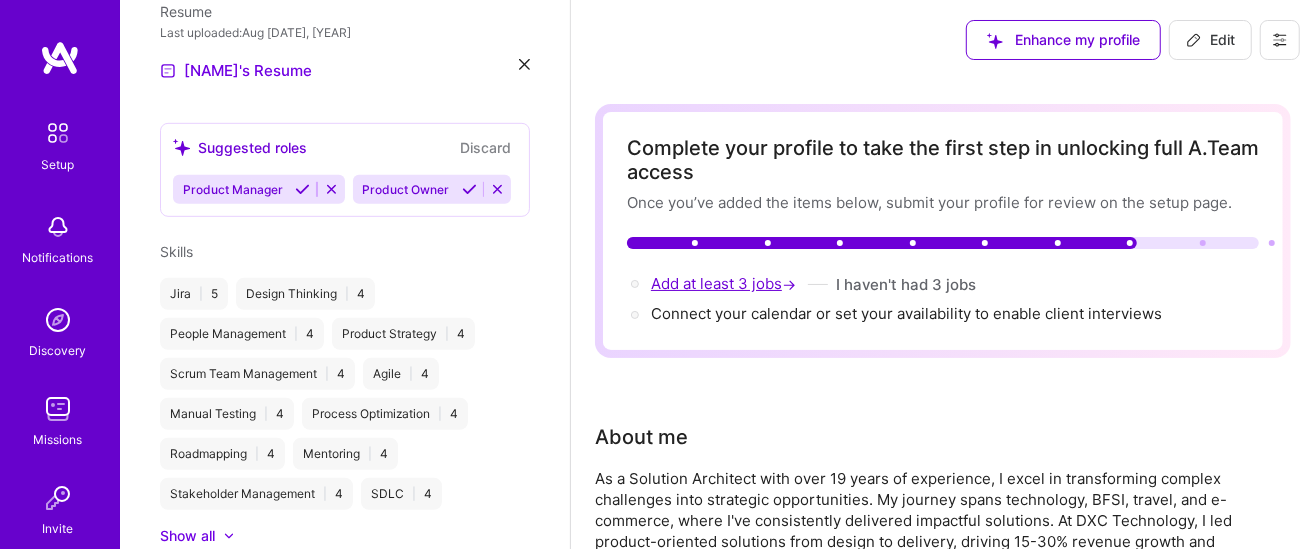 click on "Add at least 3 jobs  →" at bounding box center [725, 283] 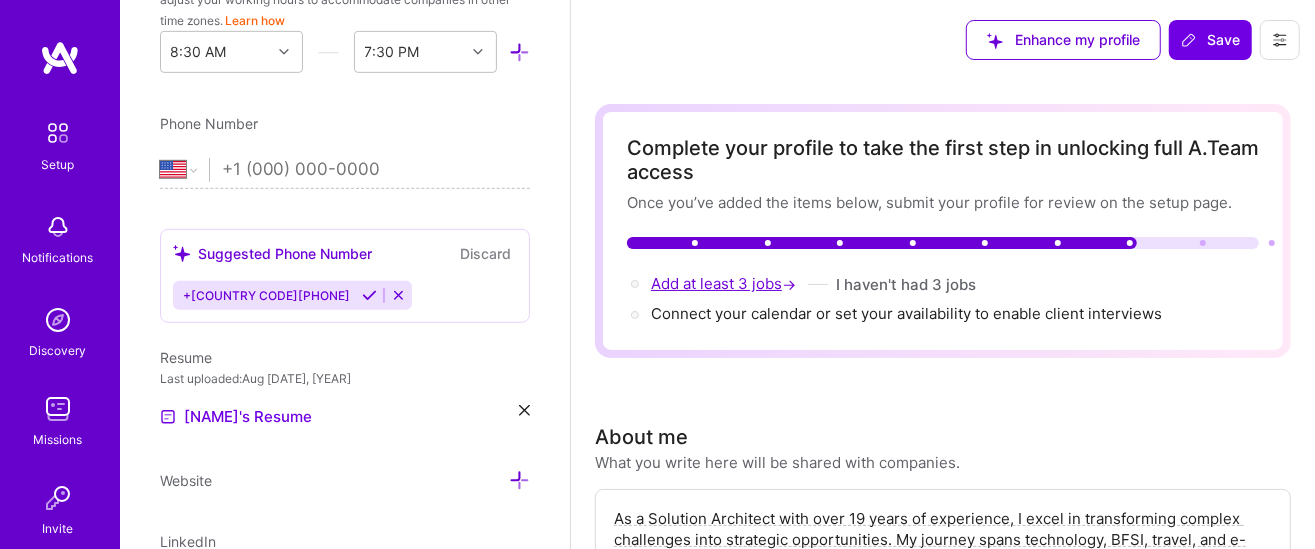 scroll, scrollTop: 1010, scrollLeft: 0, axis: vertical 